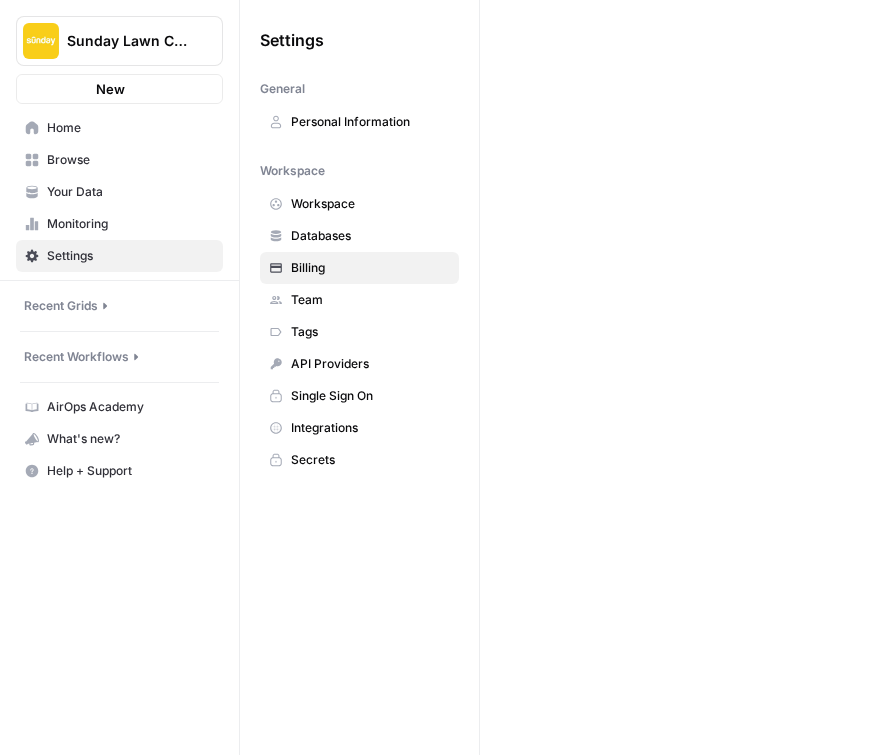 scroll, scrollTop: 0, scrollLeft: 0, axis: both 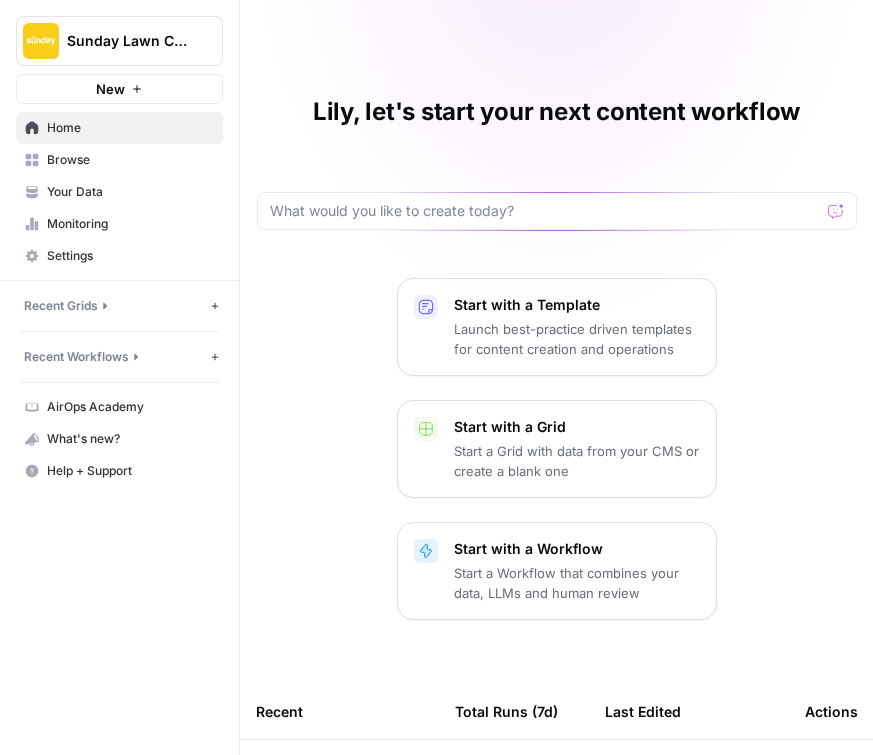 click on "Sunday Lawn Care" at bounding box center [127, 41] 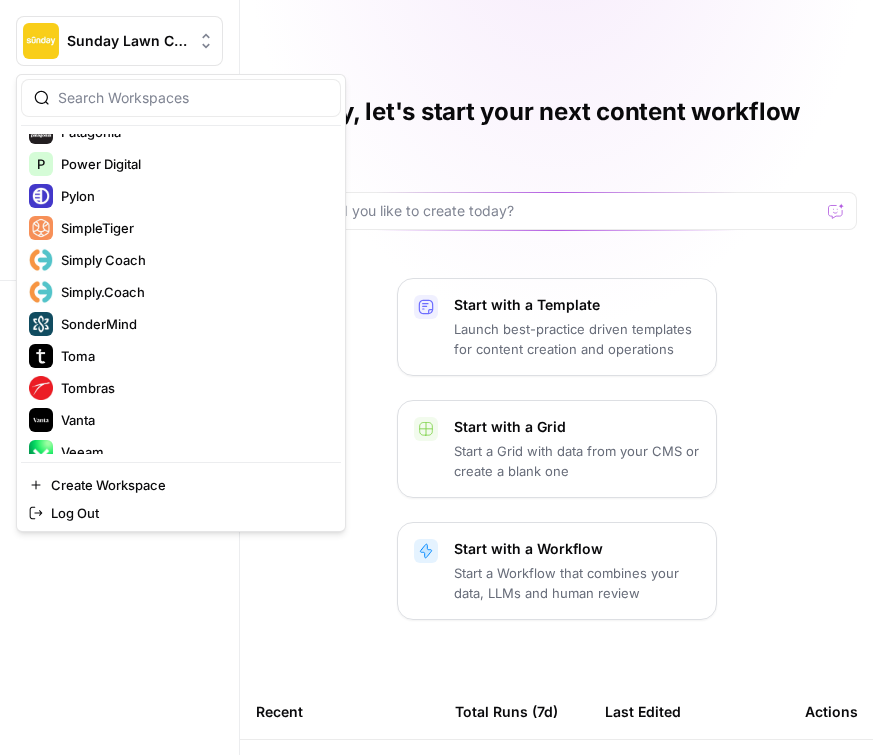 scroll, scrollTop: 1376, scrollLeft: 0, axis: vertical 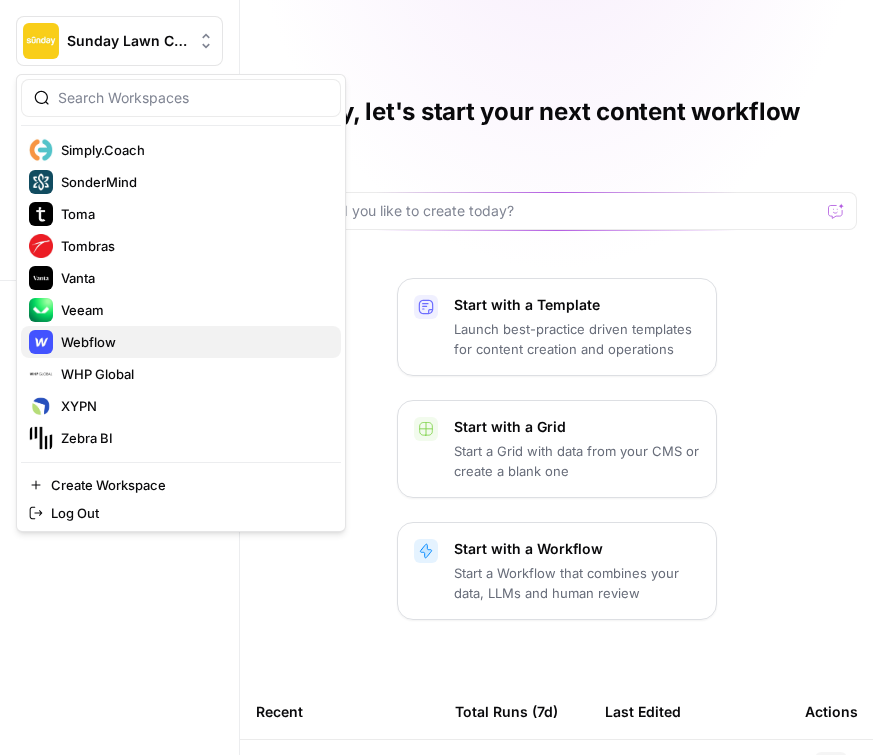 click on "Webflow" at bounding box center [193, 342] 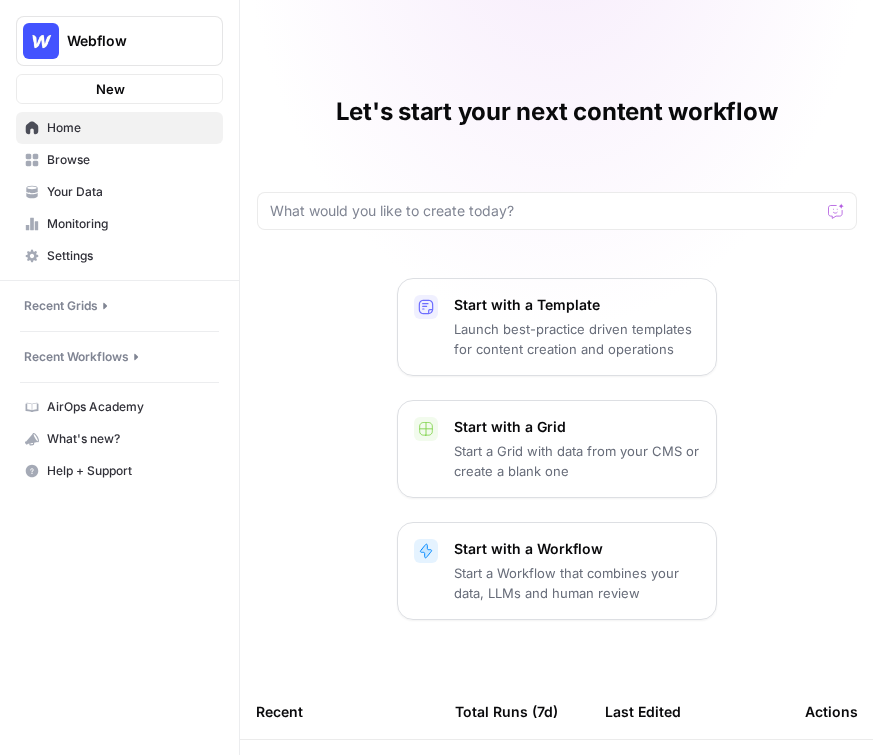 scroll, scrollTop: 0, scrollLeft: 0, axis: both 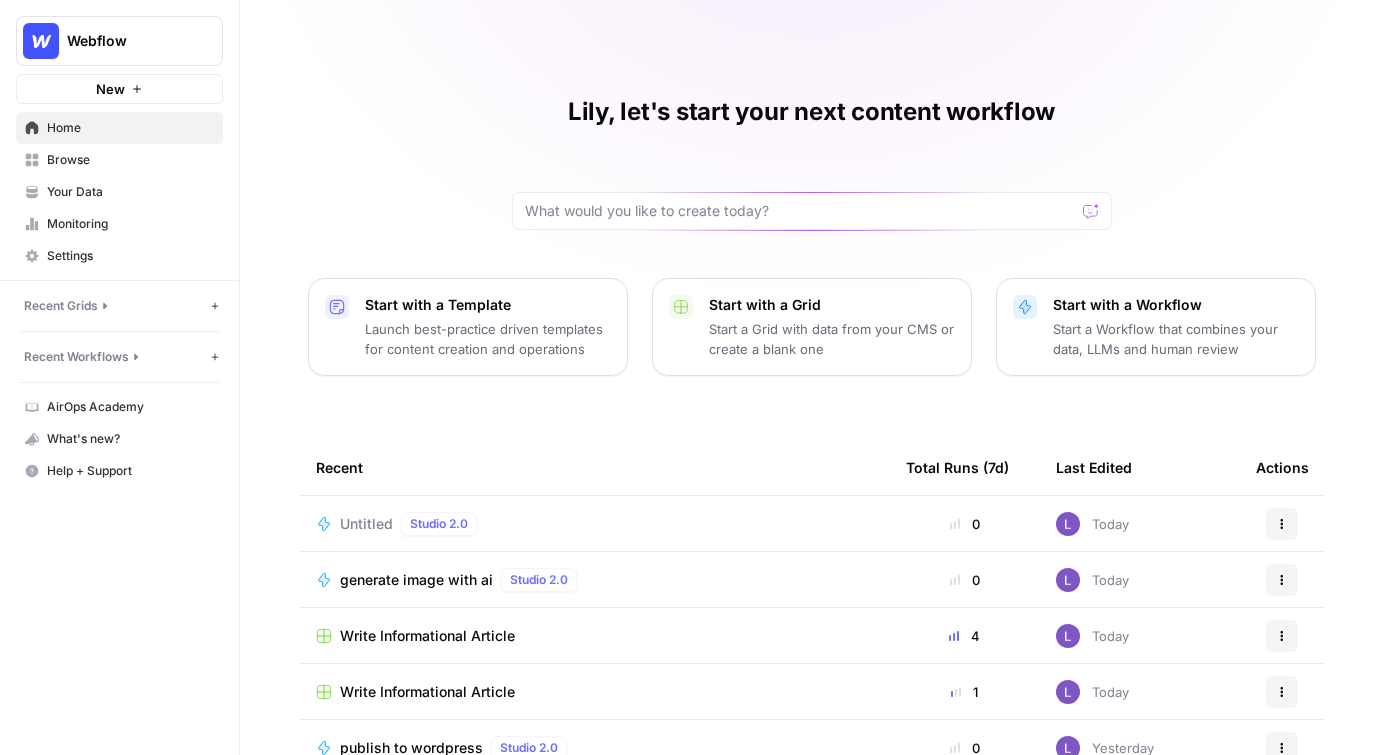 click on "Your Data" at bounding box center [130, 192] 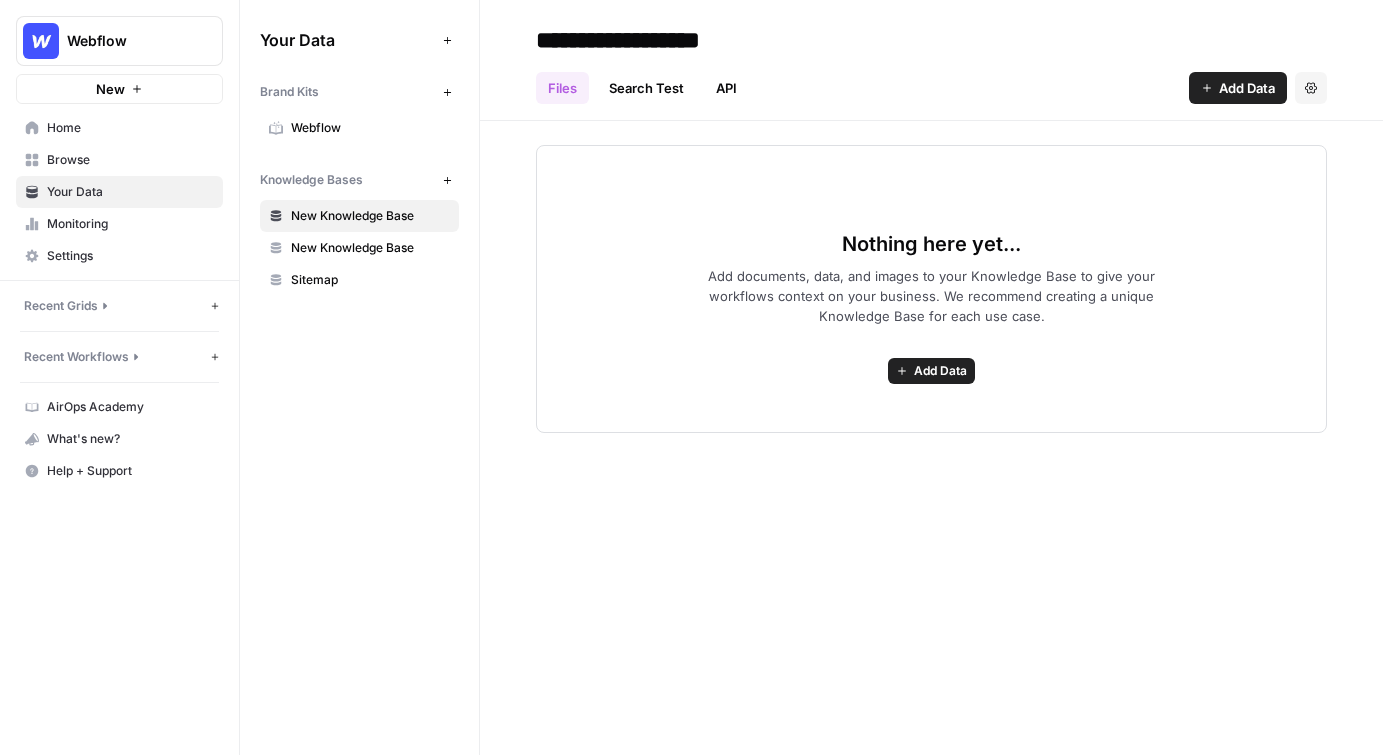 click on "Brand Kits" at bounding box center [289, 92] 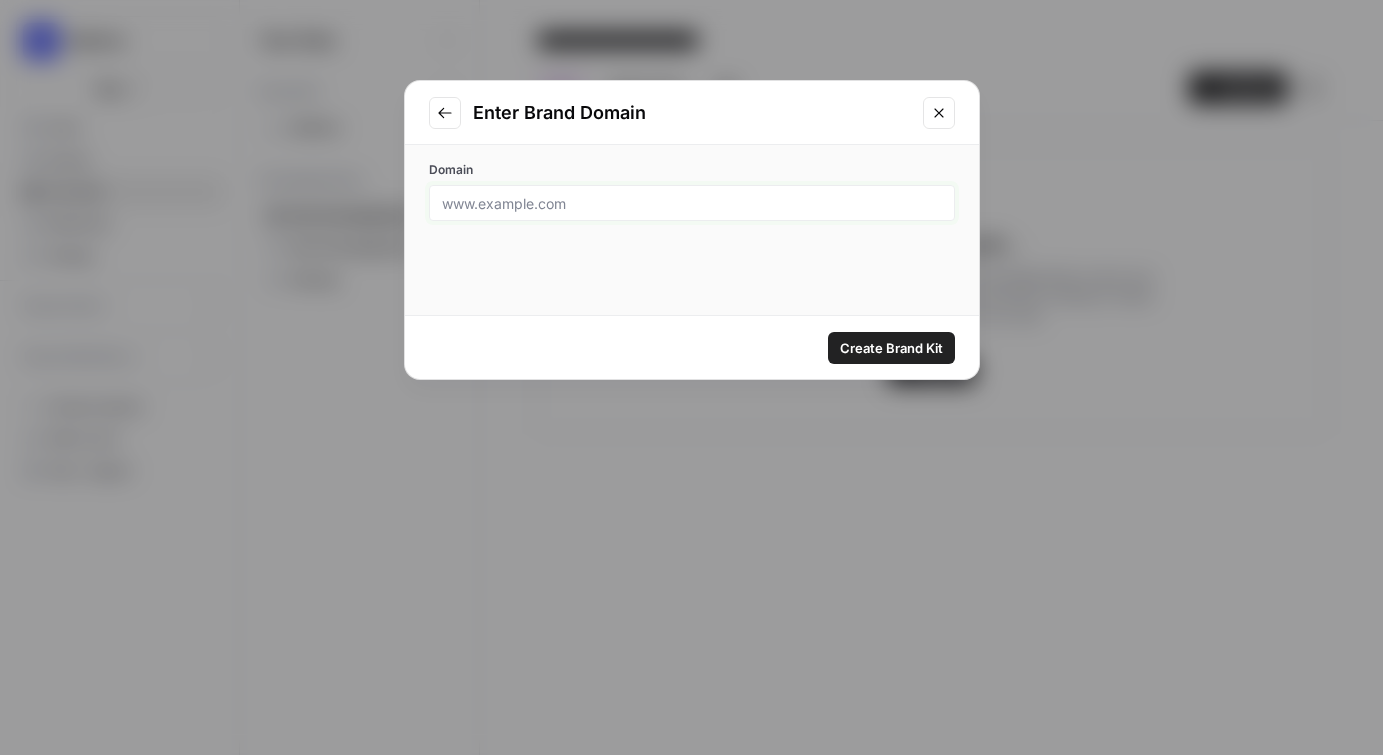 click on "Domain" at bounding box center [692, 203] 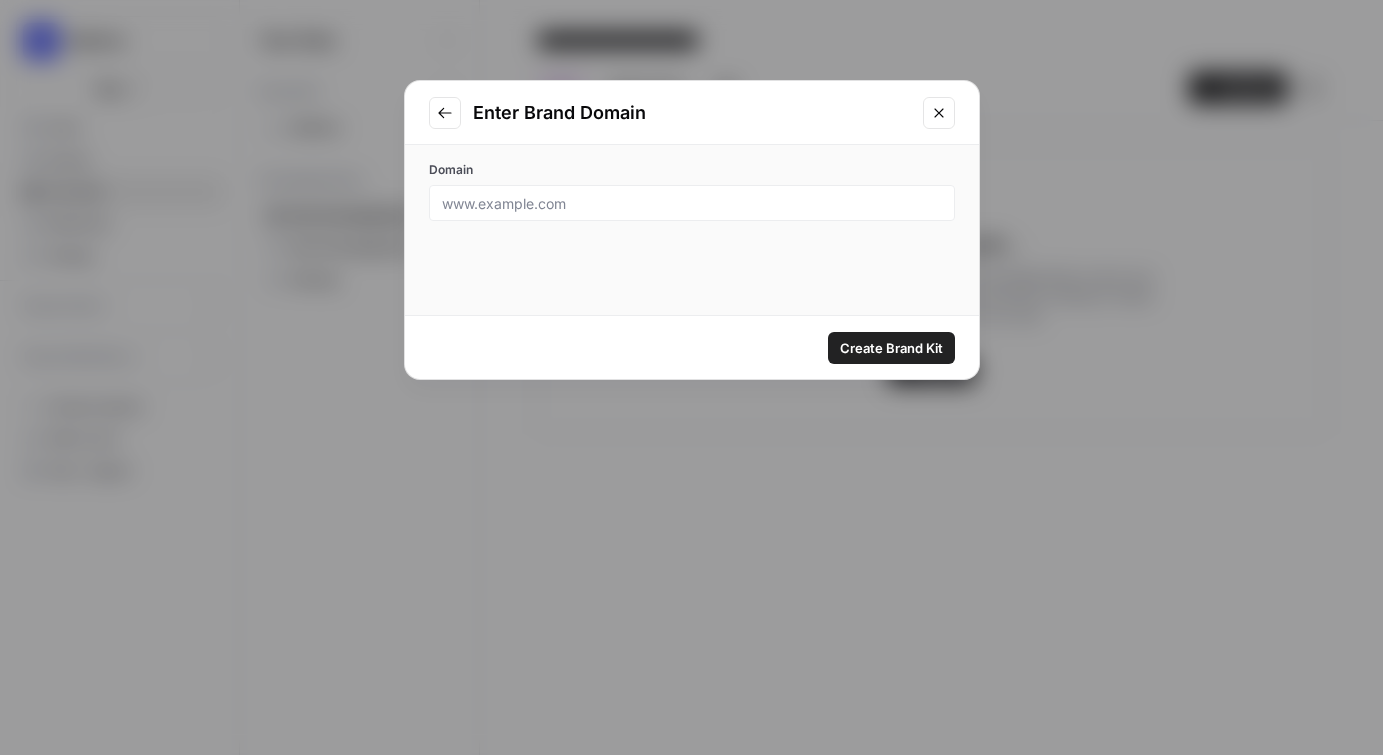 click 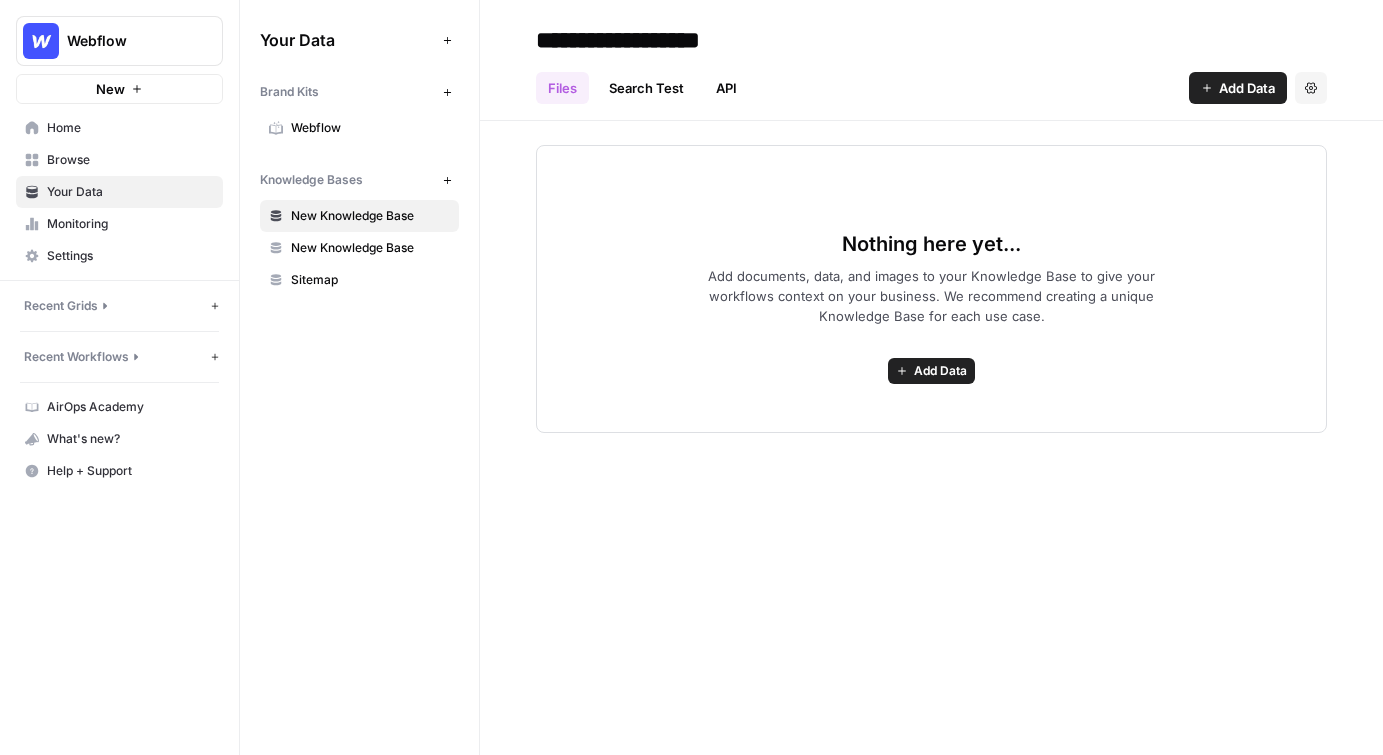 click 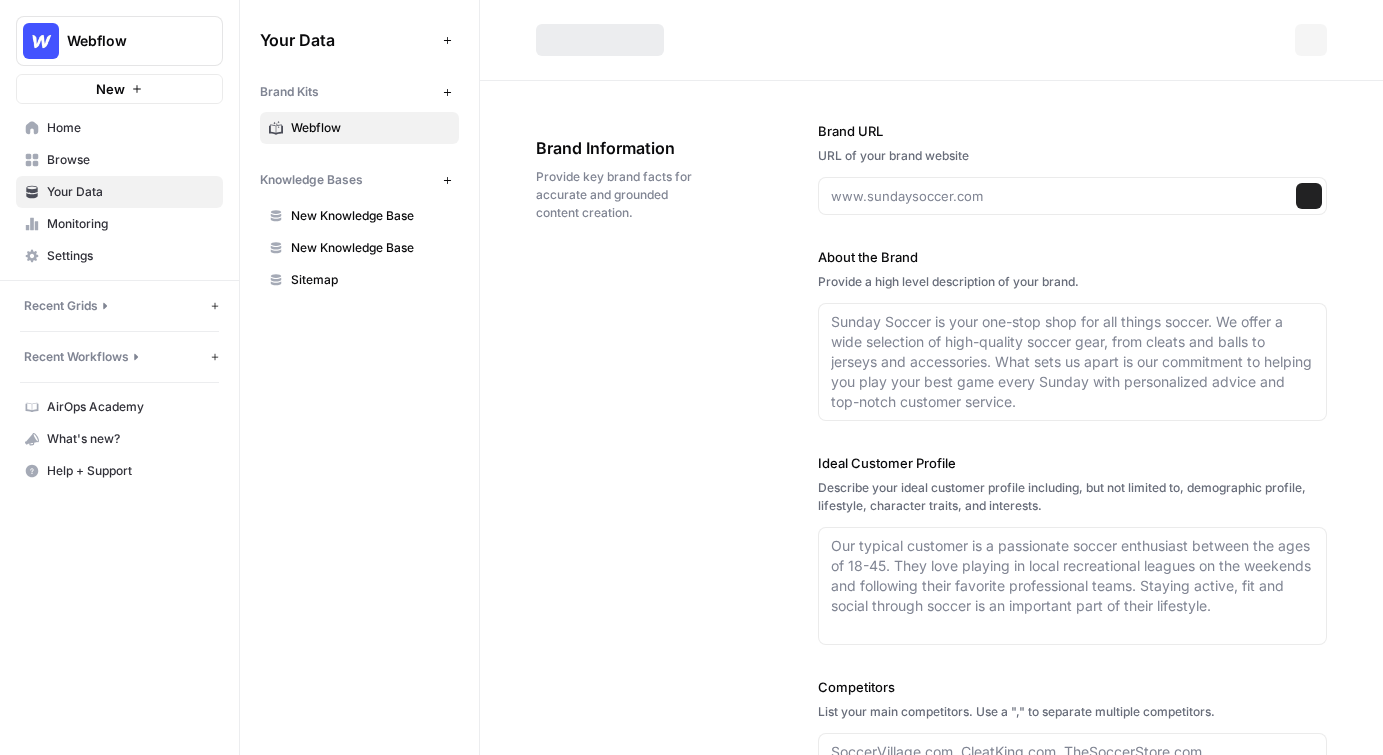 type on "webflow.com" 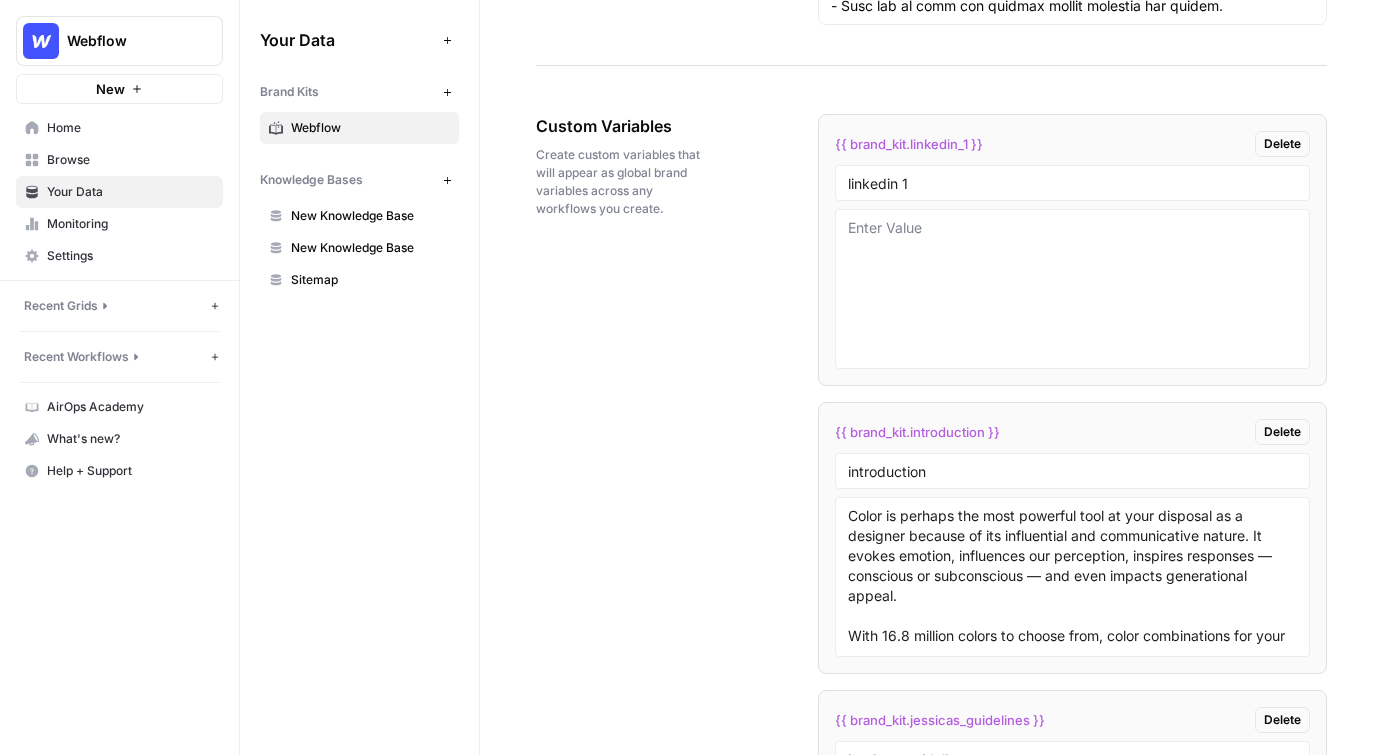 scroll, scrollTop: 3513, scrollLeft: 0, axis: vertical 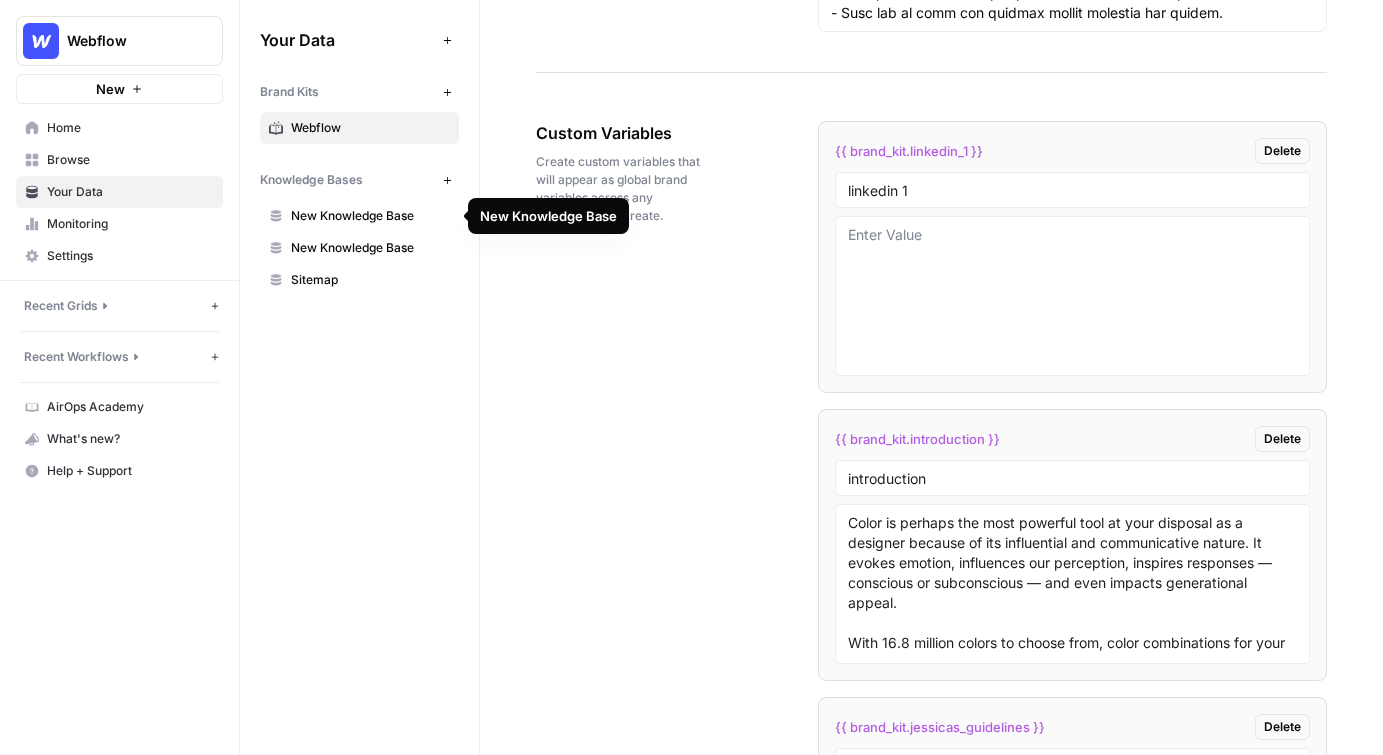 click on "New Knowledge Base" at bounding box center [370, 216] 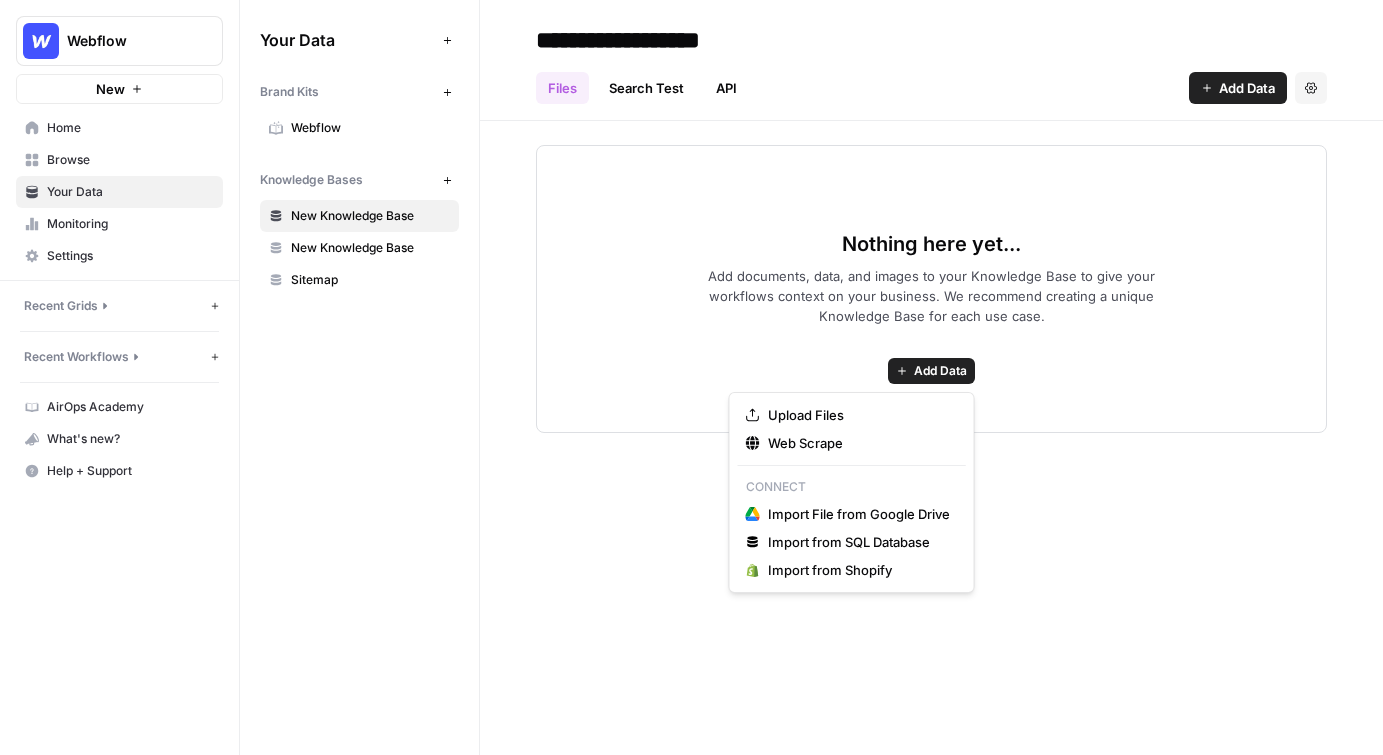 click on "Add Data" at bounding box center [940, 371] 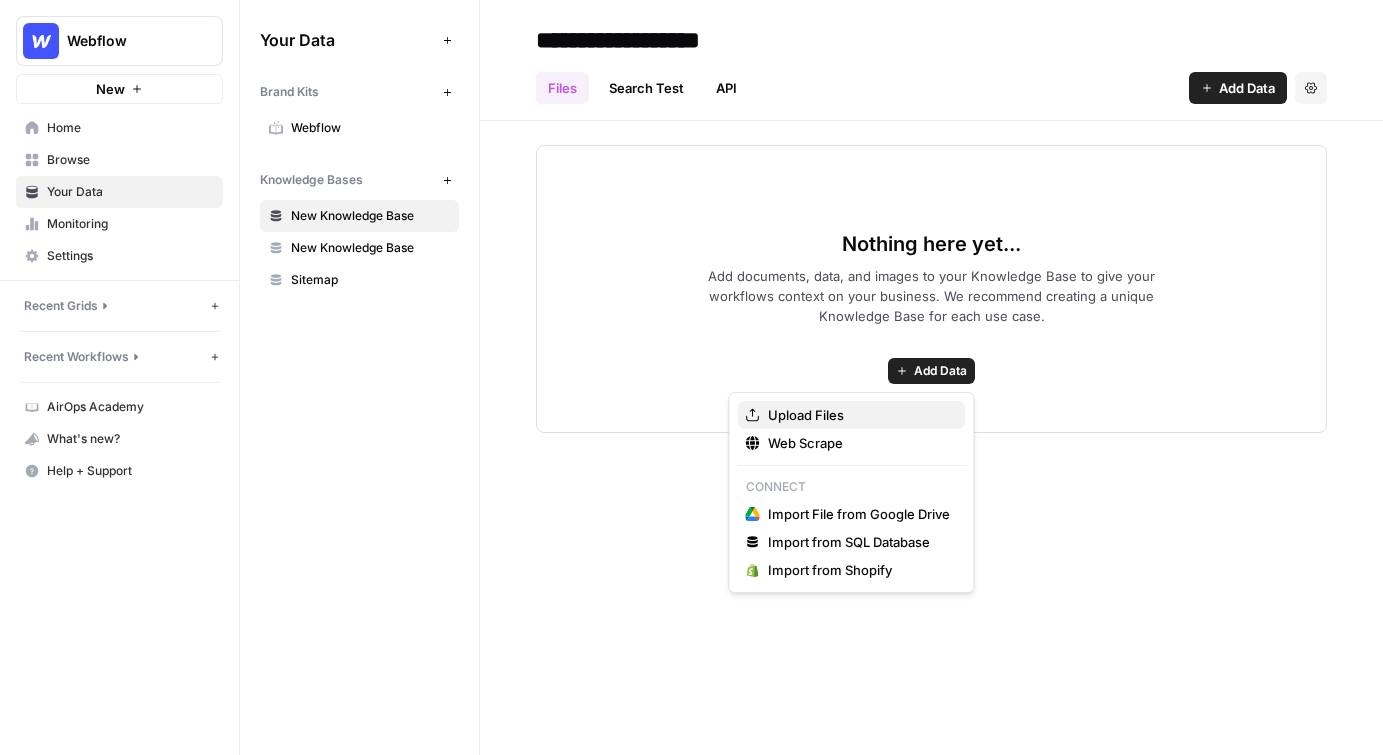 click on "Upload Files" at bounding box center [859, 415] 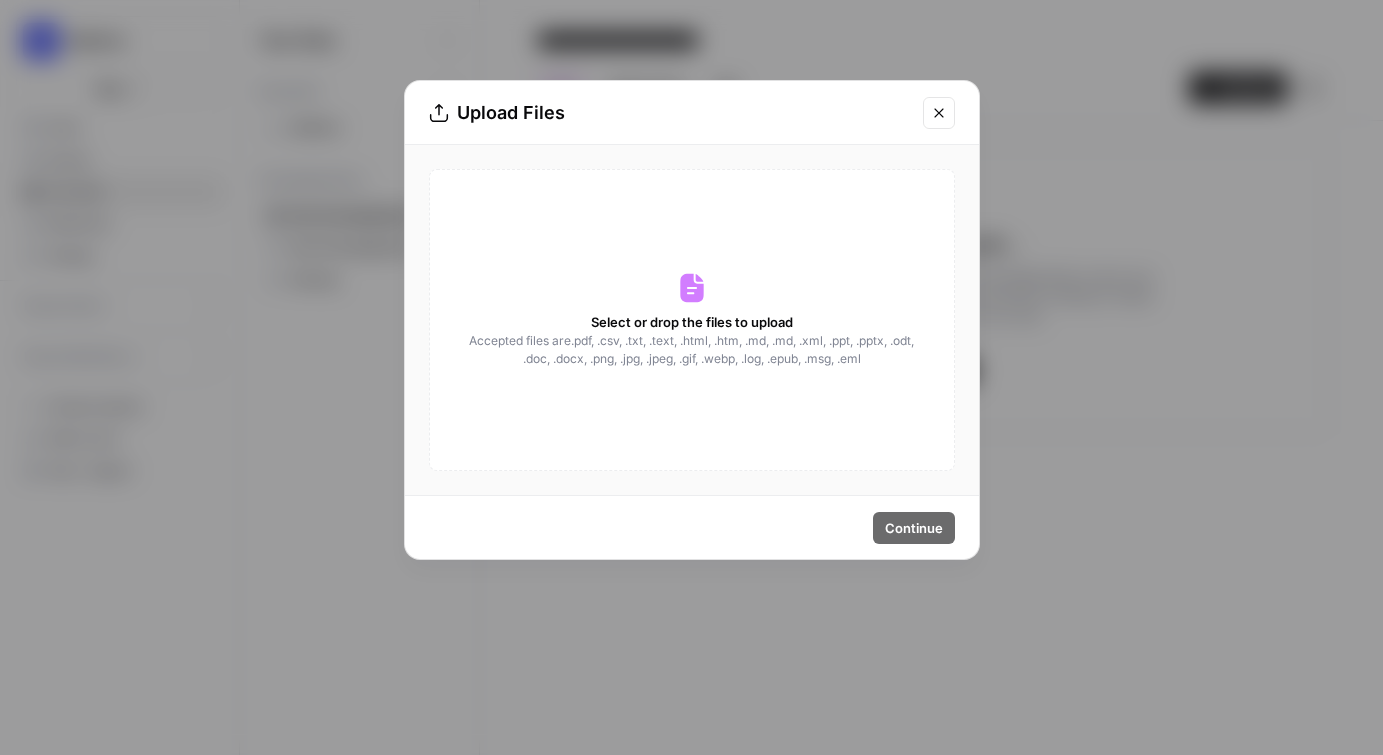 click 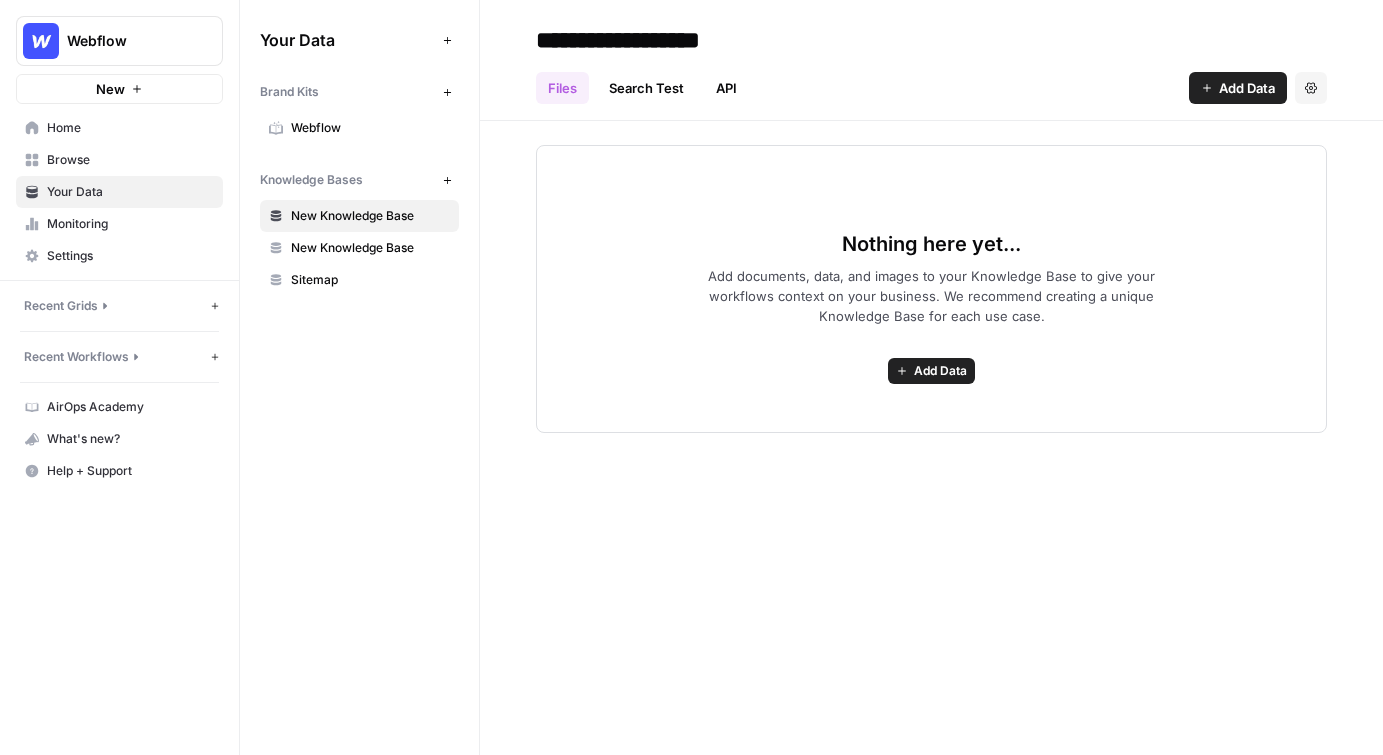 click on "Add Data" at bounding box center [1238, 88] 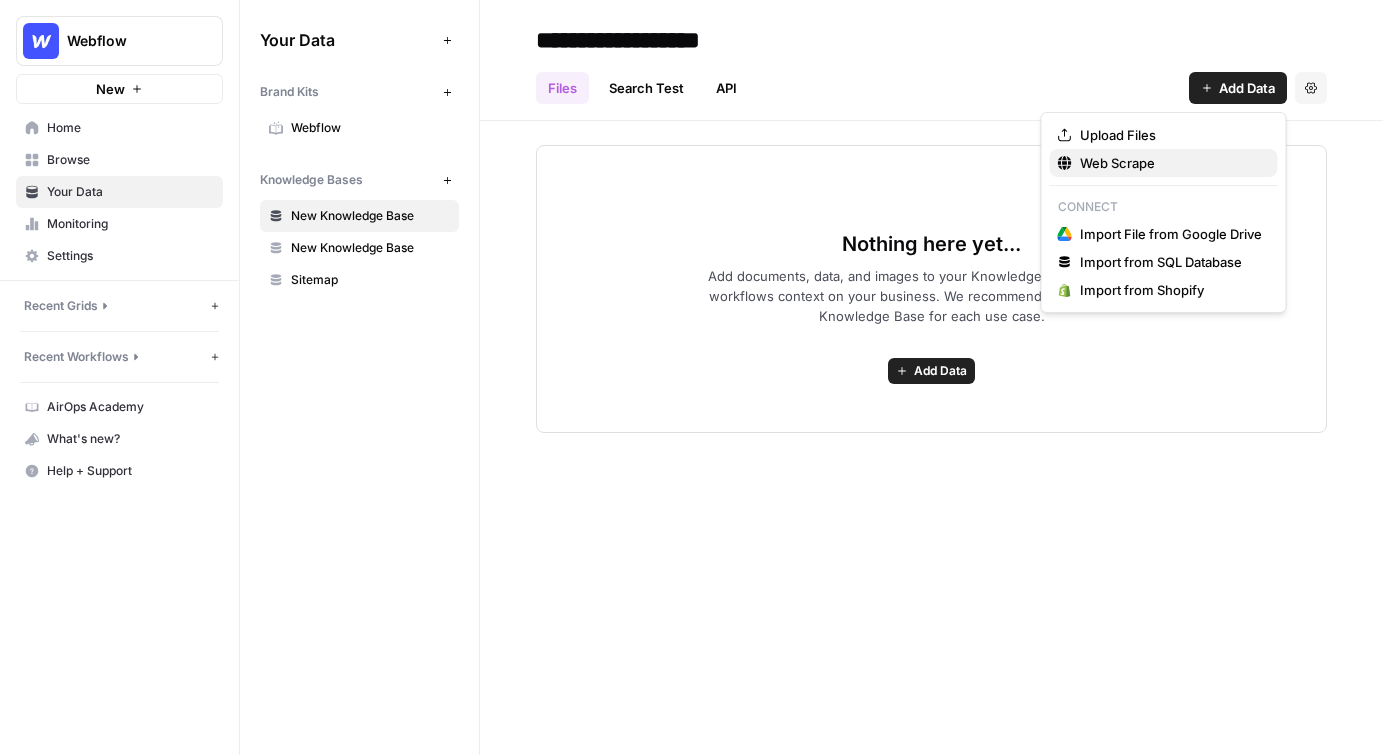 click on "Web Scrape" at bounding box center [1171, 163] 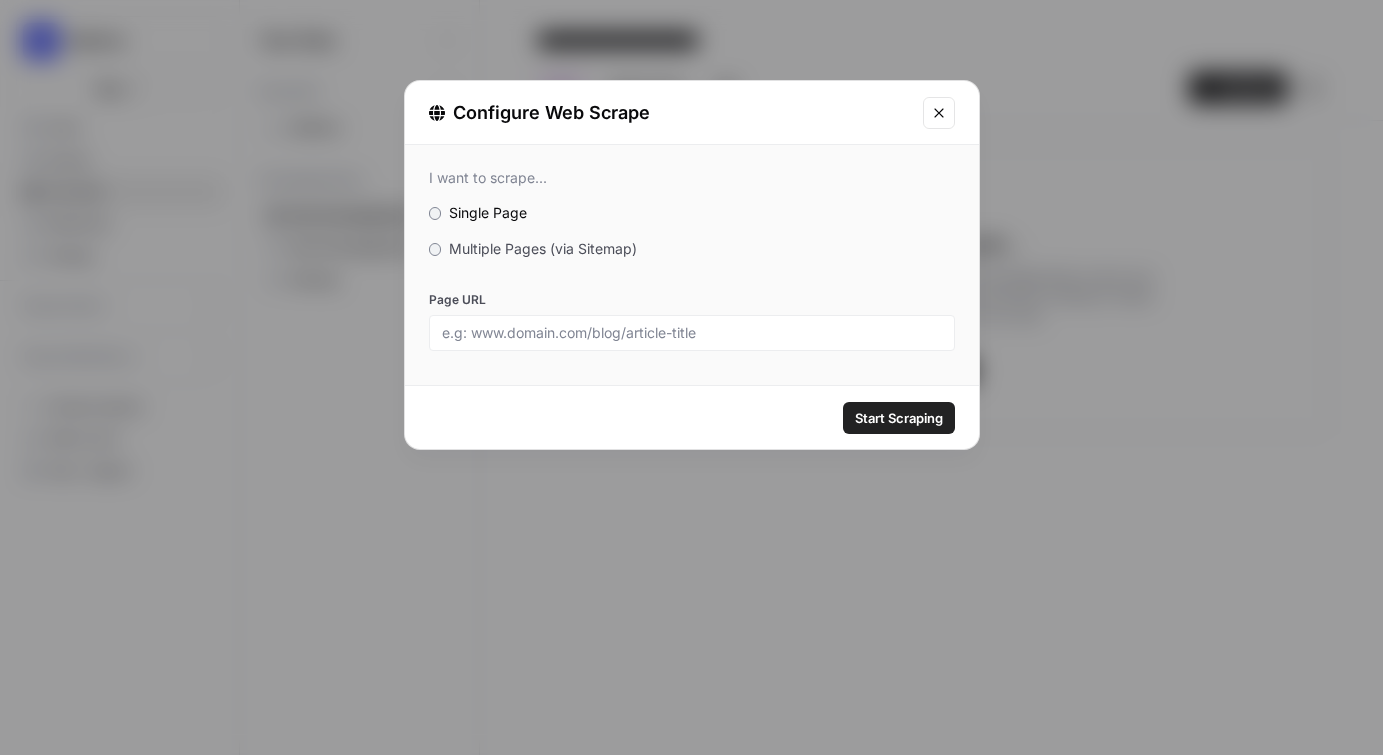 click on "Multiple Pages (via Sitemap)" at bounding box center (543, 248) 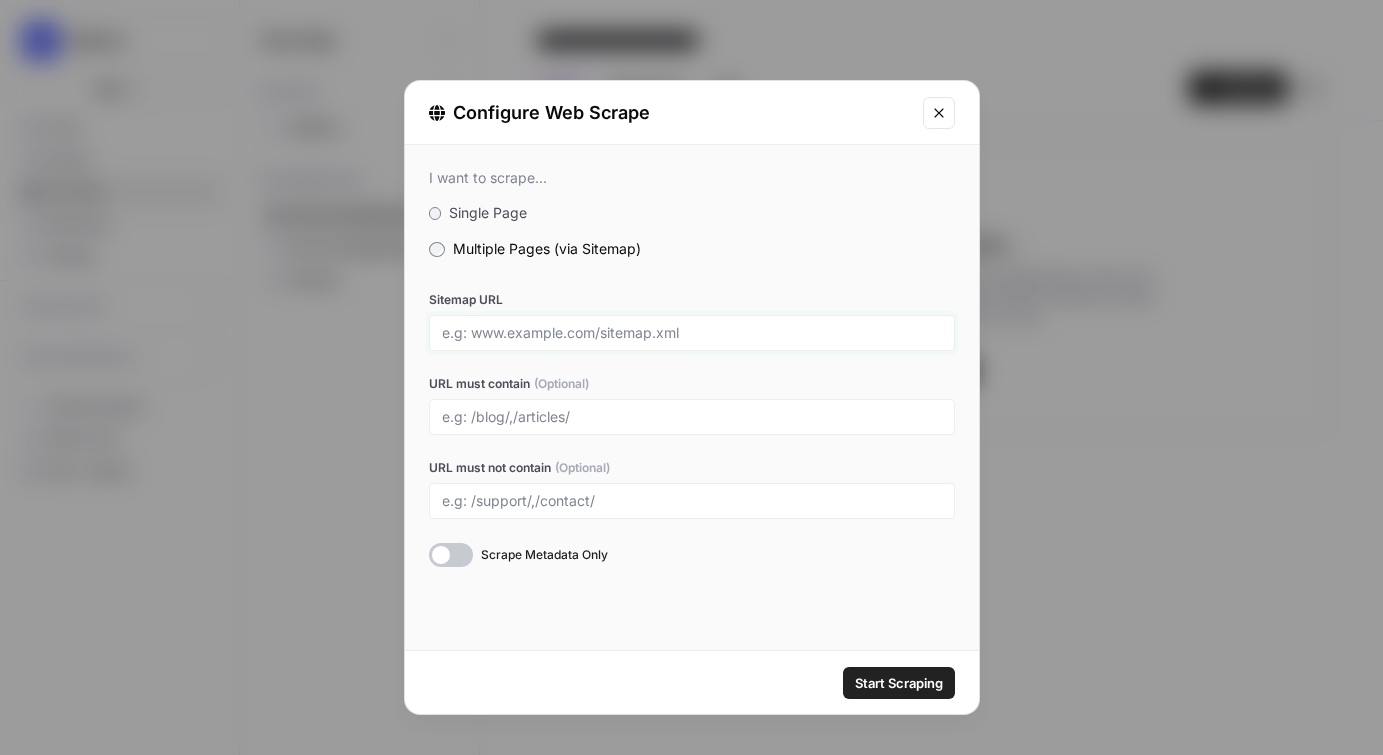 drag, startPoint x: 466, startPoint y: 331, endPoint x: 595, endPoint y: 336, distance: 129.09686 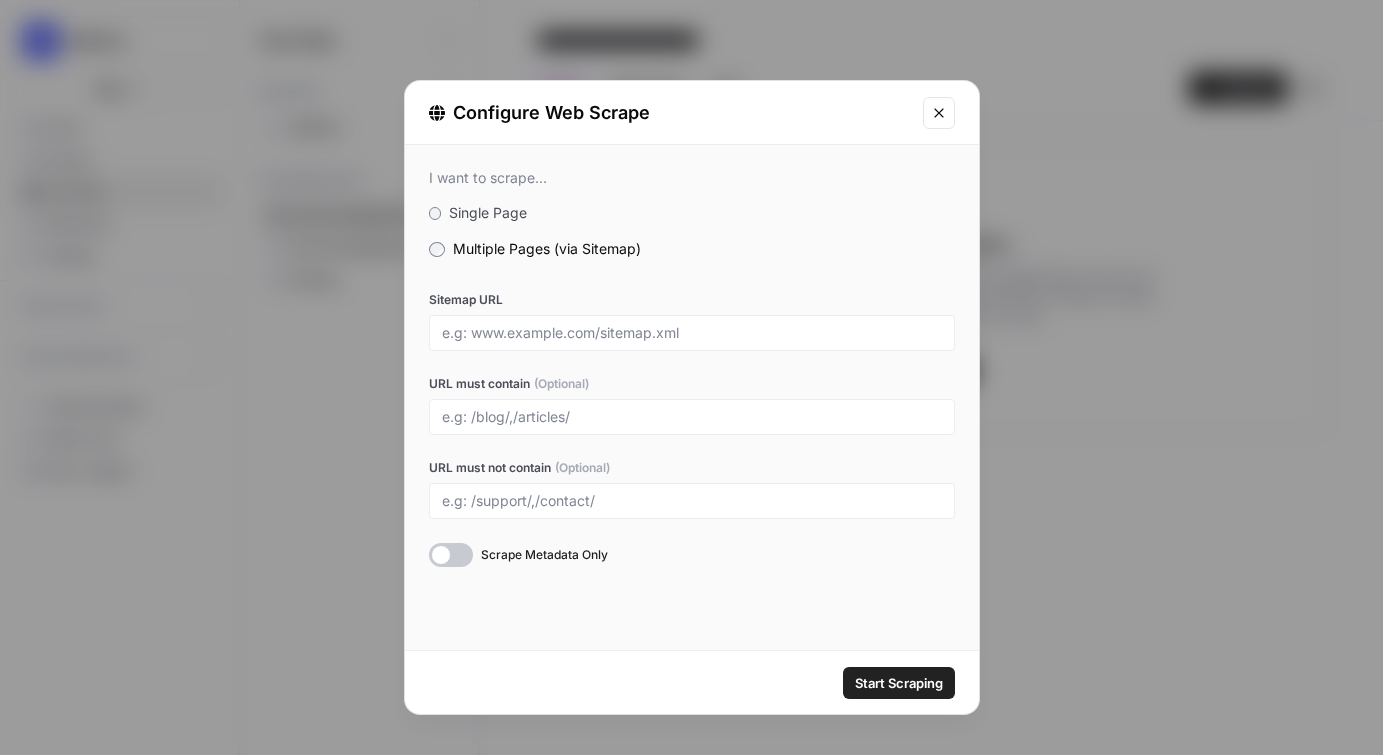 click 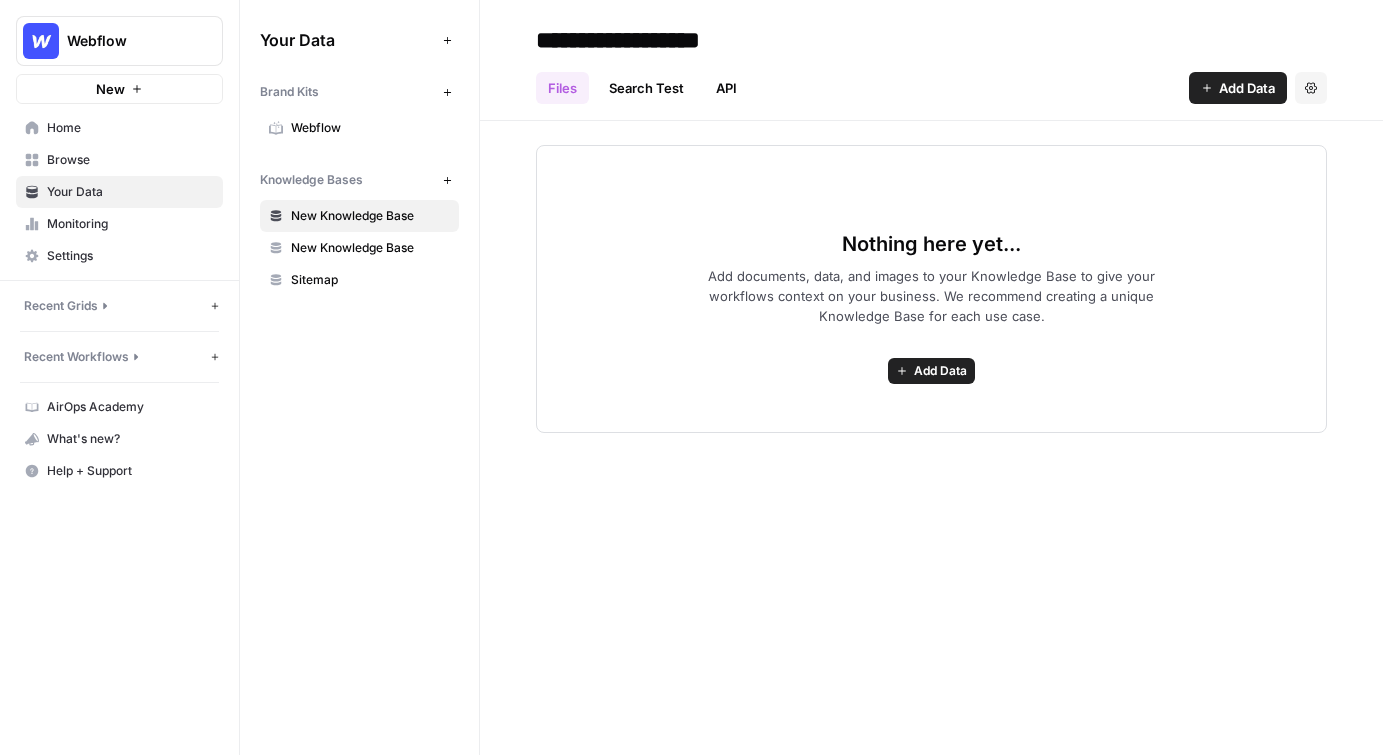 click on "Sitemap" at bounding box center (370, 280) 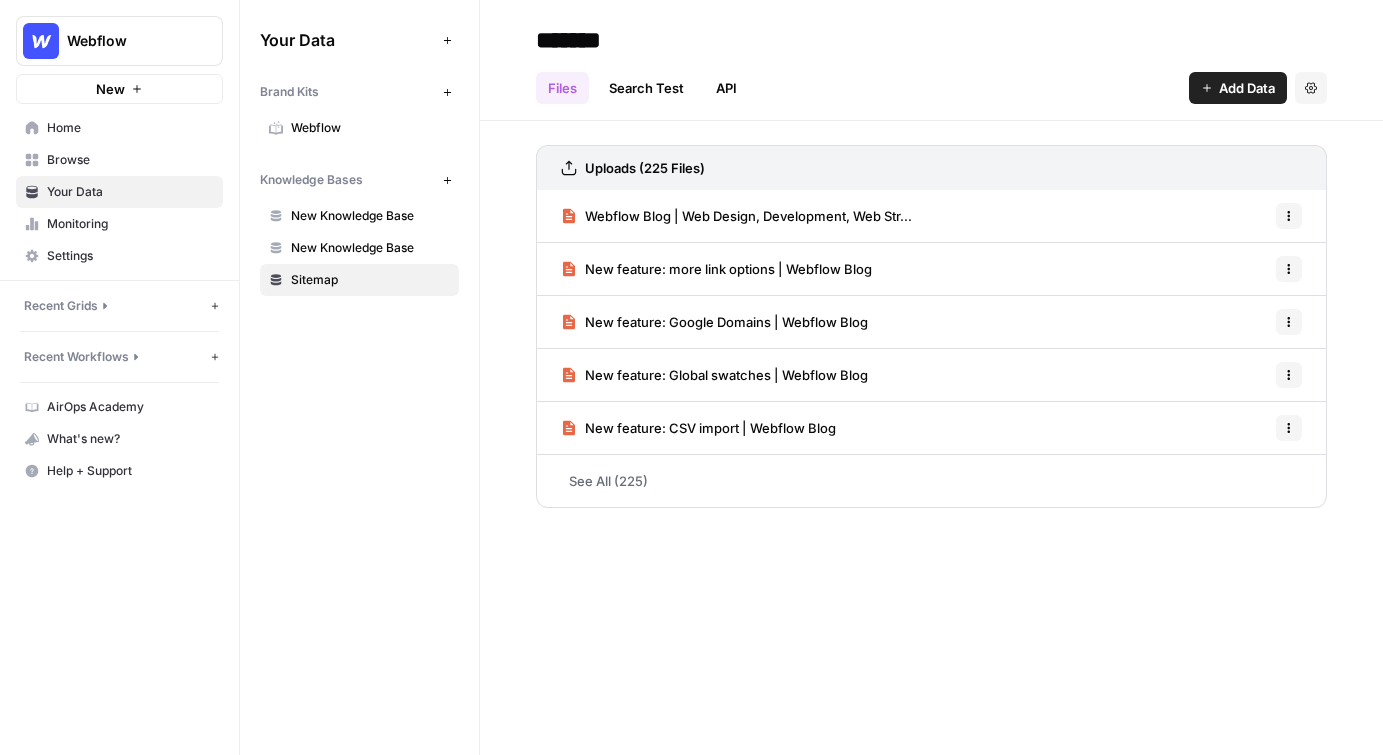 click on "Uploads (225 Files)" at bounding box center (645, 168) 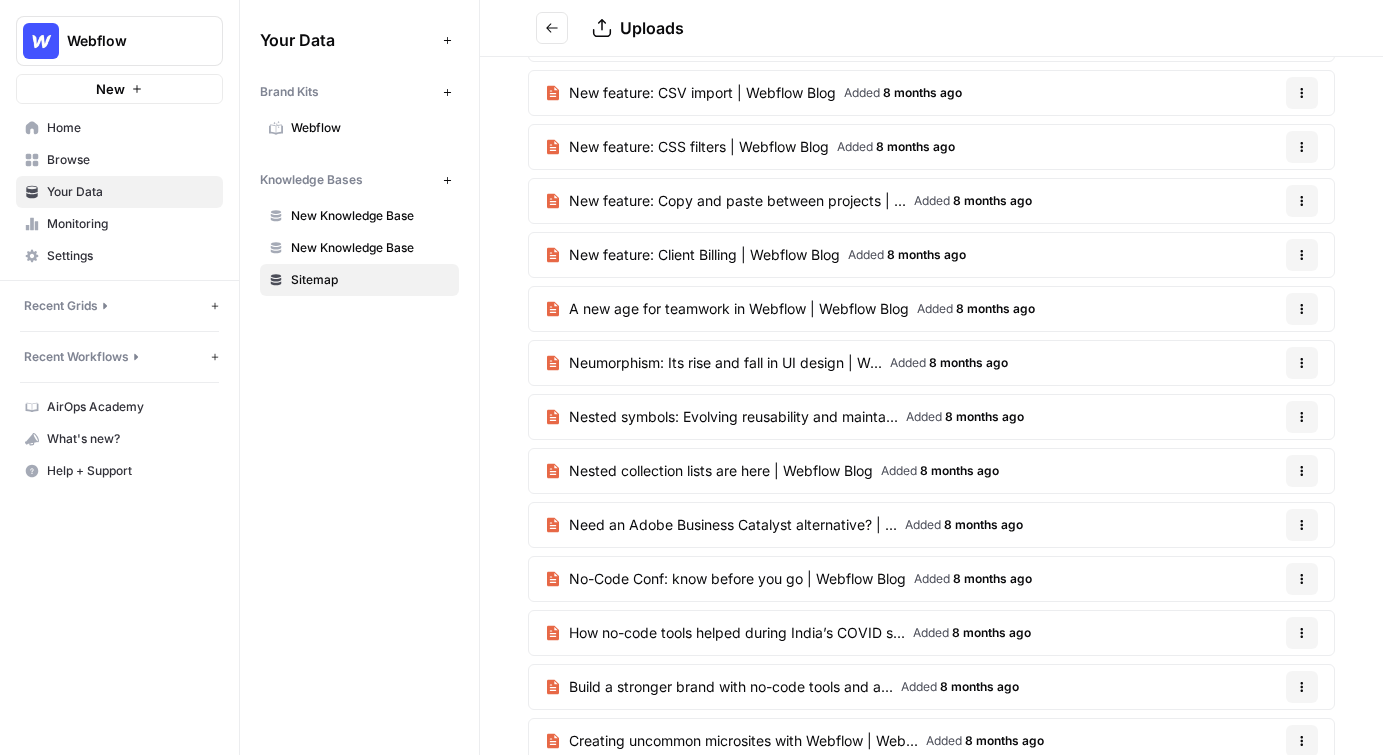 scroll, scrollTop: 263, scrollLeft: 0, axis: vertical 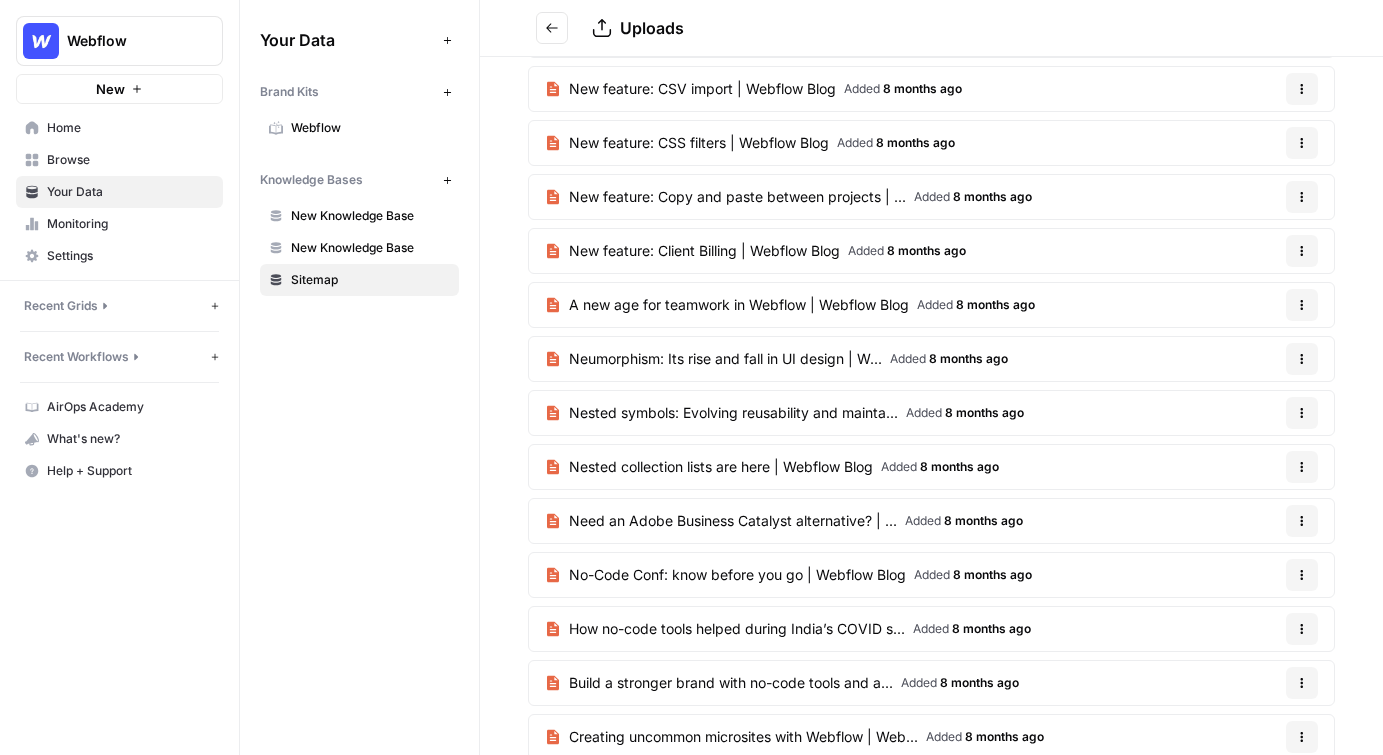 click on "Webflow Blog | Web Design, Development, Web Str... Added   8 months ago Options New feature: more link options | Webflow Blog Added   8 months ago Options New feature: Google Domains | Webflow Blog Added   8 months ago Options New feature: Global swatches | Webflow Blog Added   8 months ago Options New feature: CSV import | Webflow Blog Added   8 months ago Options New feature: CSS filters | Webflow Blog Added   8 months ago Options New feature: Copy and paste between projects | ... Added   8 months ago Options New feature: Client Billing | Webflow Blog Added   8 months ago Options A new age for teamwork in Webflow | Webflow Blog Added   8 months ago Options Neumorphism: Its rise and fall in UI design | W... Added   8 months ago Options Nested symbols: Evolving reusability and mainta... Added   8 months ago Options Nested collection lists are here | Webflow Blog Added   8 months ago Options Need an Adobe Business Catalyst alternative? | ... Added   8 months ago Options Added   8 months ago Options Added" at bounding box center [931, 926] 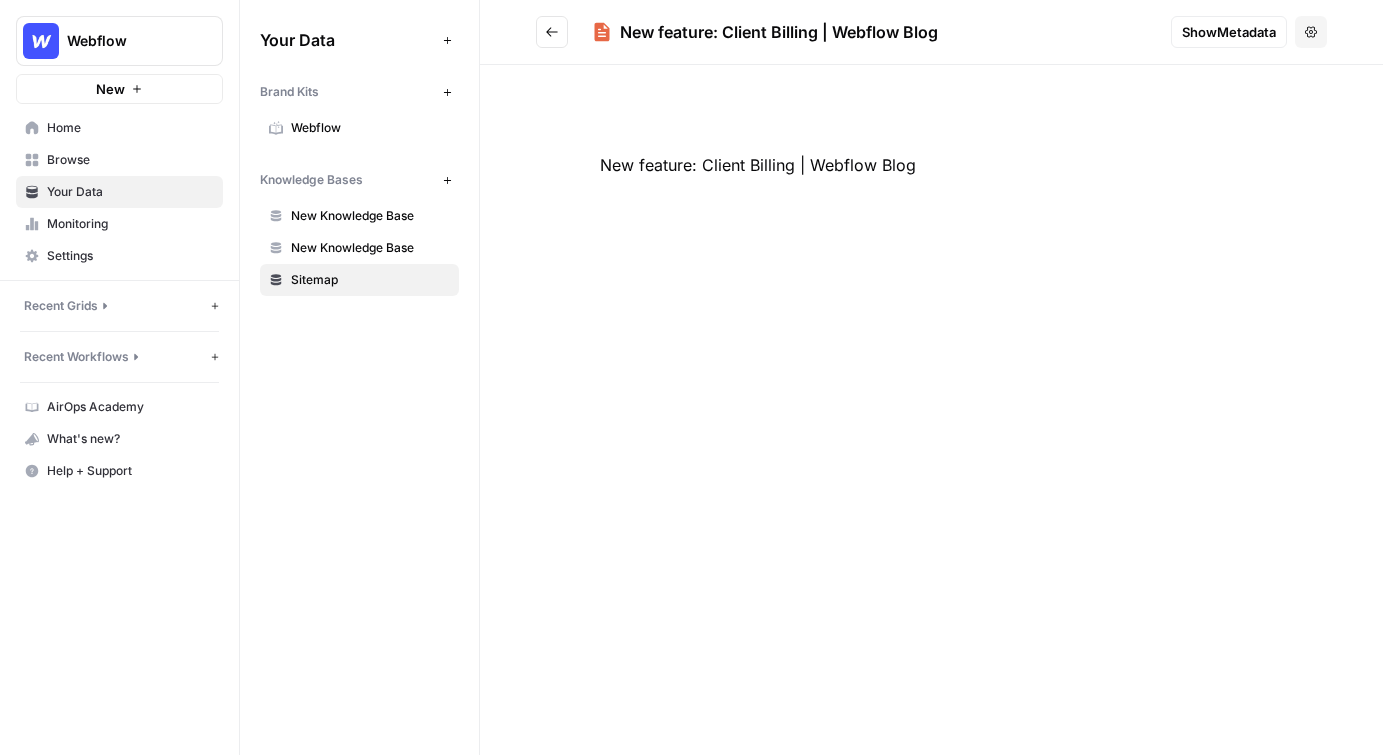 click 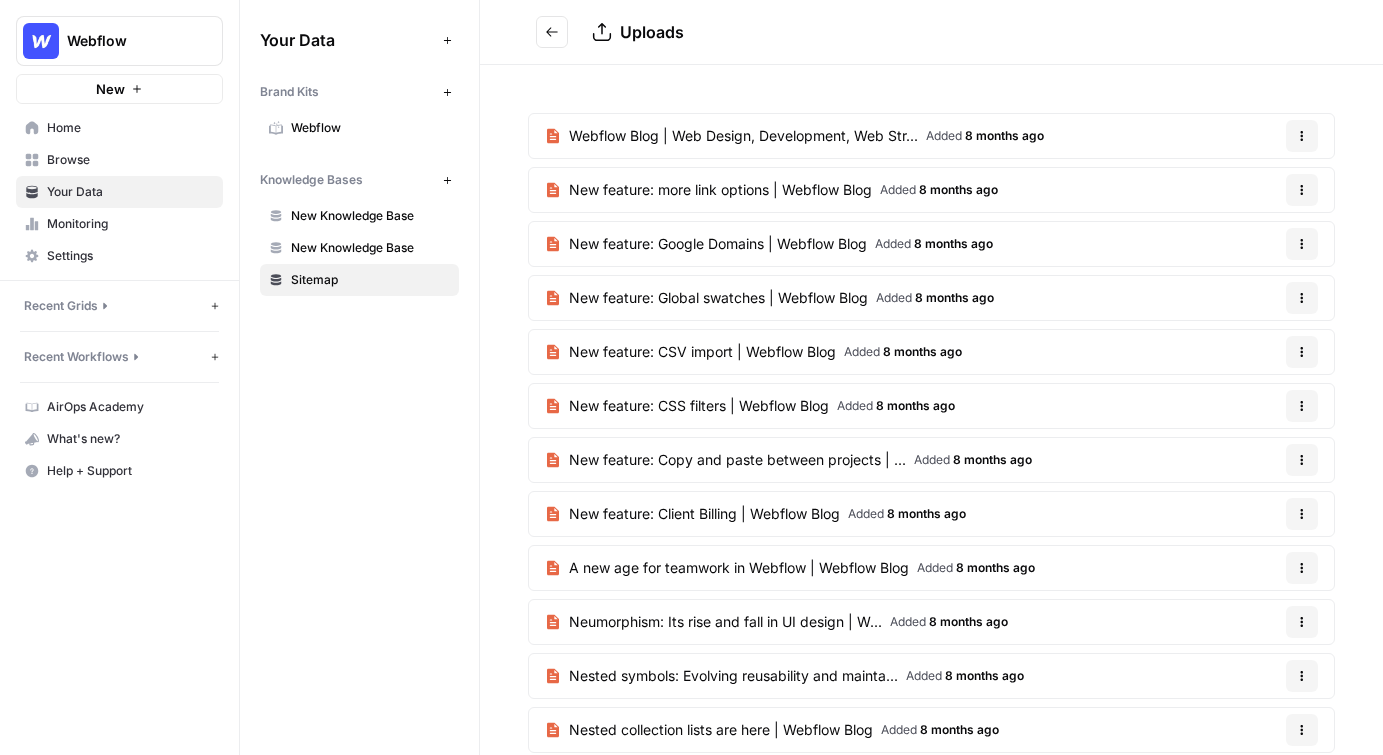 click 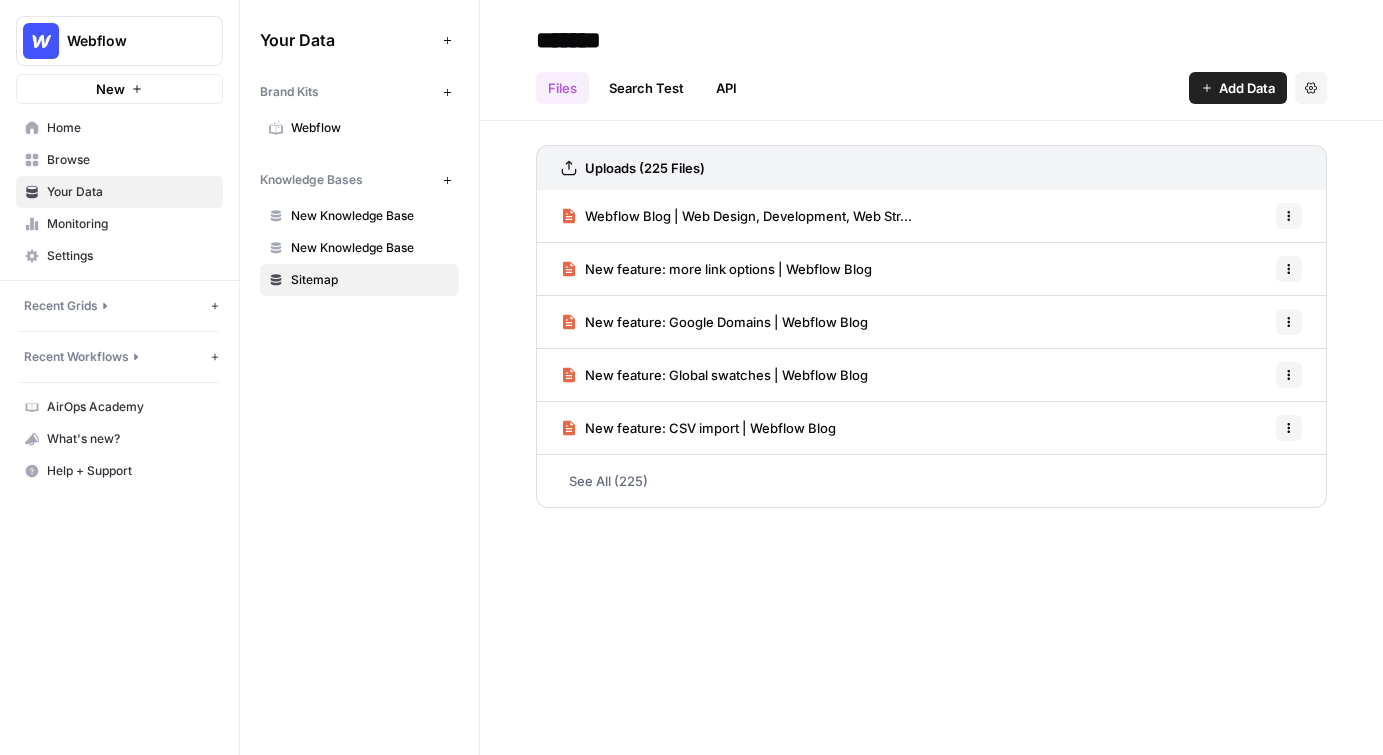 click on "Webflow Blog | Web Design, Development, Web Str..." at bounding box center [748, 216] 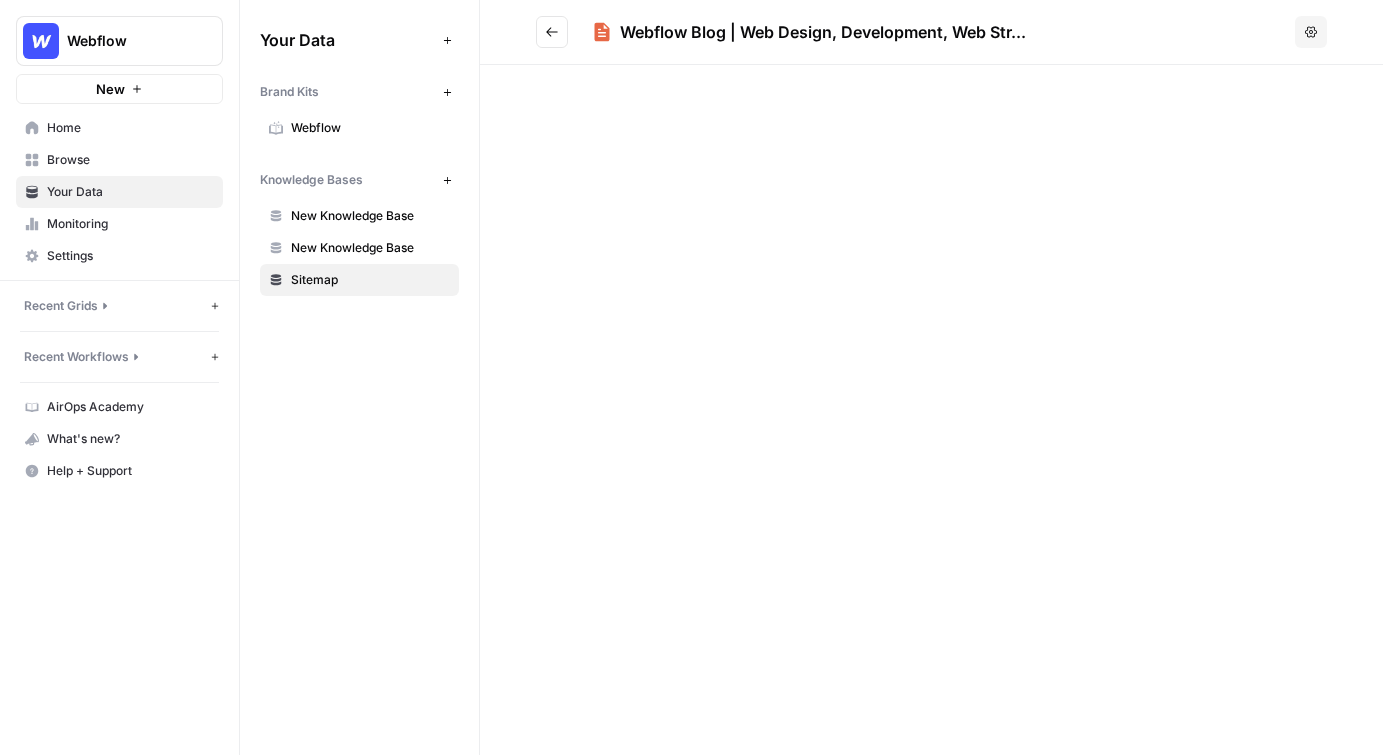 click 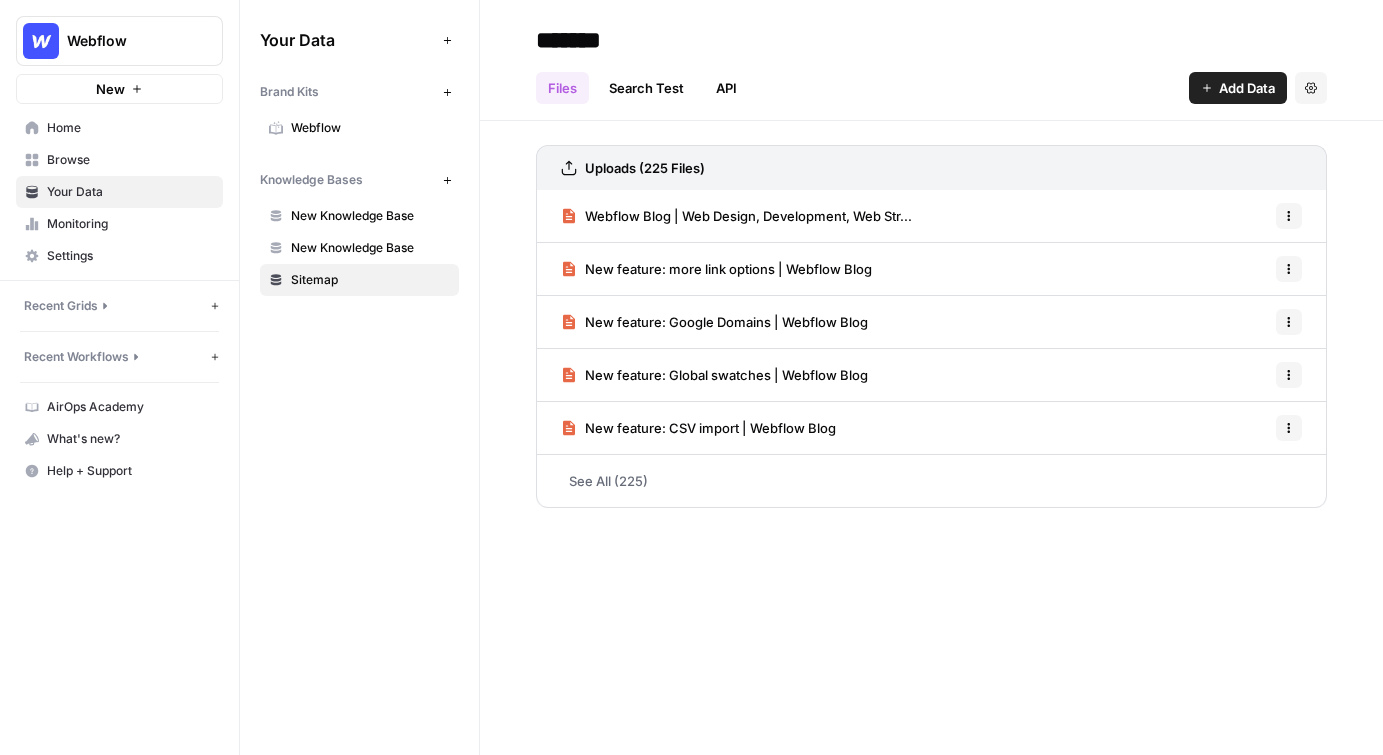 click on "Browse" at bounding box center [130, 160] 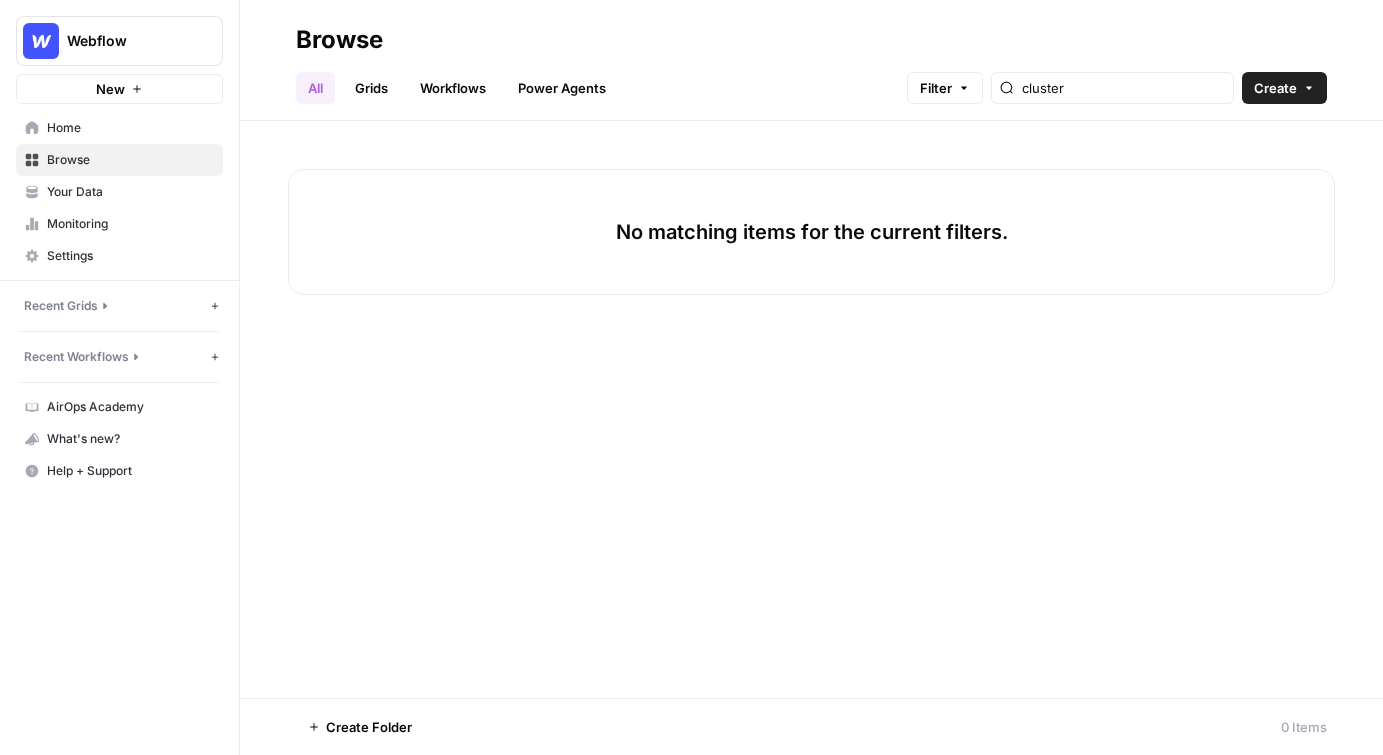 click on "Grids" at bounding box center (371, 88) 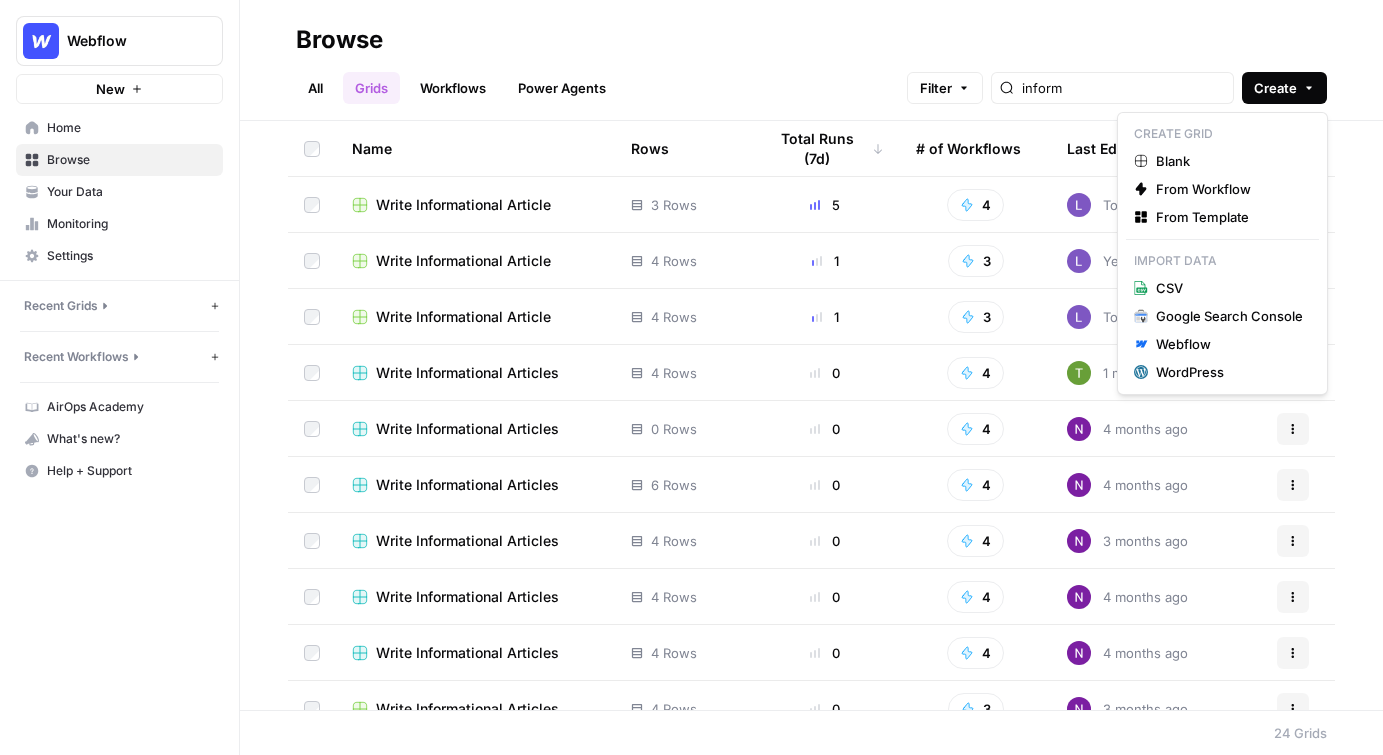 click on "Create" at bounding box center (1275, 88) 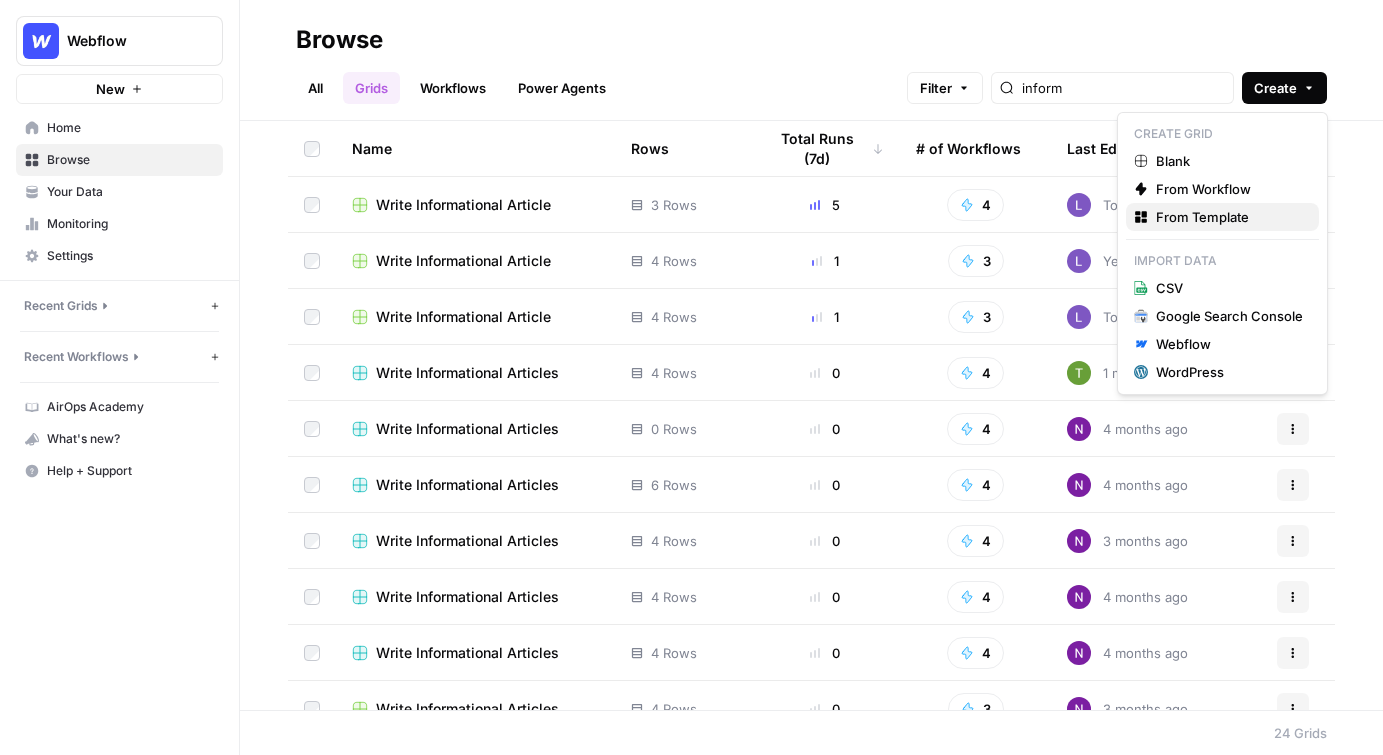 click on "From Template" at bounding box center (1229, 217) 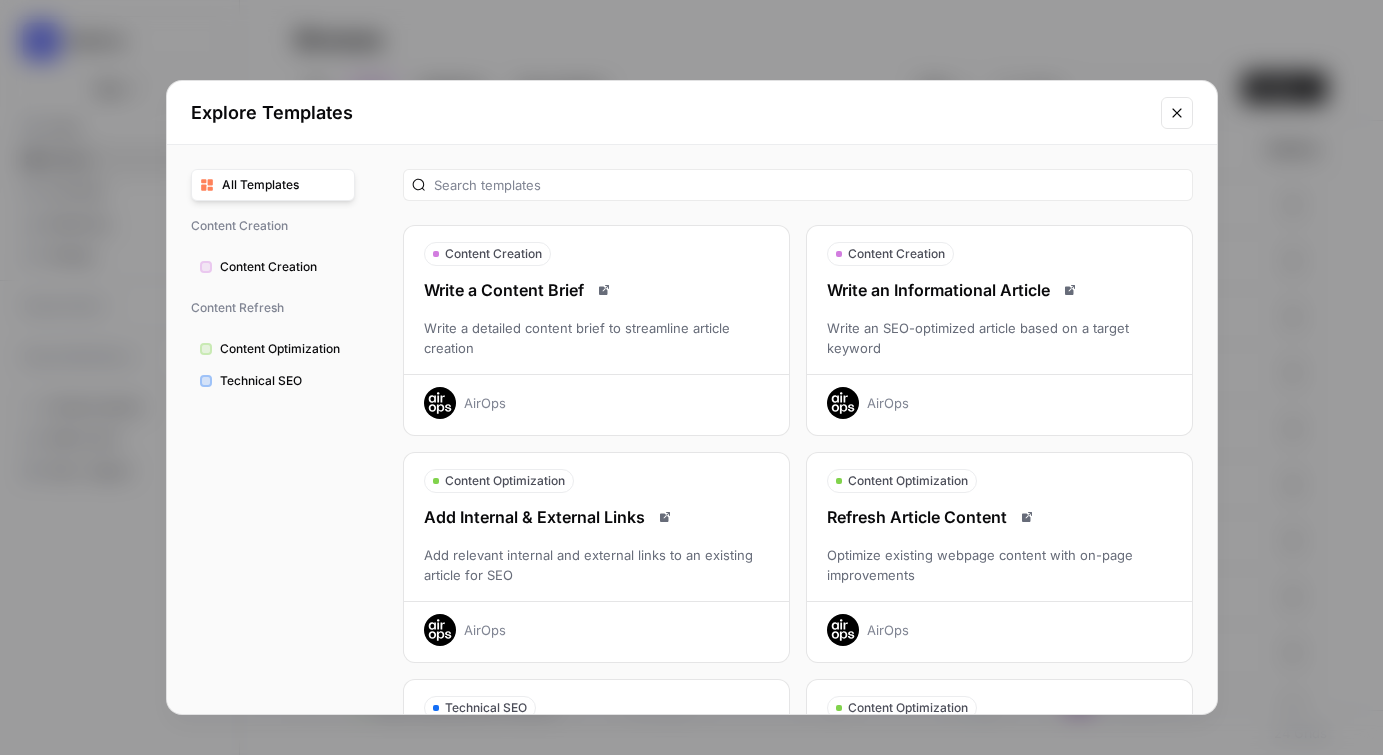 scroll, scrollTop: 73, scrollLeft: 0, axis: vertical 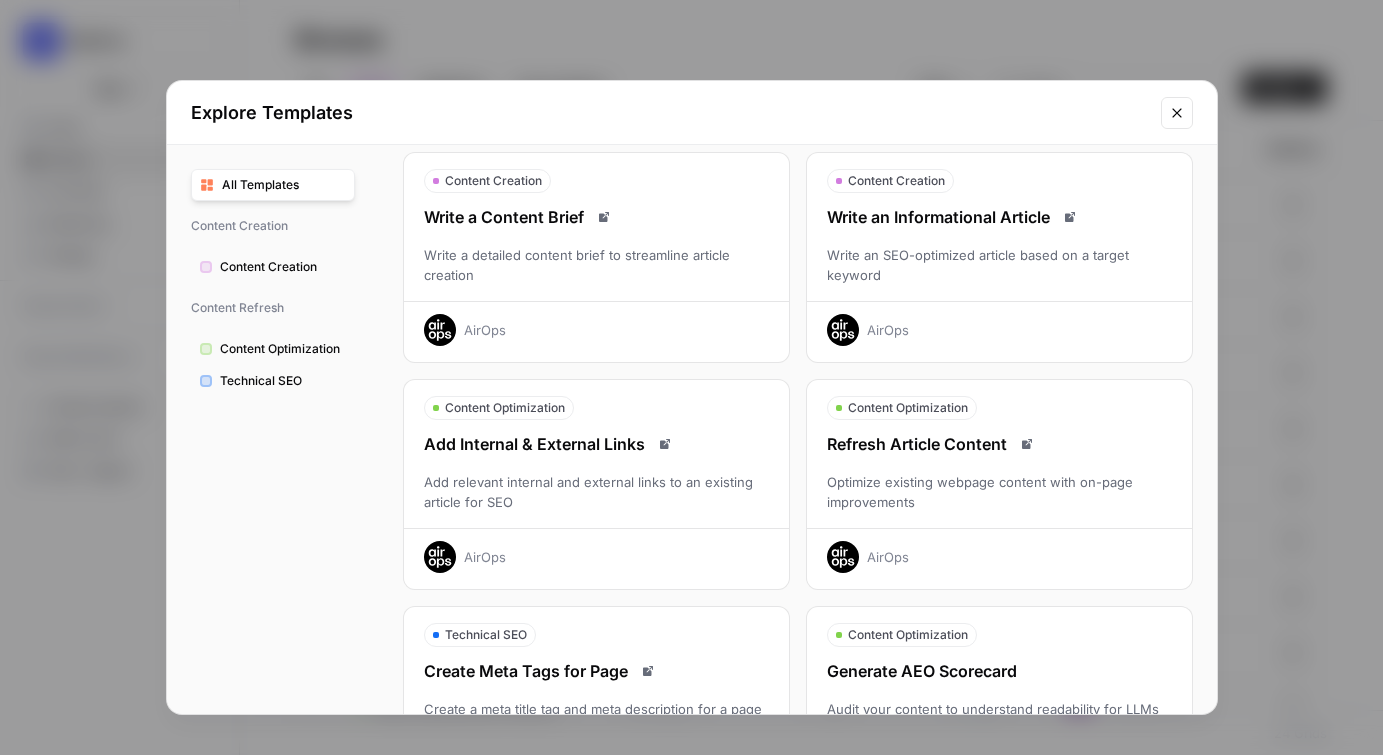 click on "Refresh Article Content Optimize existing webpage content with on-page improvements AirOps" at bounding box center (999, 502) 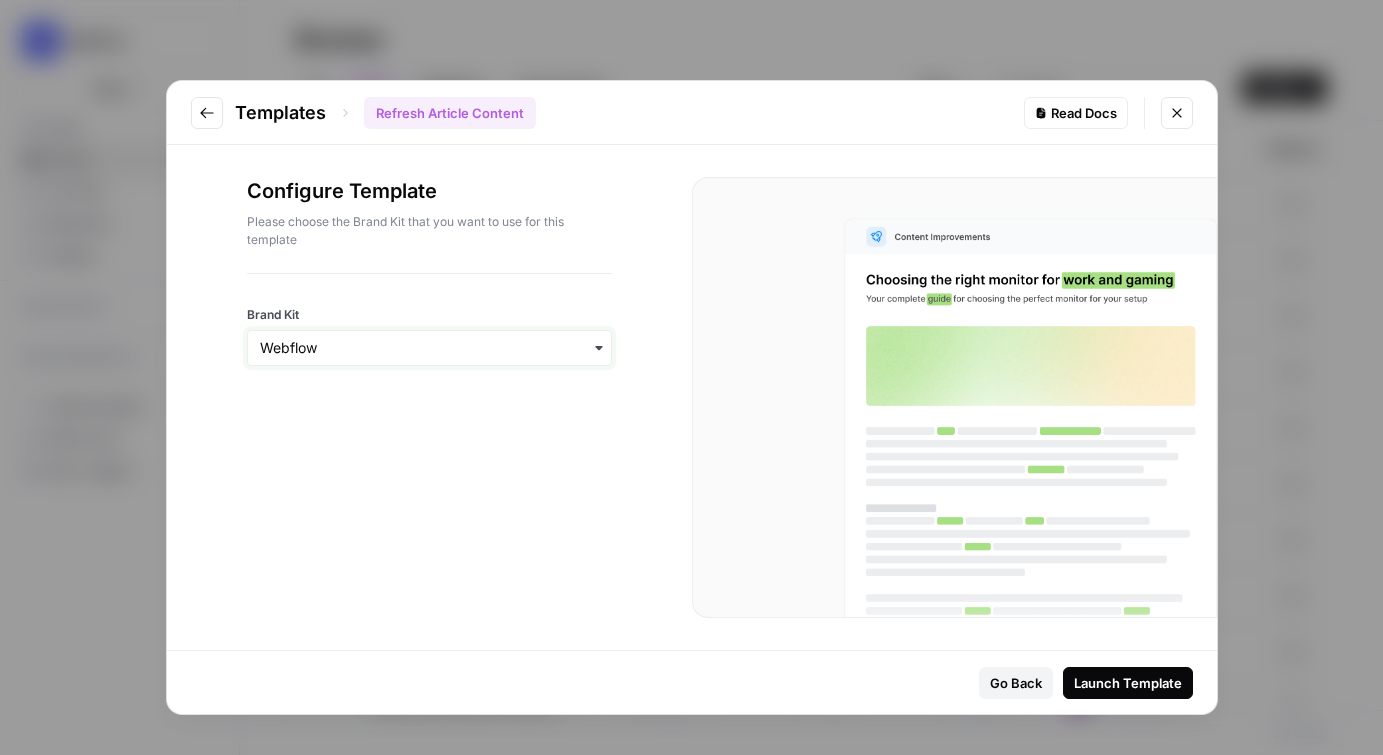 click on "Brand Kit" at bounding box center [429, 348] 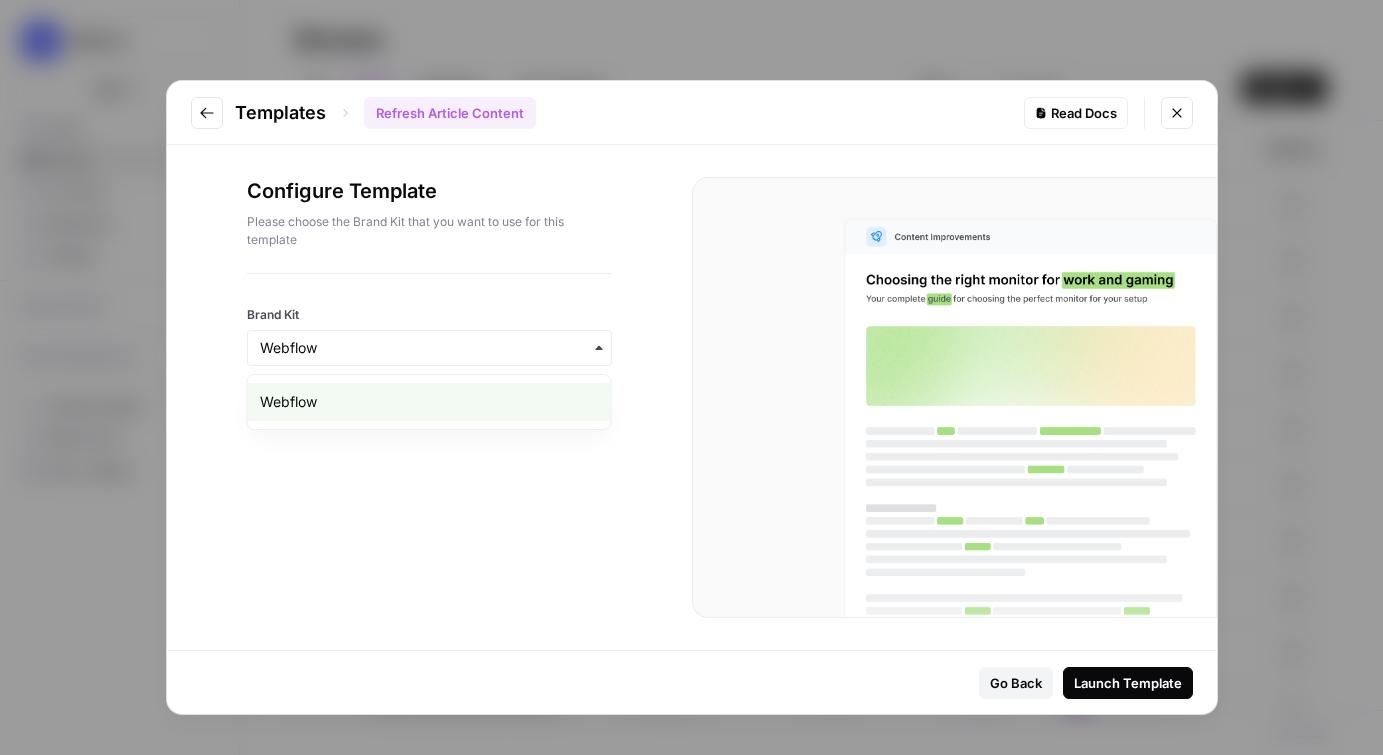click on "Configure Template Please choose the Brand Kit that you want to use for this template Brand Kit" at bounding box center (429, 397) 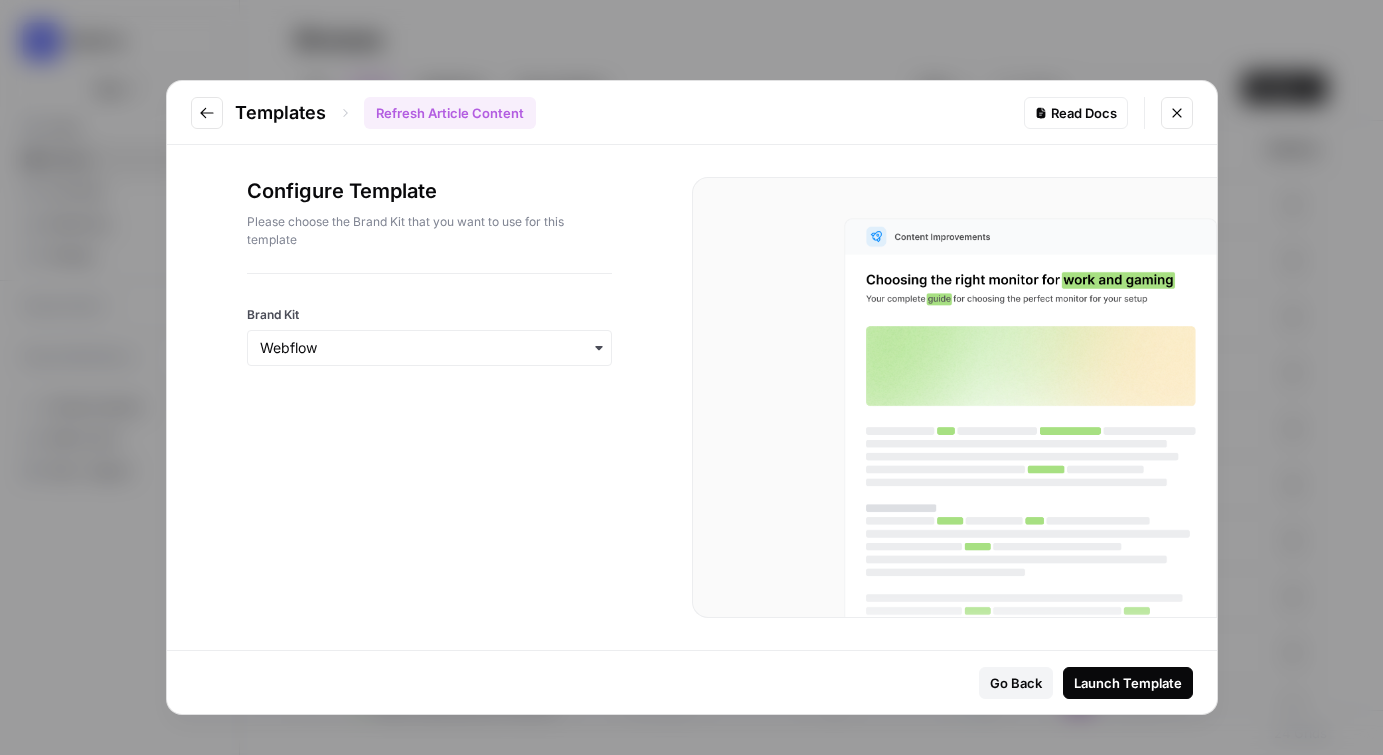click on "Launch Template" at bounding box center [1128, 683] 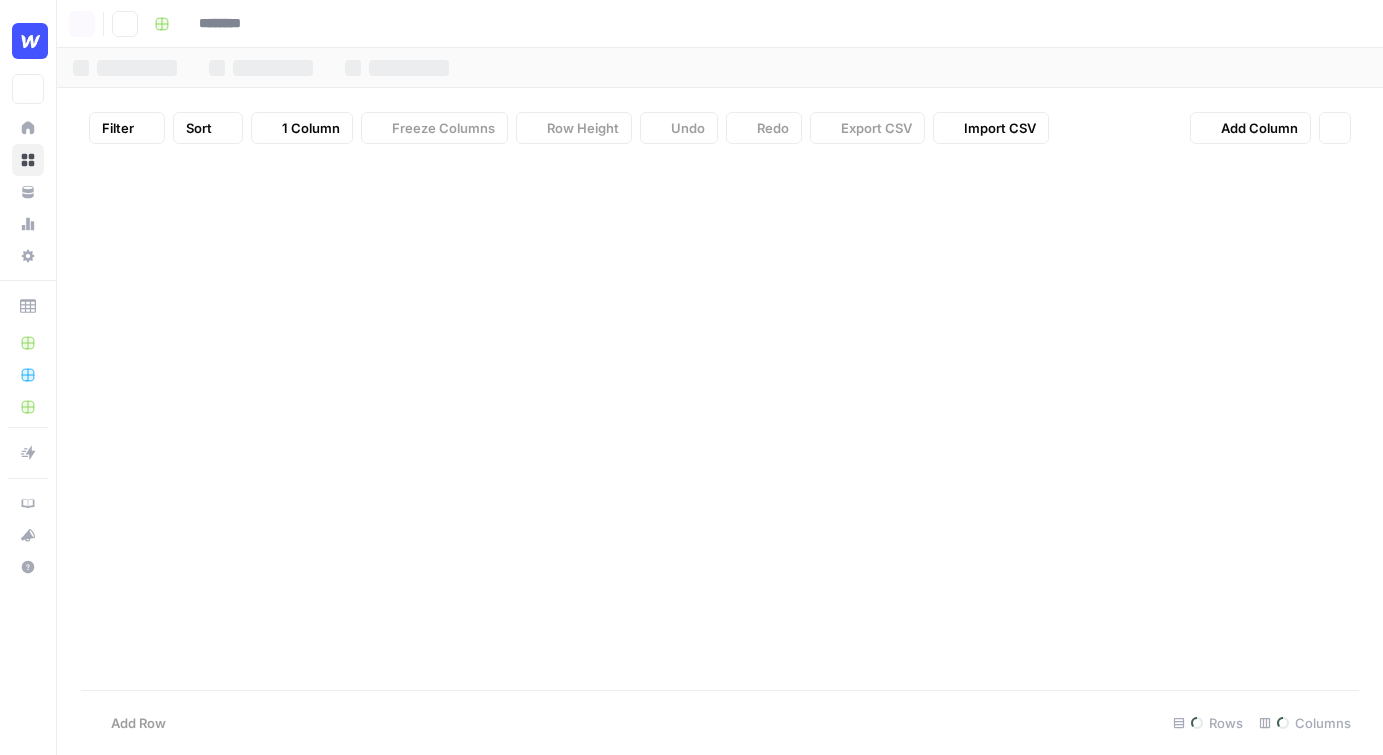 type on "**********" 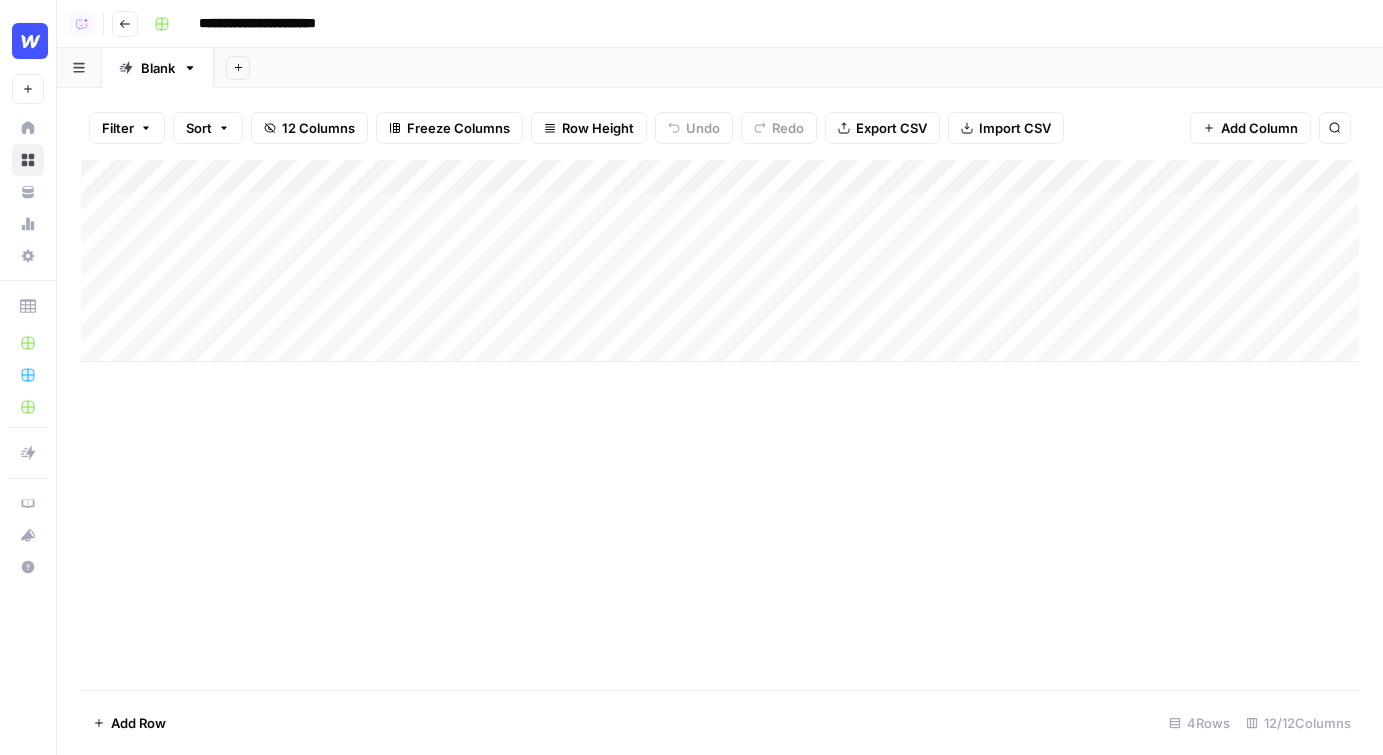 click on "Add Column" at bounding box center [720, 261] 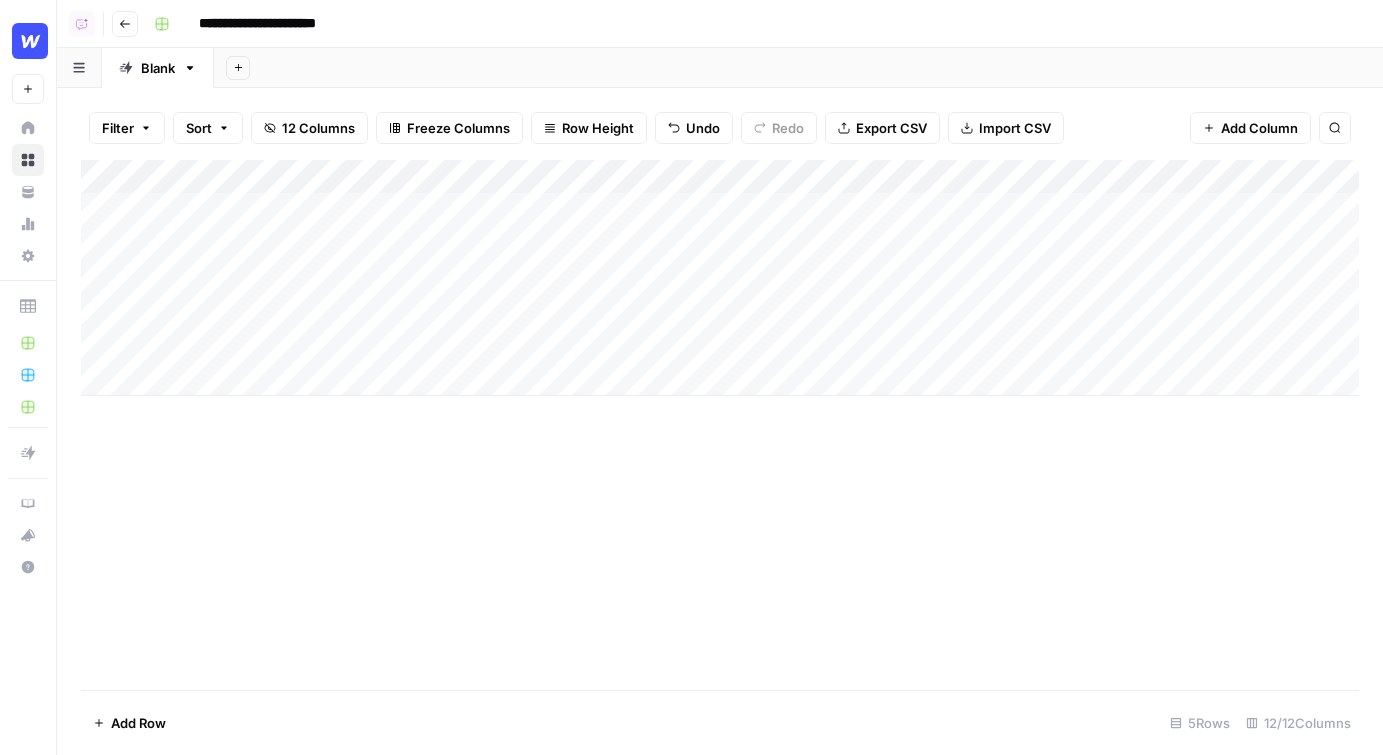 click on "Add Column" at bounding box center (720, 278) 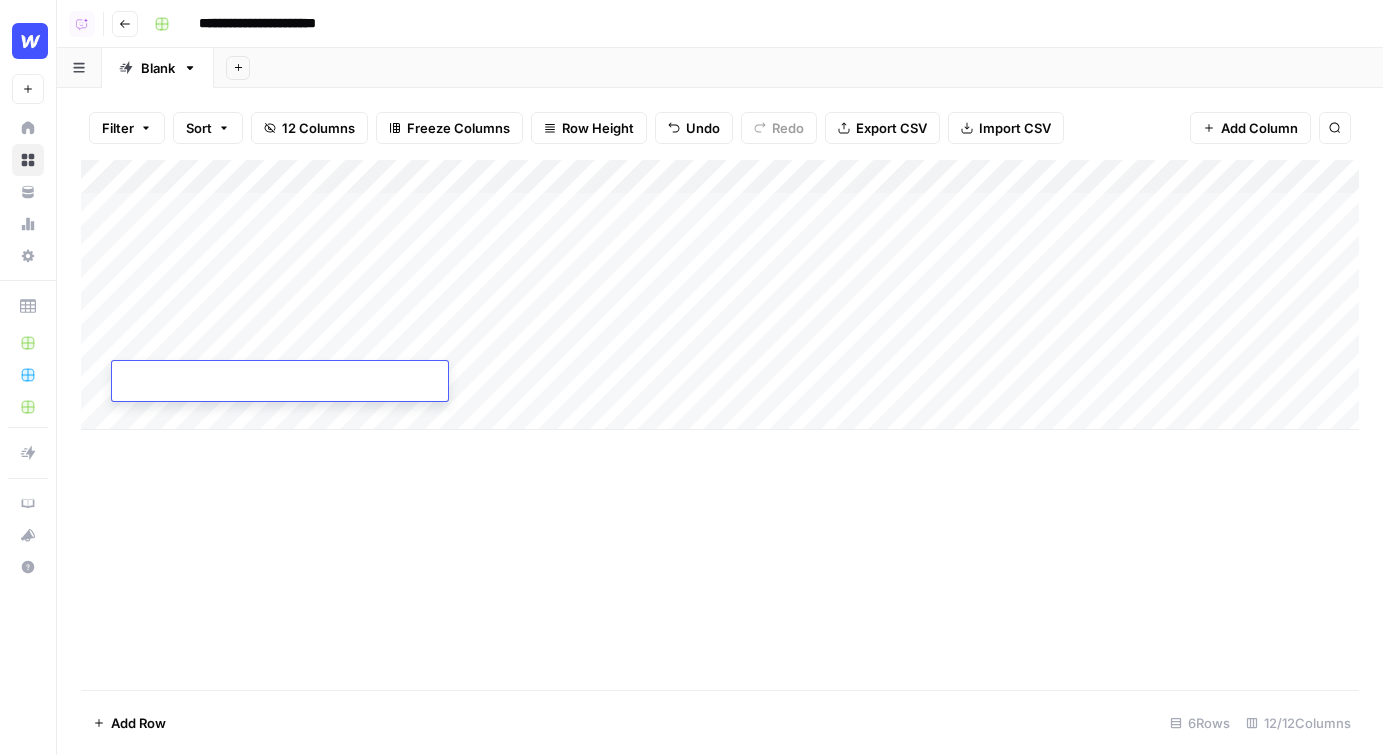 click on "Add Column" at bounding box center (720, 295) 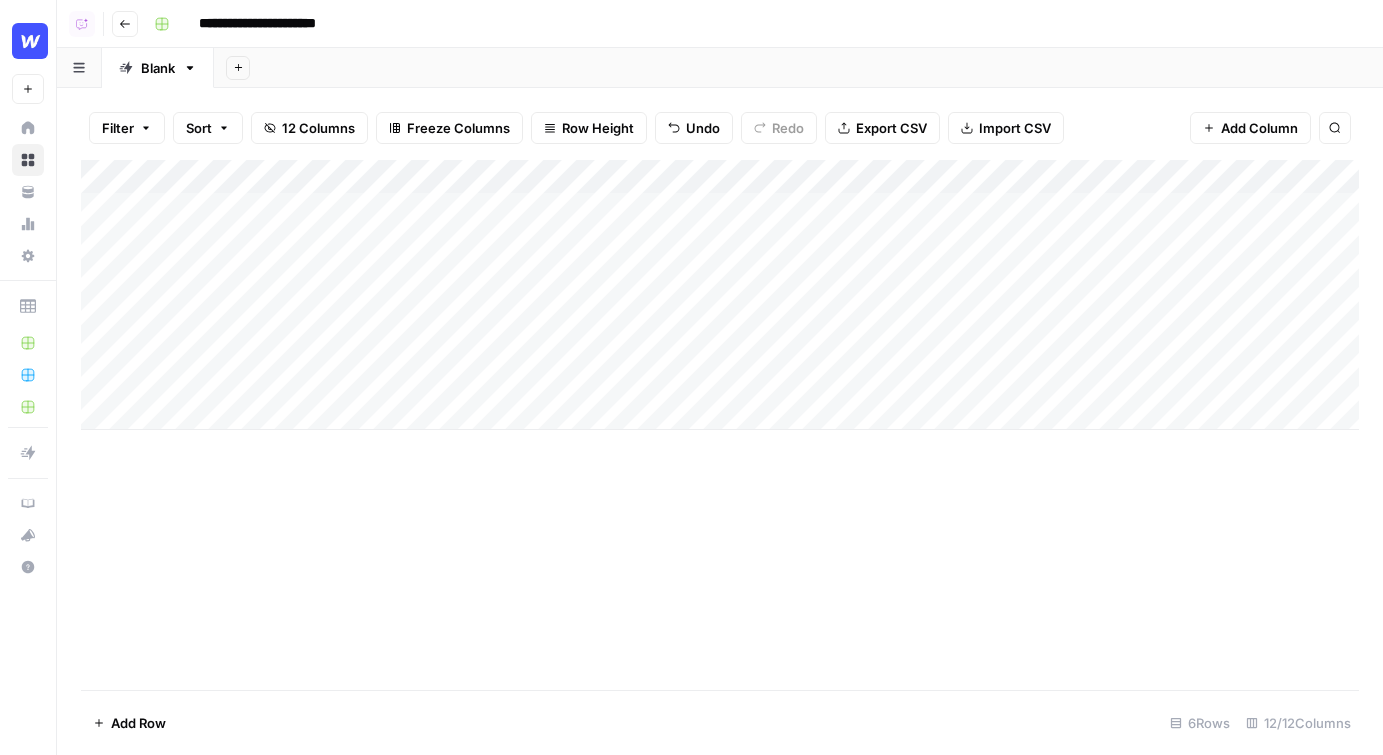 click on "Add Column" at bounding box center (720, 295) 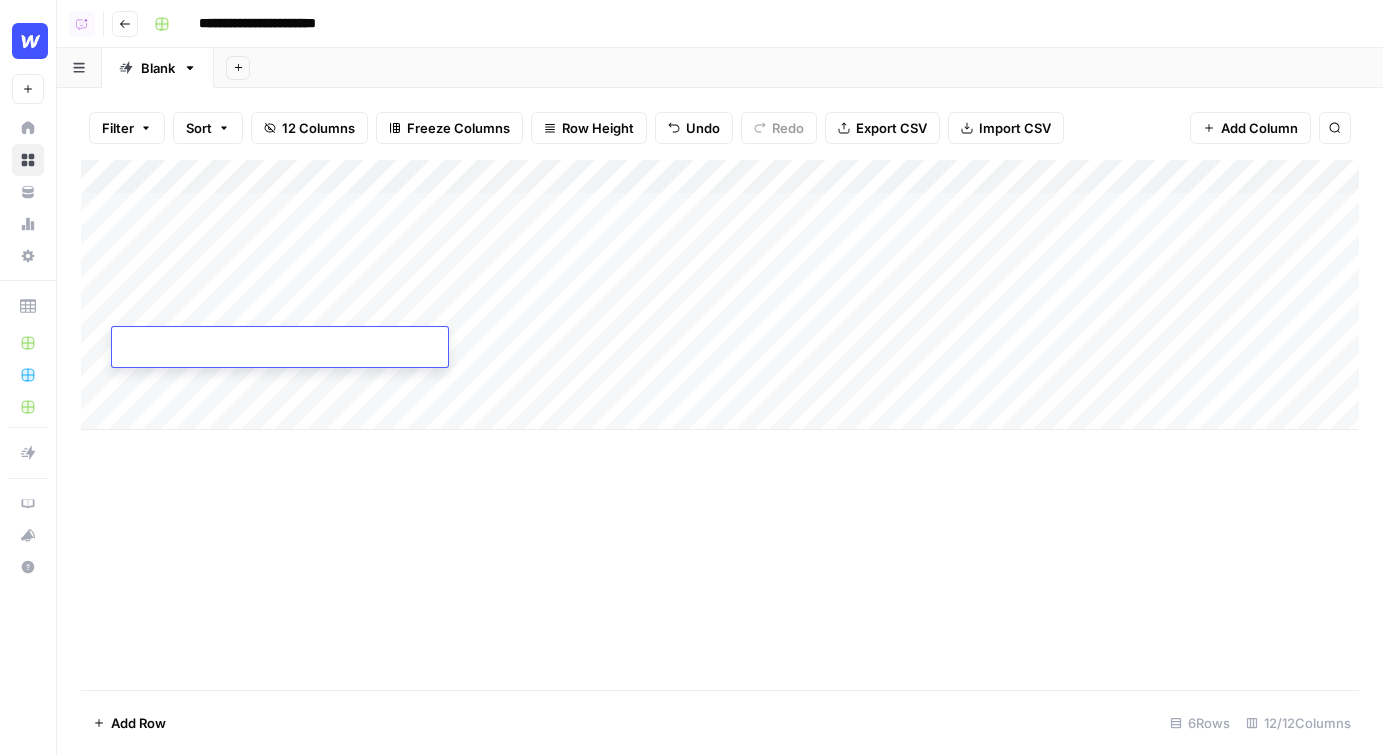 click on "Add Column" at bounding box center (720, 295) 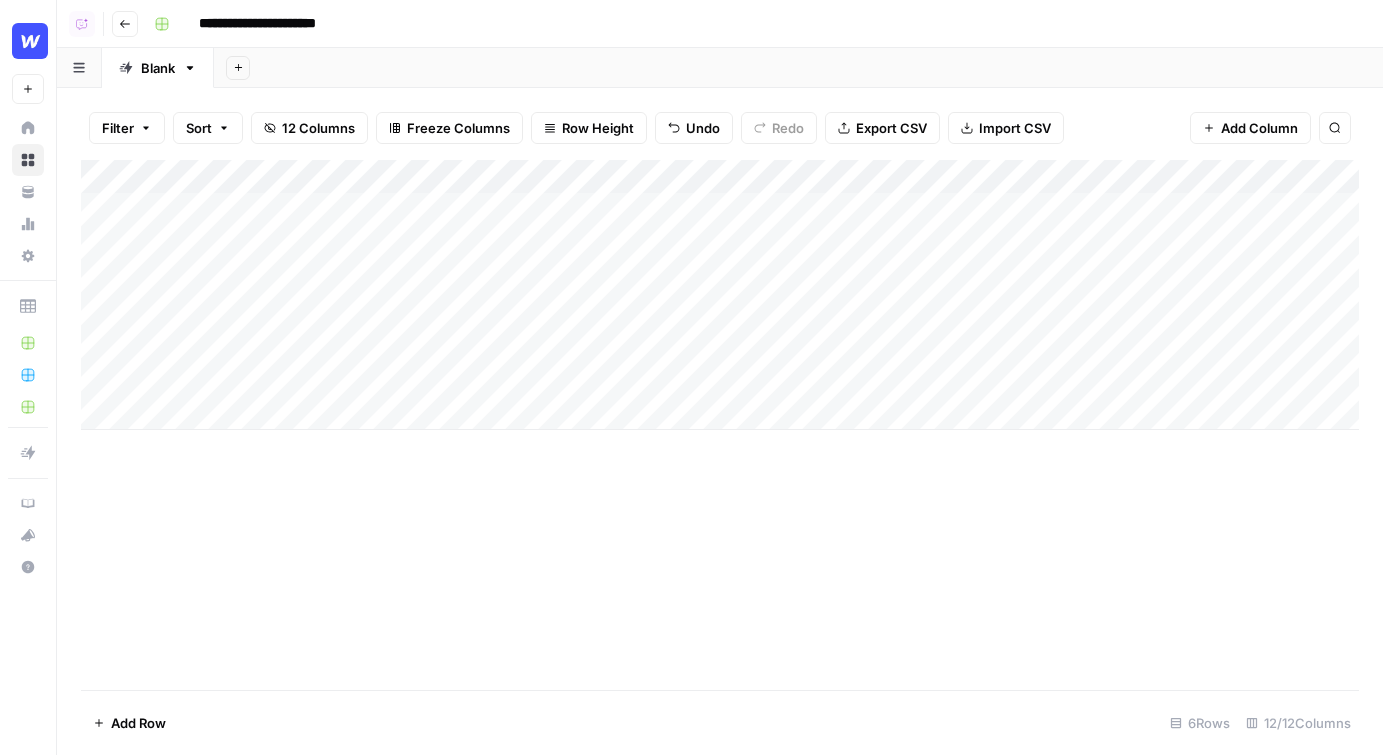 click on "Add Column" at bounding box center [720, 295] 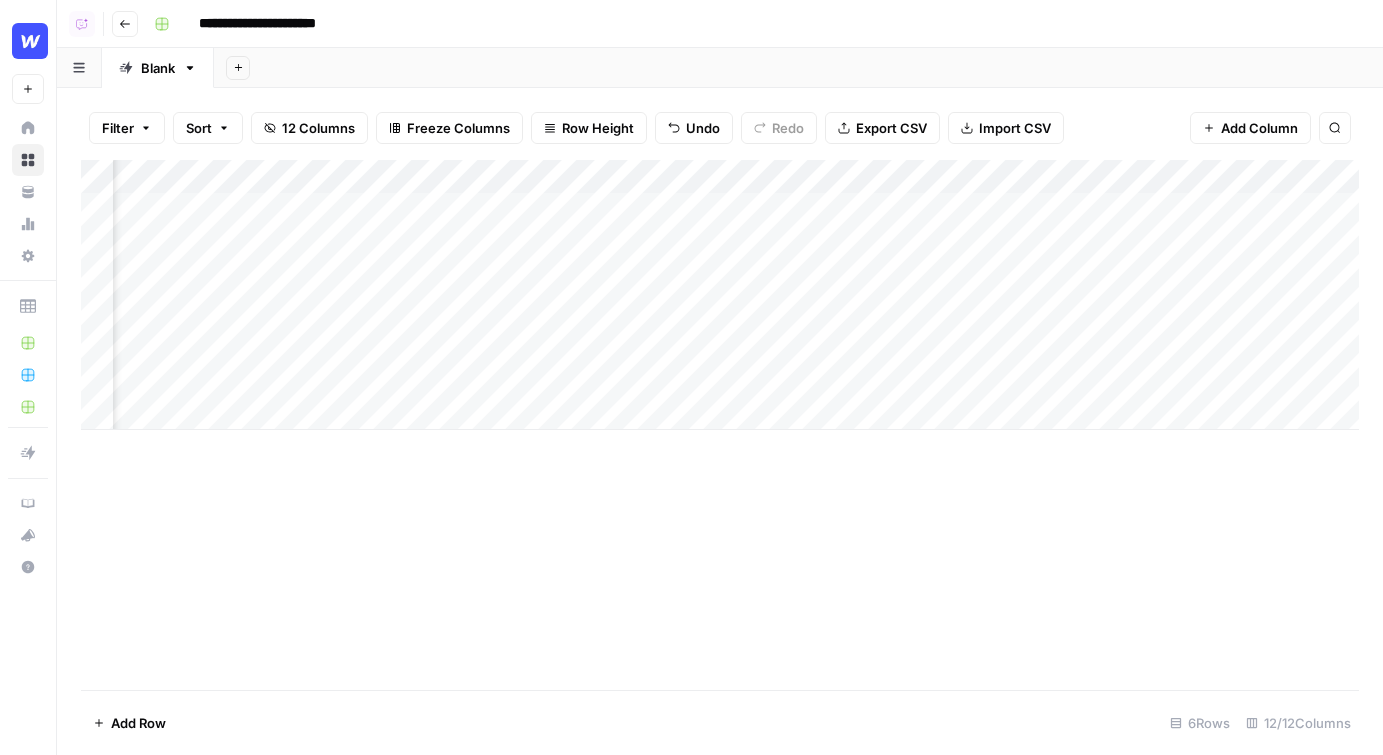 scroll, scrollTop: 0, scrollLeft: 219, axis: horizontal 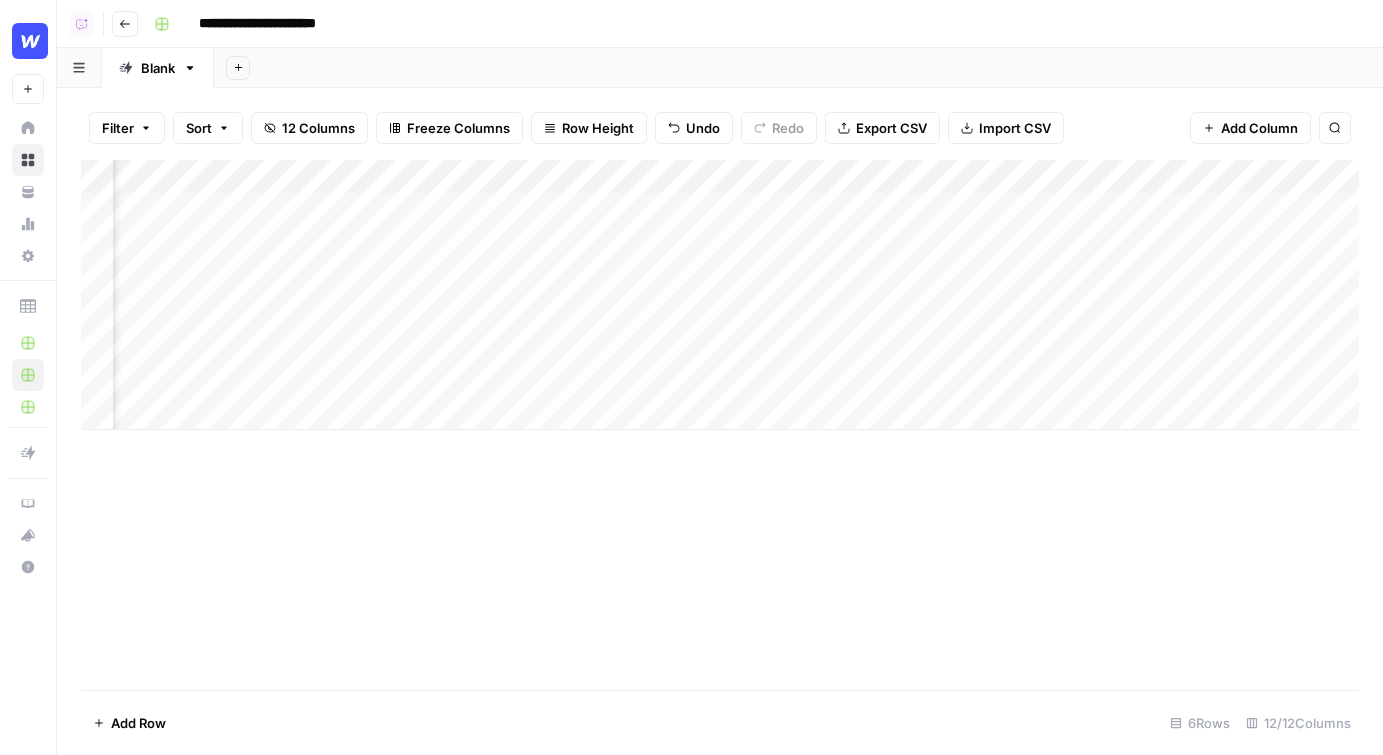 click on "Go back" at bounding box center (125, 24) 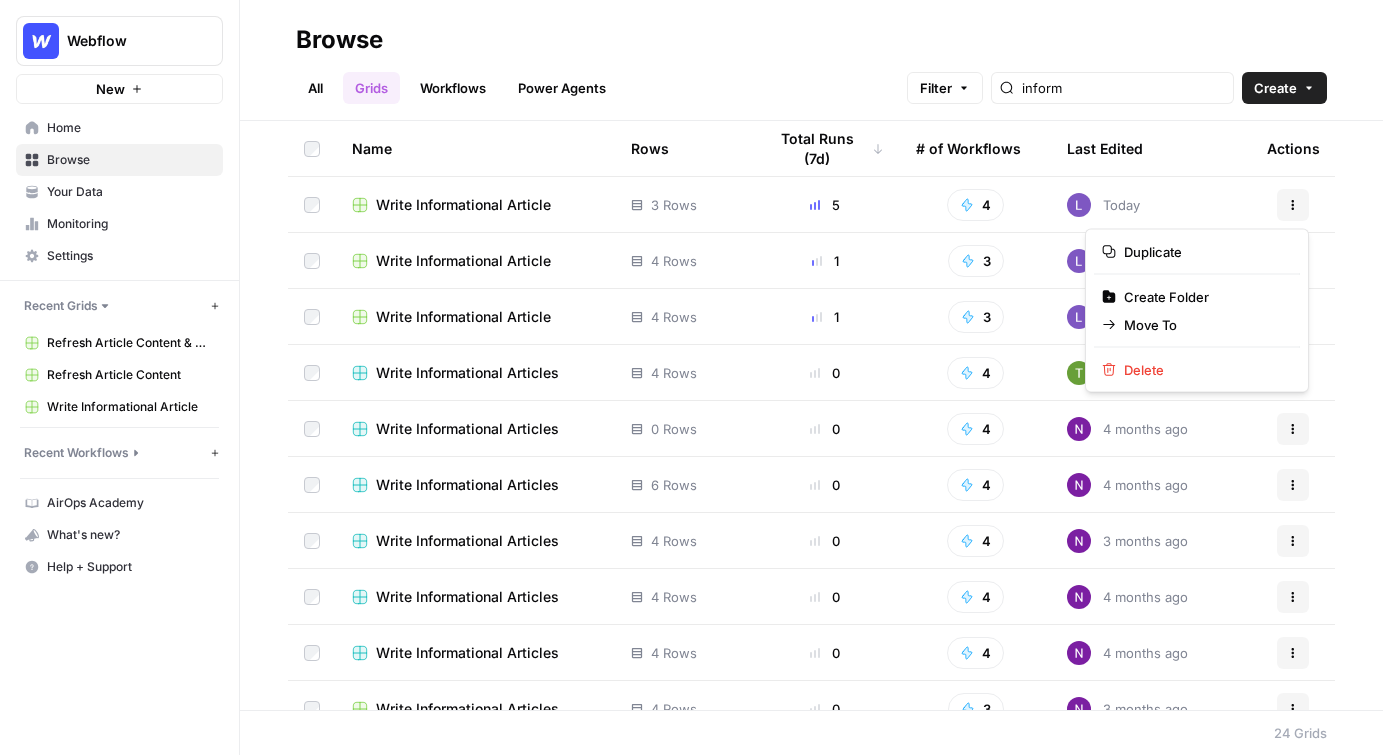 click 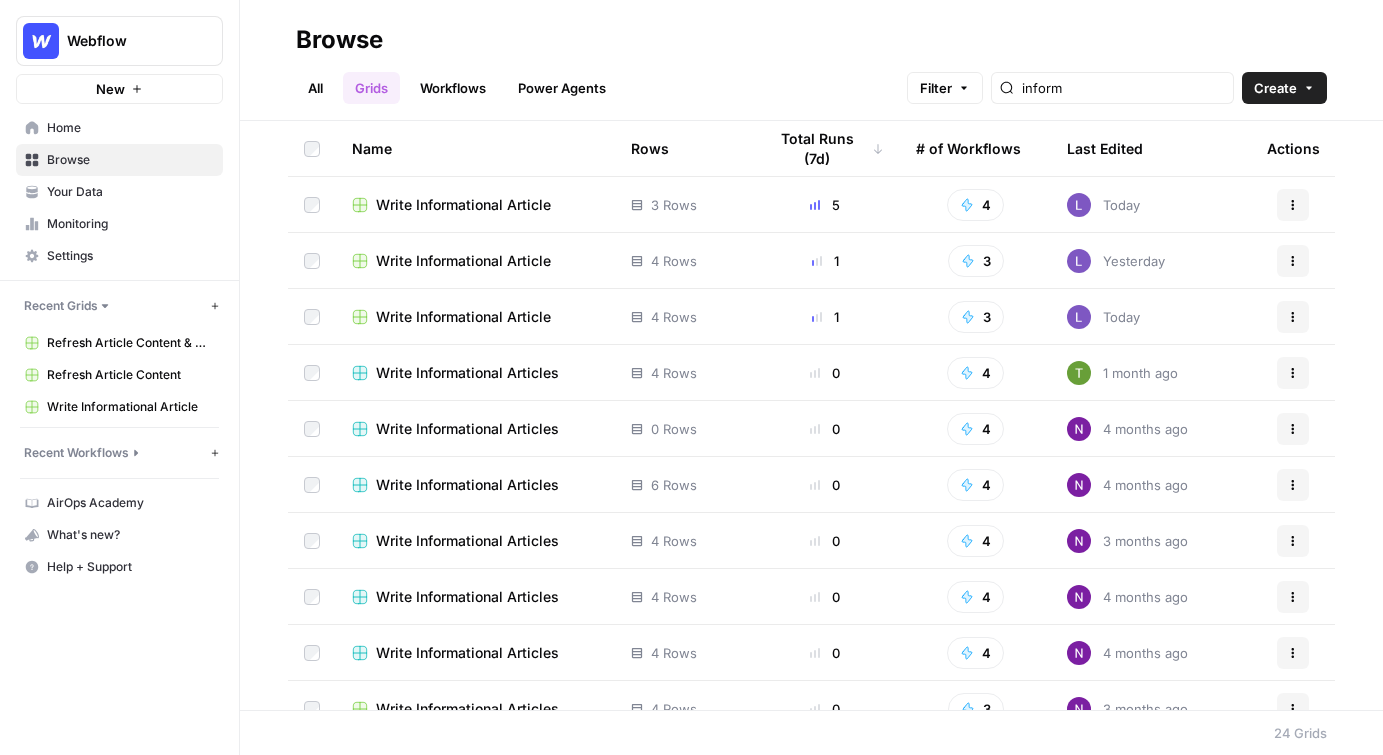 click on "Write Informational Article" at bounding box center (463, 205) 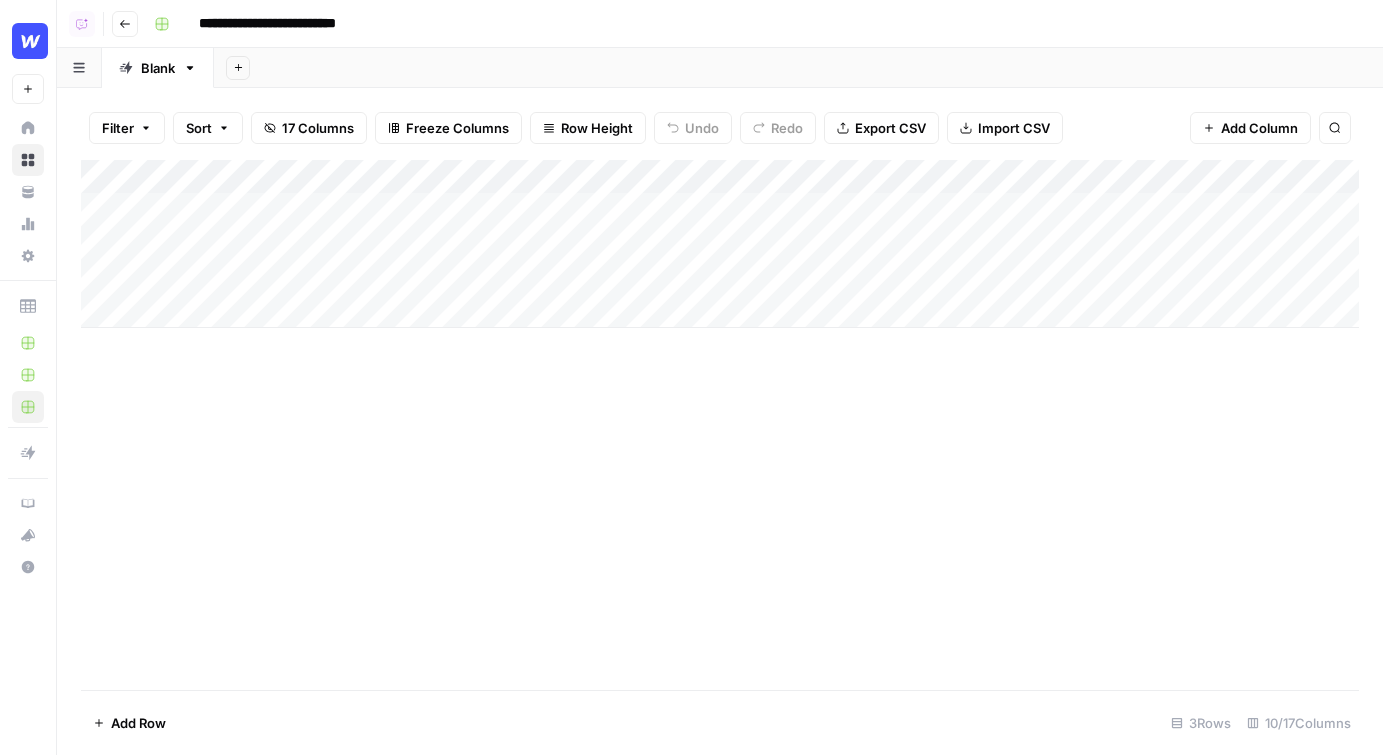 click on "**********" at bounding box center (288, 24) 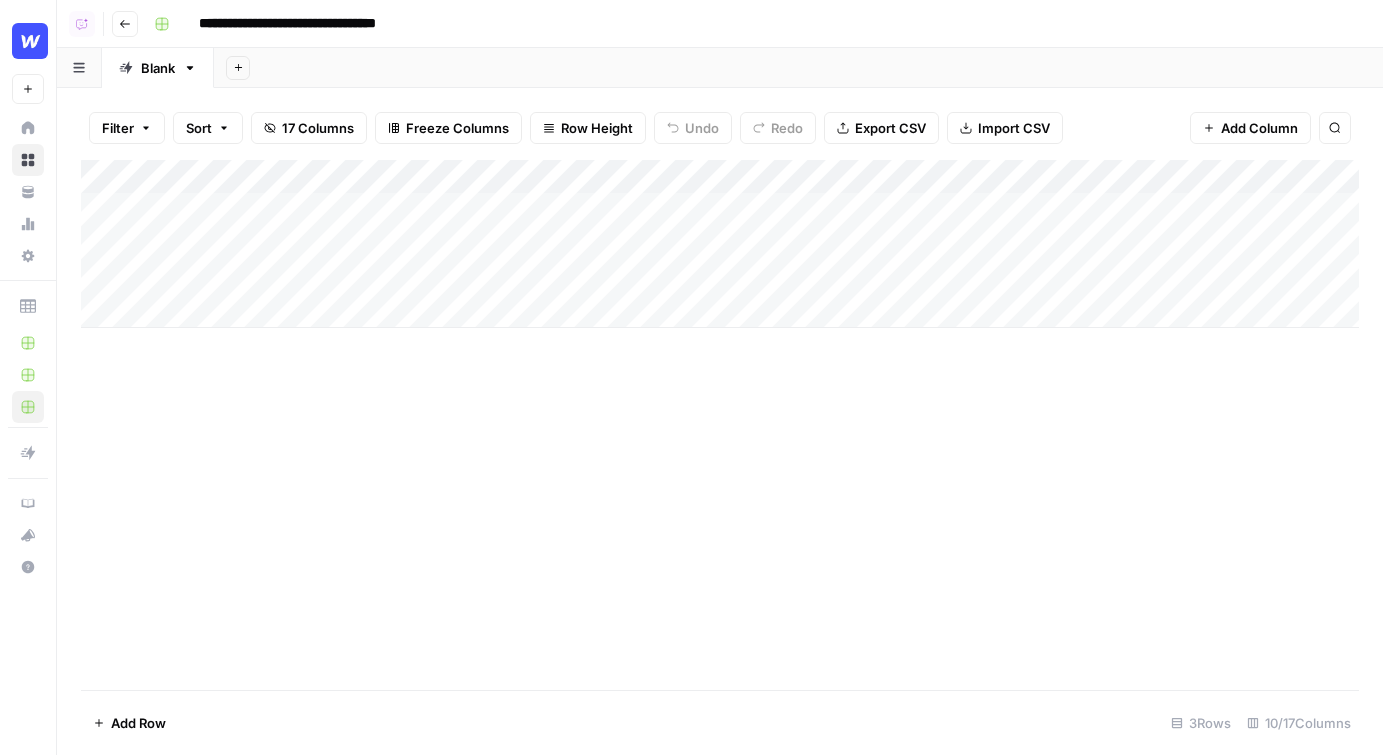 type on "**********" 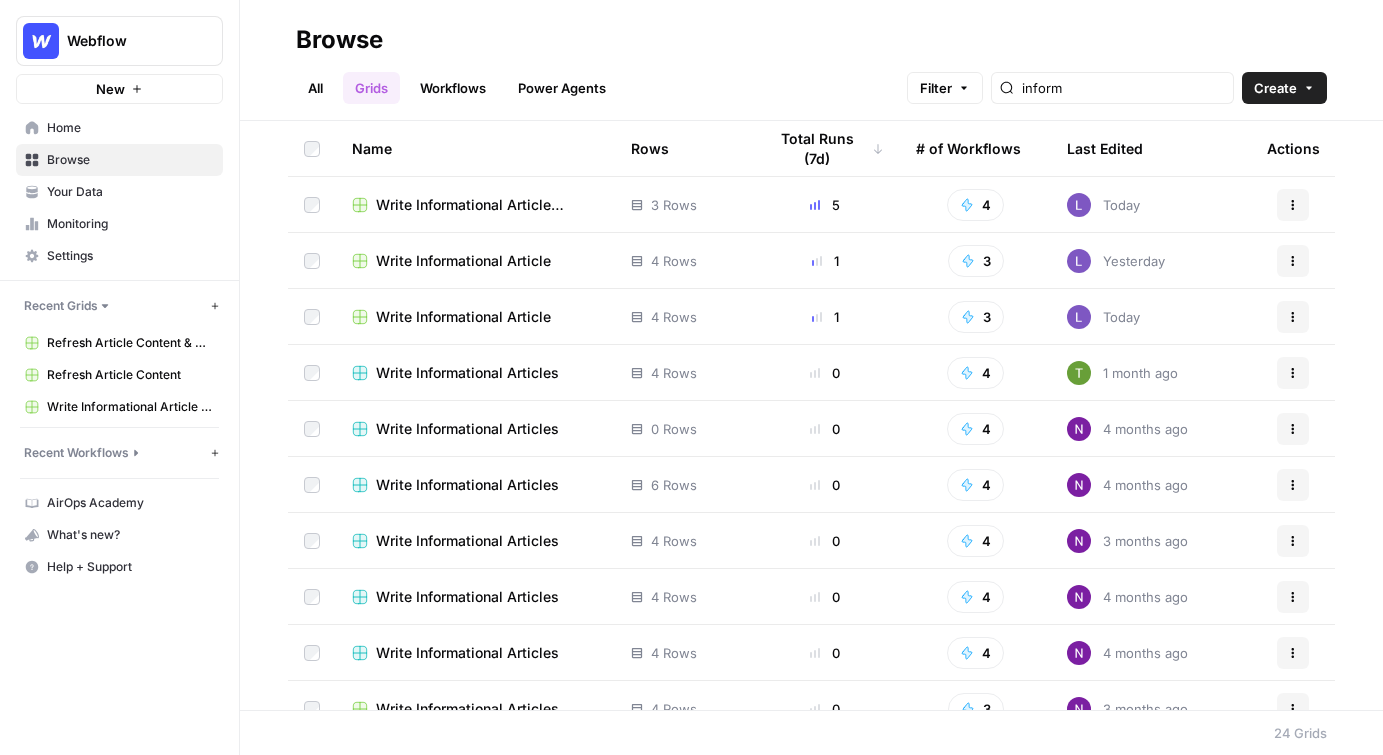 click on "Write Informational Article (demo)" at bounding box center (487, 205) 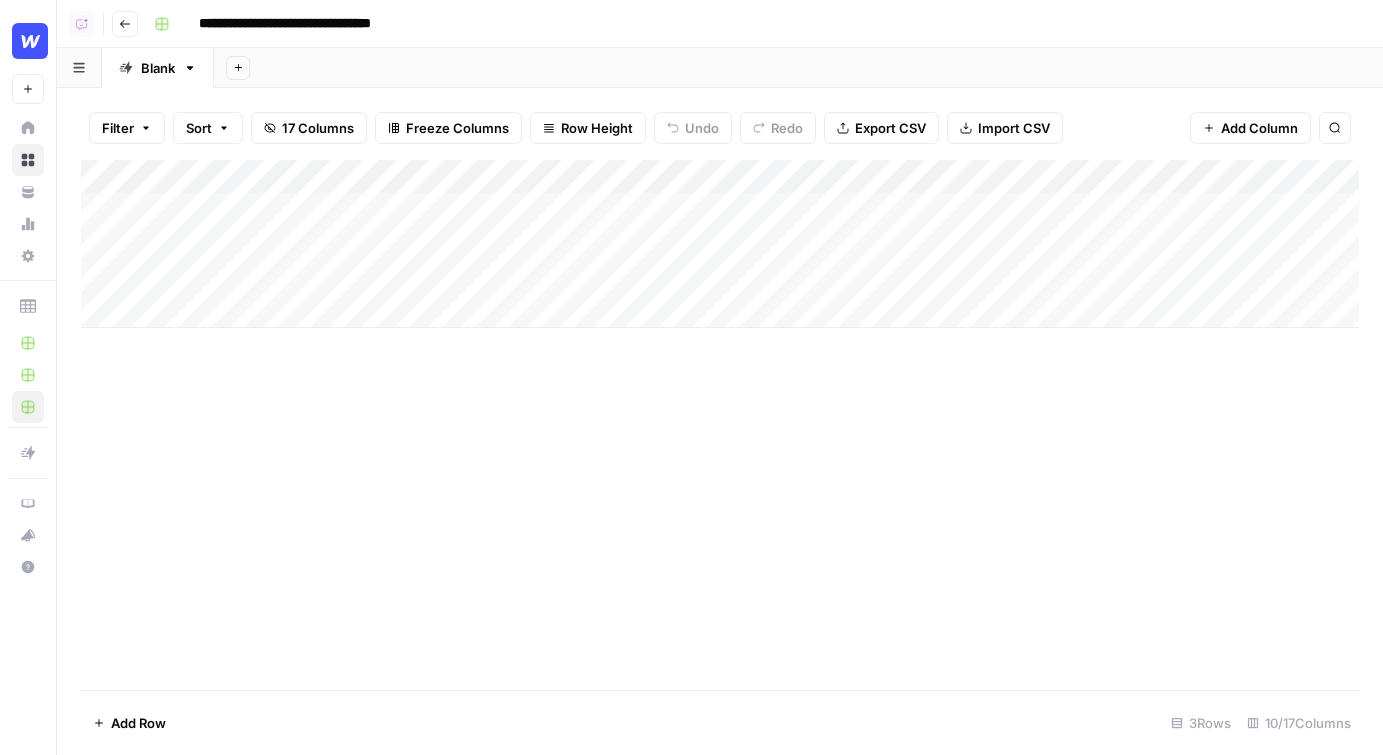 click on "**********" at bounding box center (314, 24) 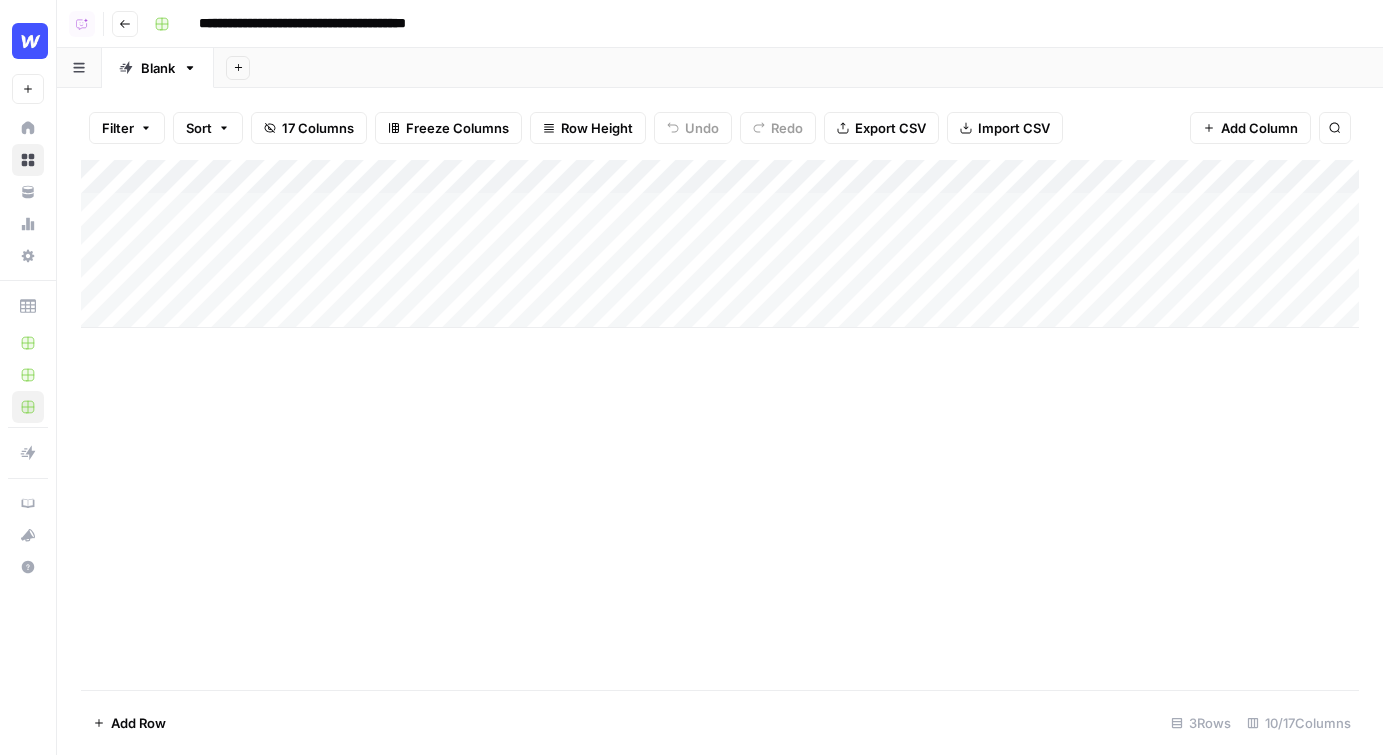 drag, startPoint x: 429, startPoint y: 27, endPoint x: 519, endPoint y: 27, distance: 90 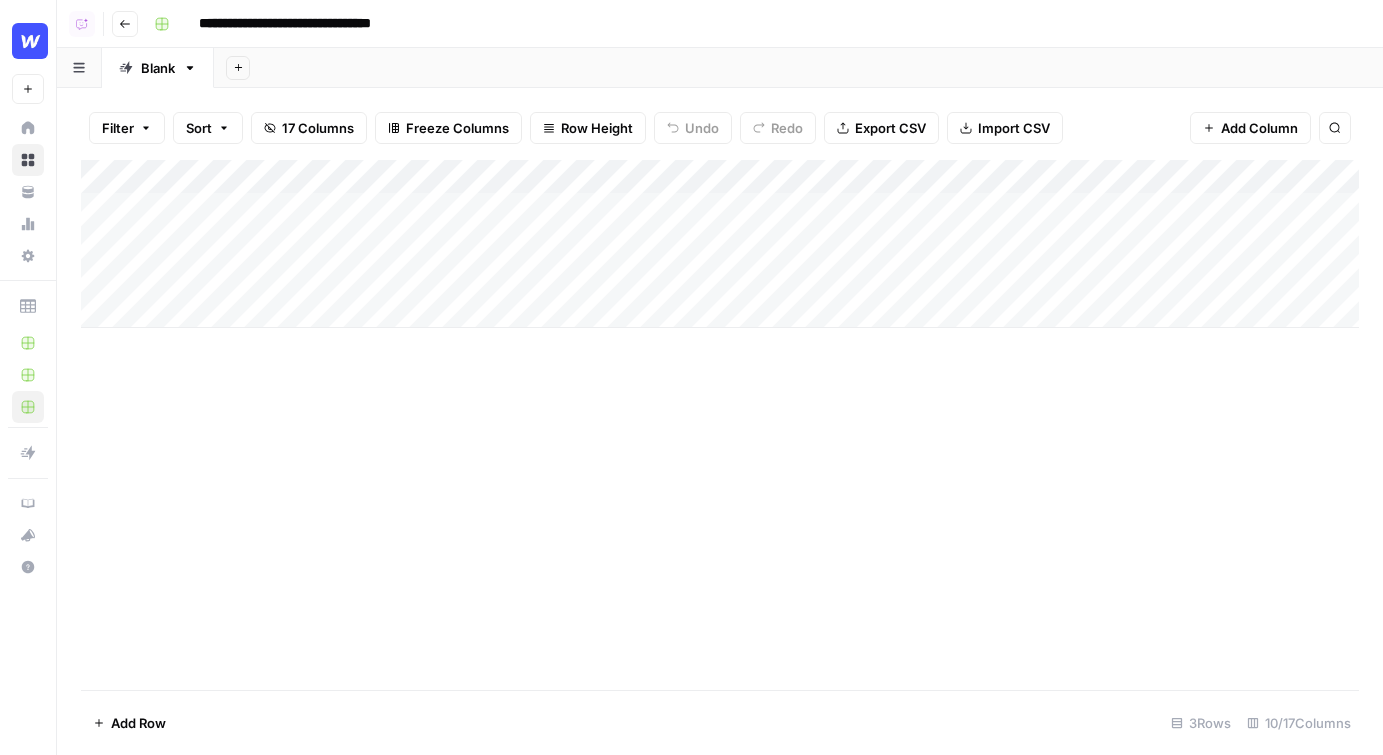 type on "**********" 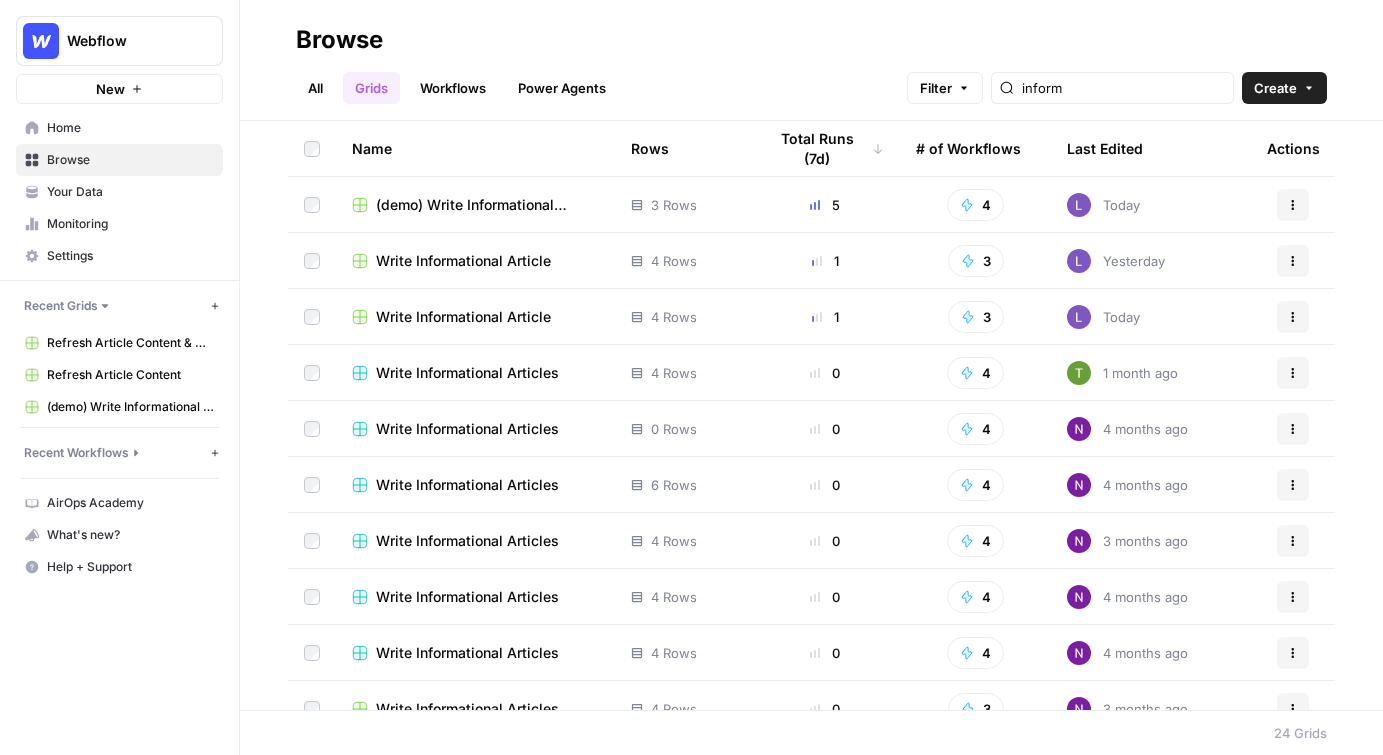 click on "Write Informational Article" at bounding box center (463, 261) 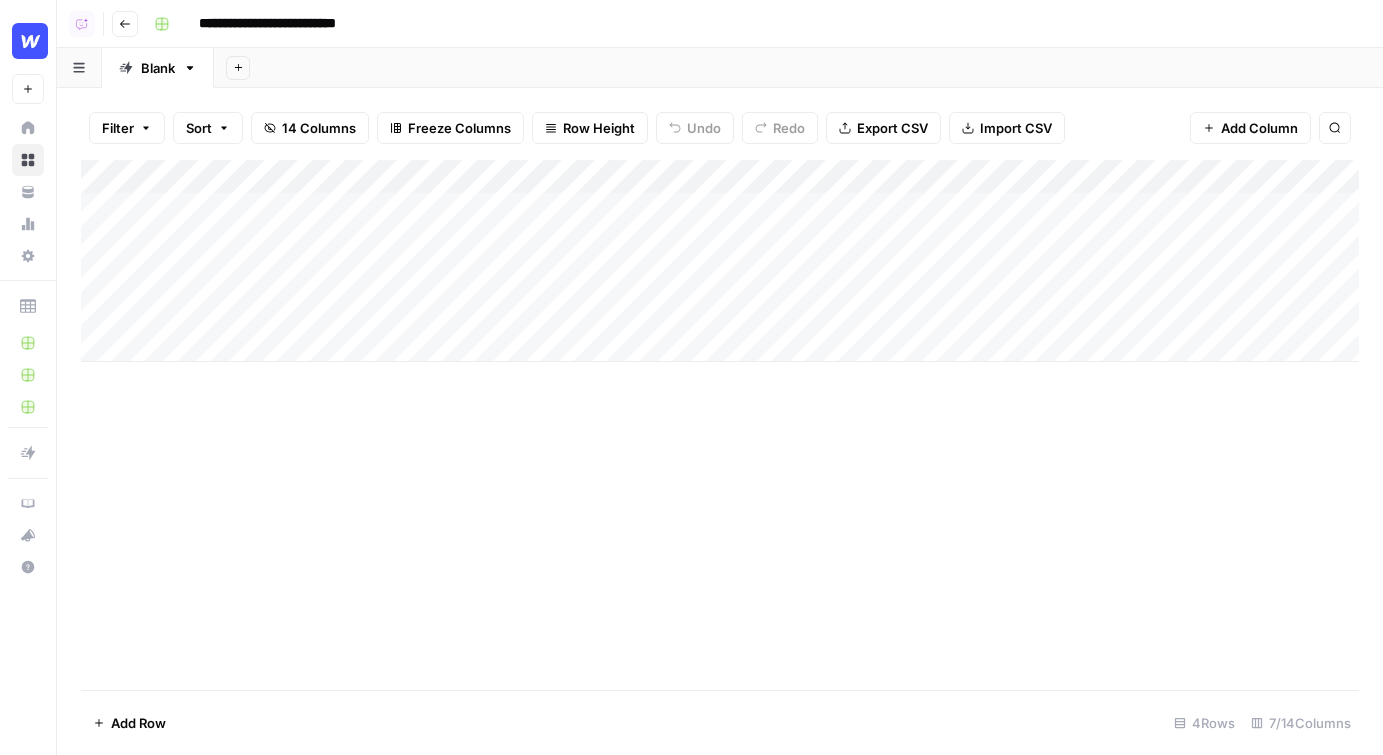 click 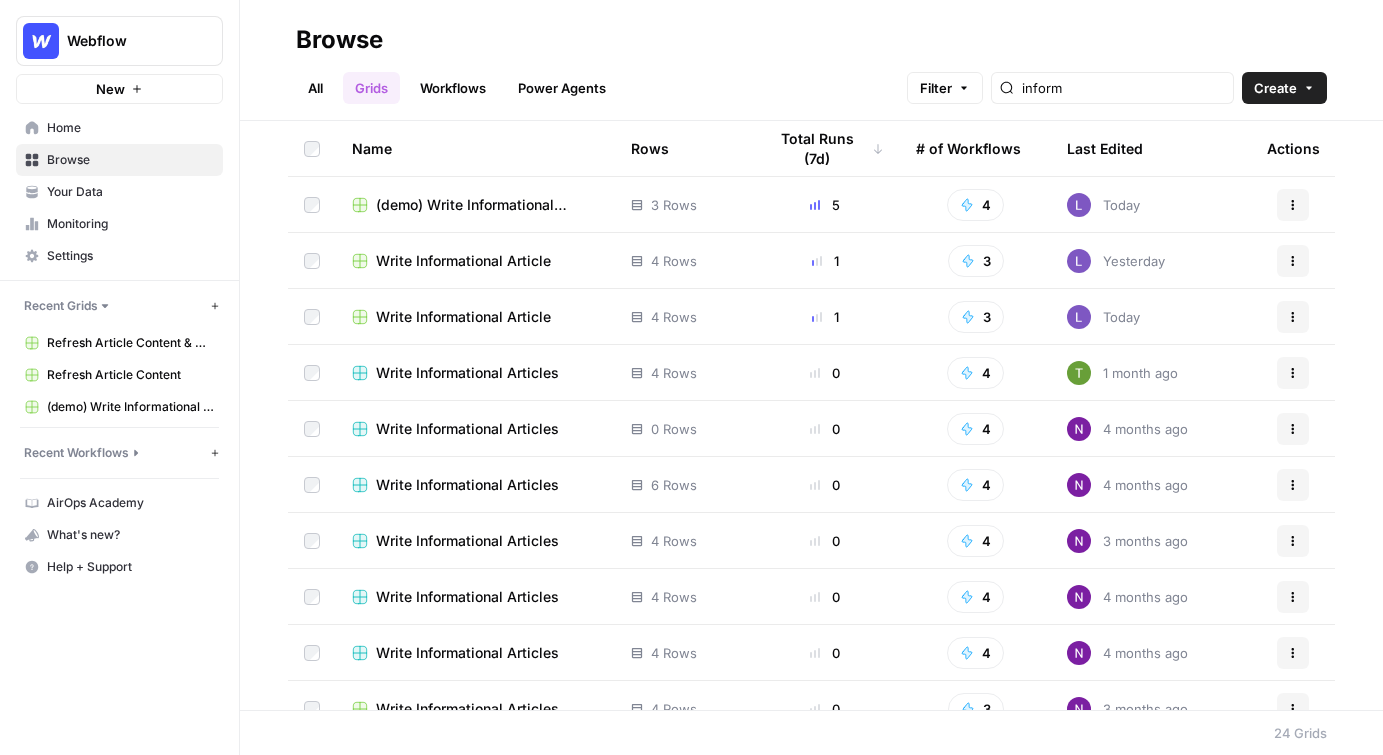 click 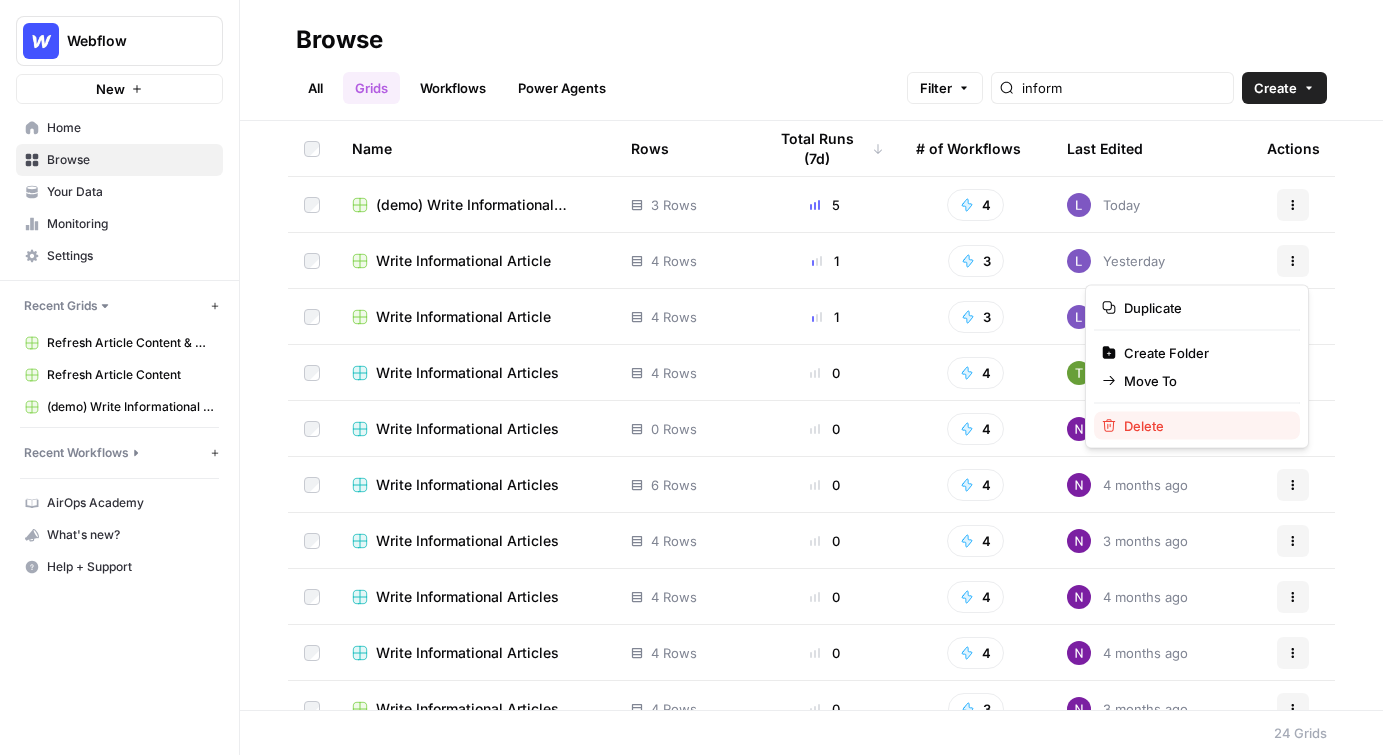 click on "Delete" at bounding box center (1197, 426) 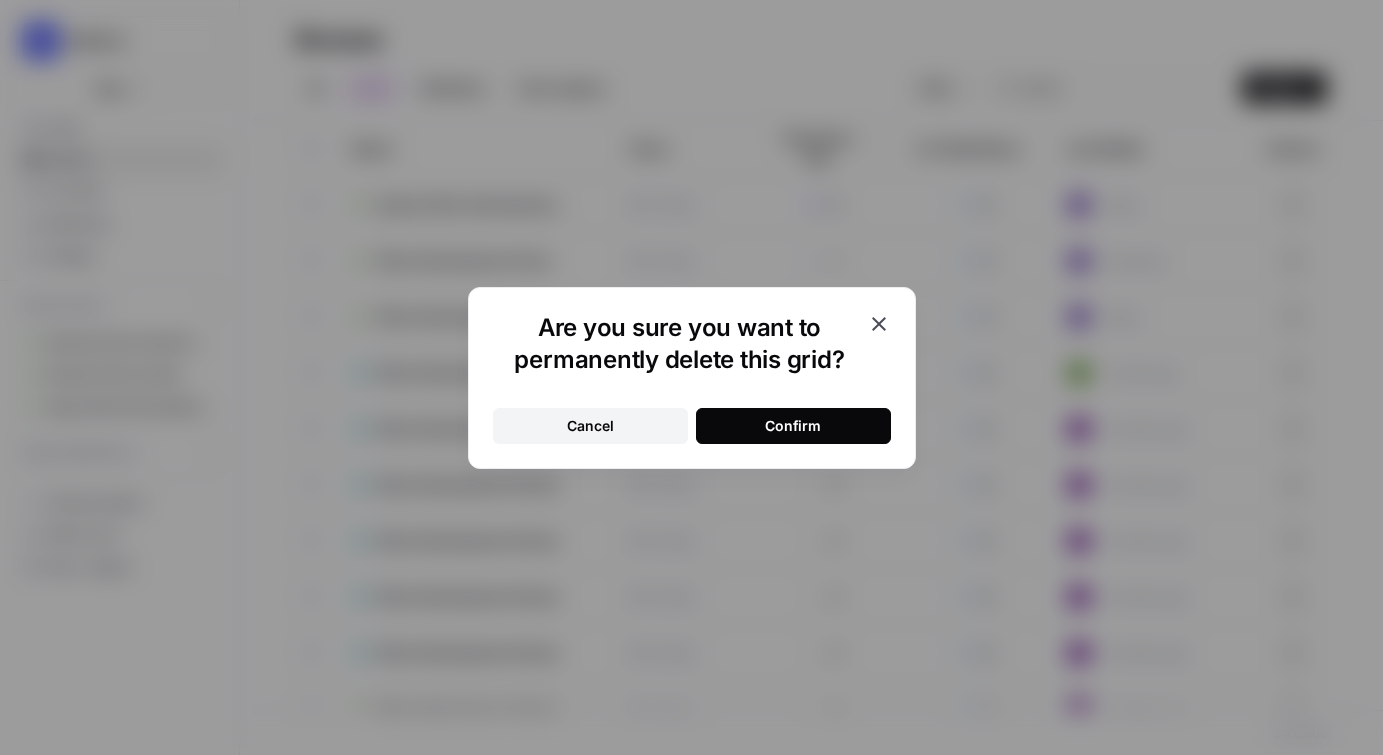 click on "Confirm" at bounding box center (793, 426) 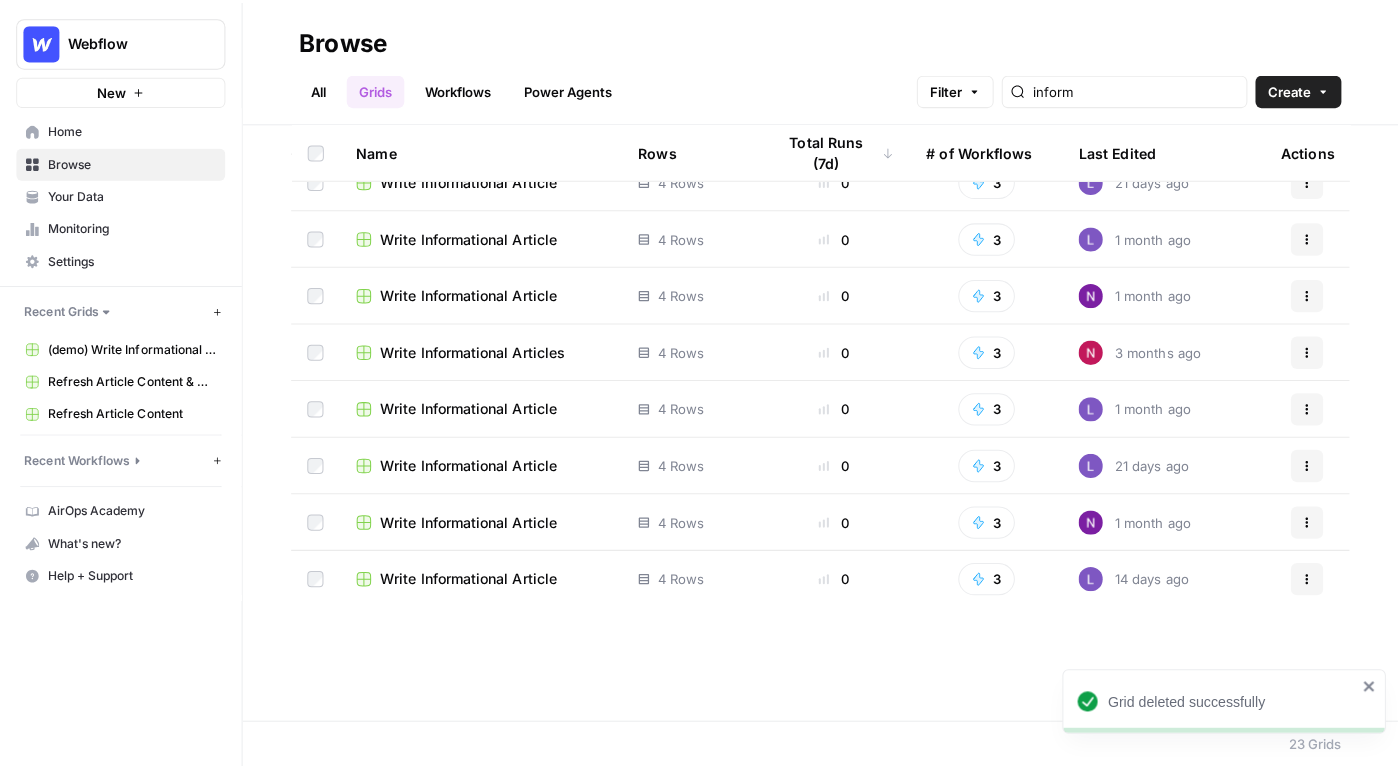 scroll, scrollTop: 0, scrollLeft: 0, axis: both 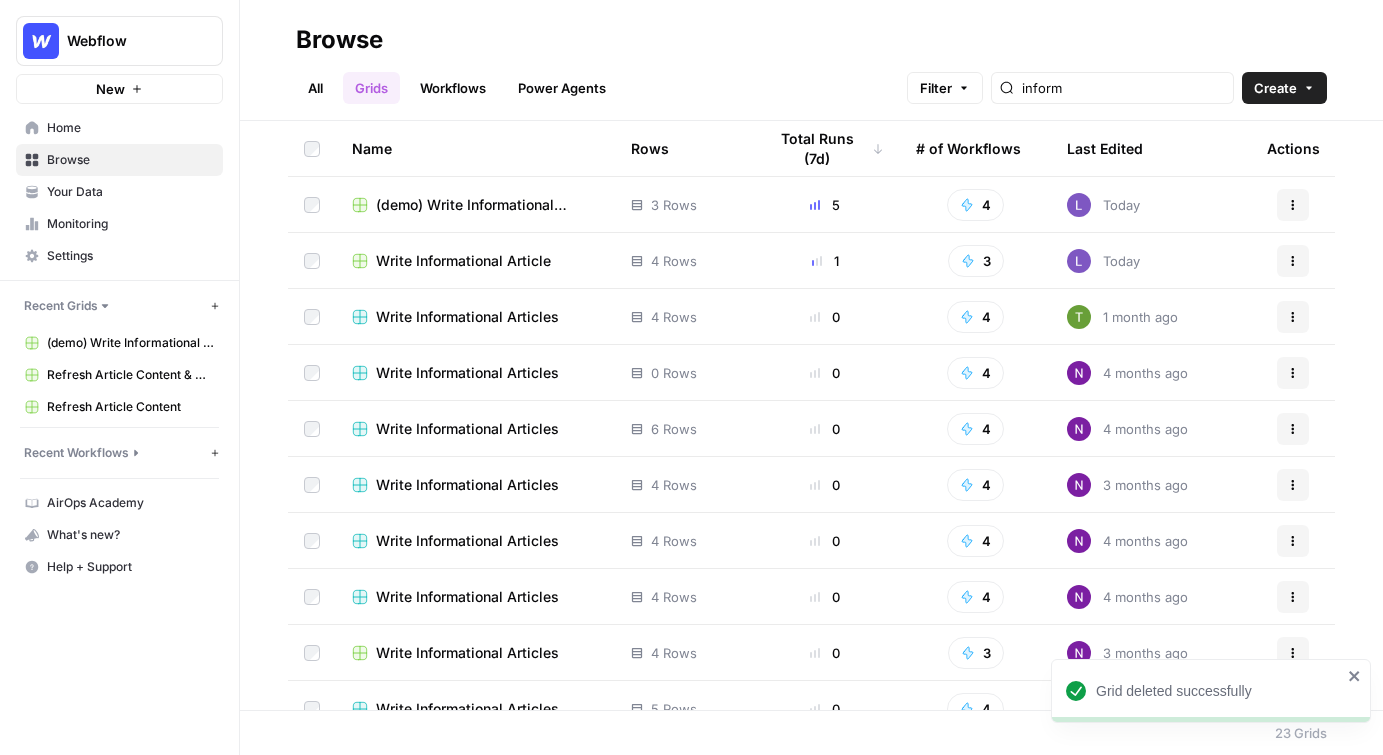 click on "All" at bounding box center (315, 88) 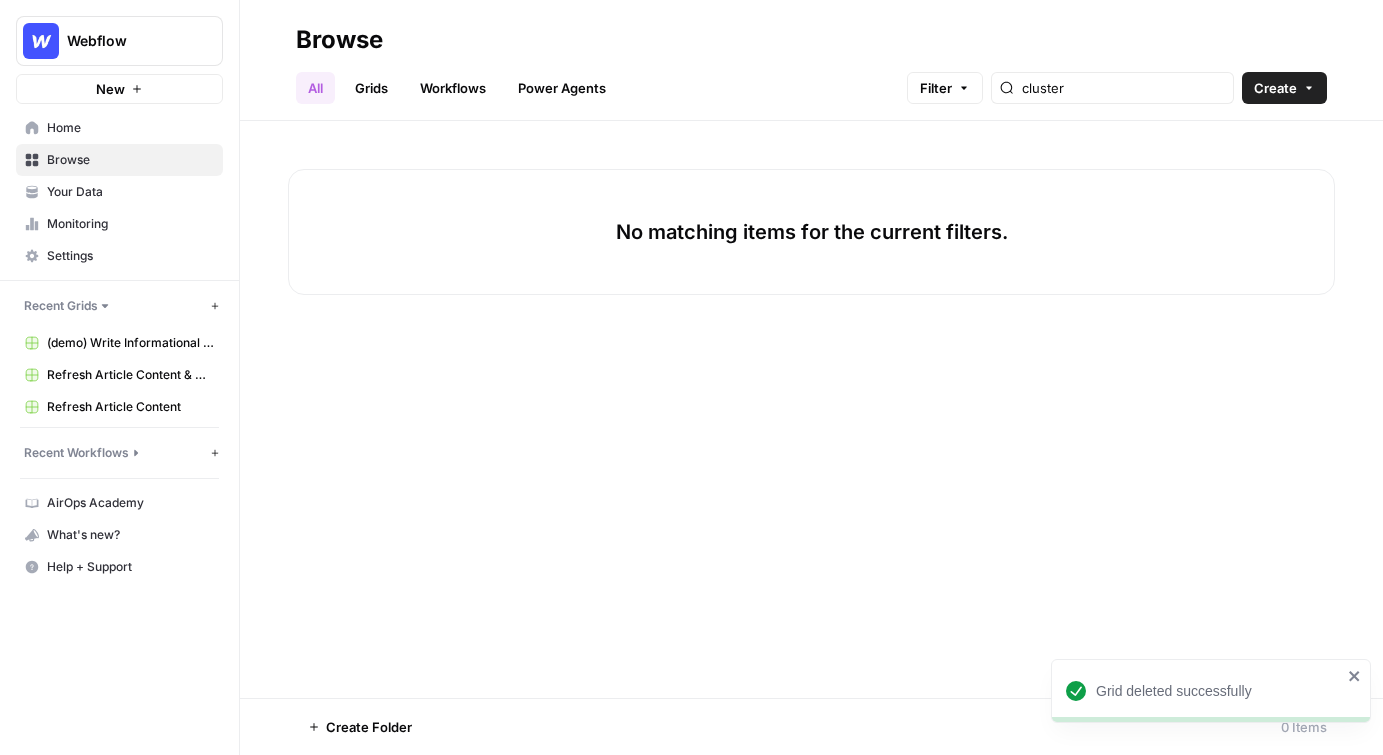 drag, startPoint x: 146, startPoint y: 188, endPoint x: 145, endPoint y: 228, distance: 40.012497 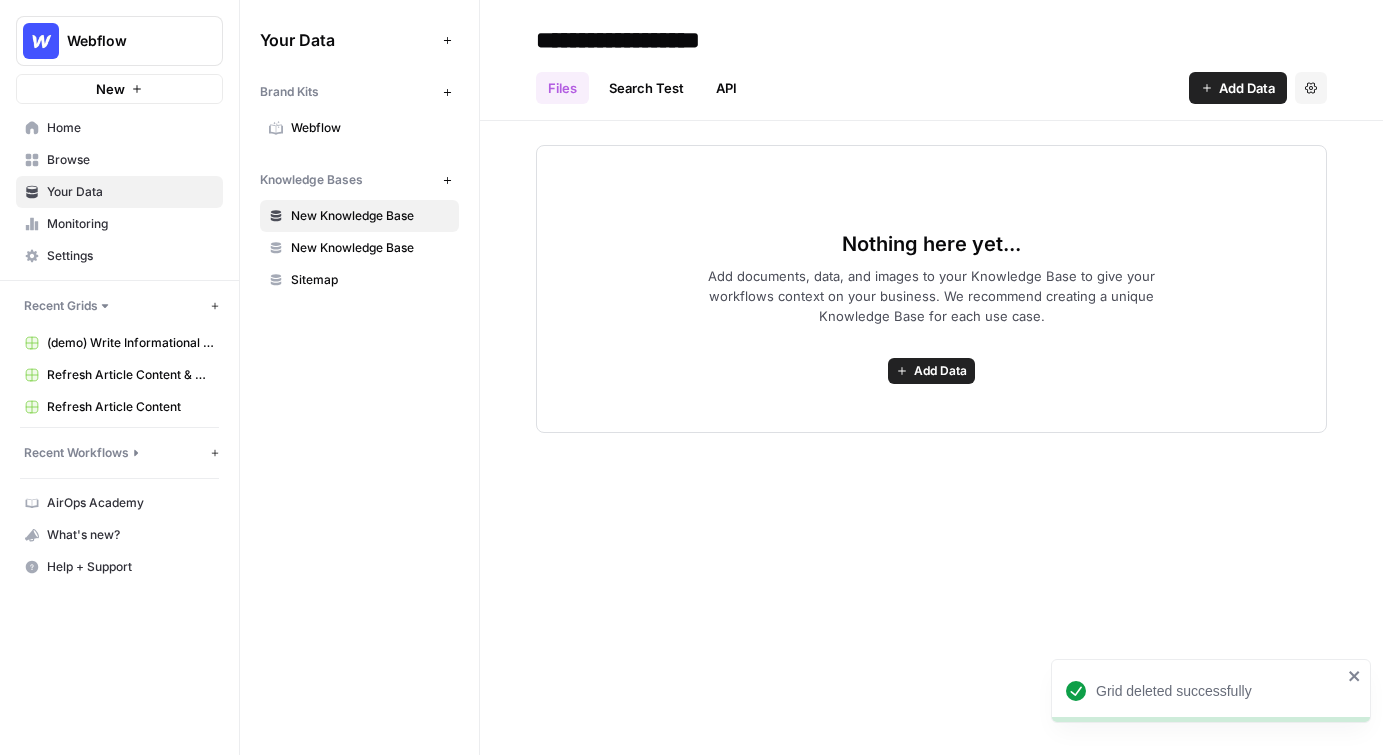 click on "(demo) Write Informational Article" at bounding box center (130, 343) 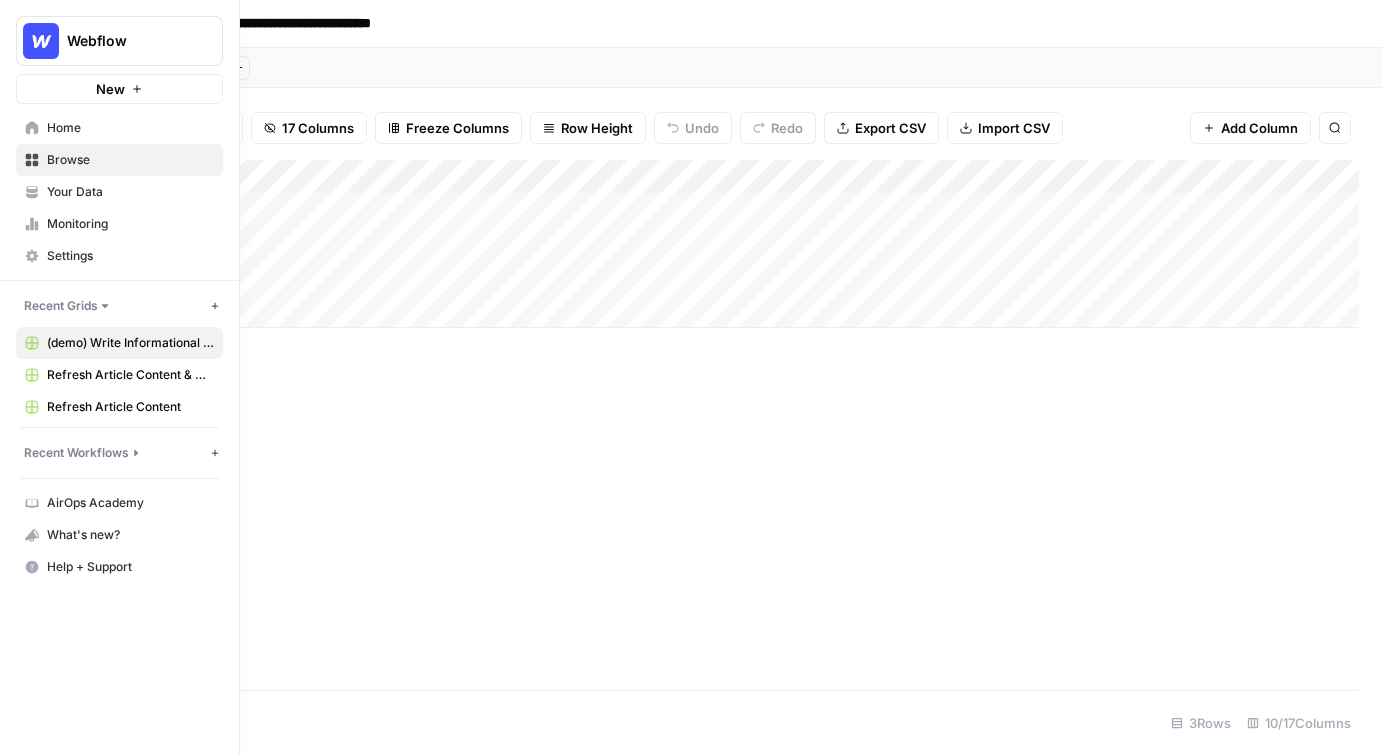 click on "Refresh Article Content & Analysis" at bounding box center [119, 375] 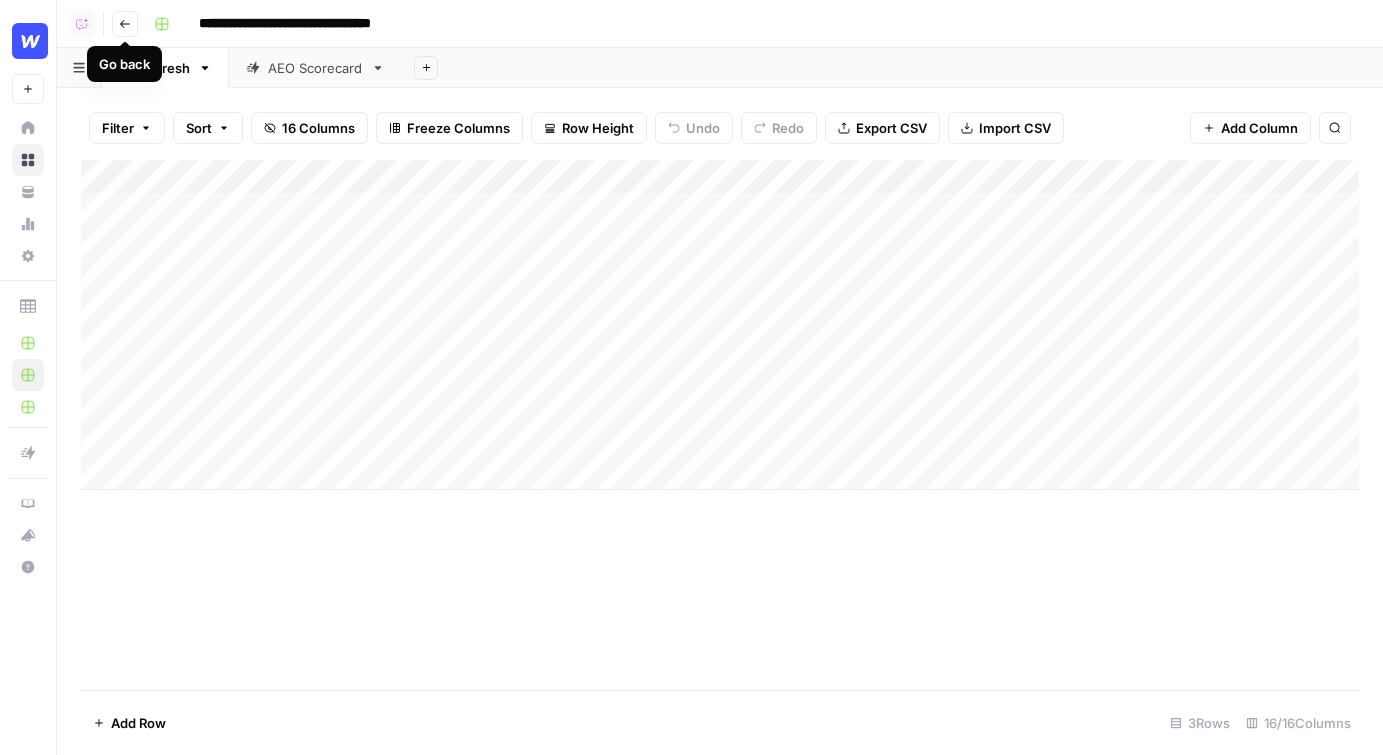 drag, startPoint x: 125, startPoint y: 25, endPoint x: 209, endPoint y: 20, distance: 84.14868 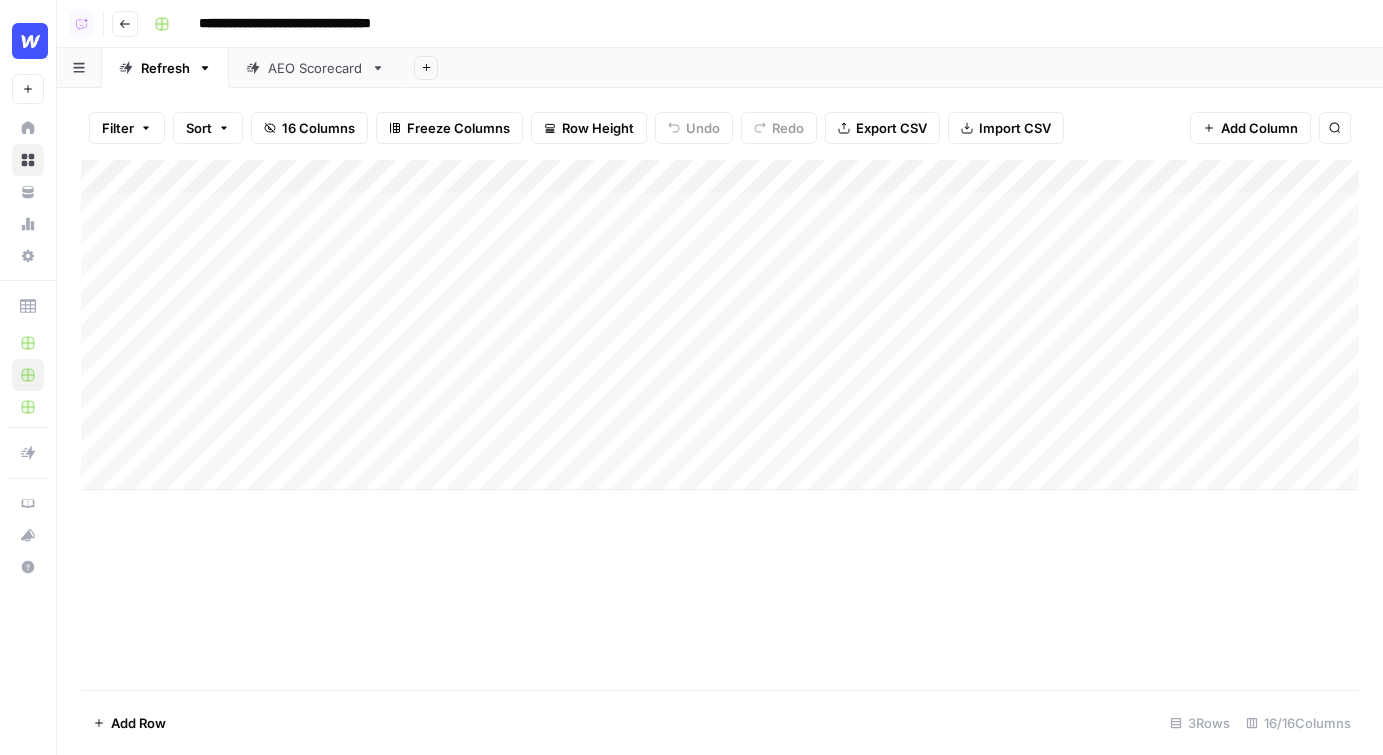 click on "**********" at bounding box center [315, 24] 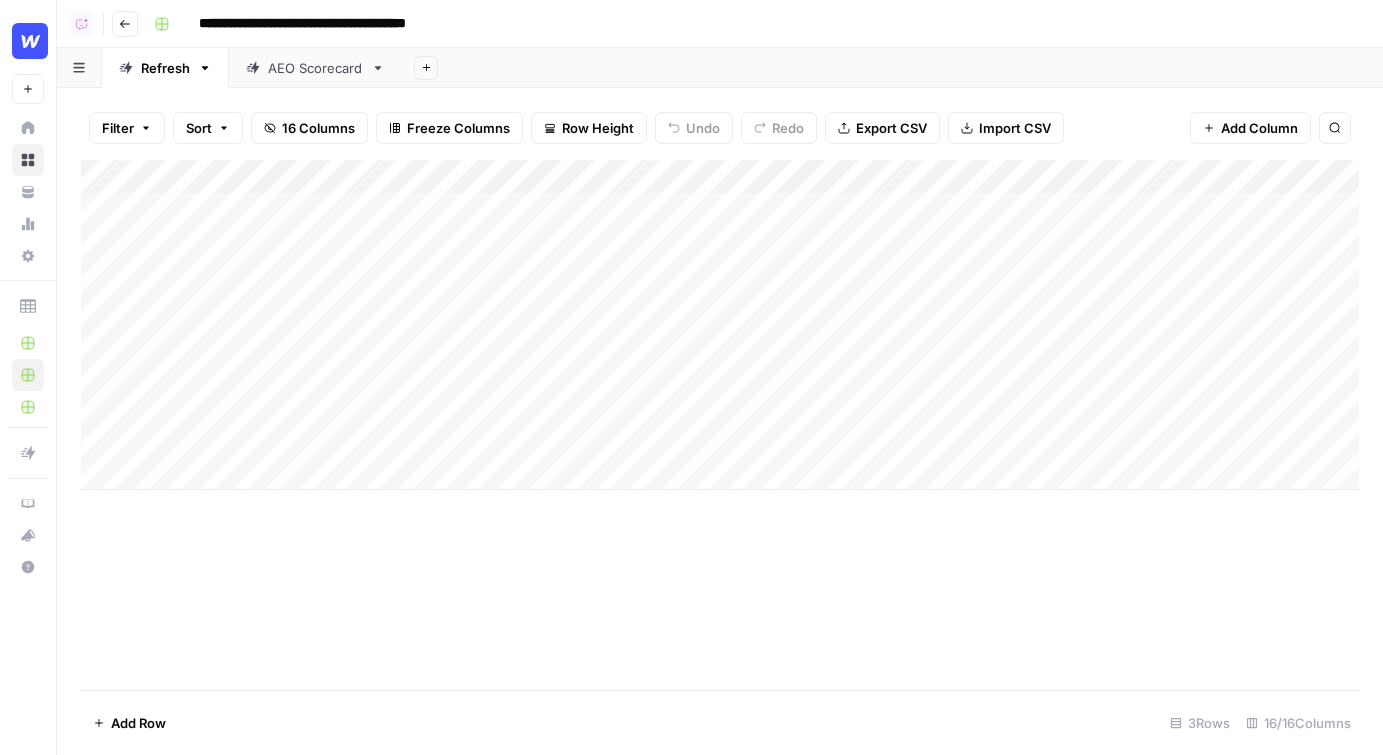 type on "**********" 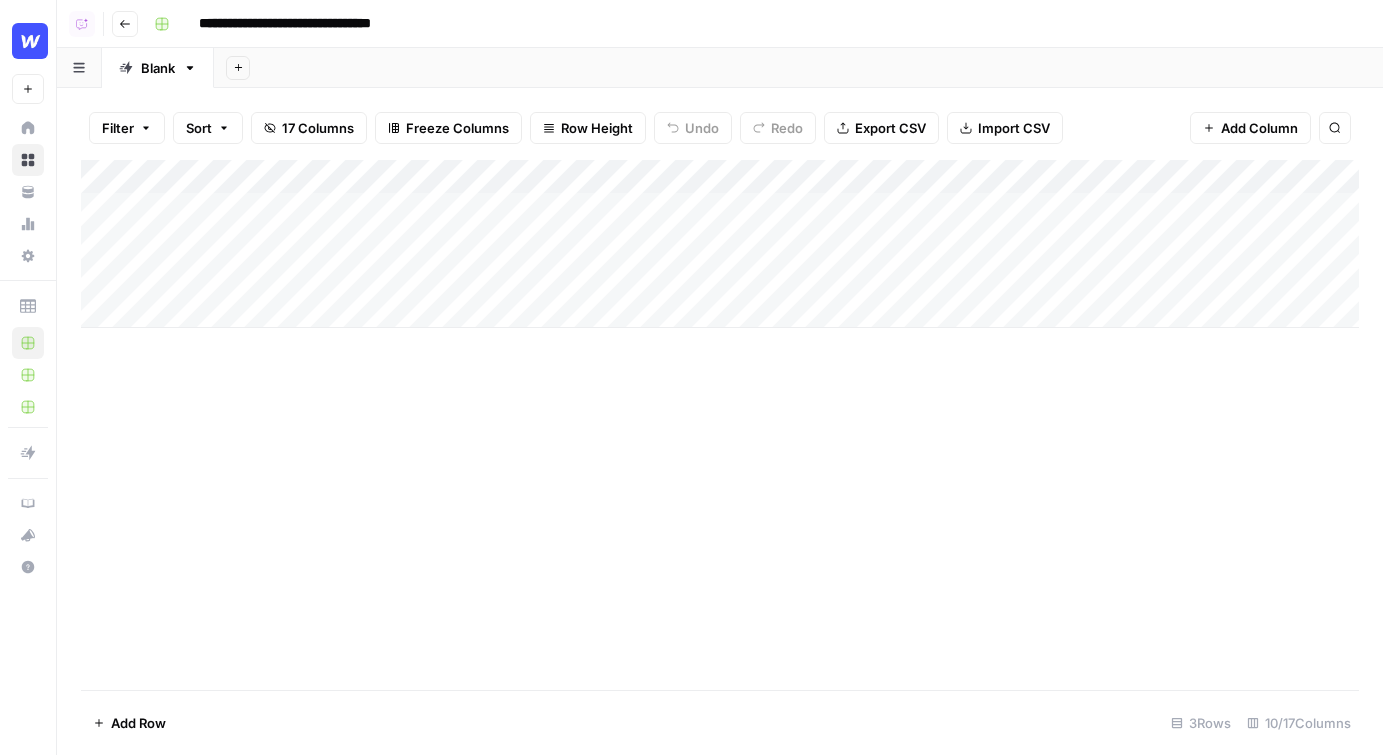 click on "Go back" at bounding box center [125, 24] 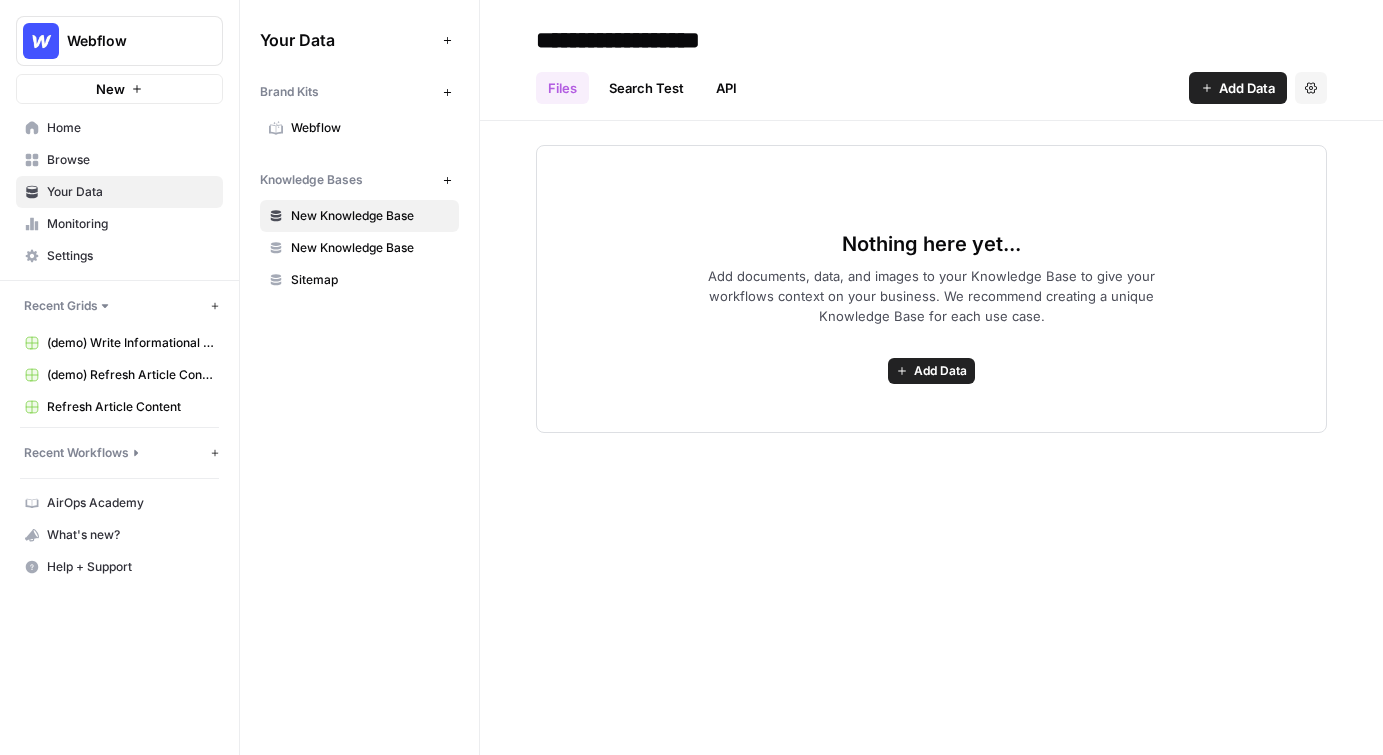 click on "Browse" at bounding box center (119, 160) 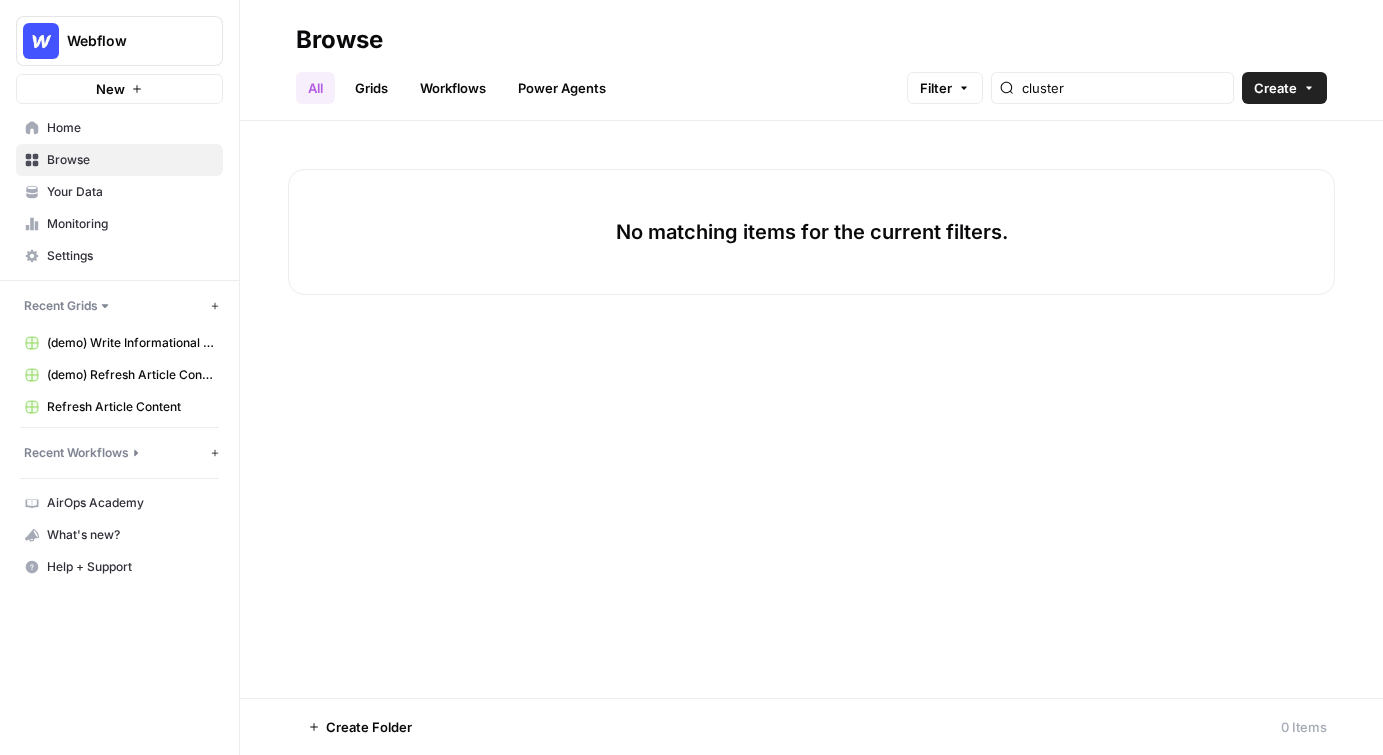 click on "Your Data" at bounding box center (130, 192) 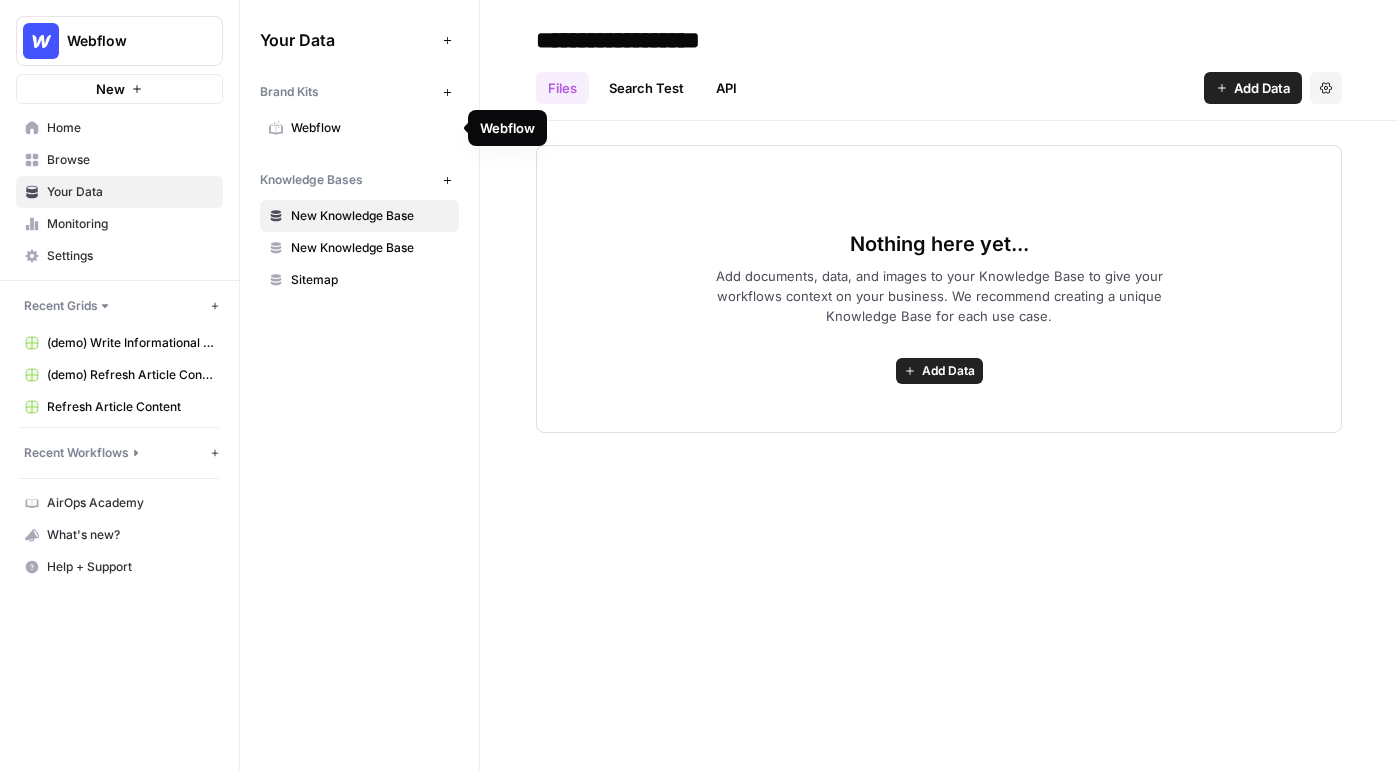 click on "Webflow" at bounding box center (370, 128) 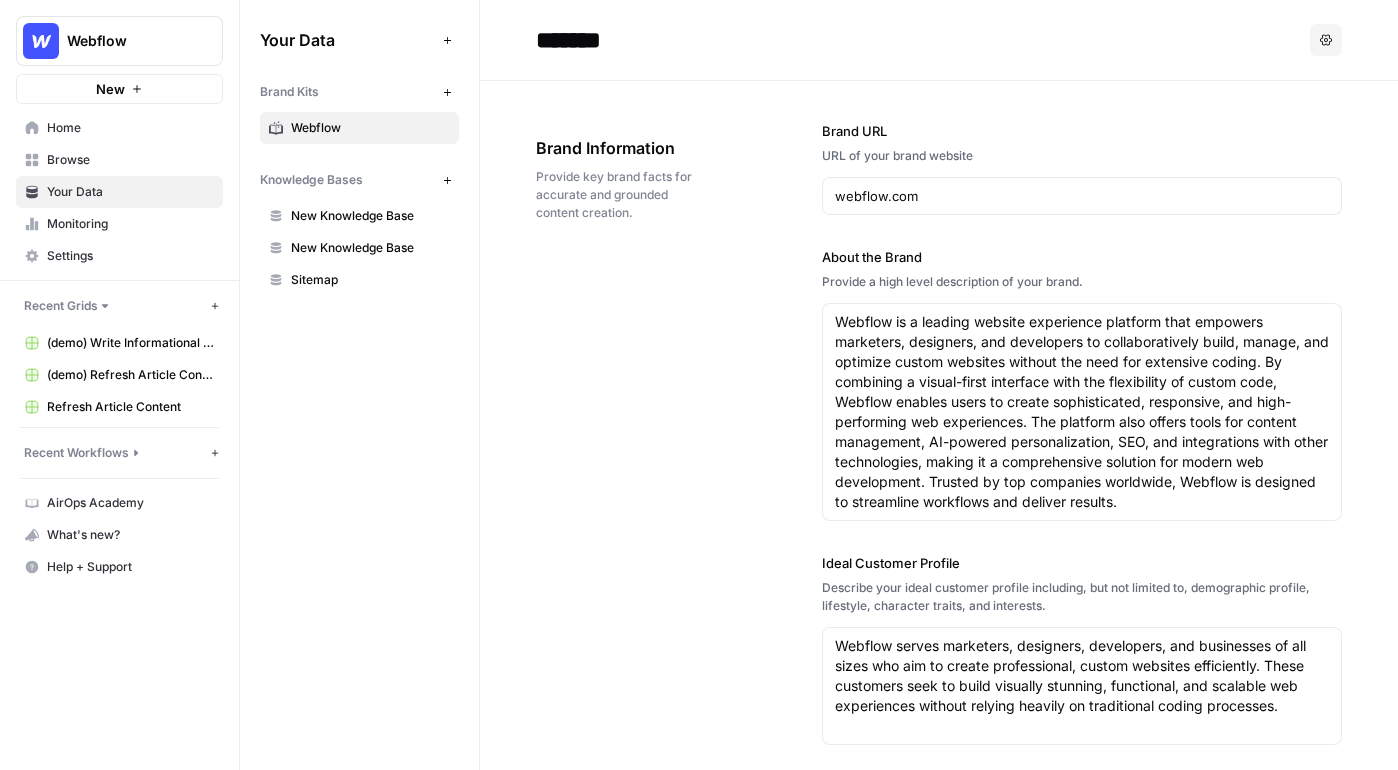 click on "New" at bounding box center [447, 92] 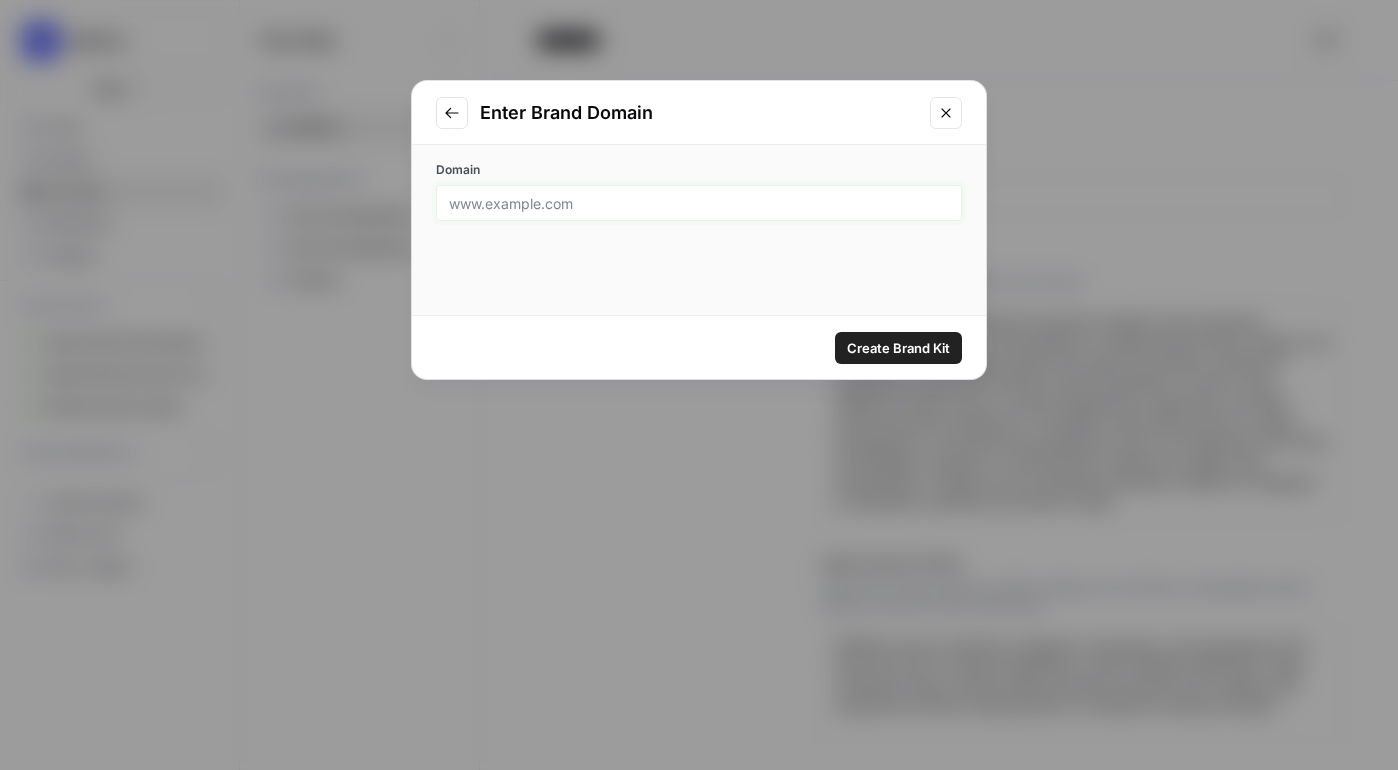 click on "Domain" at bounding box center (699, 203) 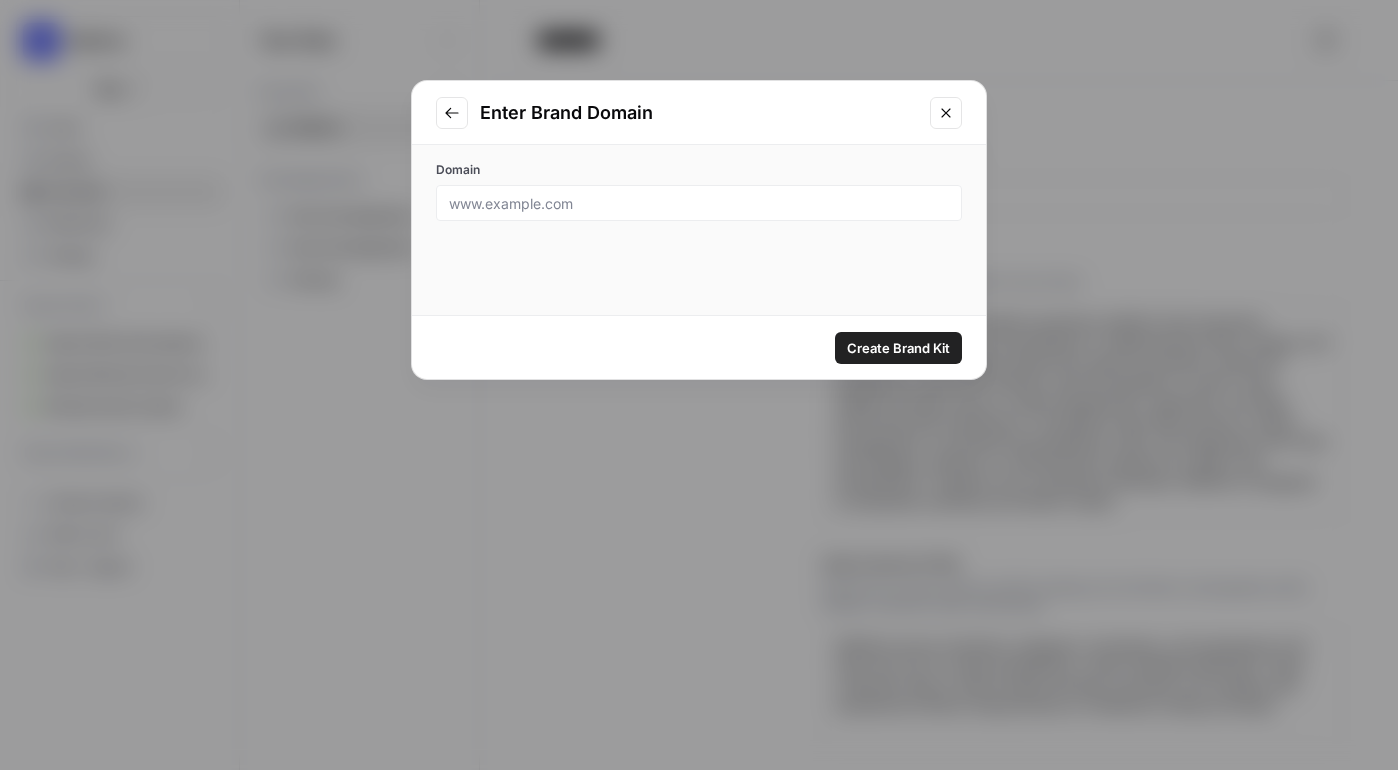click 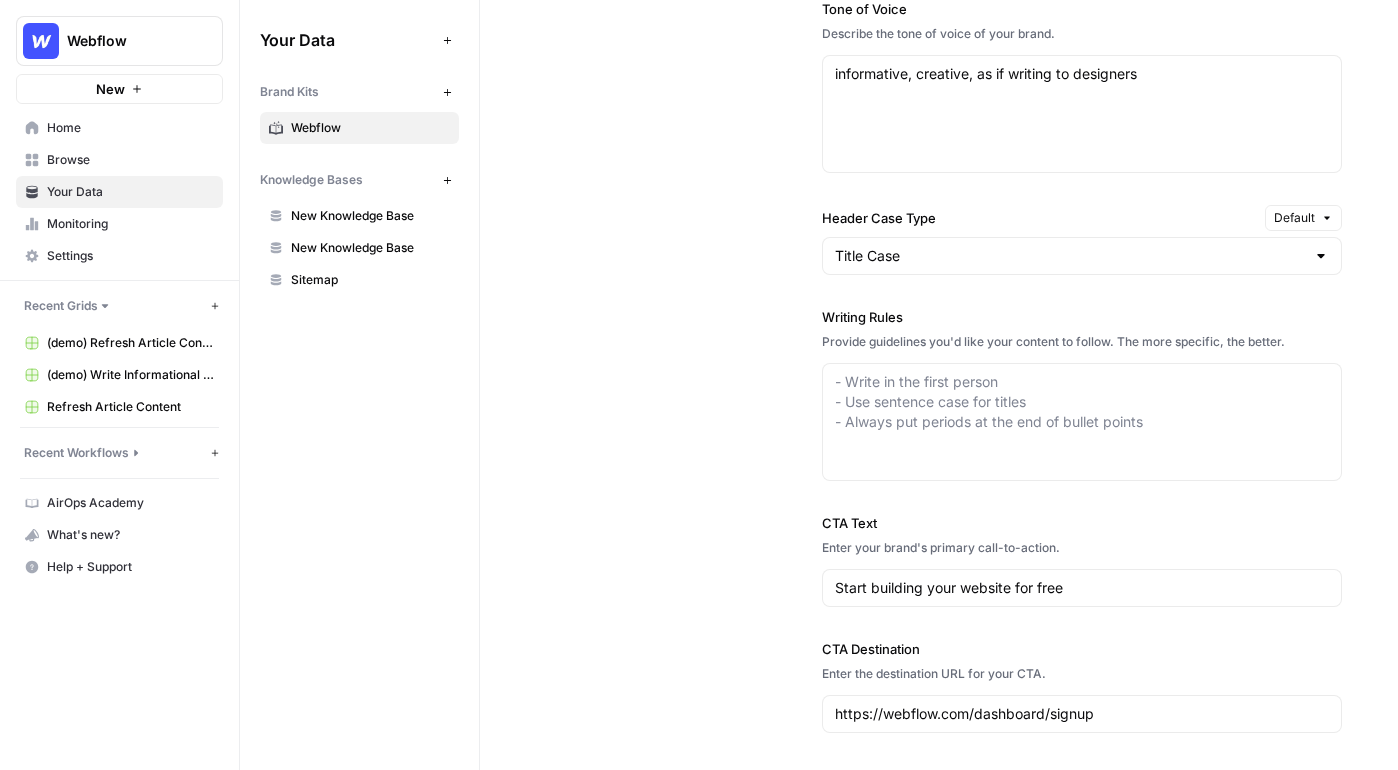 scroll, scrollTop: 1498, scrollLeft: 0, axis: vertical 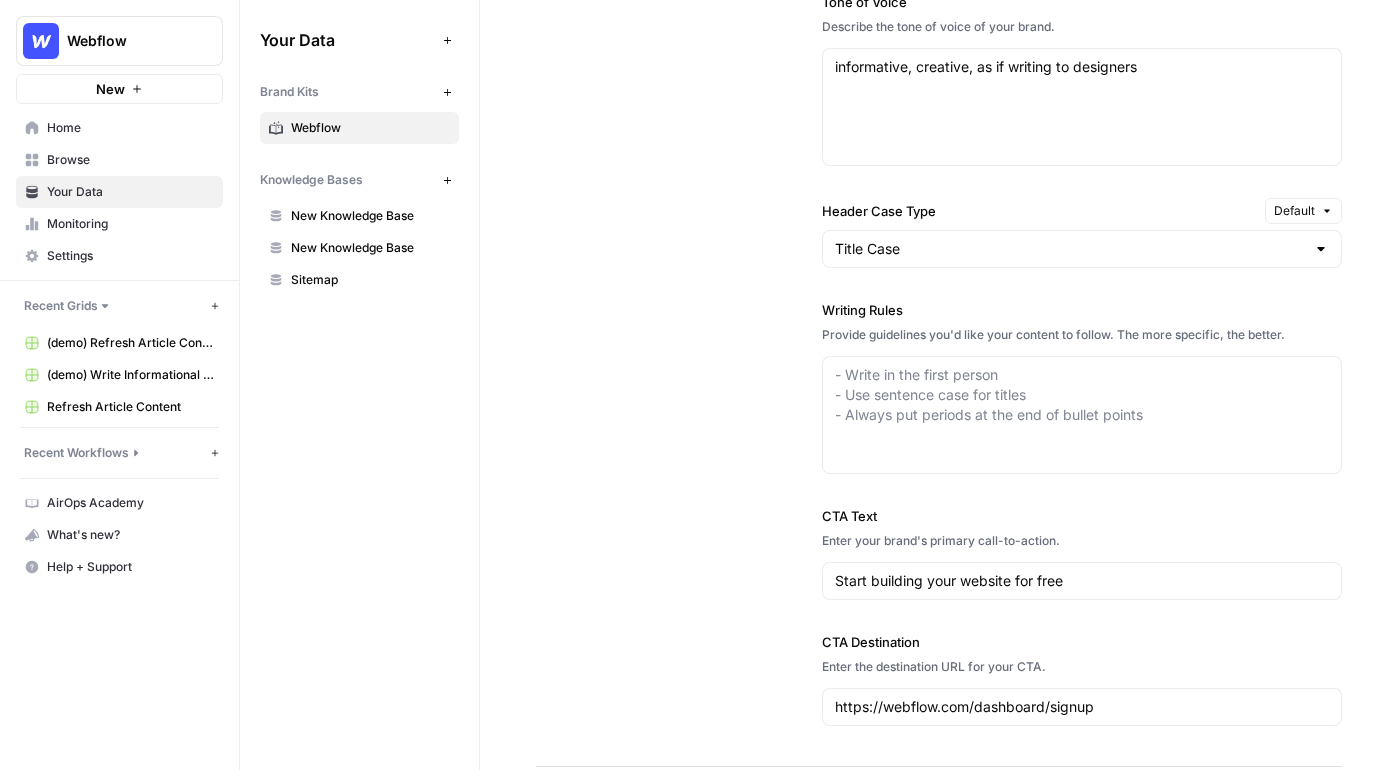 drag, startPoint x: 961, startPoint y: 317, endPoint x: 825, endPoint y: 312, distance: 136.09187 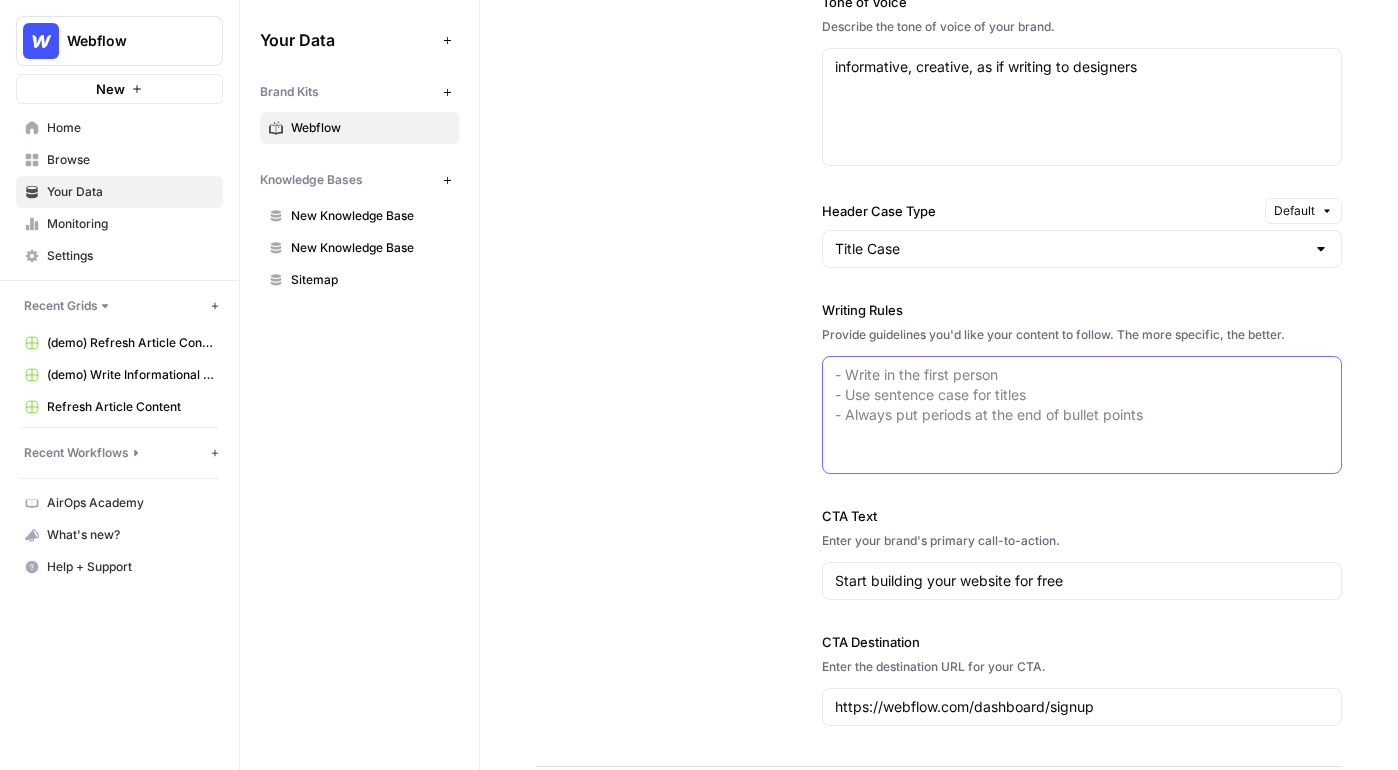 click on "Writing Rules" at bounding box center (1082, 395) 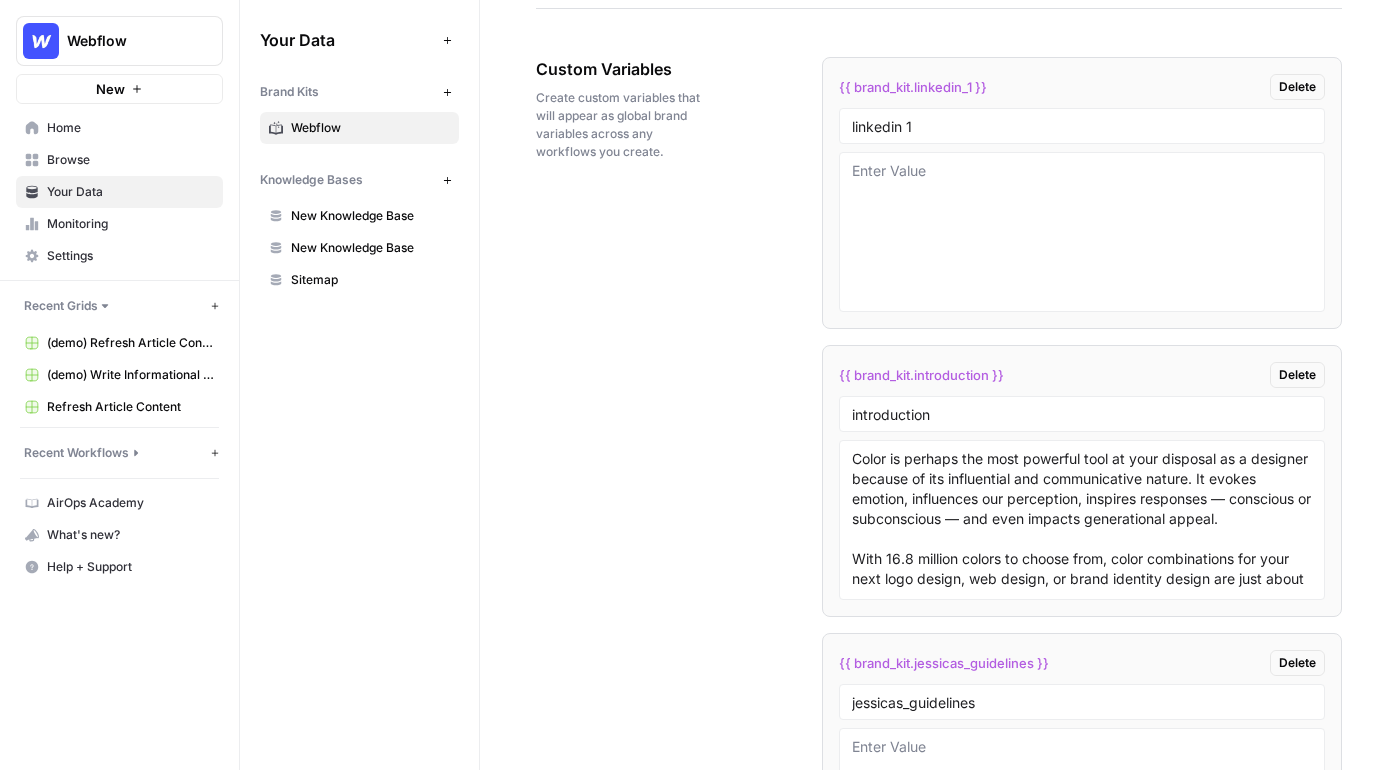 scroll, scrollTop: 3576, scrollLeft: 0, axis: vertical 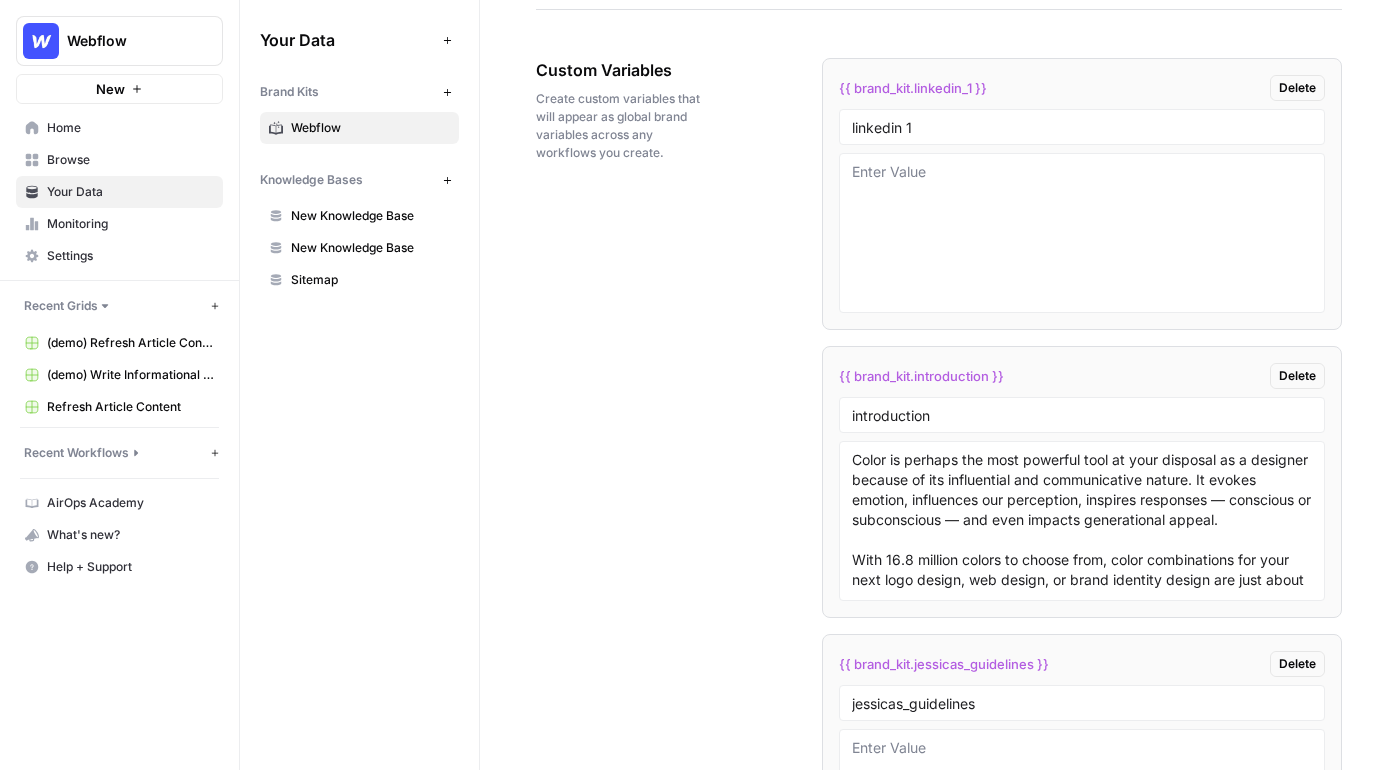 drag, startPoint x: 535, startPoint y: 72, endPoint x: 710, endPoint y: 69, distance: 175.02571 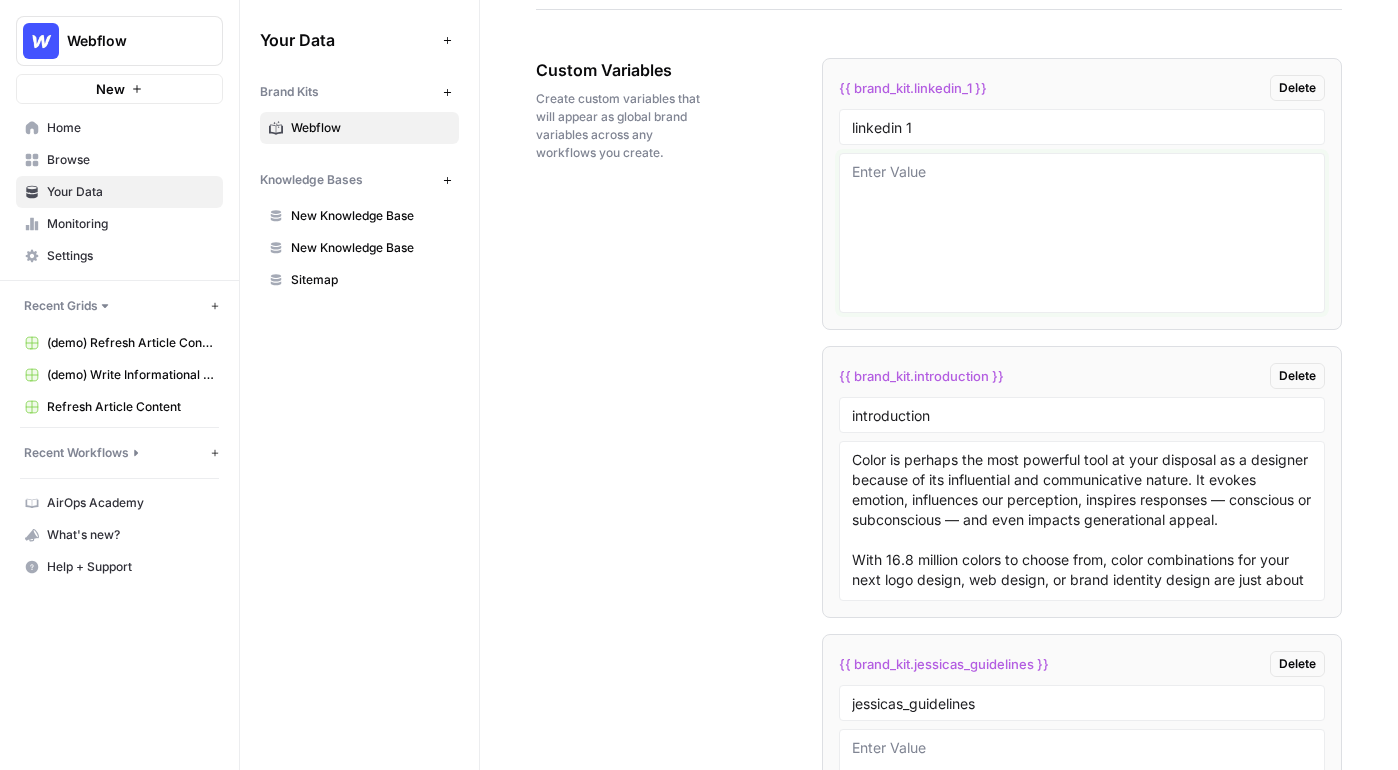 click at bounding box center (1082, 233) 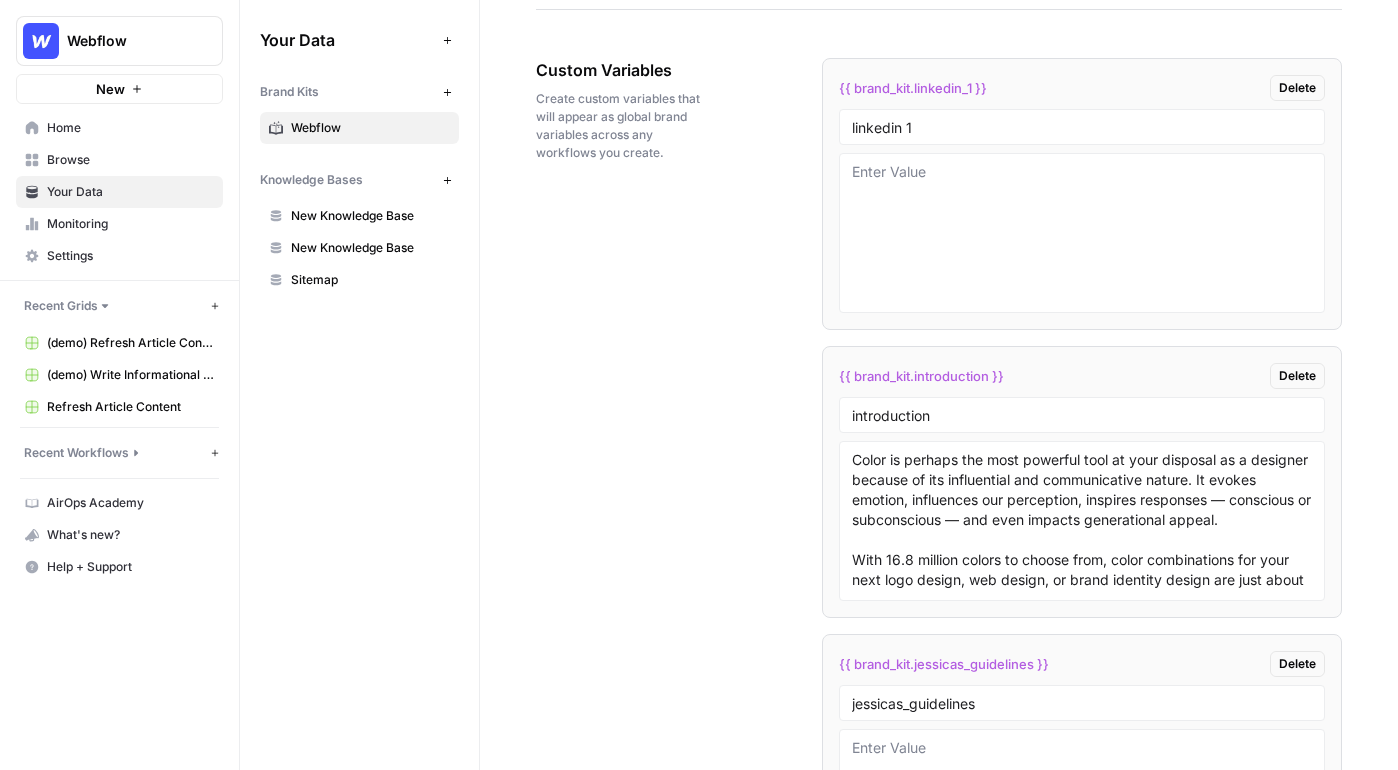 click on "Custom Variables Create custom variables that will appear as global brand variables across any workflows you create. {{ brand_kit.linkedin_1 }} Delete linkedin 1 {{ brand_kit.introduction }} Delete introduction Color is perhaps the most powerful tool at your disposal as a designer because of its influential and communicative nature. It evokes emotion, influences our perception, inspires responses — conscious or subconscious — and even impacts generational appeal.
With 16.8 million colors to choose from, color combinations for your next logo design, web design, or brand identity design are just about infinite. Luckily for you, we got you covered. {{ brand_kit.jessicas_guidelines }} Delete jessicas_guidelines Add Custom Variable" at bounding box center (939, 506) 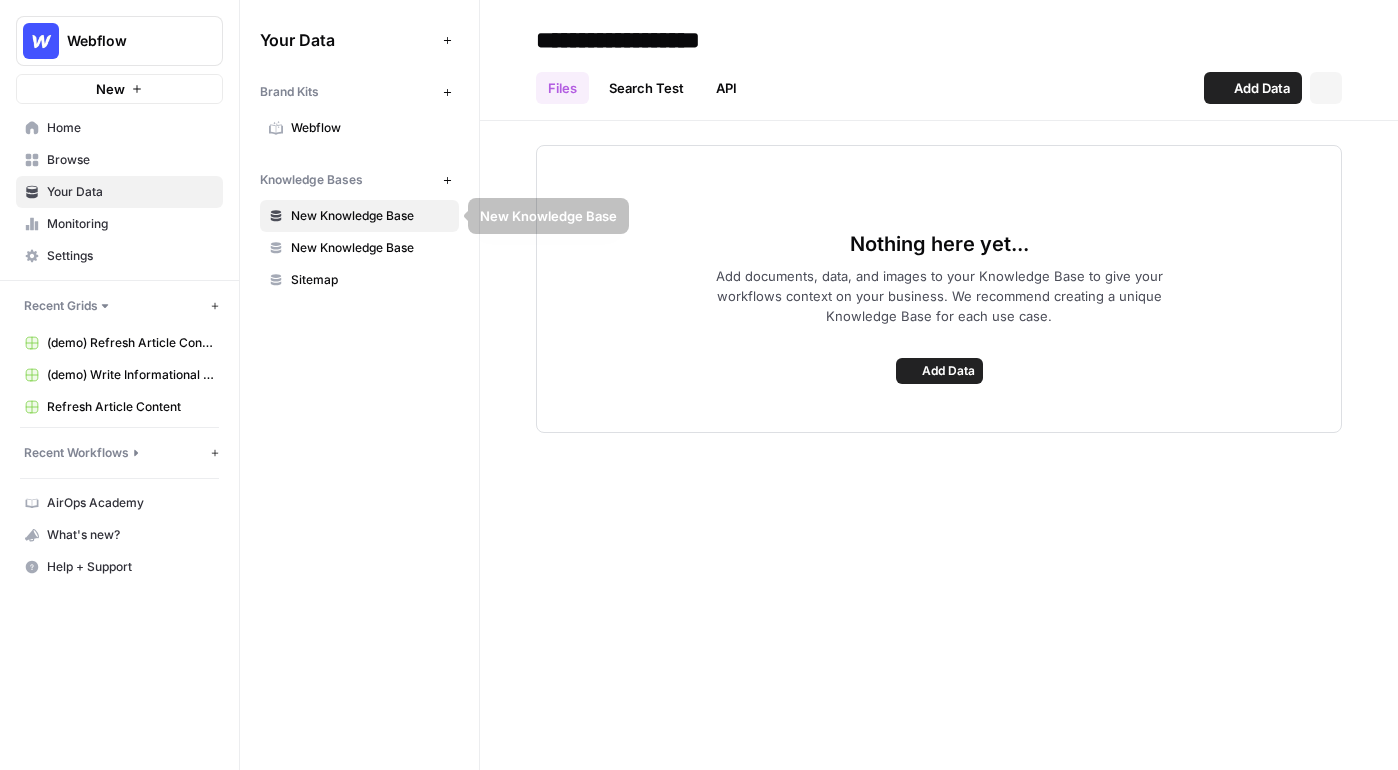 scroll, scrollTop: 0, scrollLeft: 0, axis: both 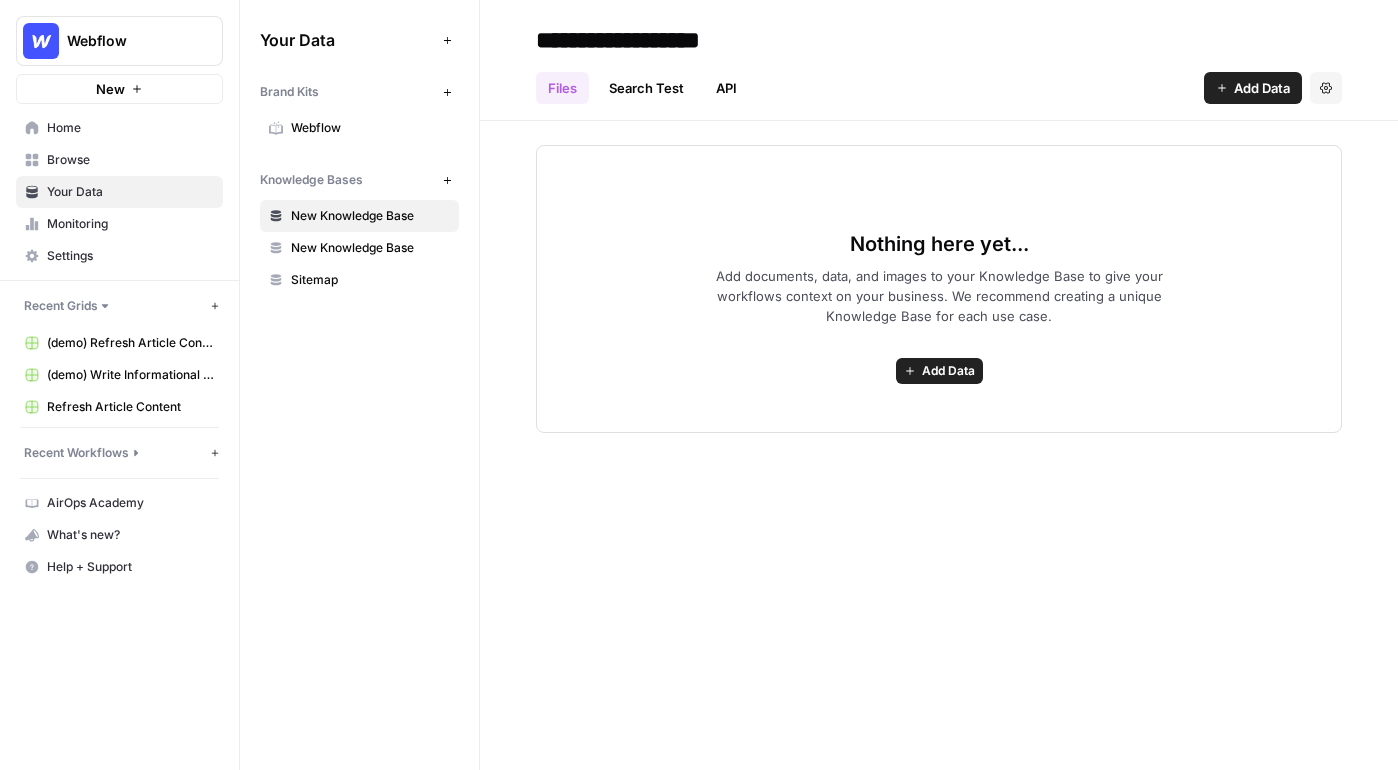 click on "Add Data" at bounding box center (948, 371) 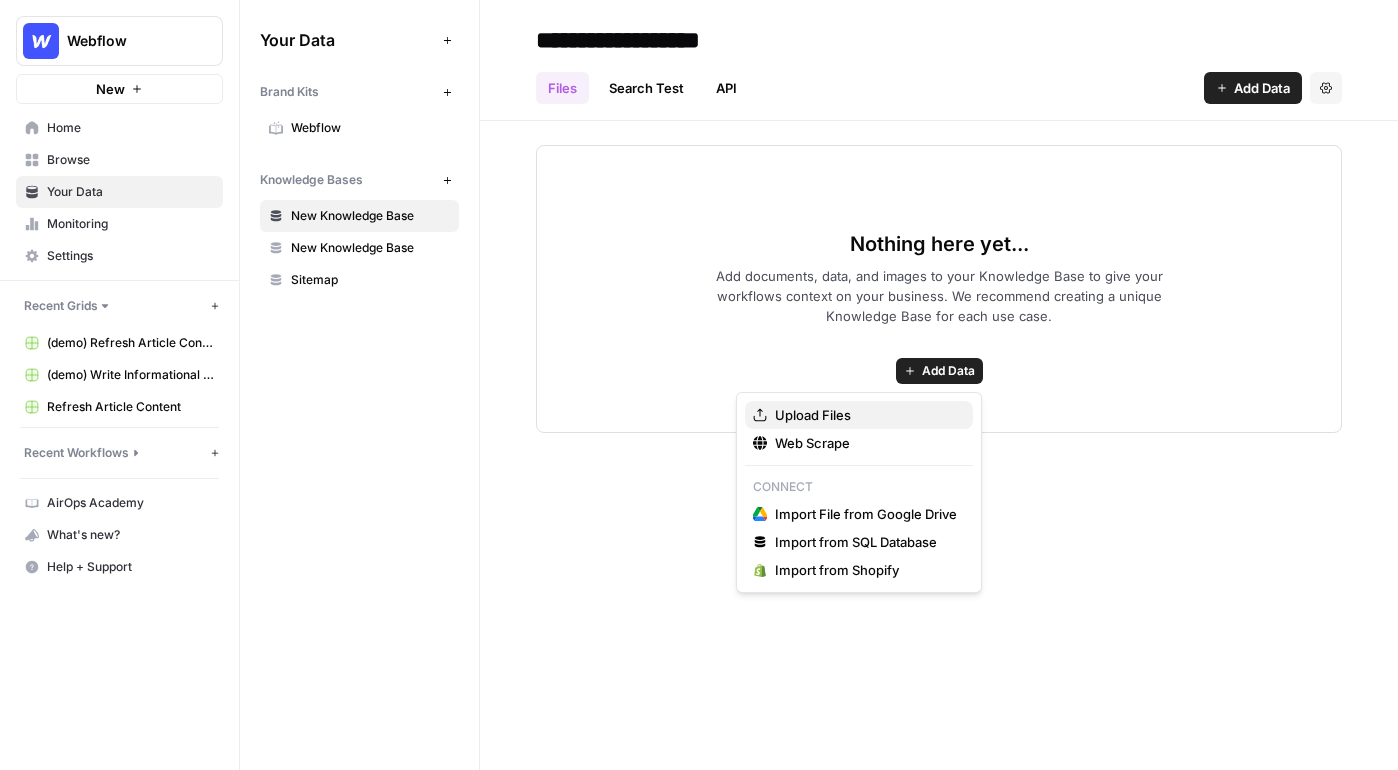 click on "Upload Files" at bounding box center [866, 415] 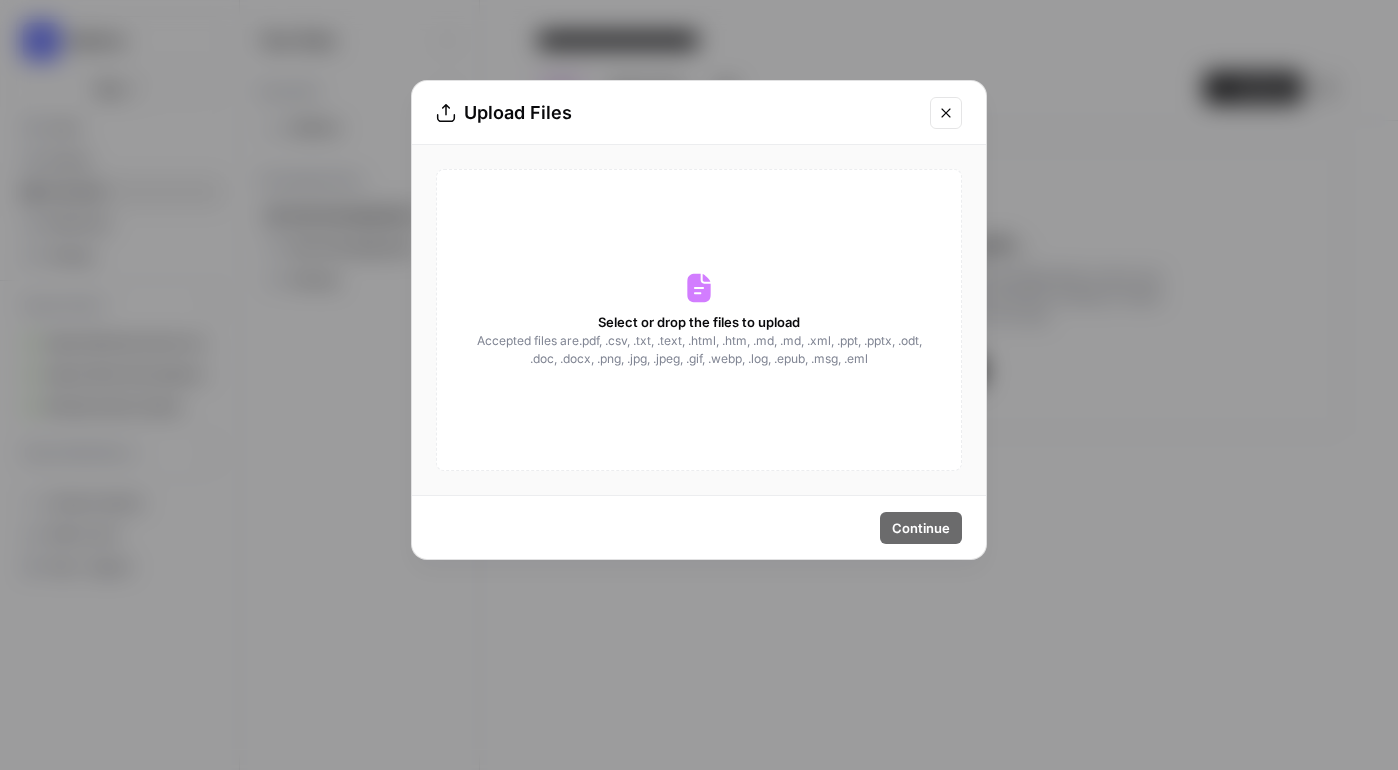 click 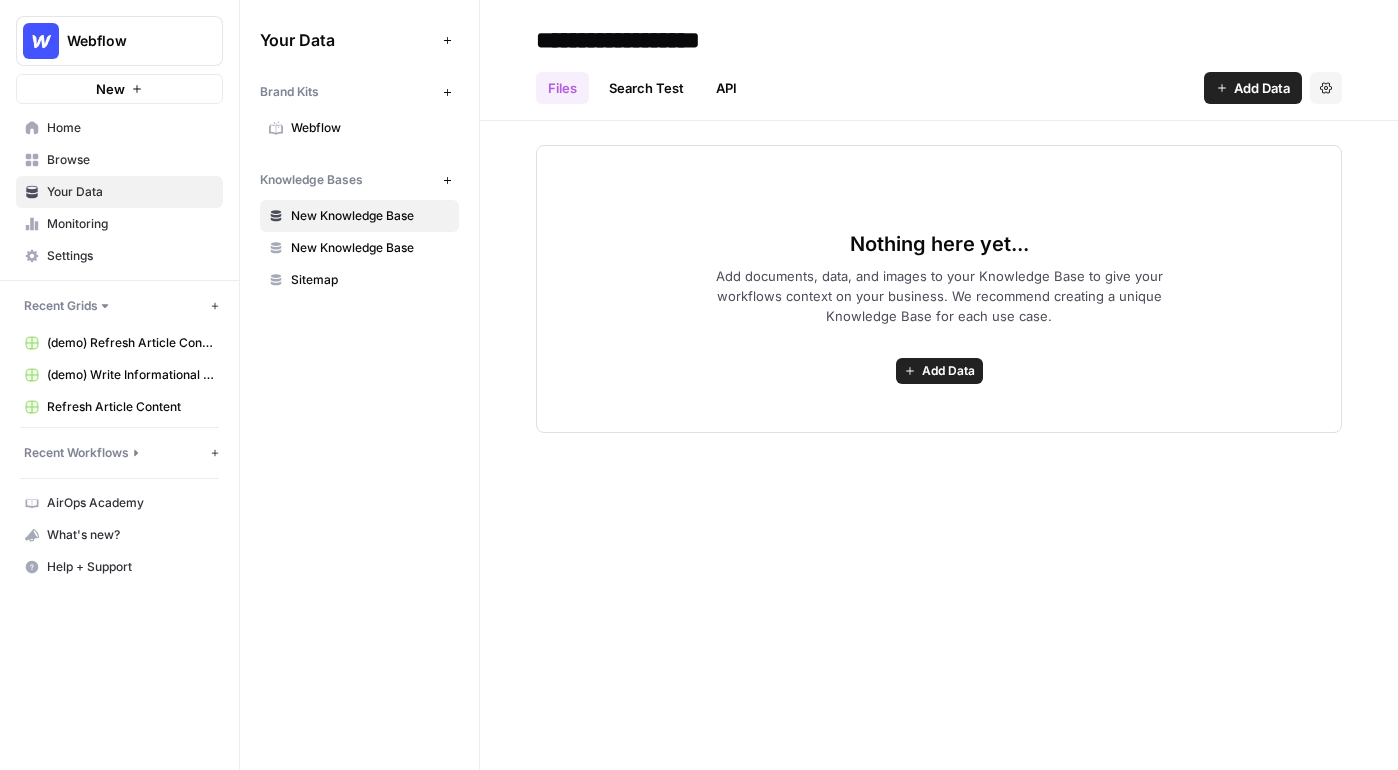 click on "Add Data" at bounding box center (1262, 88) 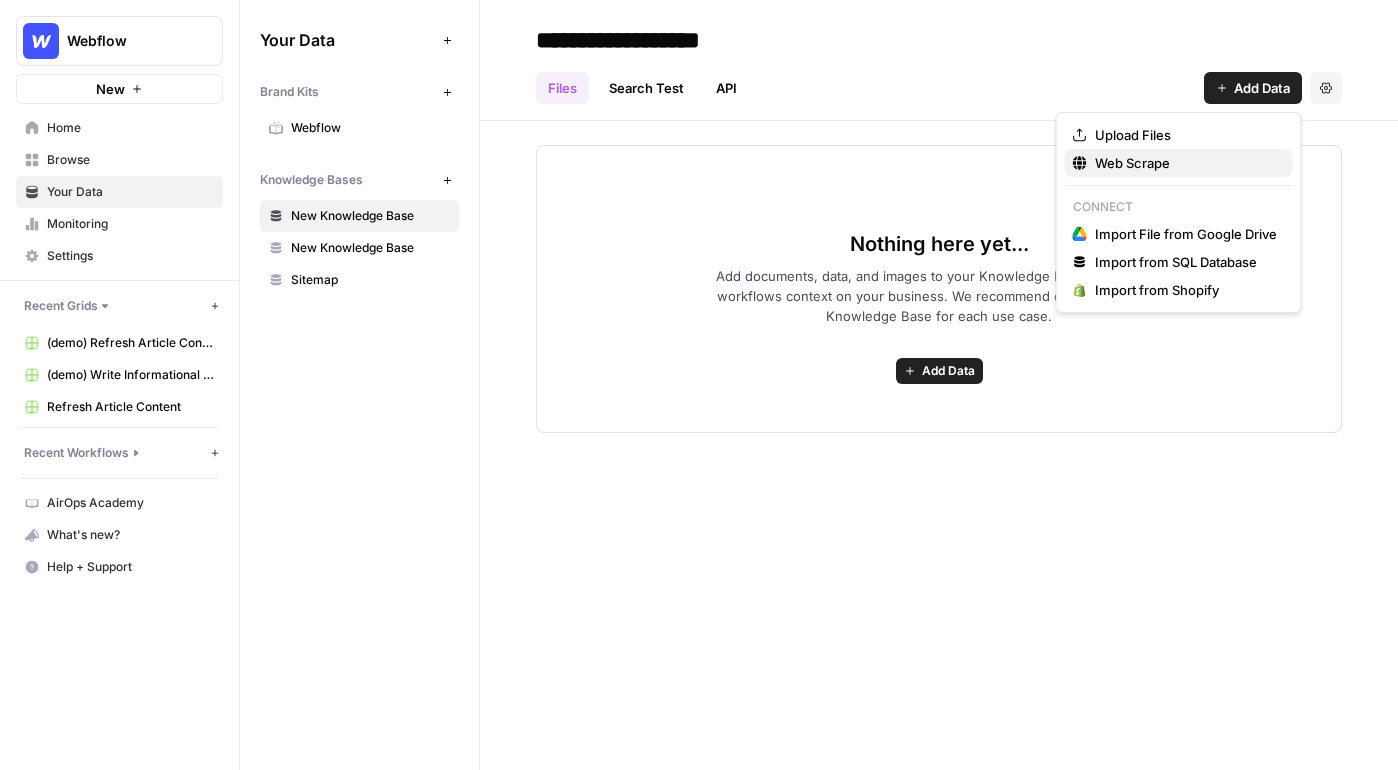 click on "Web Scrape" at bounding box center (1186, 163) 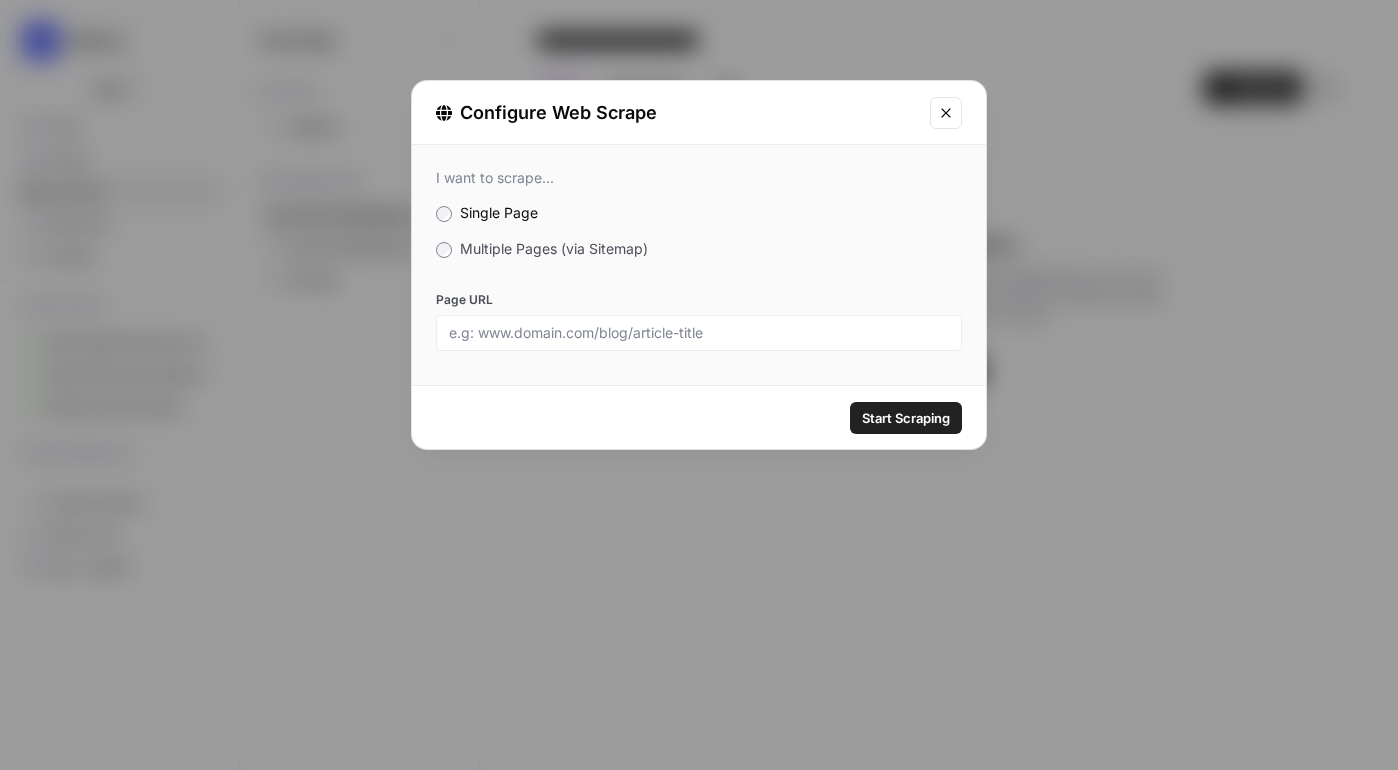 click on "Multiple Pages (via Sitemap)" at bounding box center [554, 248] 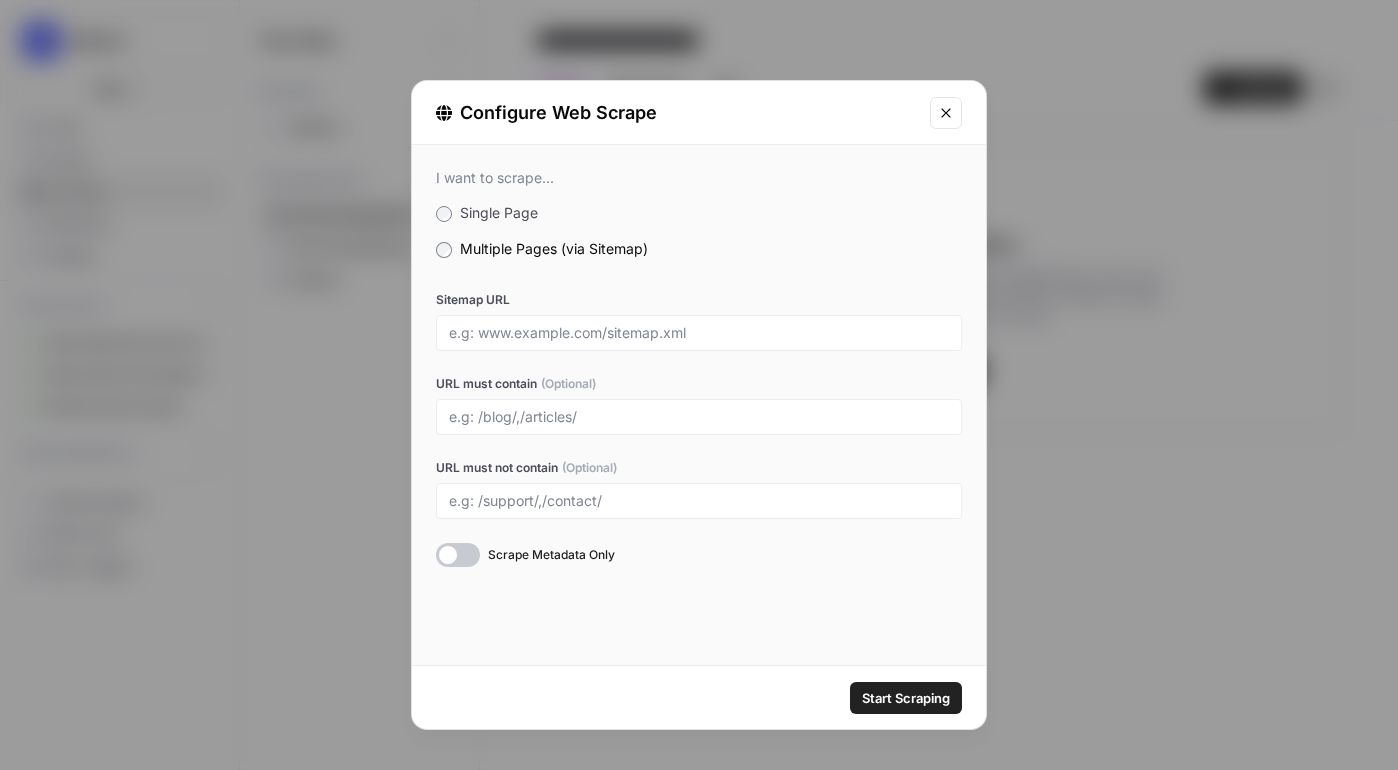 click on "Configure Web Scrape" at bounding box center (699, 113) 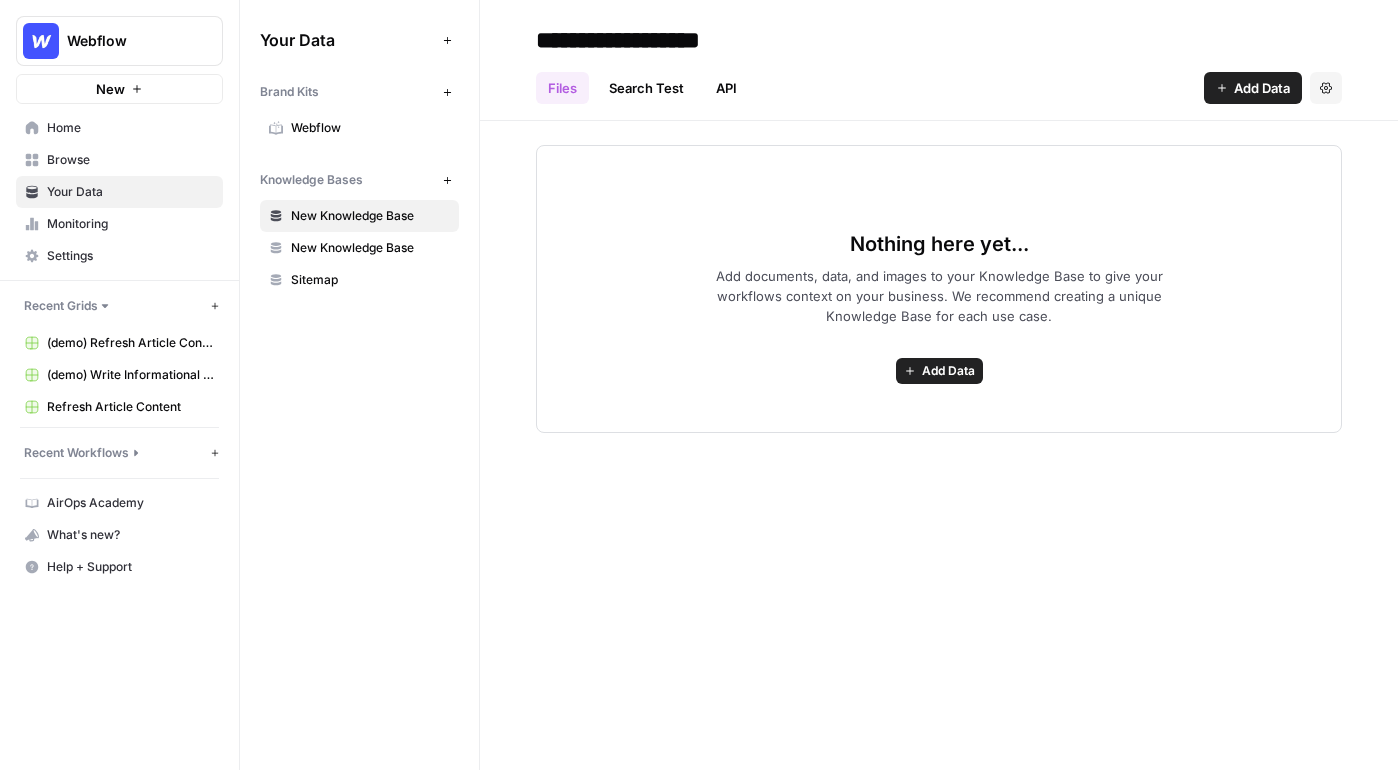 click on "Browse" at bounding box center [130, 160] 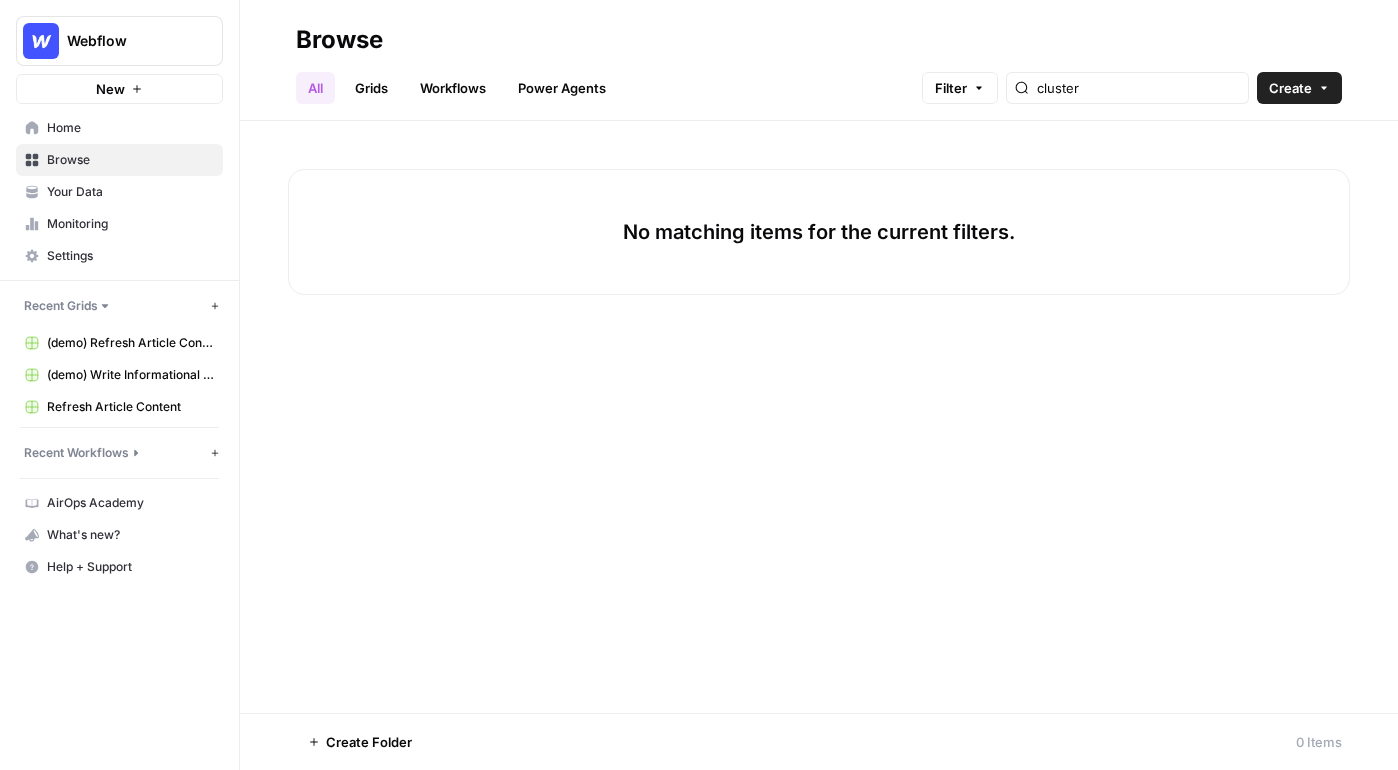 click on "Browse" at bounding box center (130, 160) 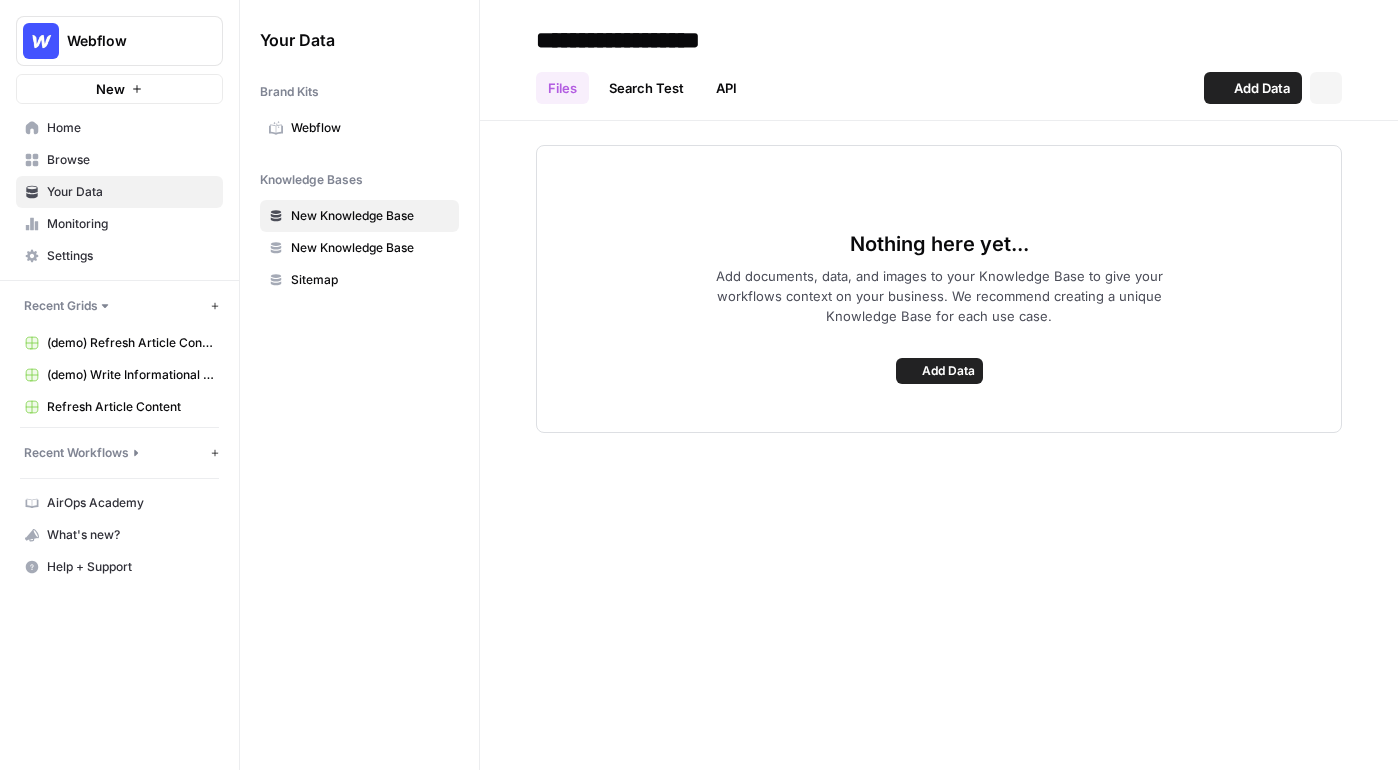 click on "Browse" at bounding box center [119, 160] 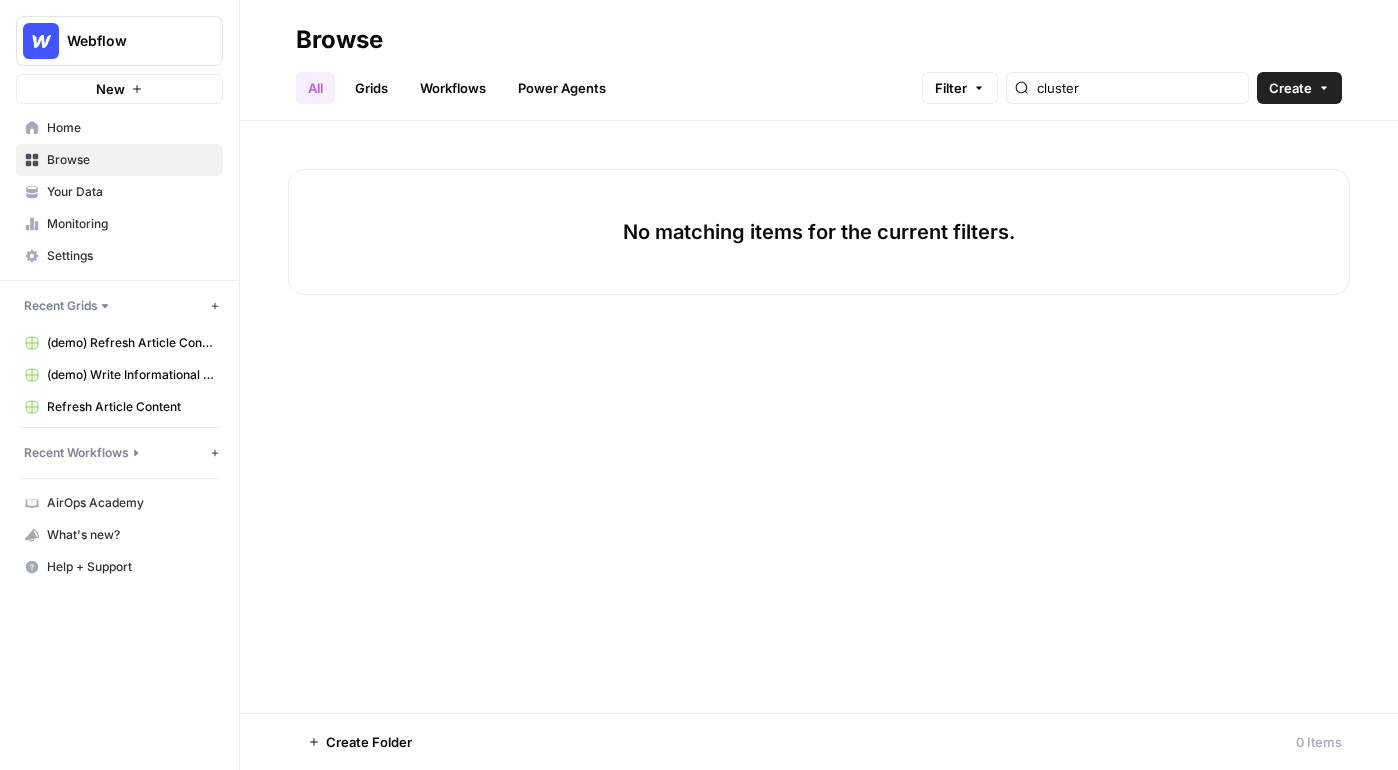 click on "Workflows" at bounding box center (453, 88) 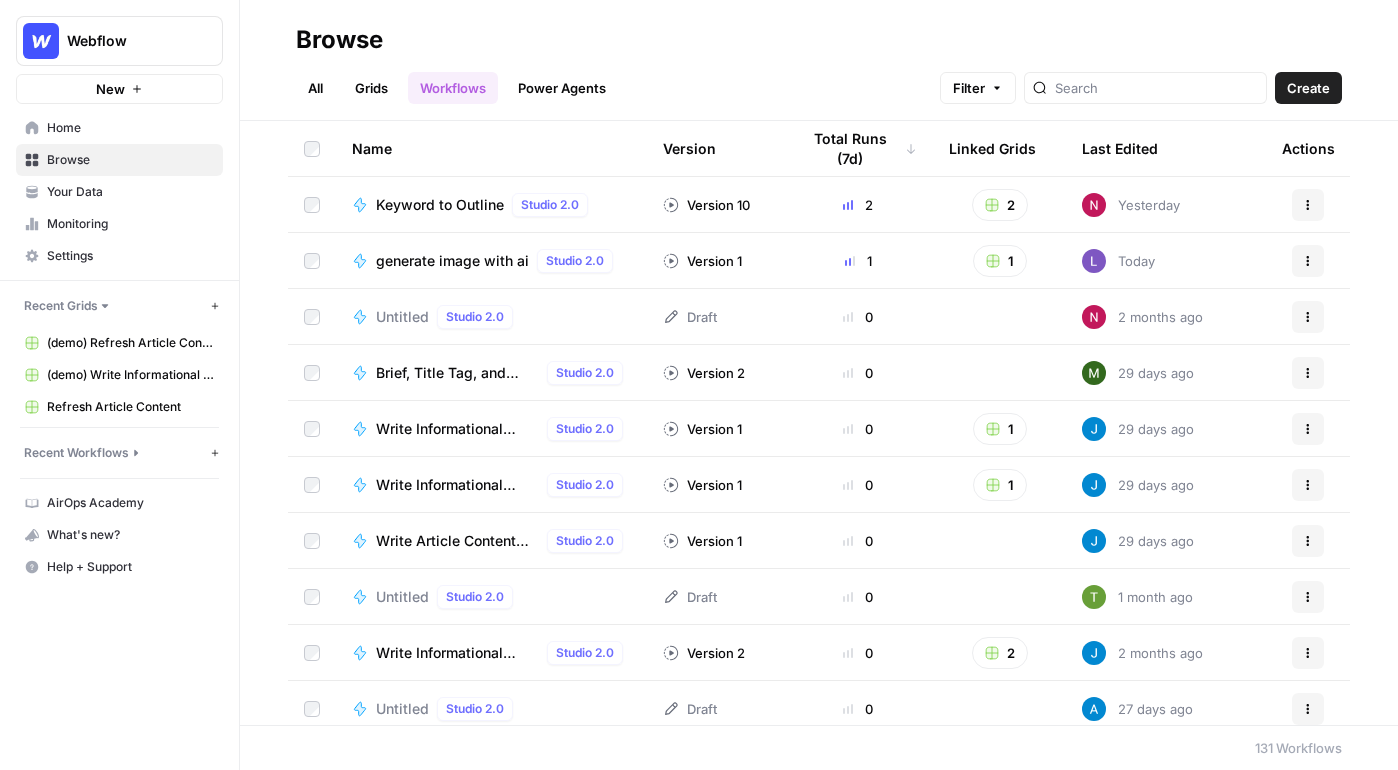 click on "Create" at bounding box center (1308, 88) 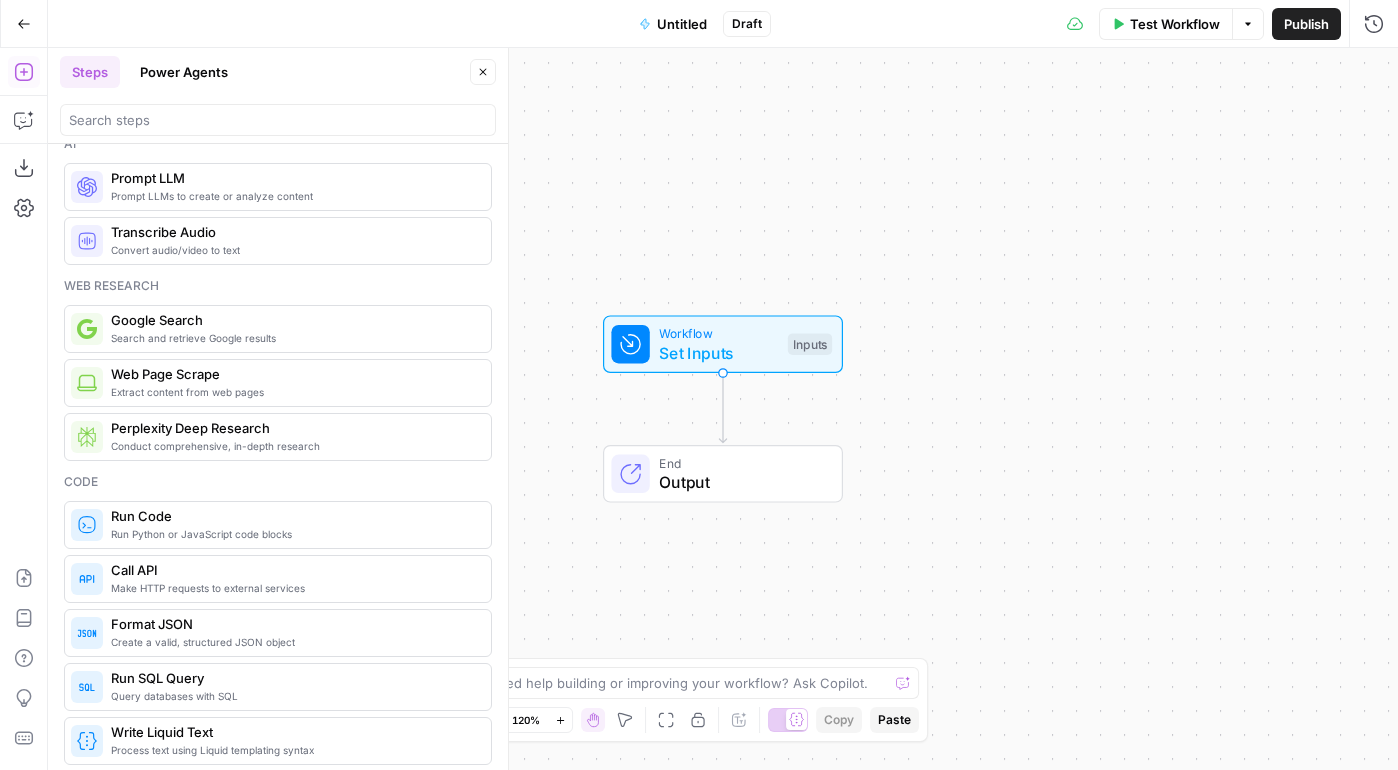 scroll, scrollTop: 0, scrollLeft: 0, axis: both 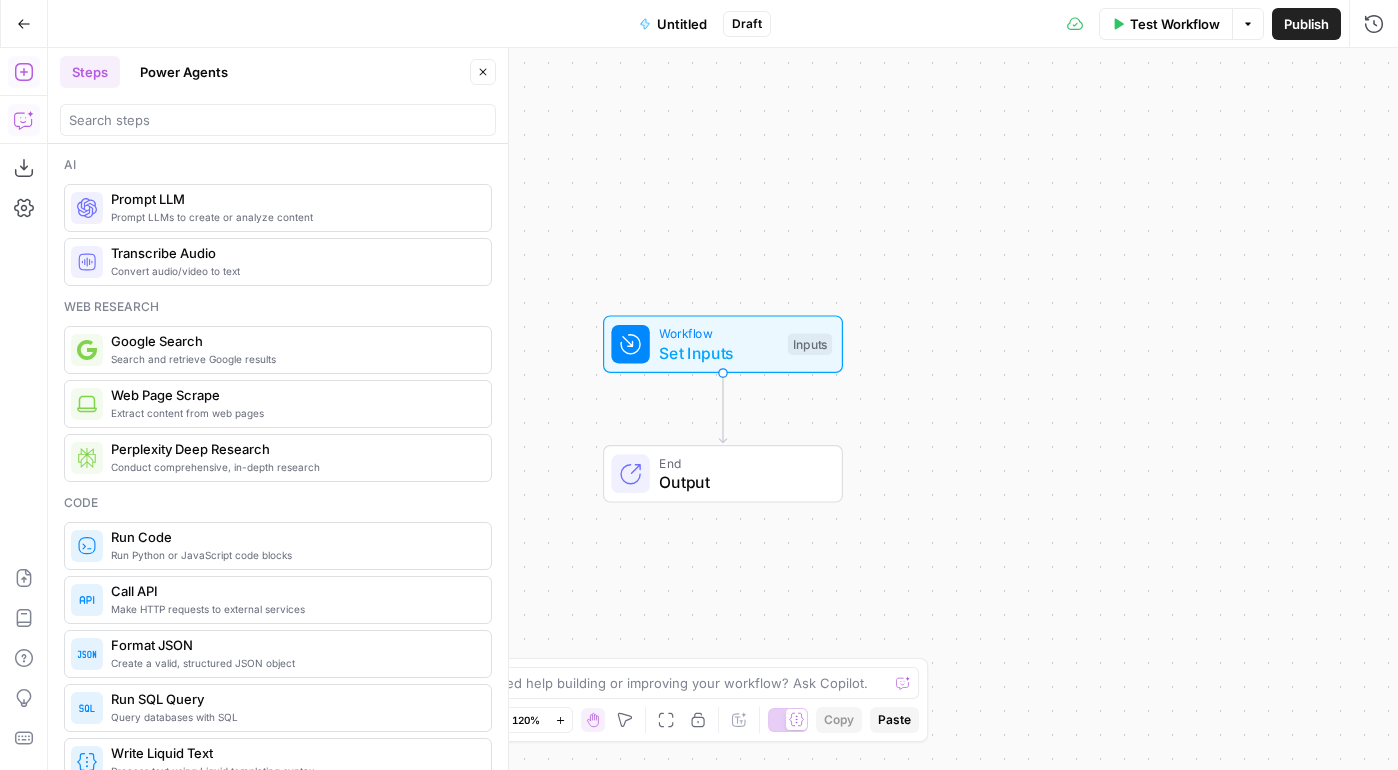 click 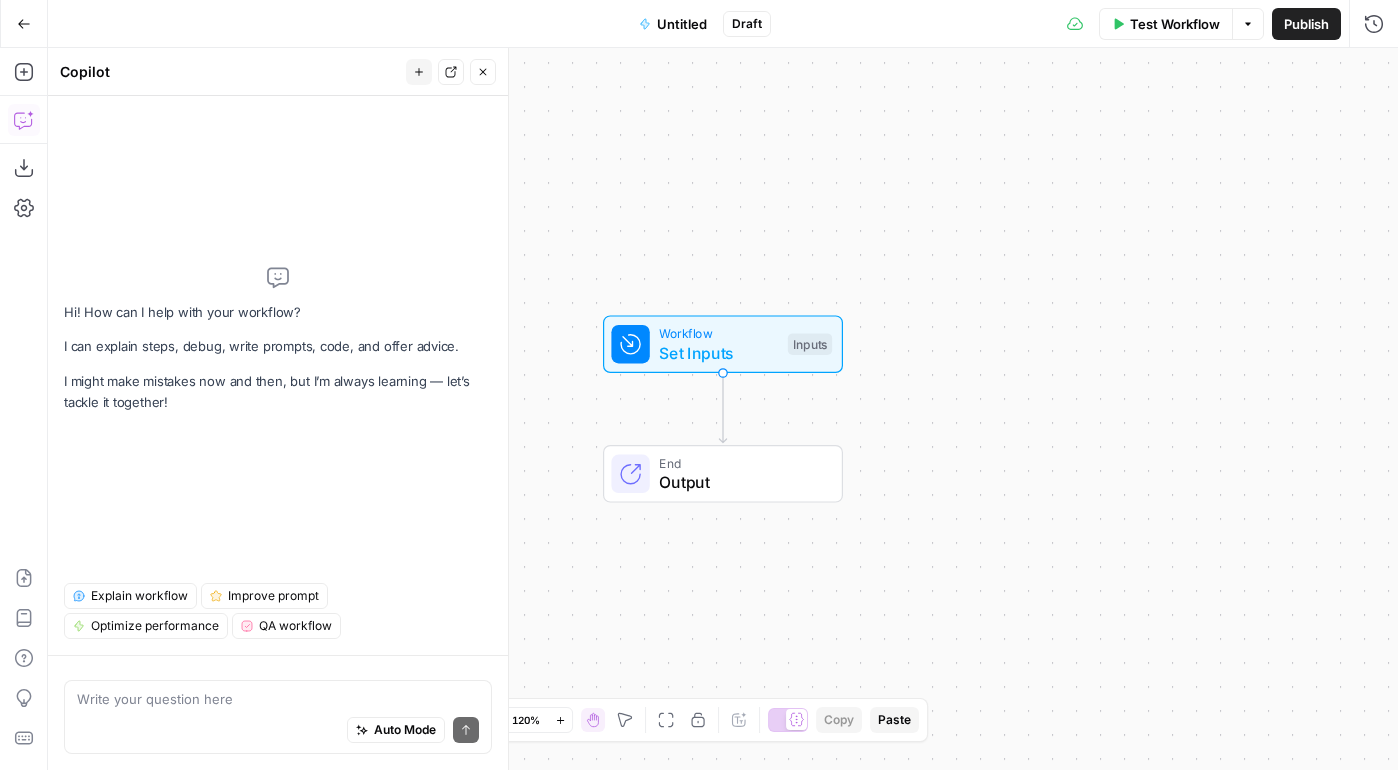 click on "Auto Mode Send" at bounding box center (278, 731) 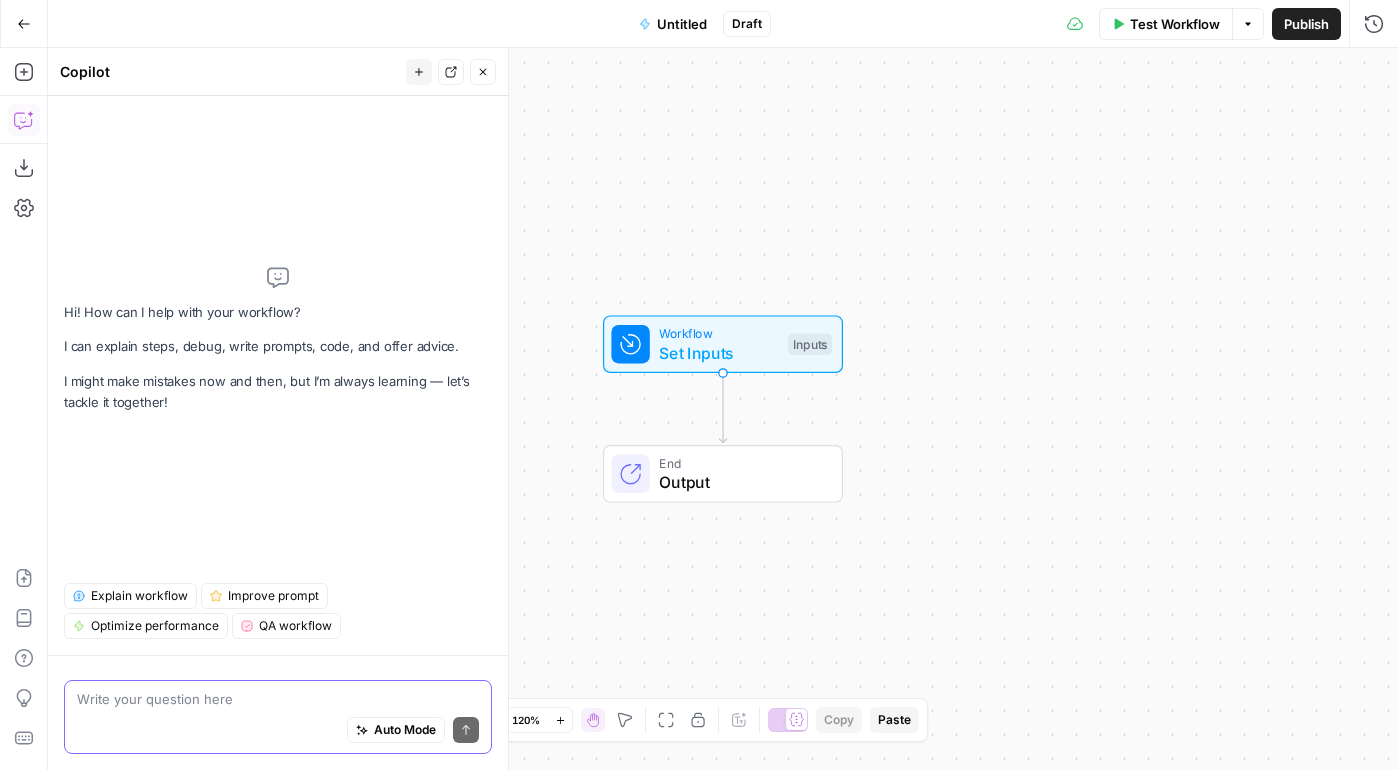 click at bounding box center (278, 699) 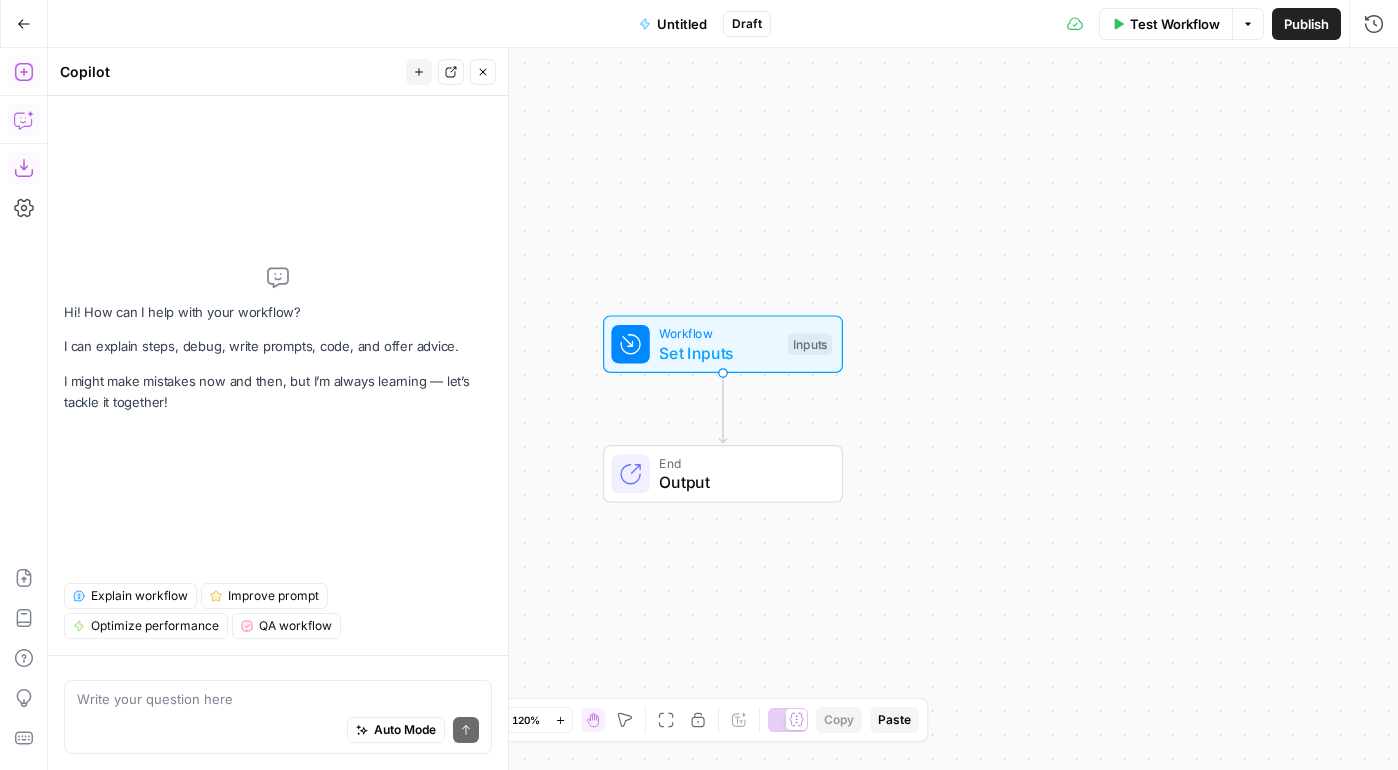 click 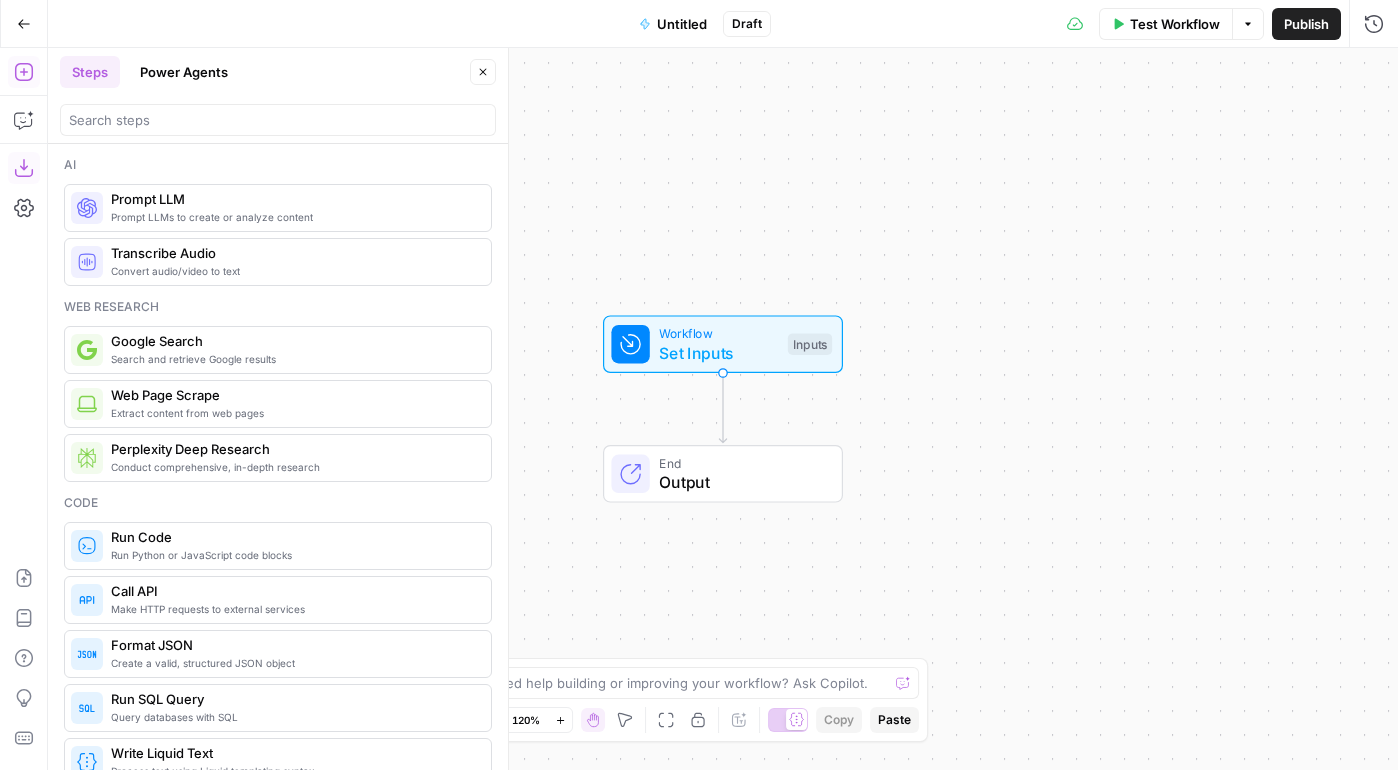 click on "Power Agents" at bounding box center (184, 72) 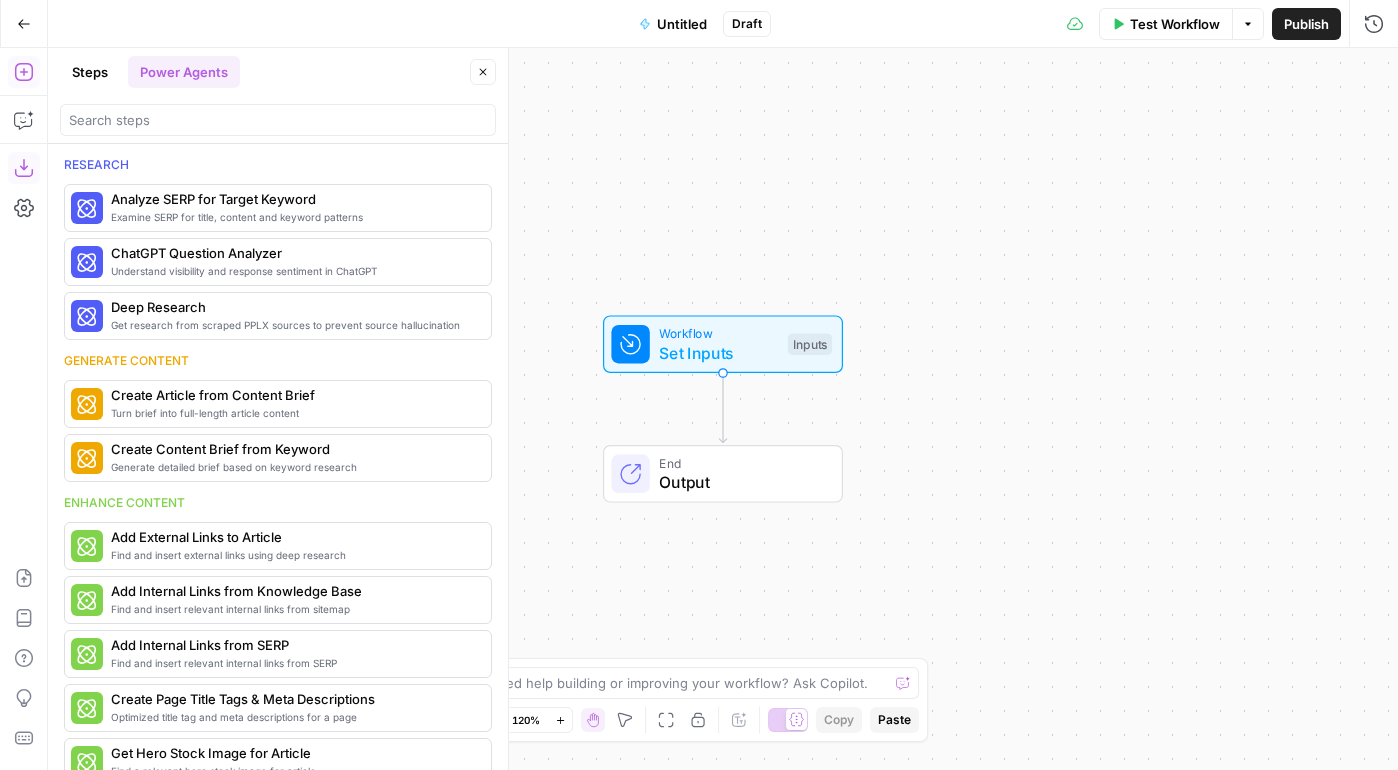 click on "Steps" at bounding box center (90, 72) 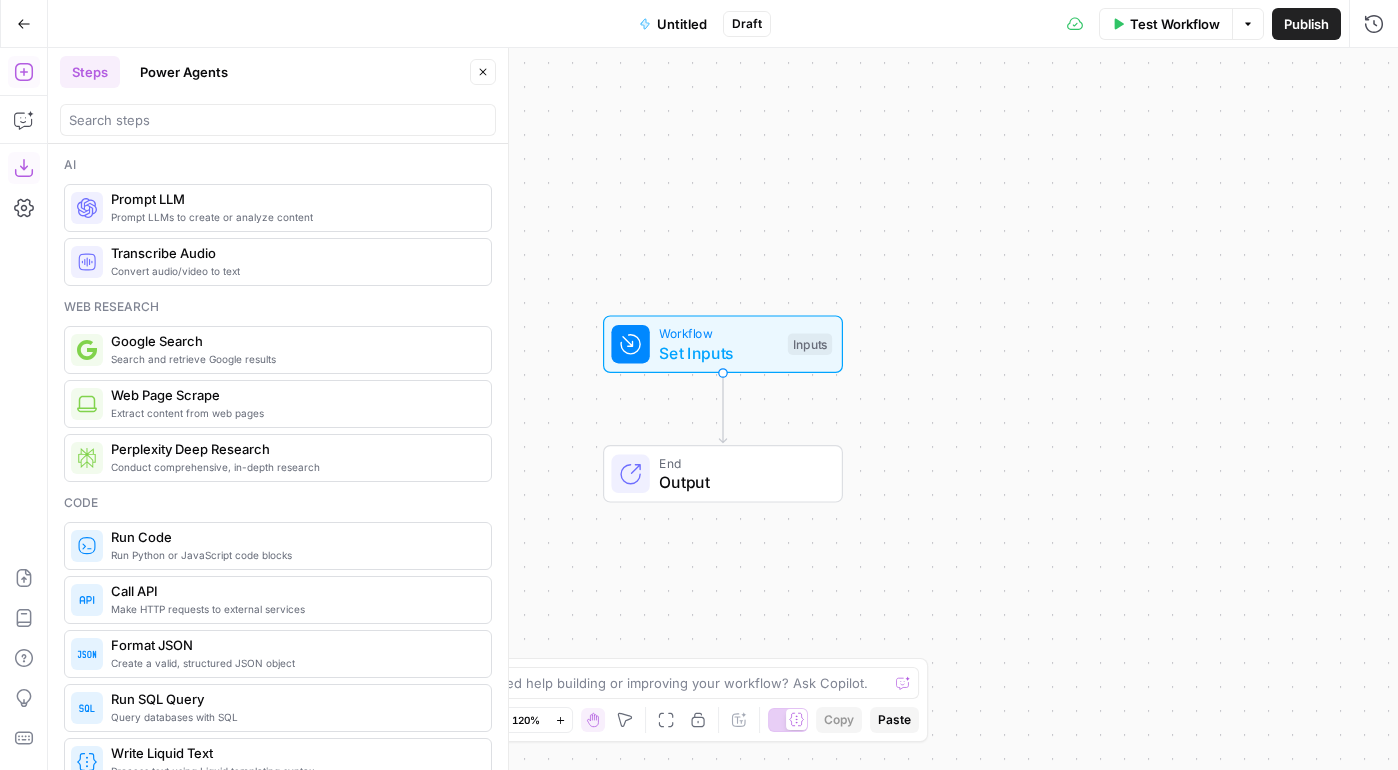 click on "Power Agents" at bounding box center (184, 72) 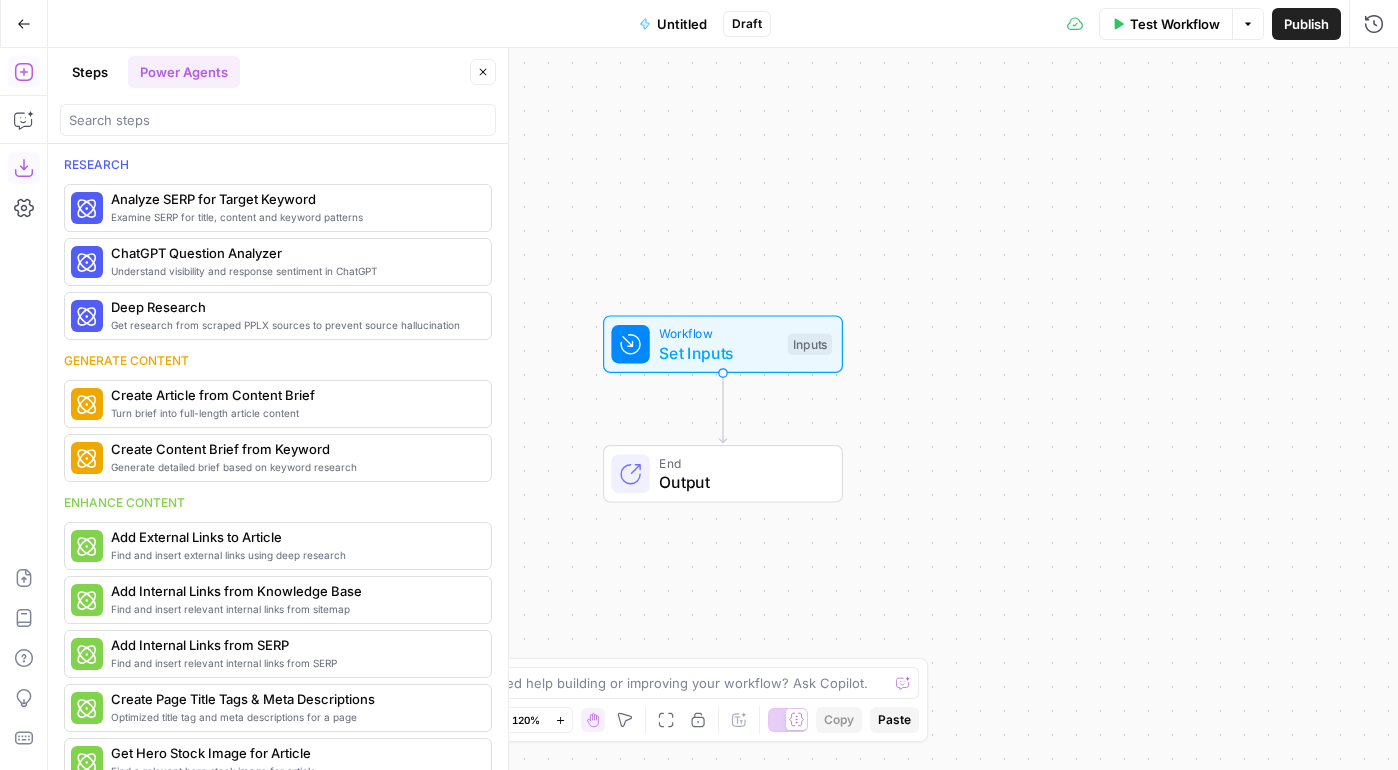 drag, startPoint x: 66, startPoint y: 164, endPoint x: 160, endPoint y: 160, distance: 94.08507 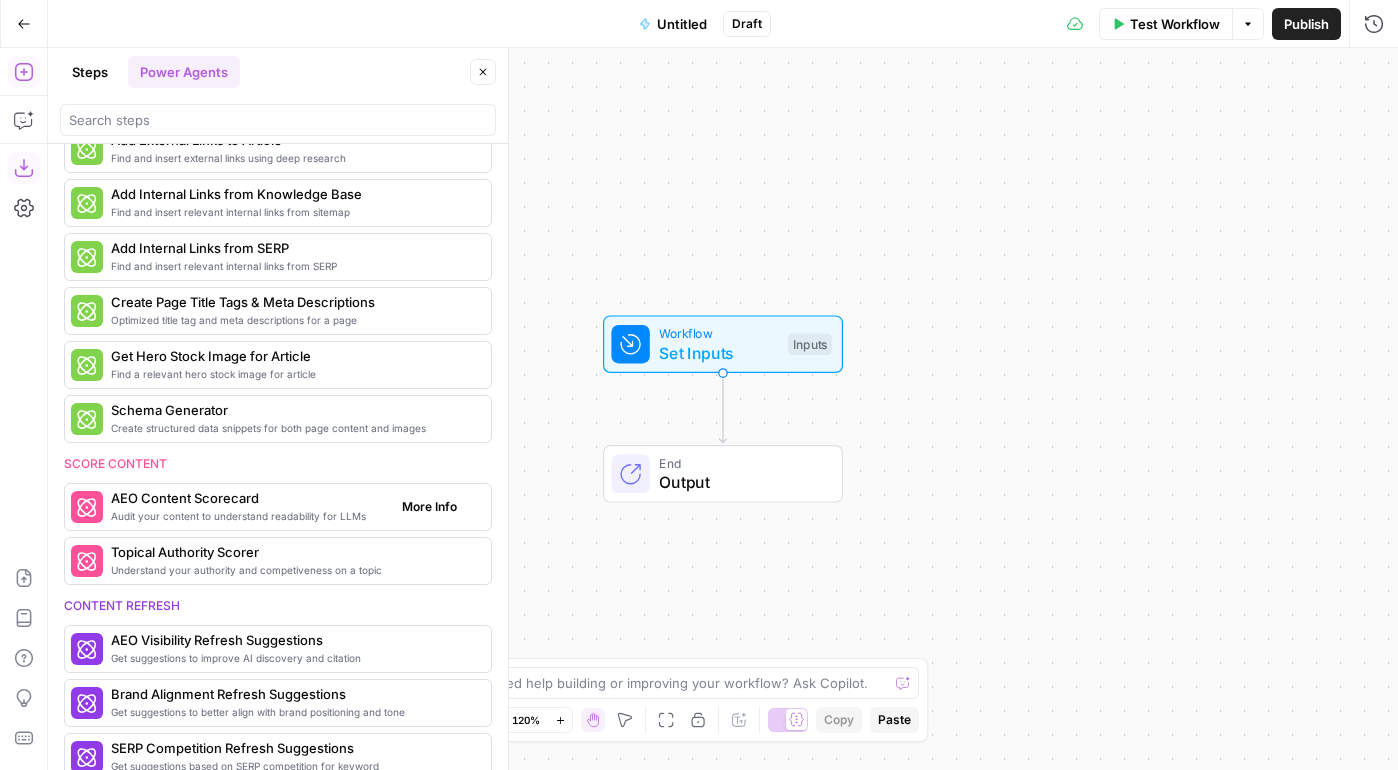 scroll, scrollTop: 411, scrollLeft: 0, axis: vertical 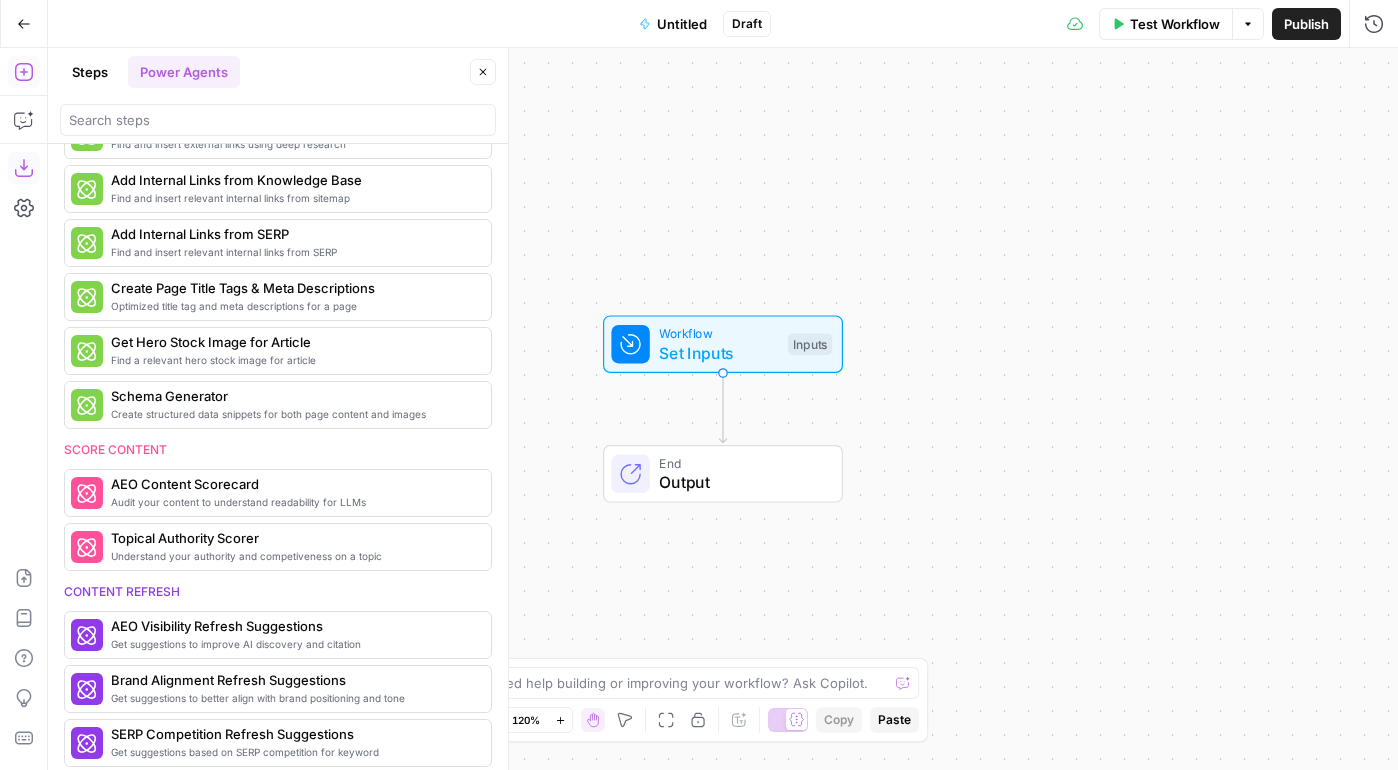 drag, startPoint x: 65, startPoint y: 453, endPoint x: 194, endPoint y: 453, distance: 129 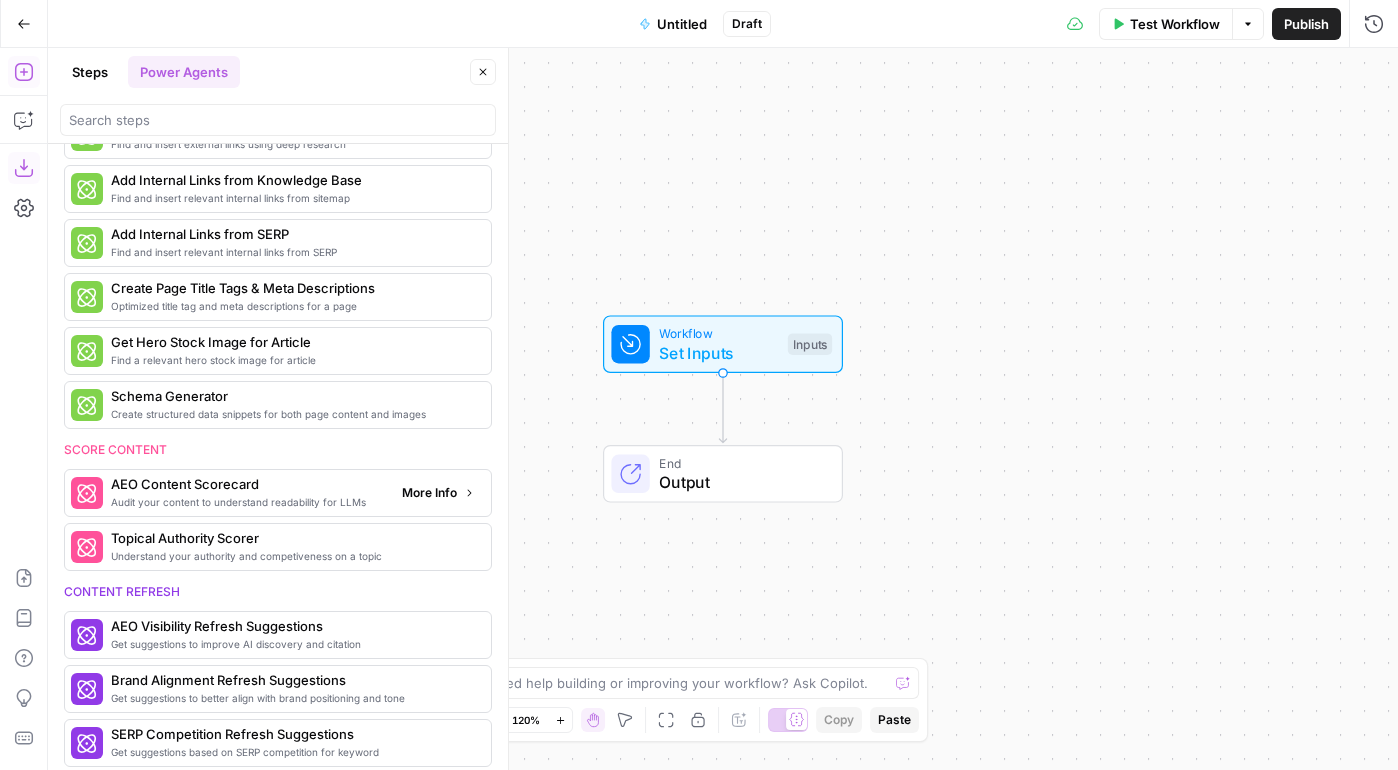 click on "More Info" at bounding box center (429, 493) 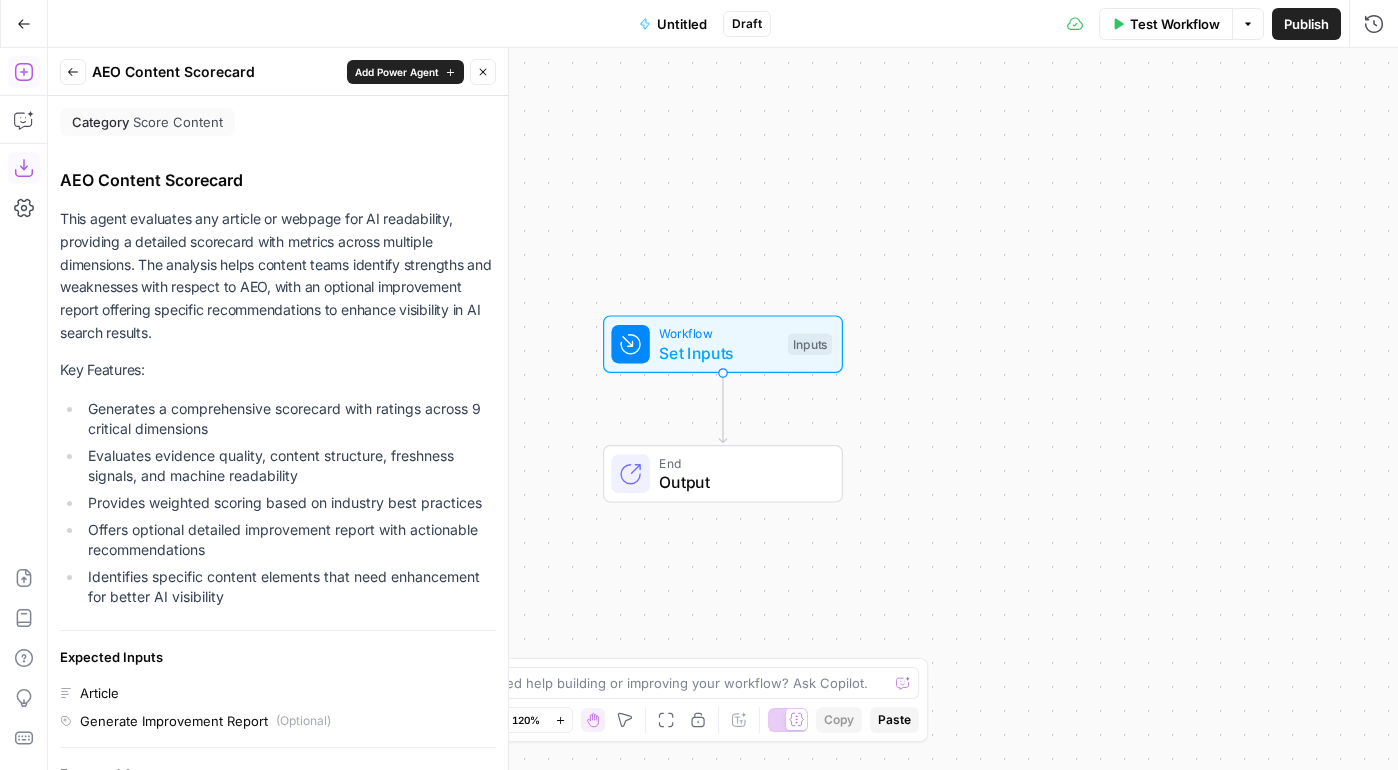 scroll, scrollTop: 47, scrollLeft: 0, axis: vertical 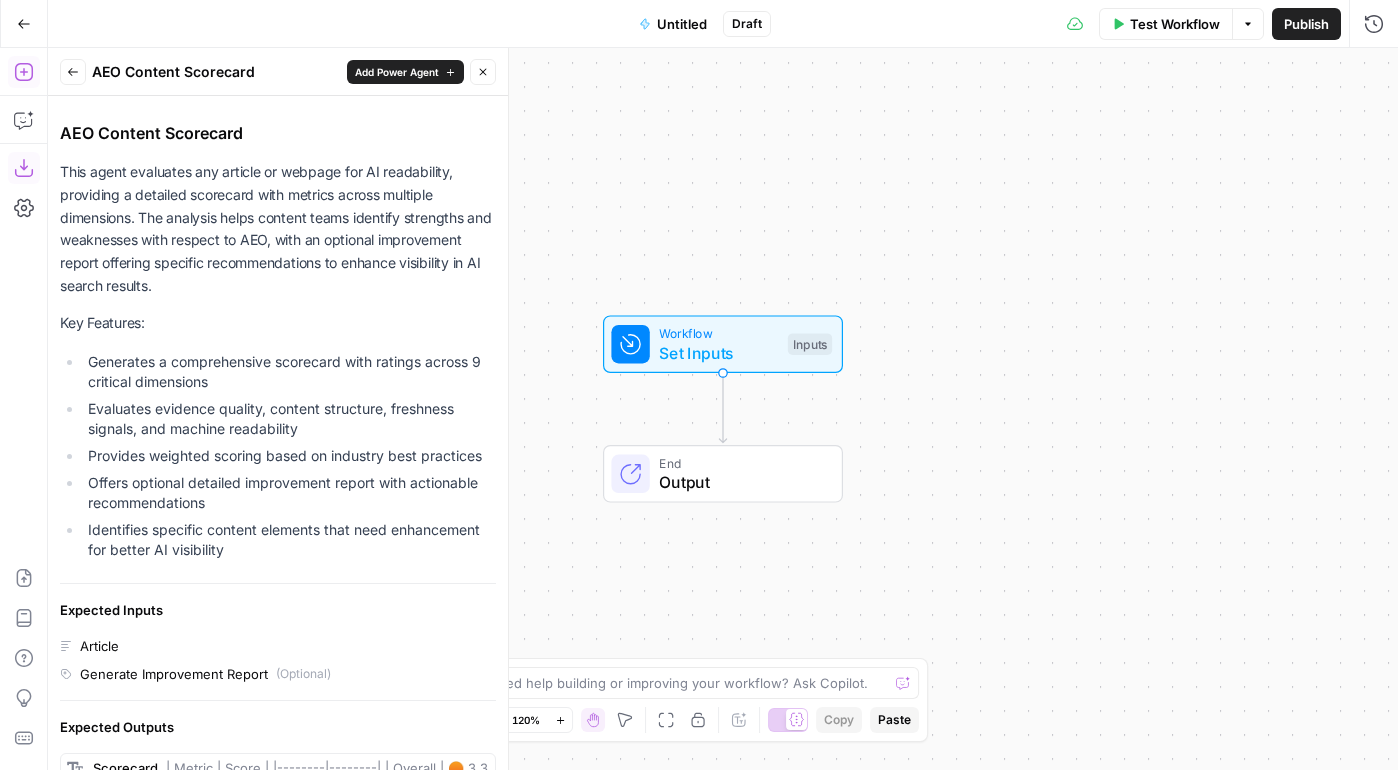 click on "Back" at bounding box center (73, 72) 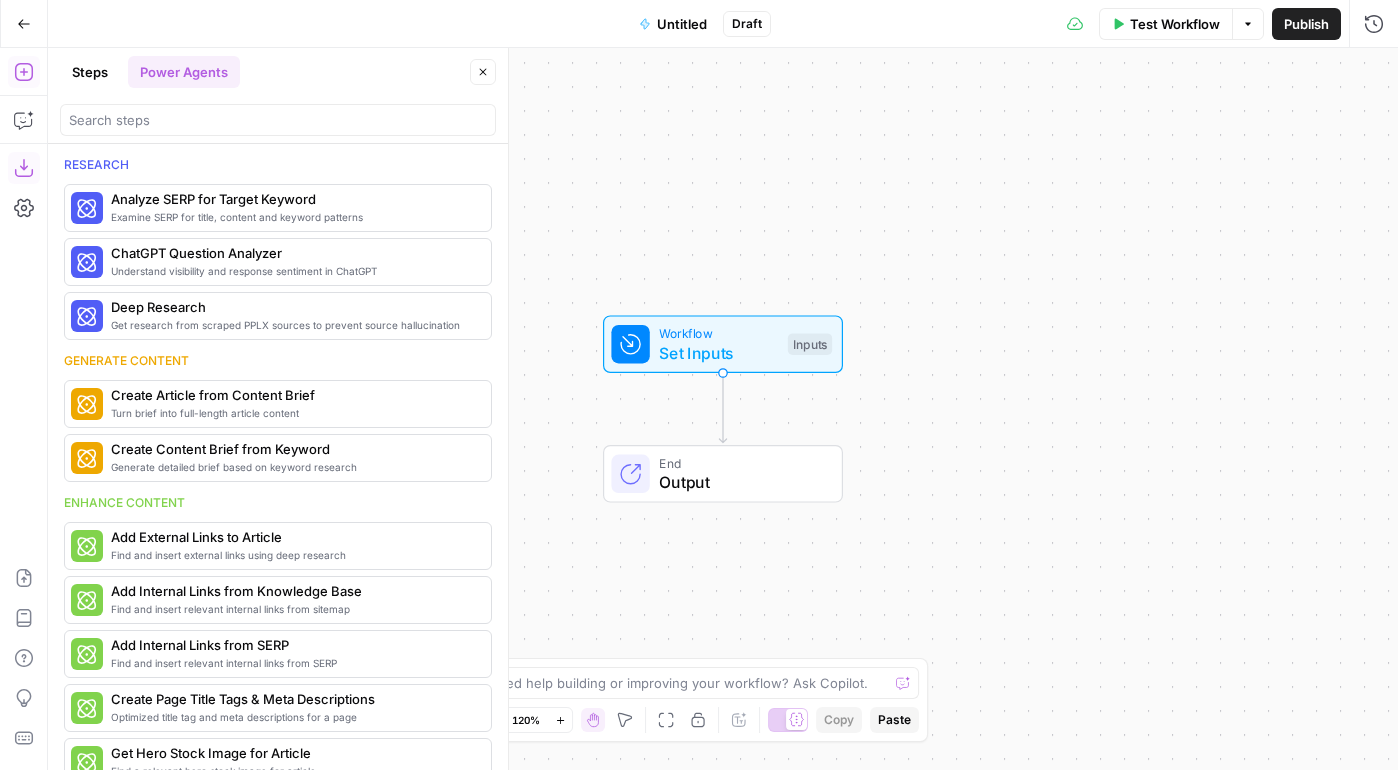 scroll, scrollTop: 0, scrollLeft: 0, axis: both 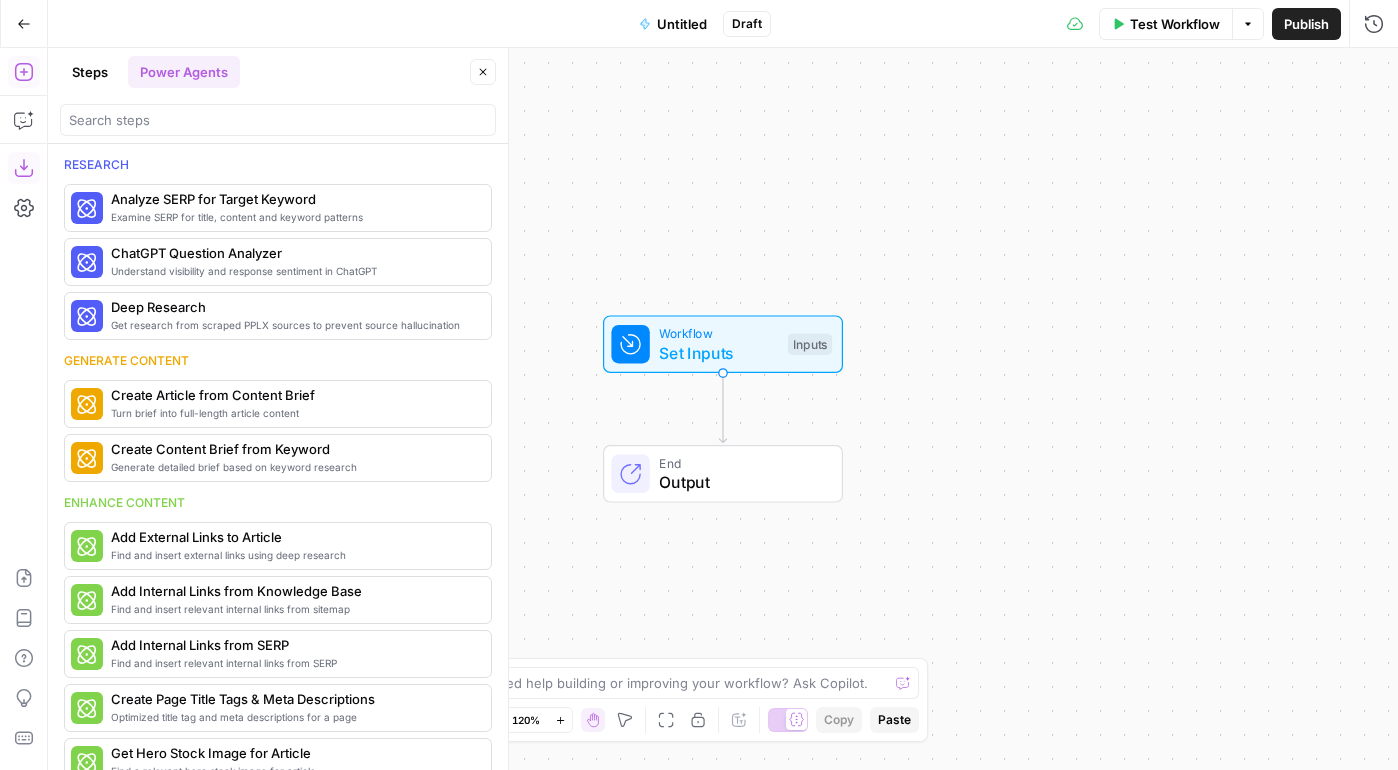 click 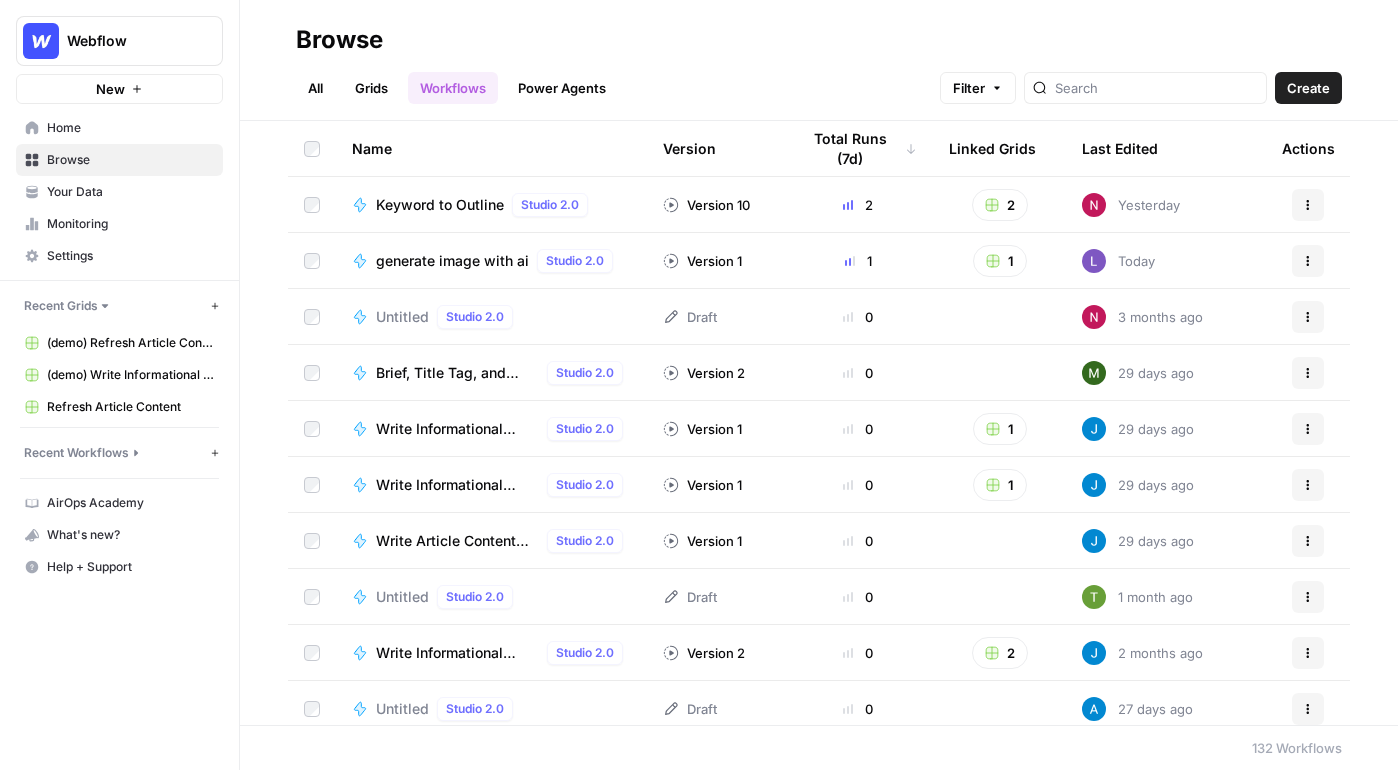click on "Grids" at bounding box center (371, 88) 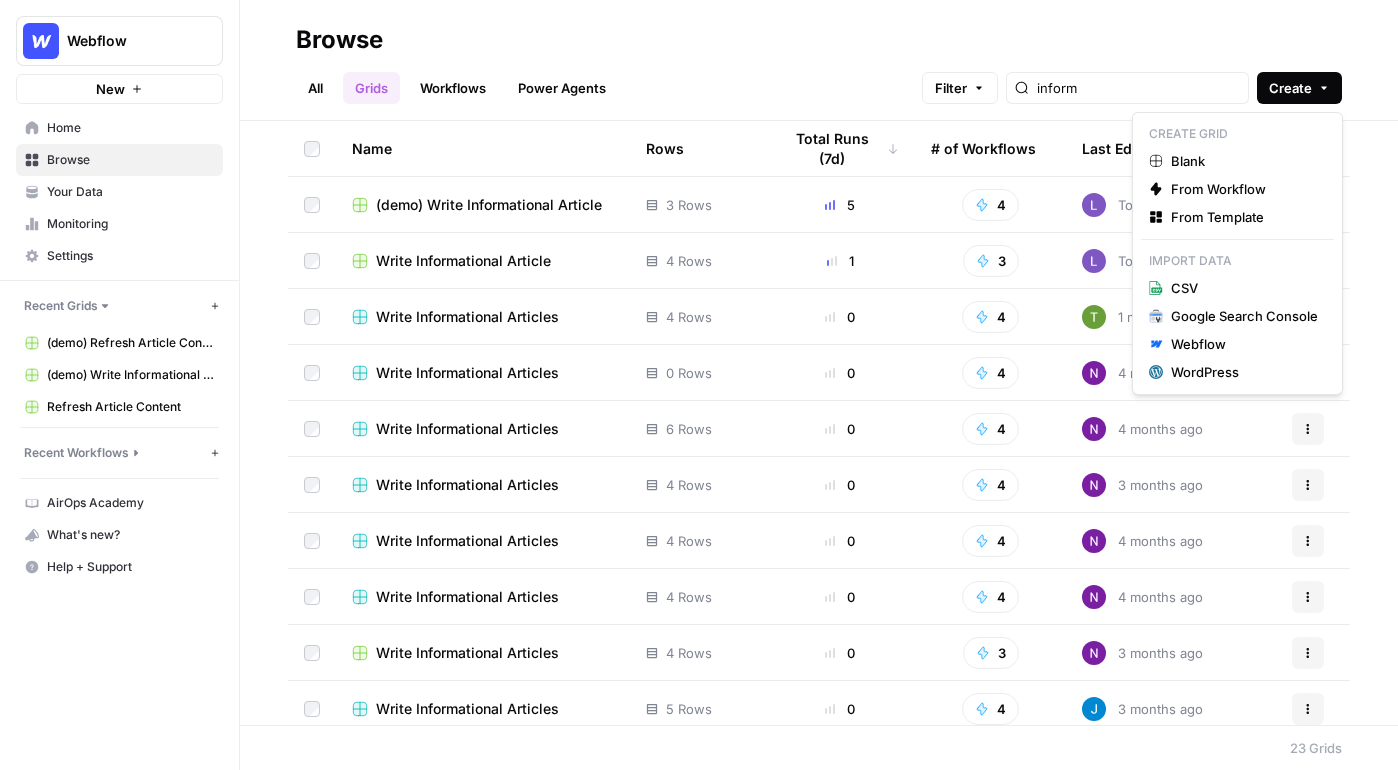 click on "Create" at bounding box center [1290, 88] 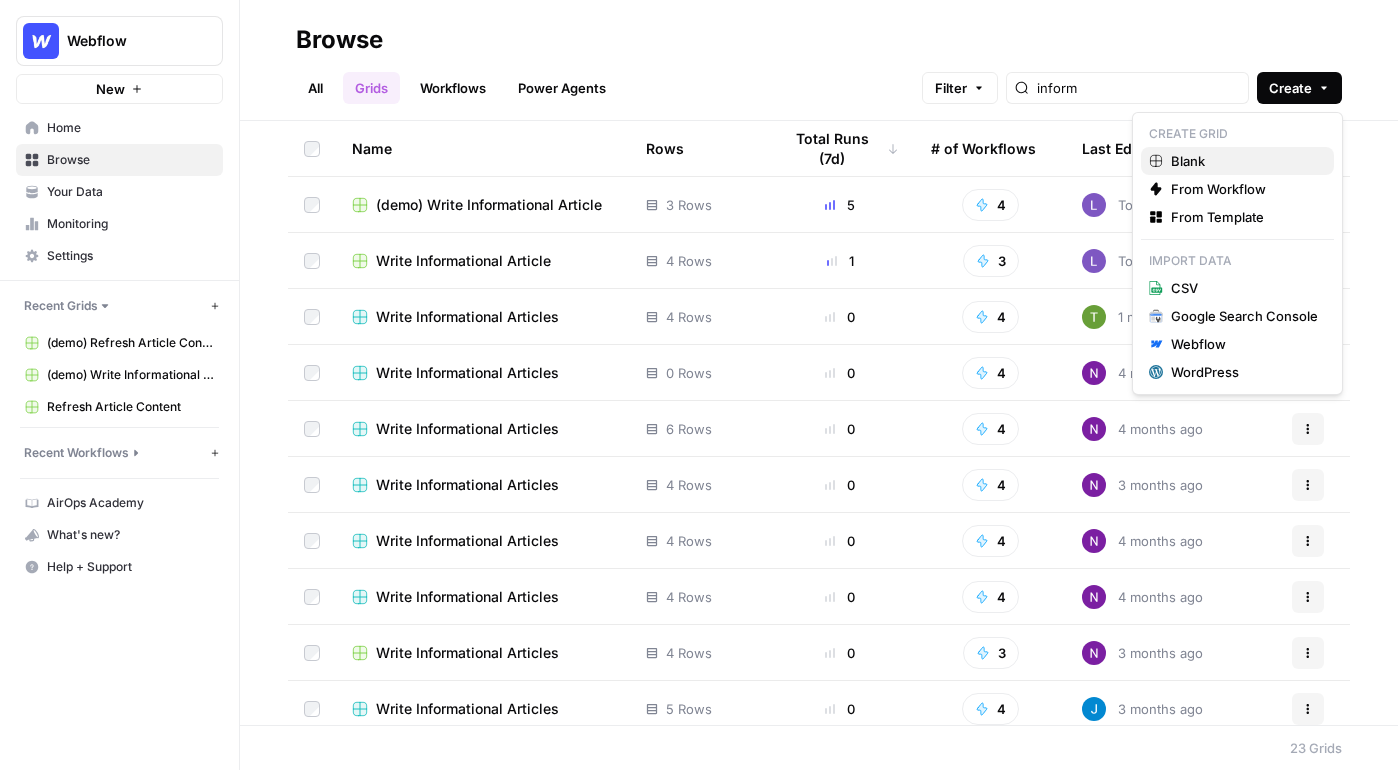 click on "Blank" at bounding box center [1244, 161] 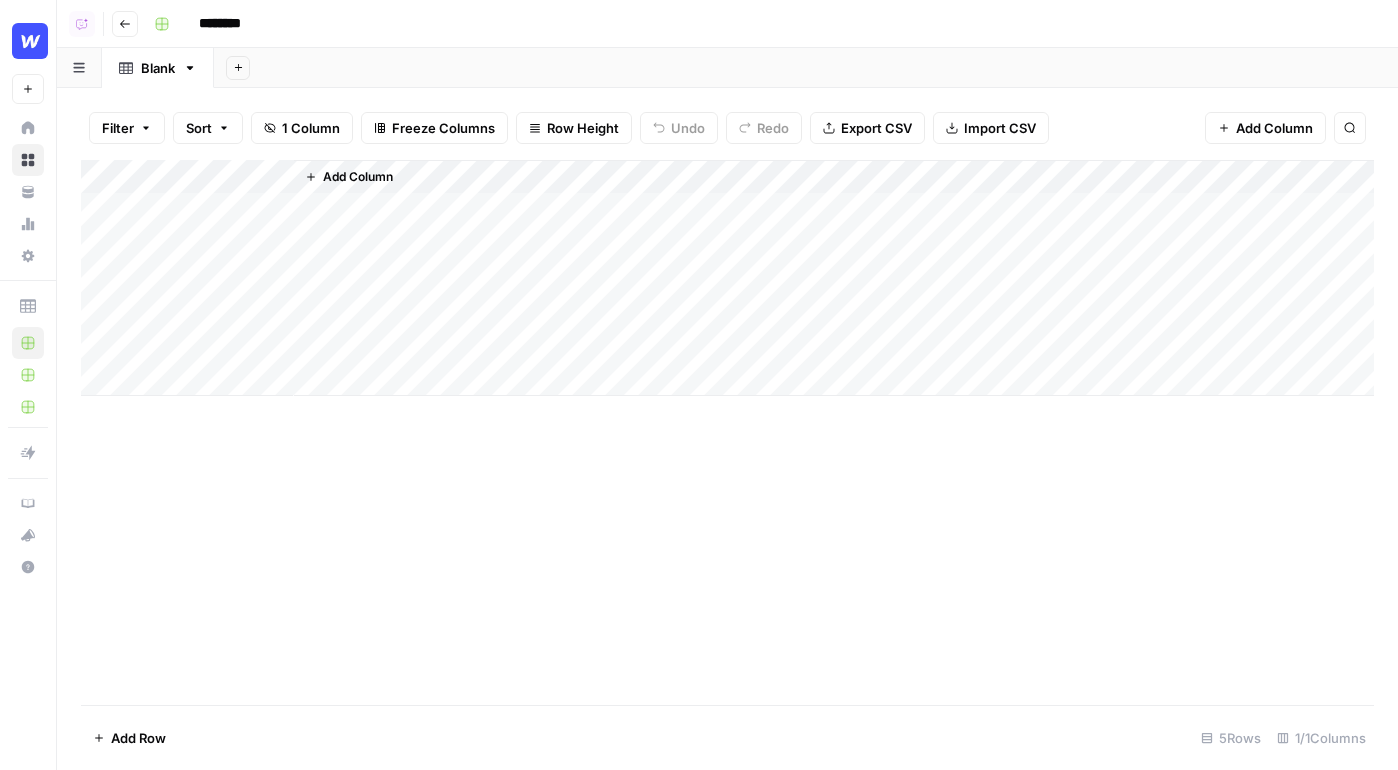 click on "Add Column" at bounding box center (727, 278) 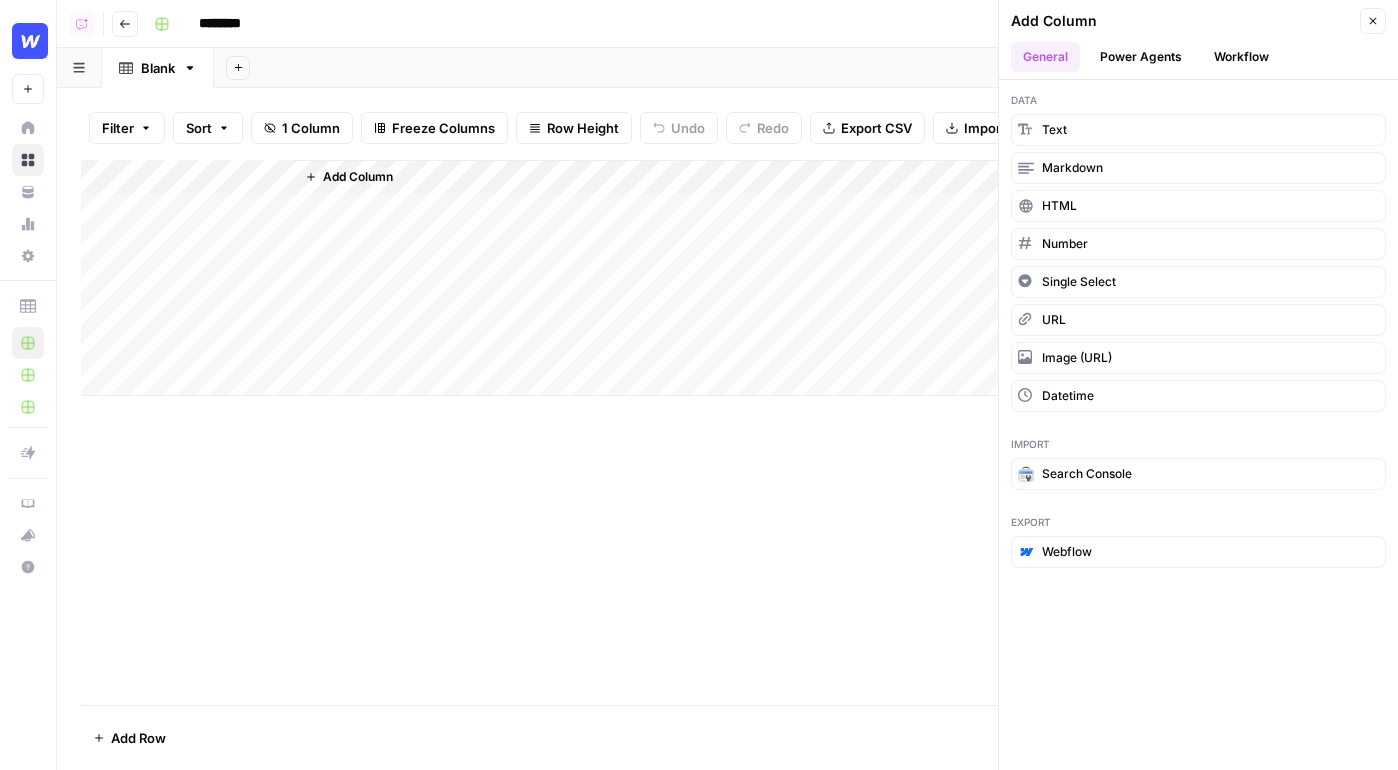 click 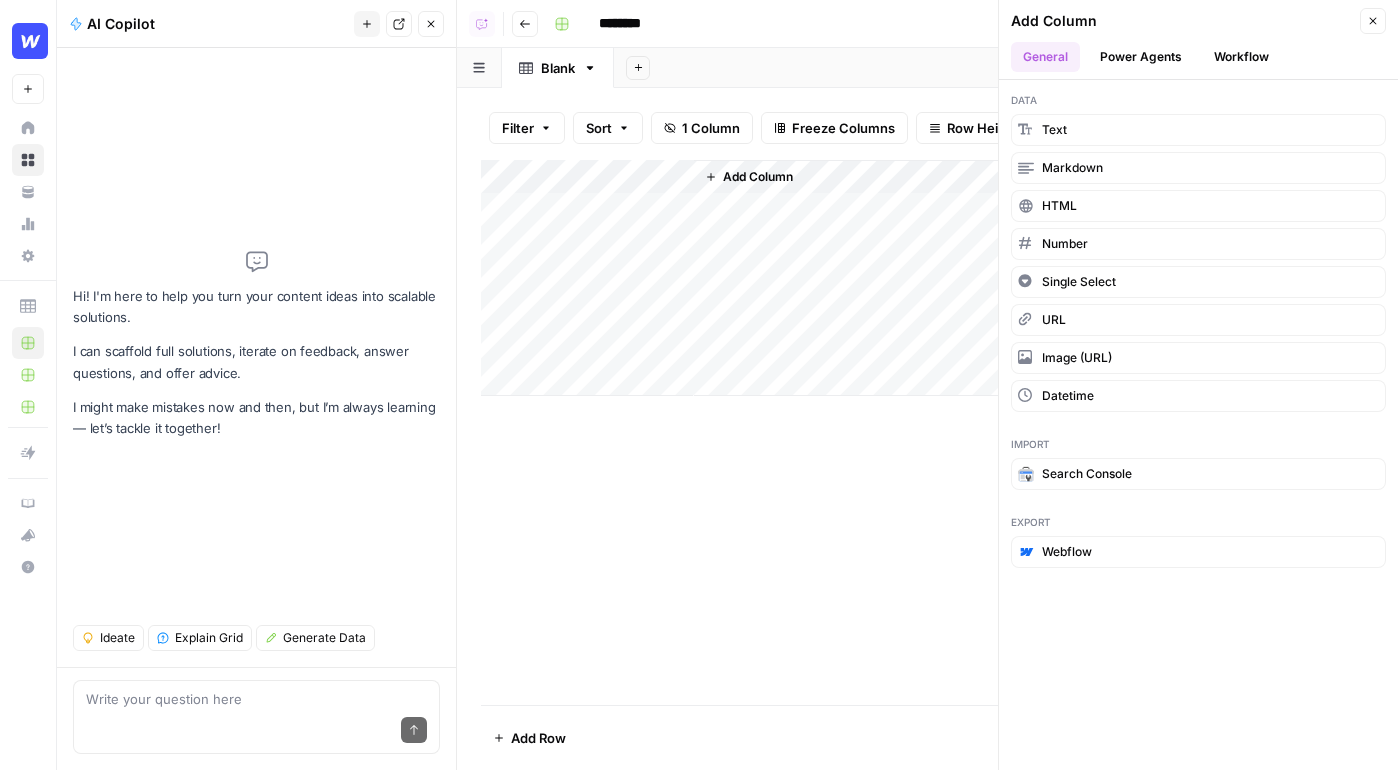 click 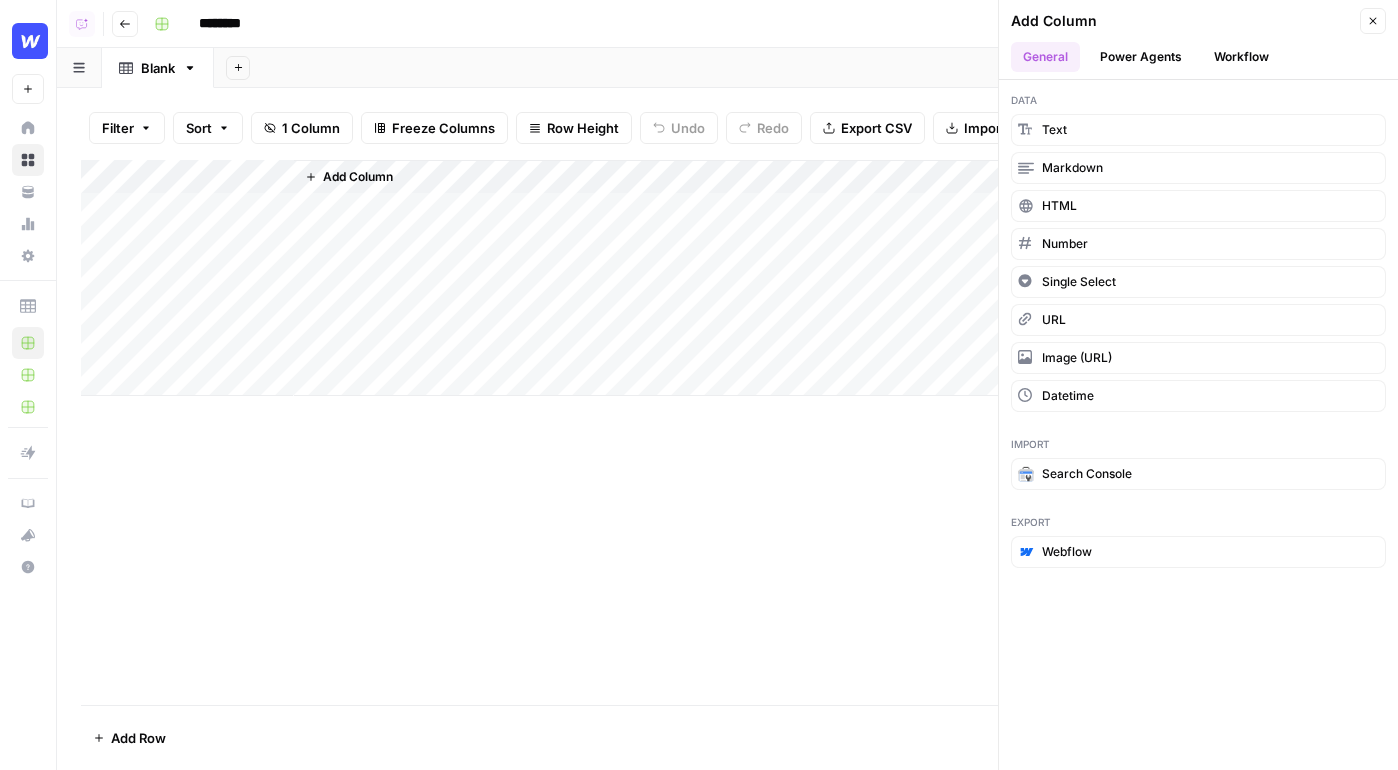 click on "Go back" at bounding box center (125, 24) 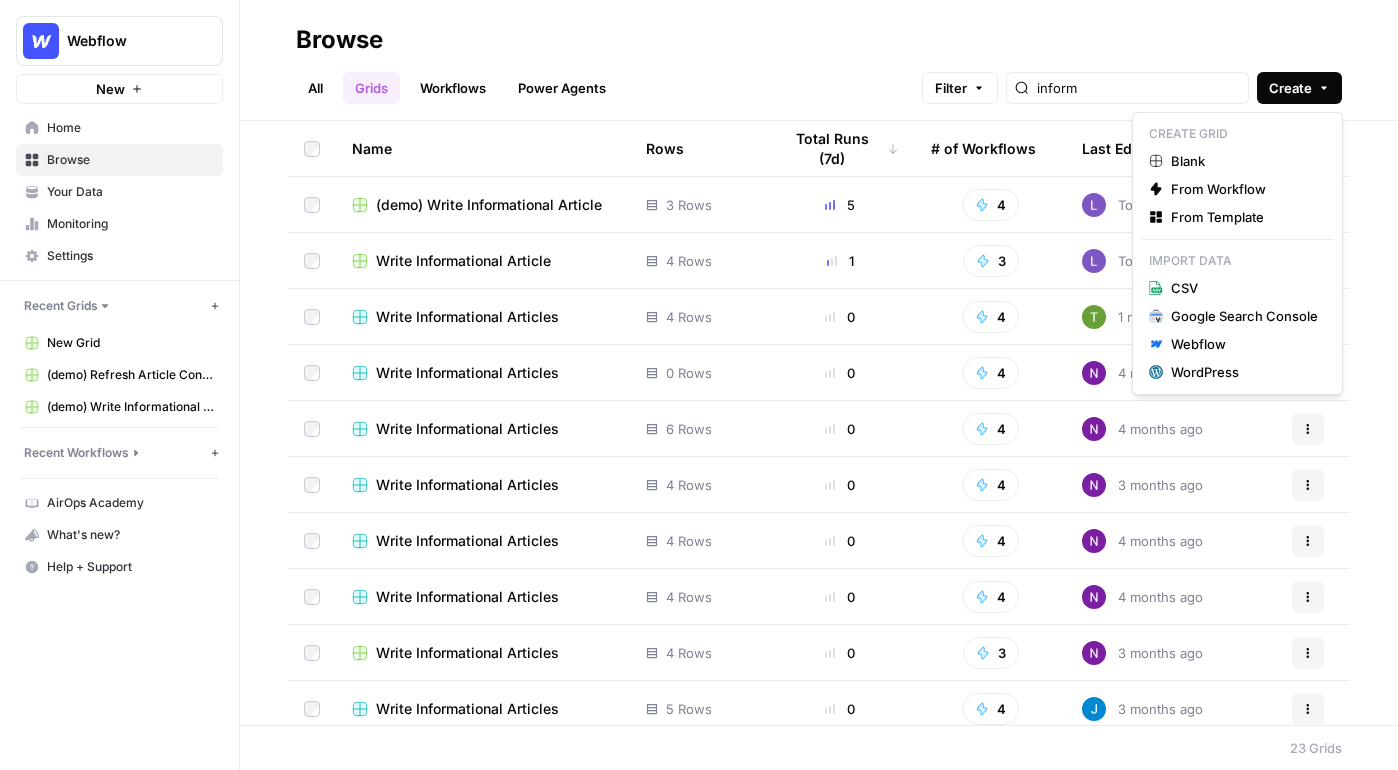 click on "Create" at bounding box center (1299, 88) 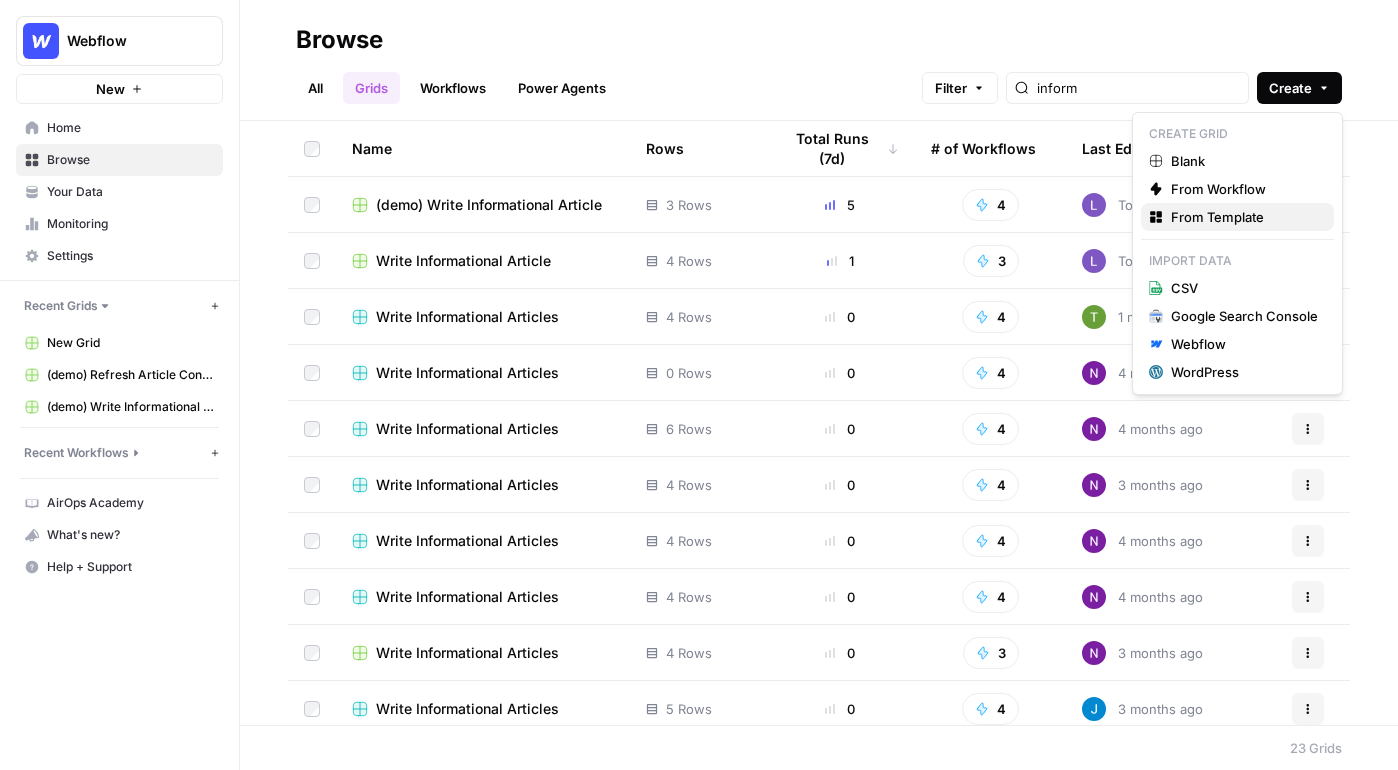 click on "From Template" at bounding box center (1244, 217) 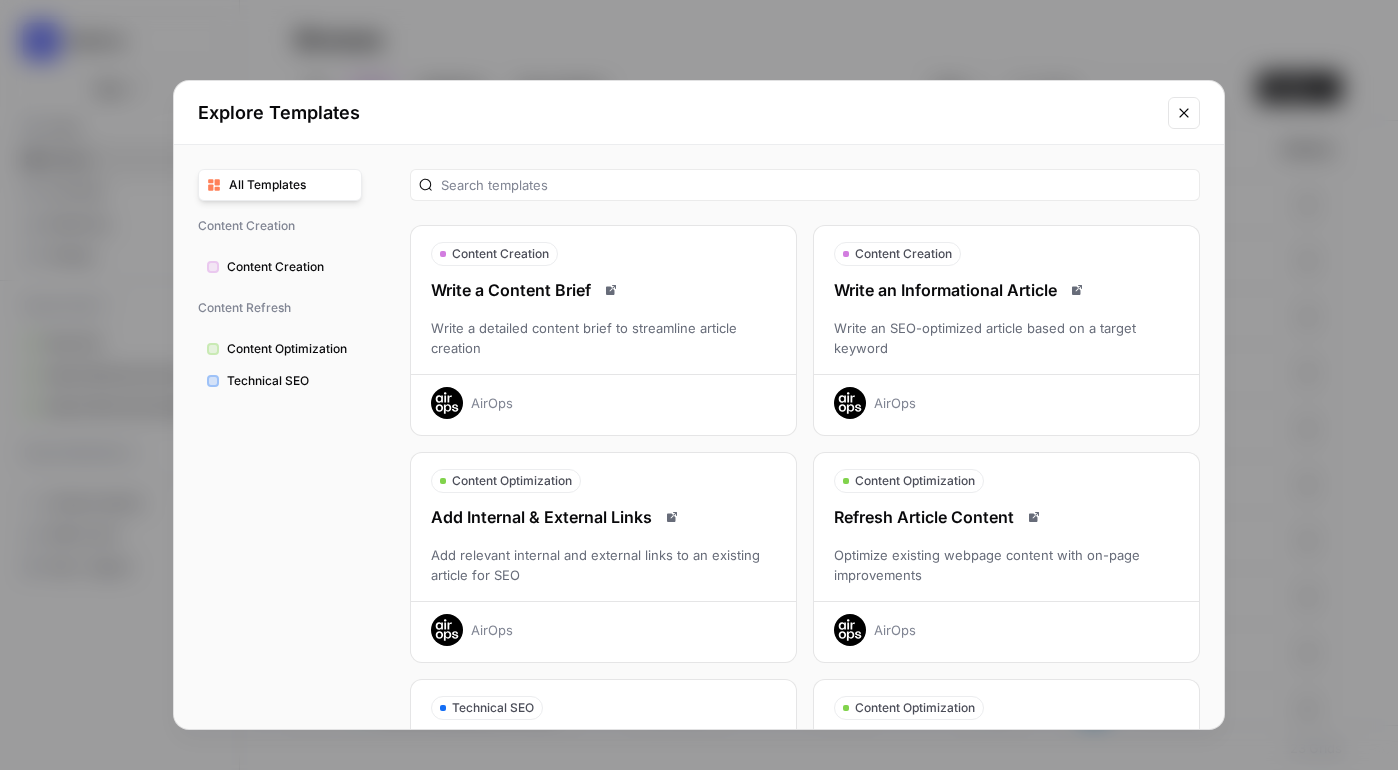 scroll, scrollTop: 50, scrollLeft: 0, axis: vertical 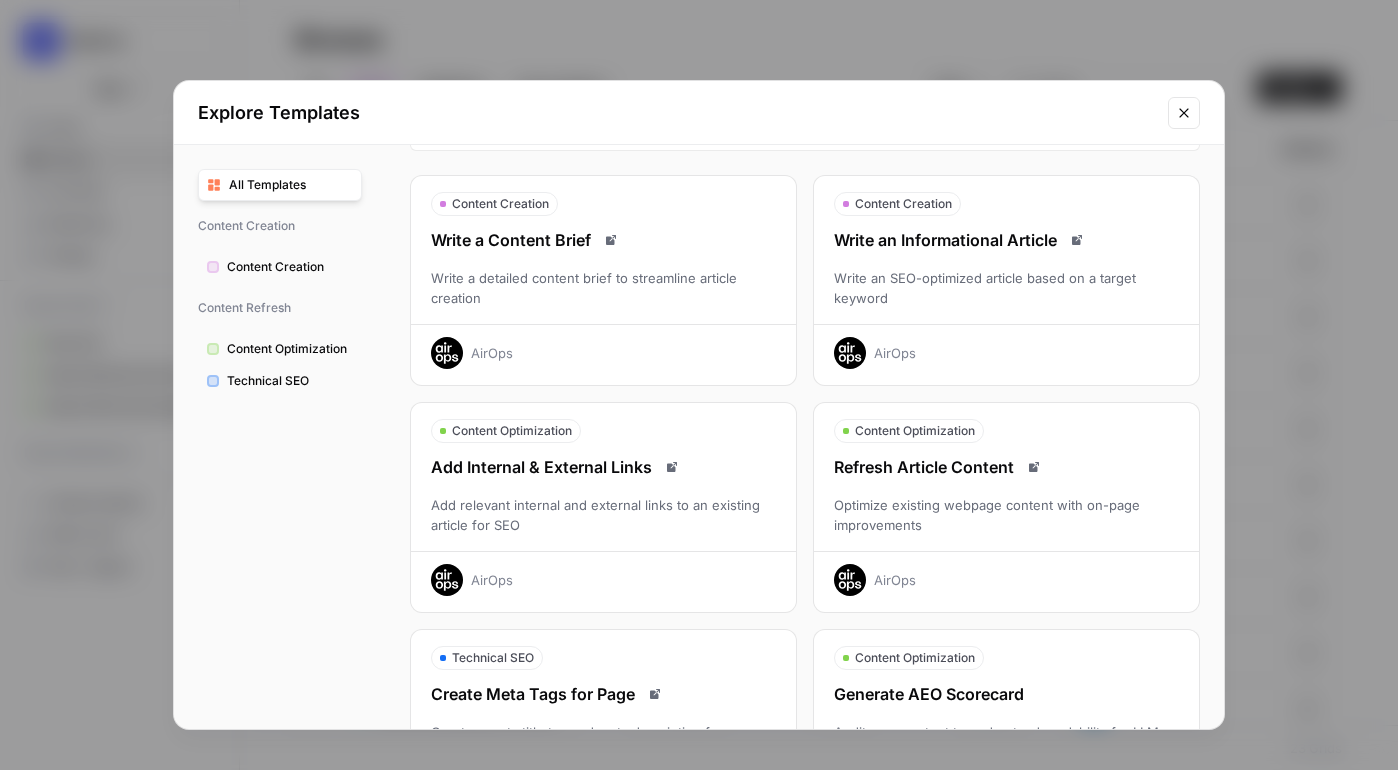 click on "Optimize existing webpage content with on-page improvements" at bounding box center (1006, 515) 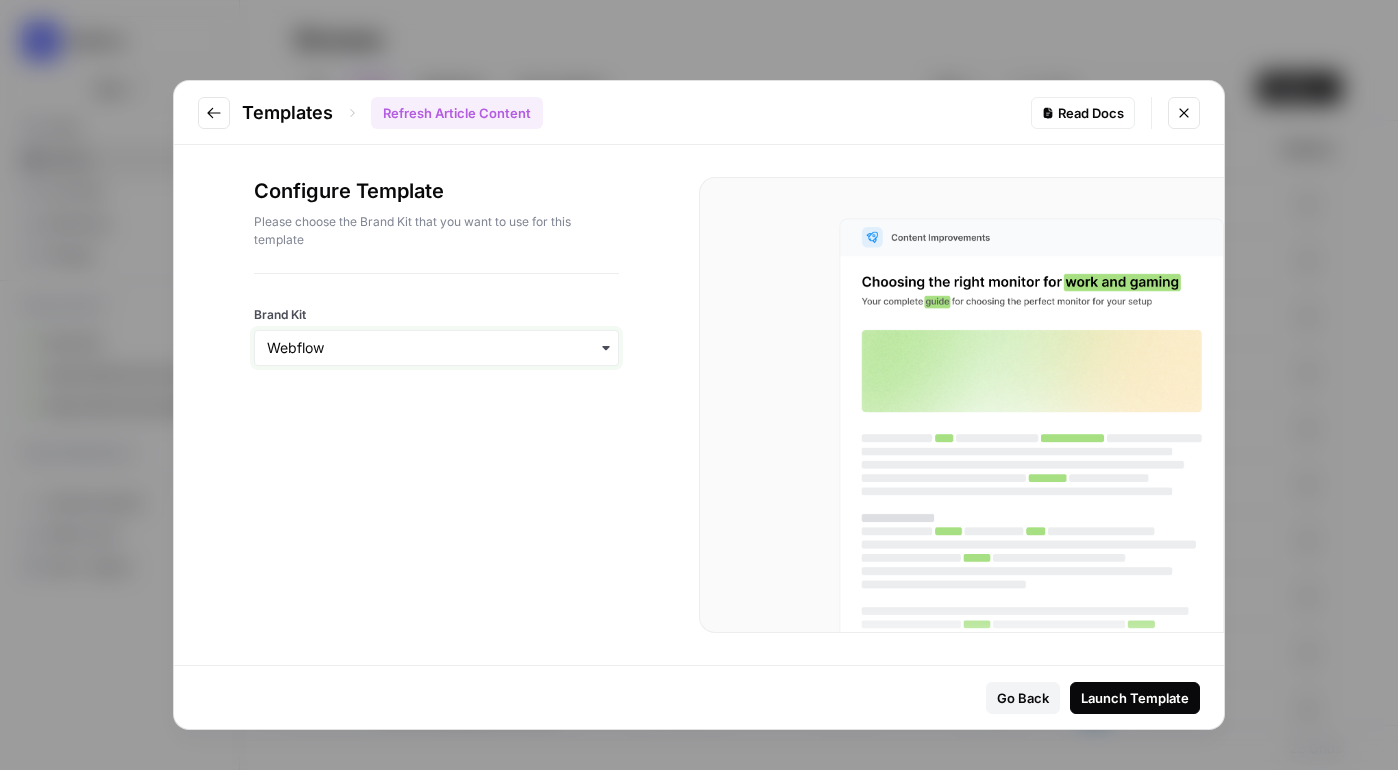 click on "Brand Kit" at bounding box center [436, 348] 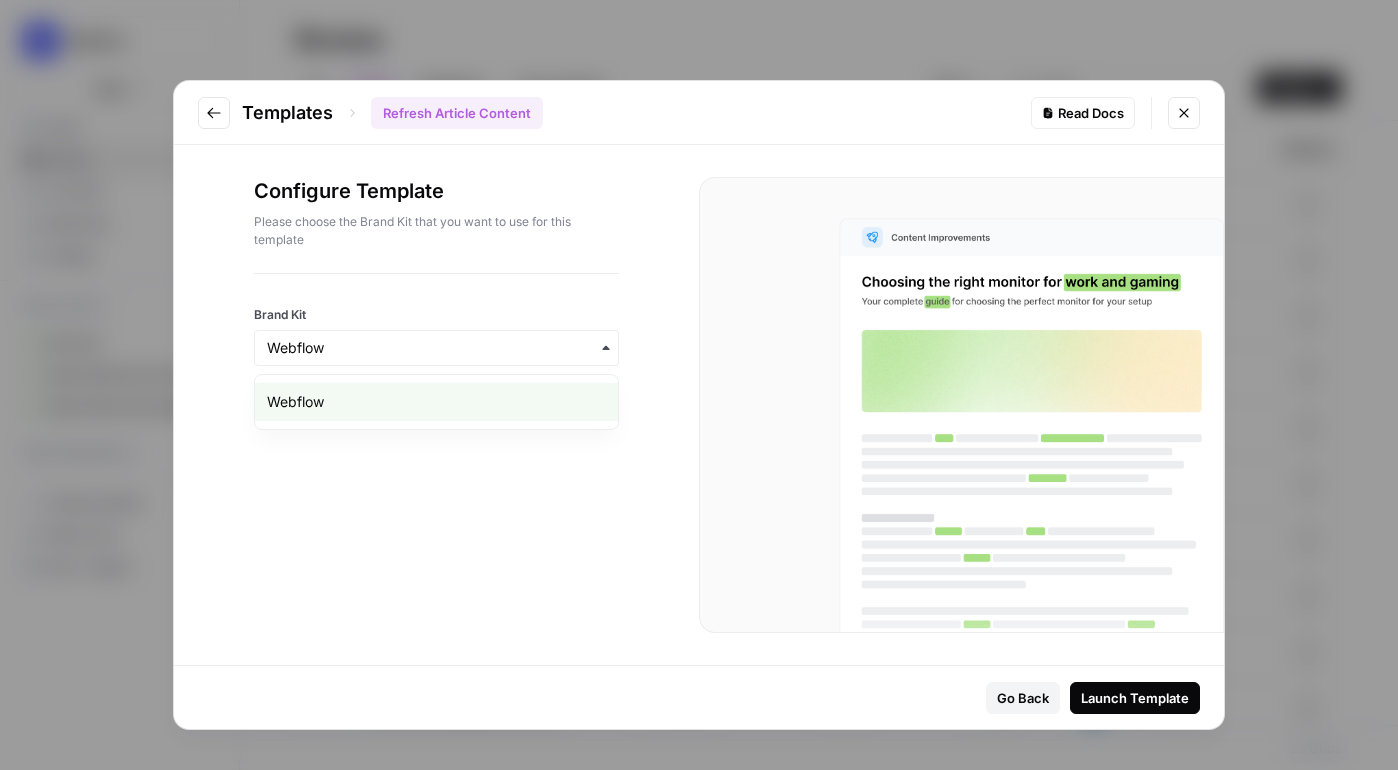 click on "Configure Template Please choose the Brand Kit that you want to use for this template Brand Kit" at bounding box center (436, 405) 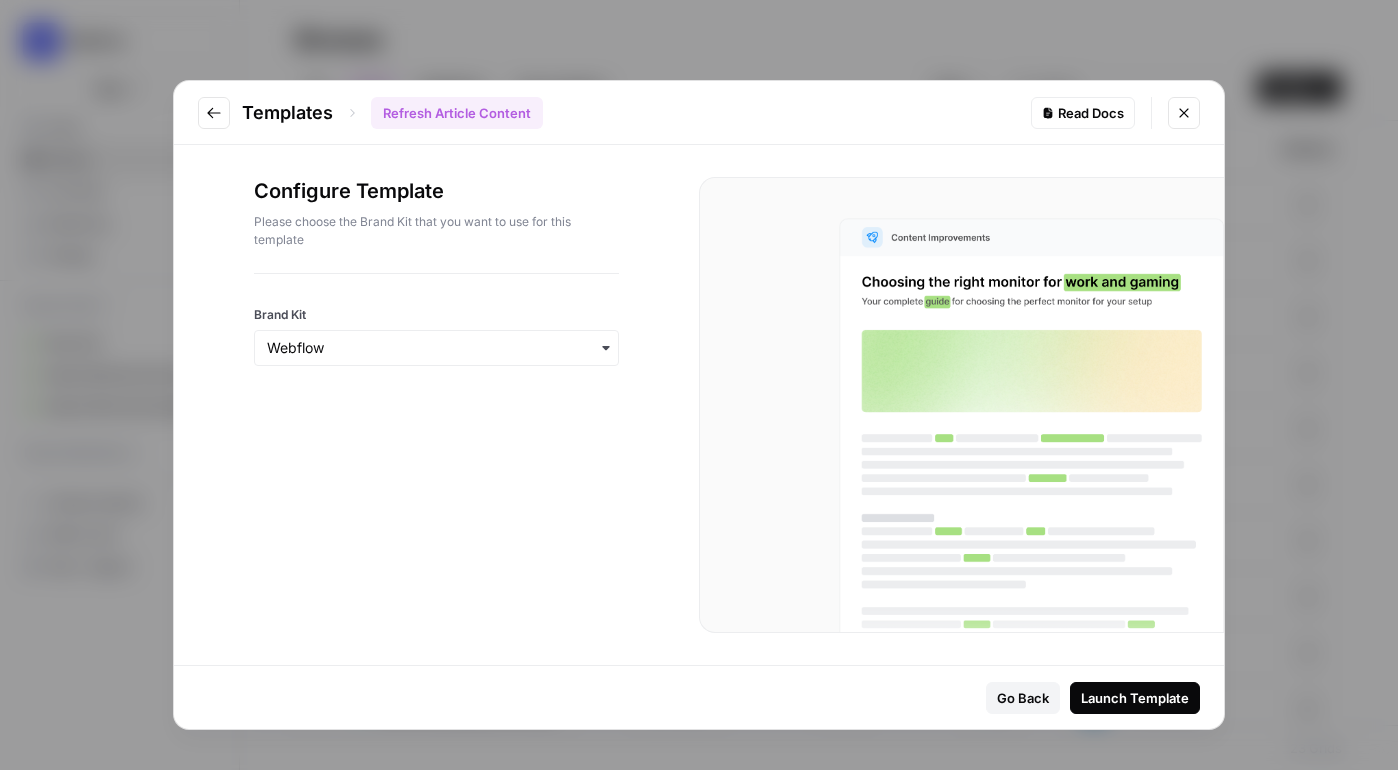 click on "Launch Template" at bounding box center [1135, 698] 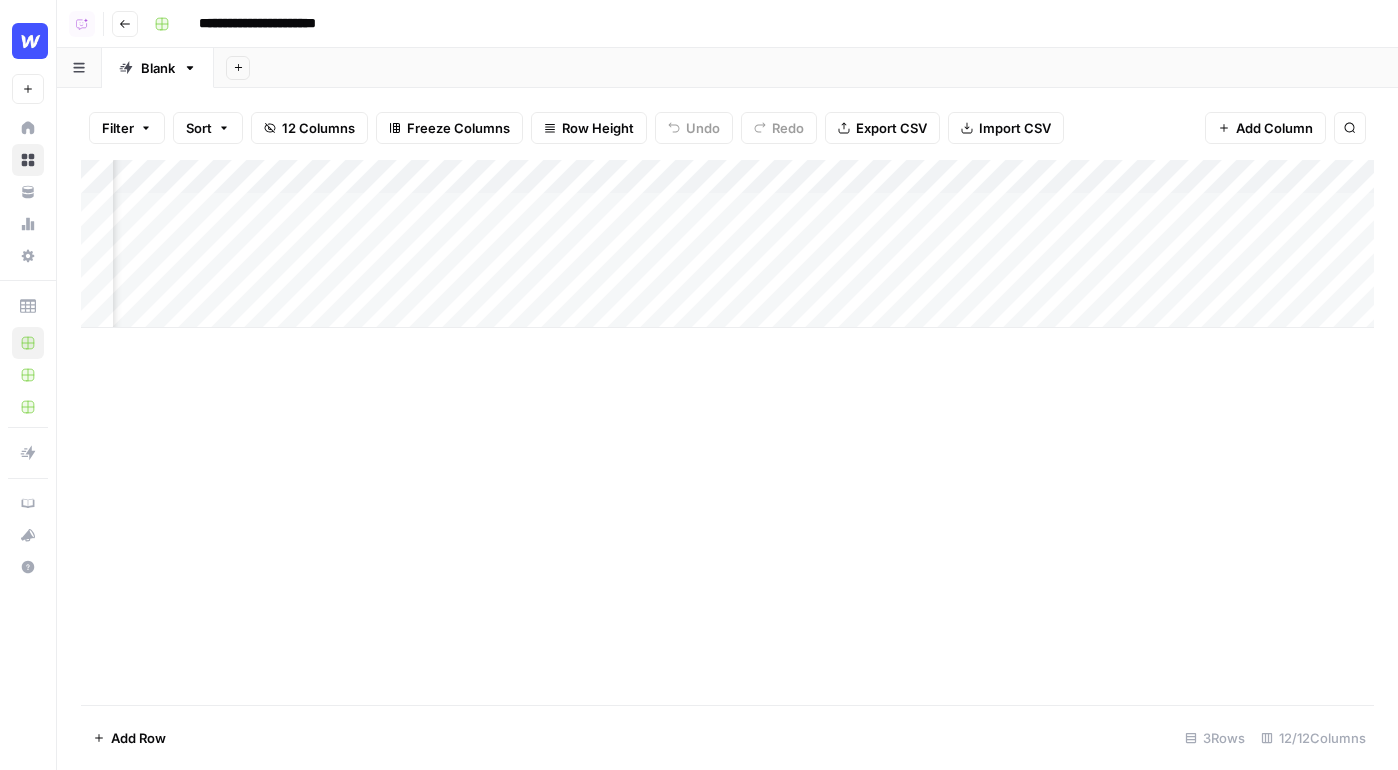 scroll, scrollTop: 0, scrollLeft: 478, axis: horizontal 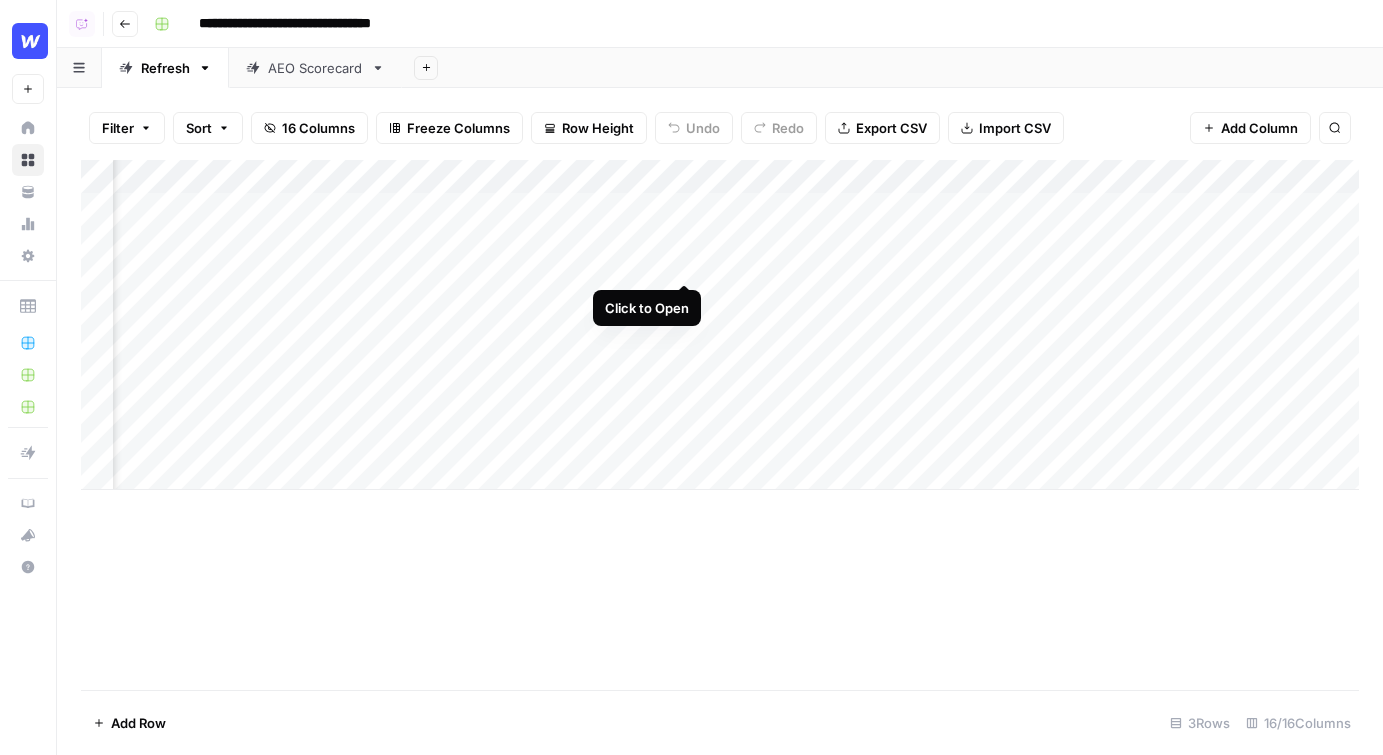 click on "Add Column" at bounding box center [720, 325] 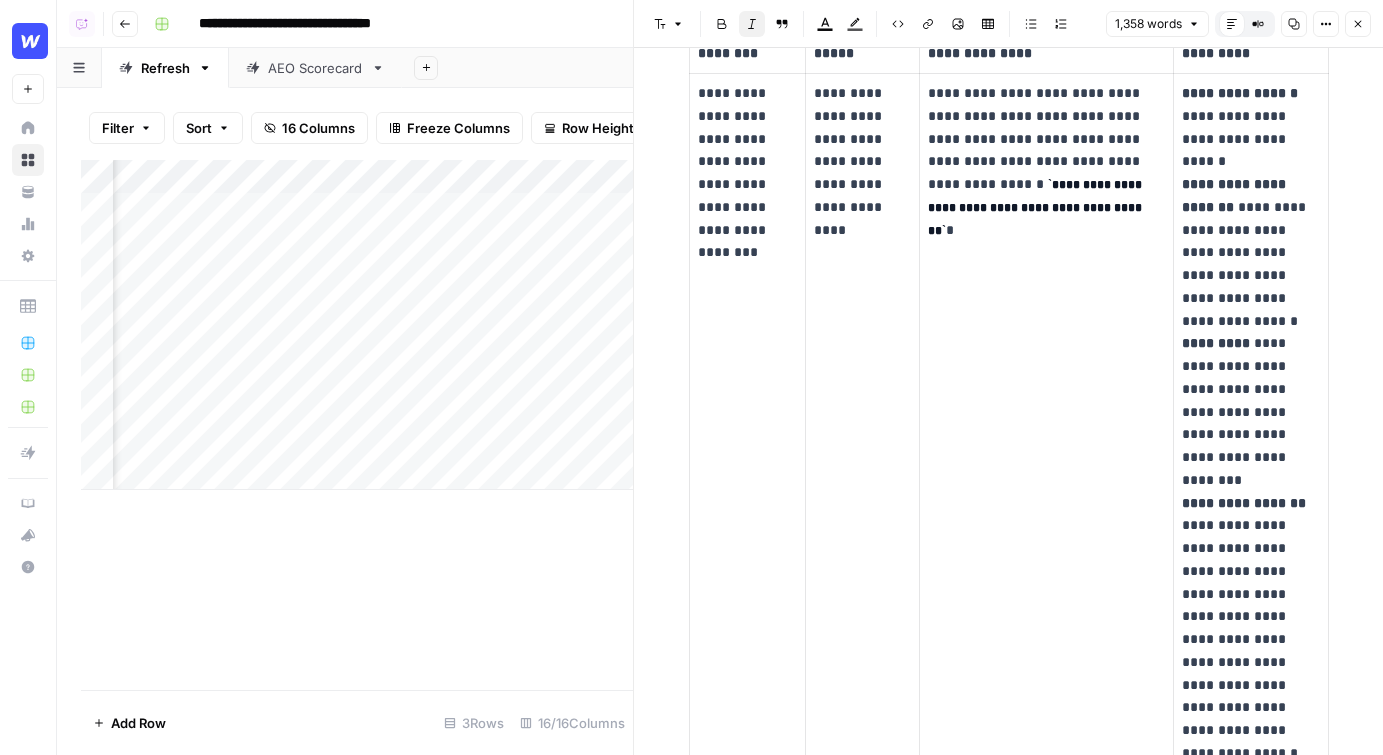 scroll, scrollTop: 523, scrollLeft: 0, axis: vertical 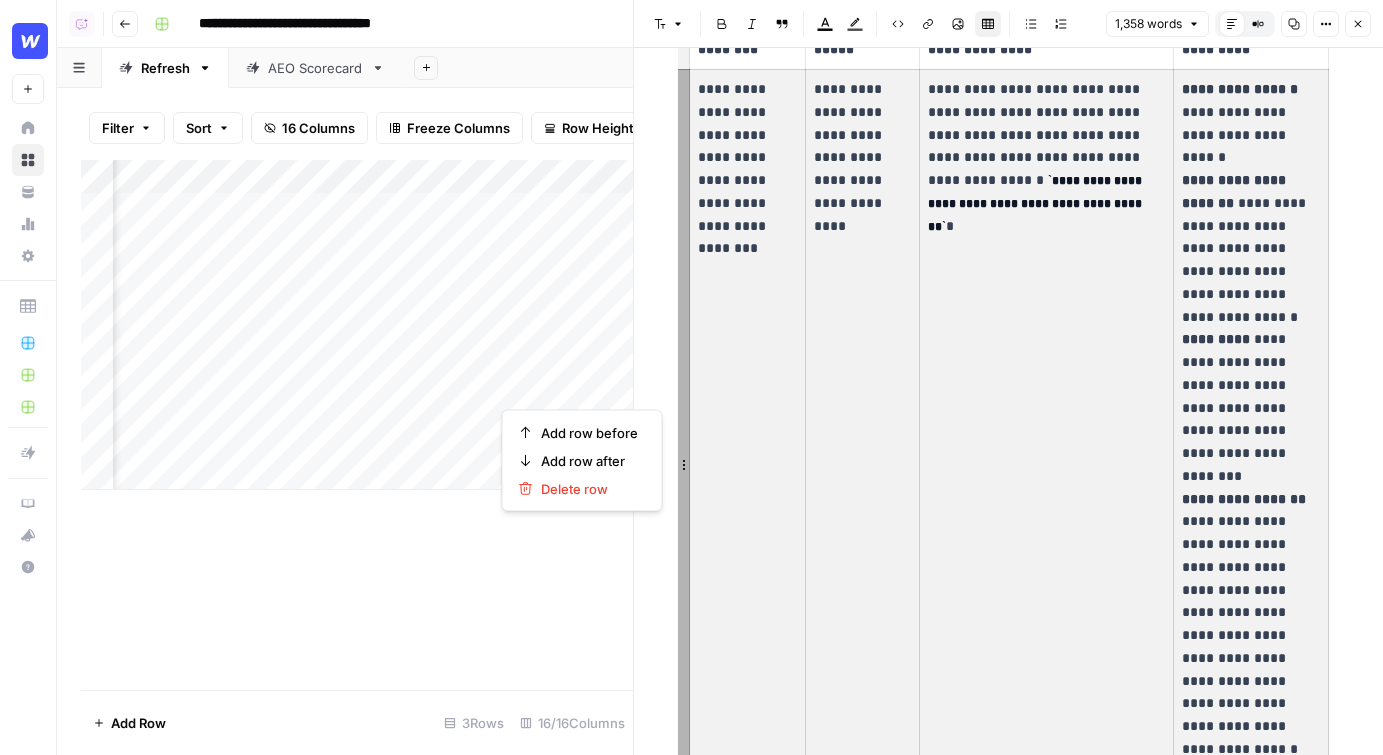 drag, startPoint x: 701, startPoint y: 86, endPoint x: 1193, endPoint y: 406, distance: 586.9106 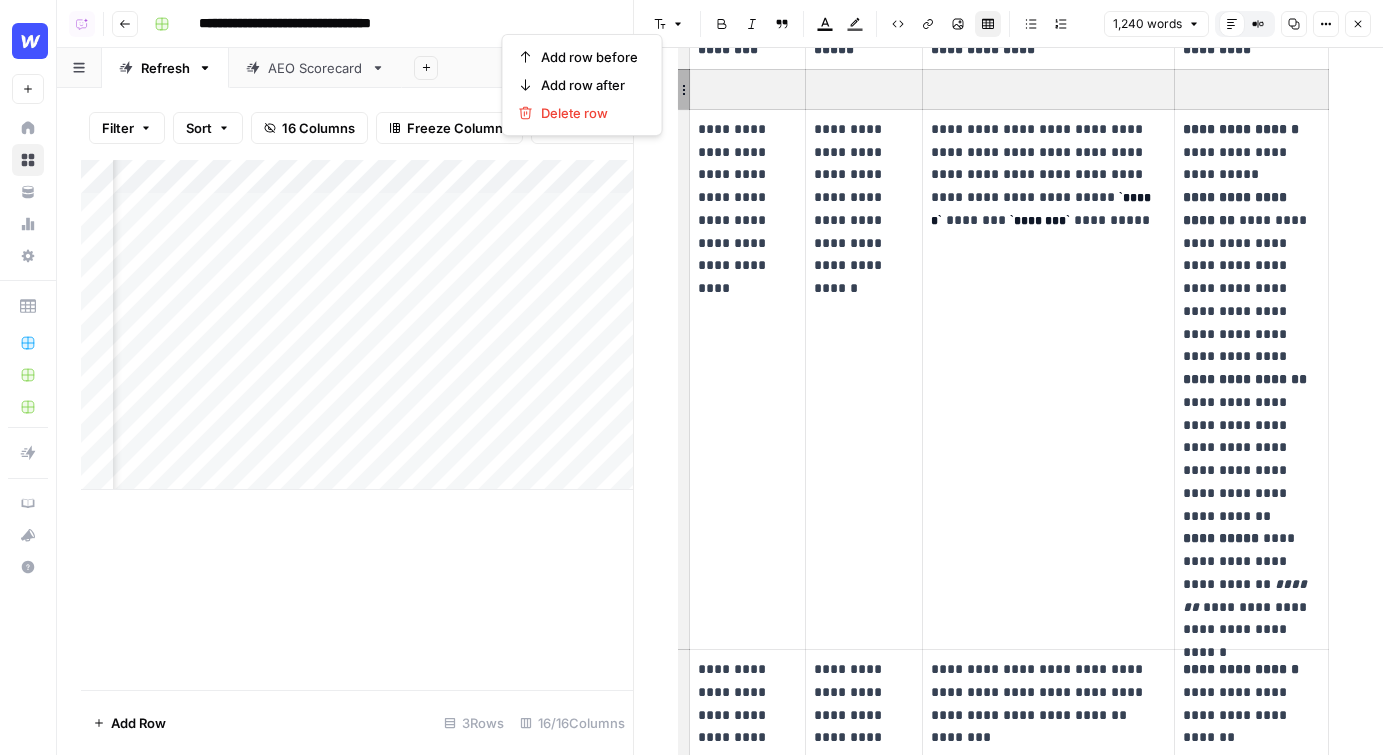 scroll, scrollTop: 624, scrollLeft: 0, axis: vertical 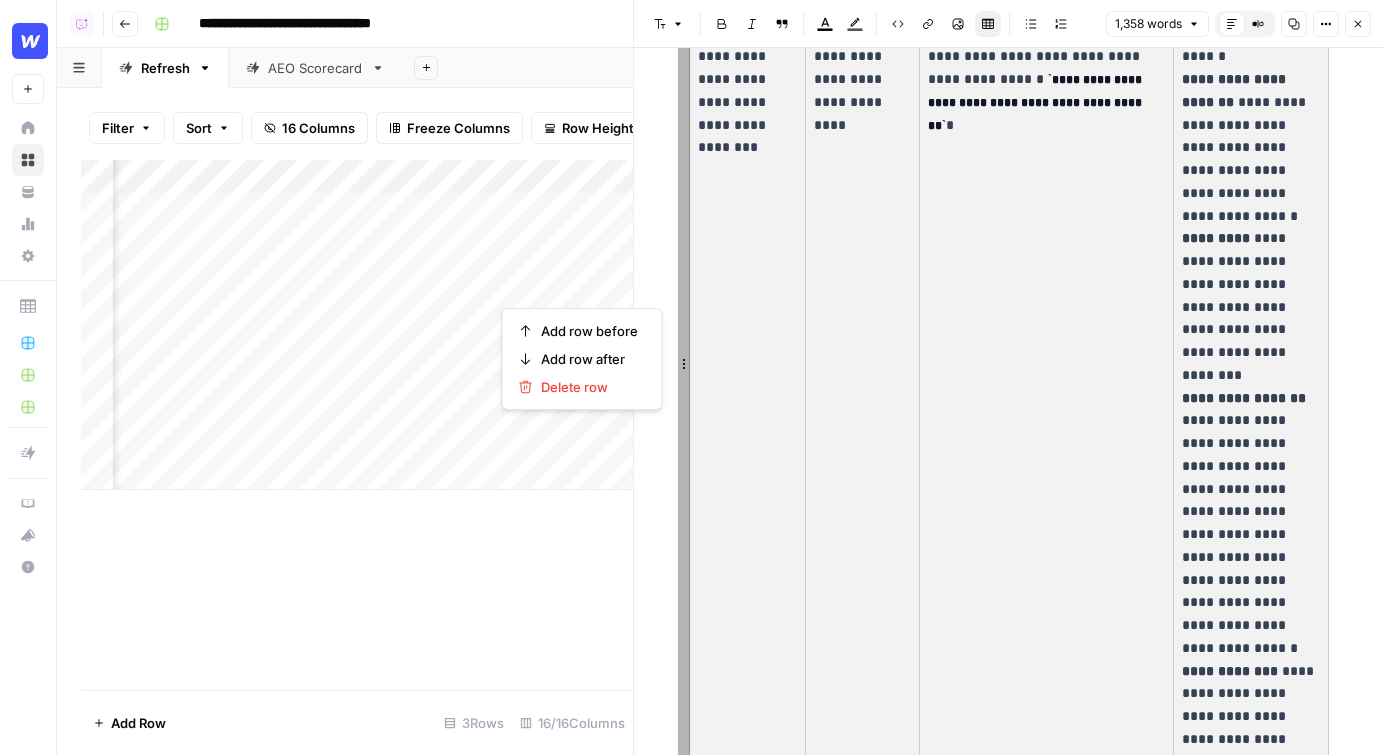 click on "**********" at bounding box center [1046, 364] 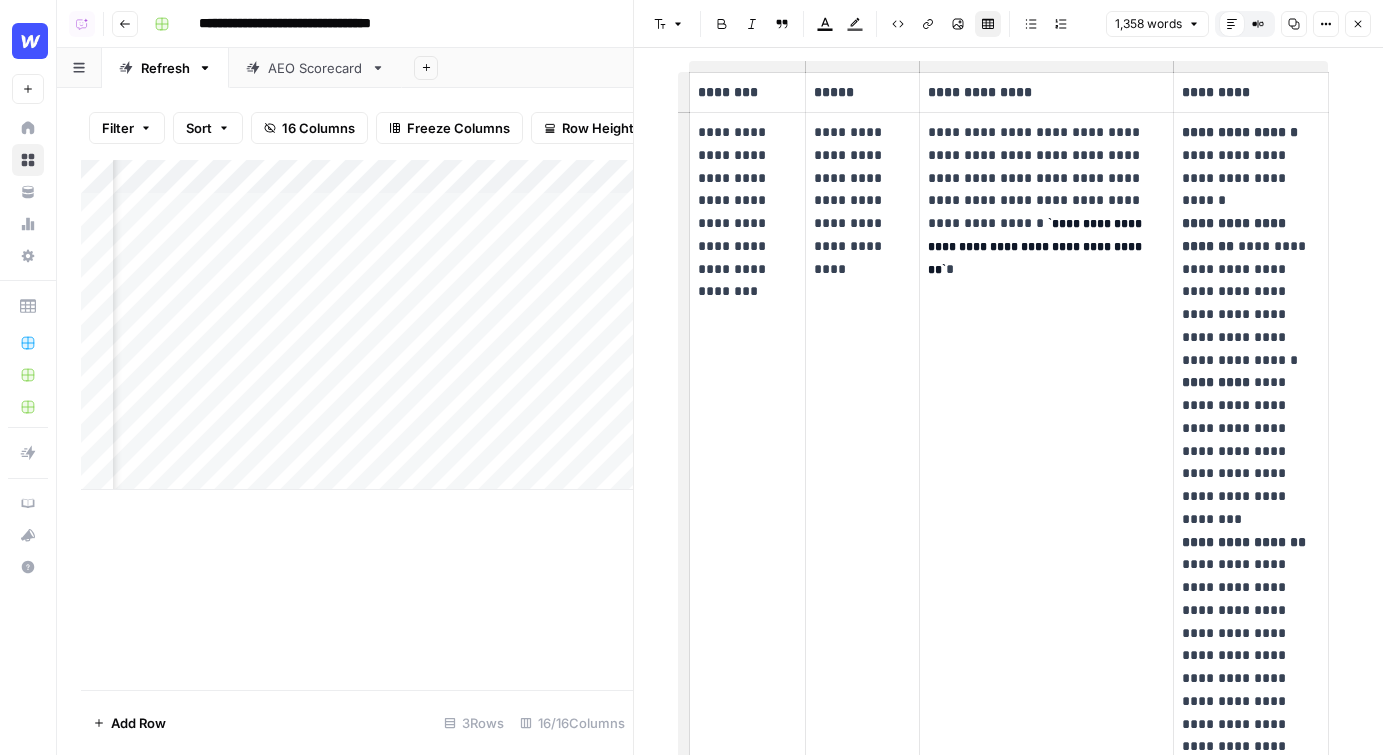 scroll, scrollTop: 478, scrollLeft: 0, axis: vertical 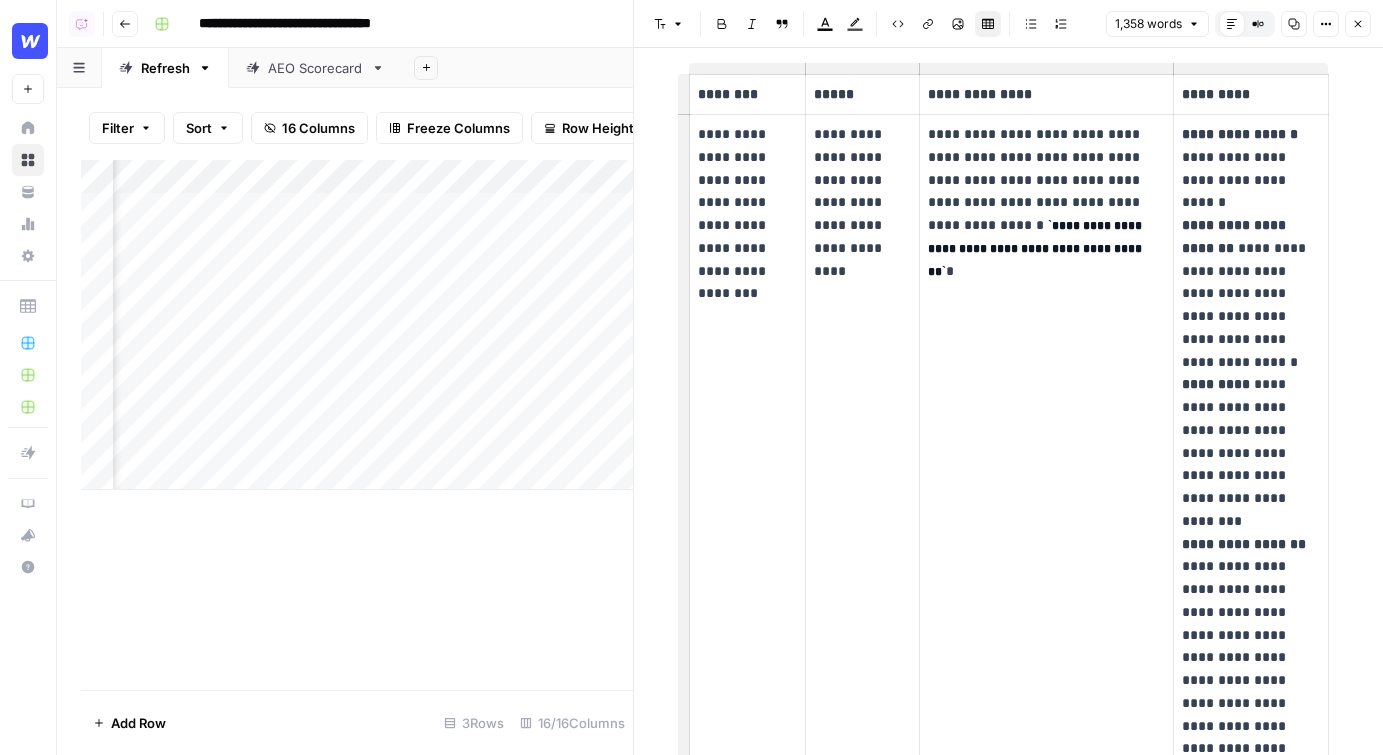 click 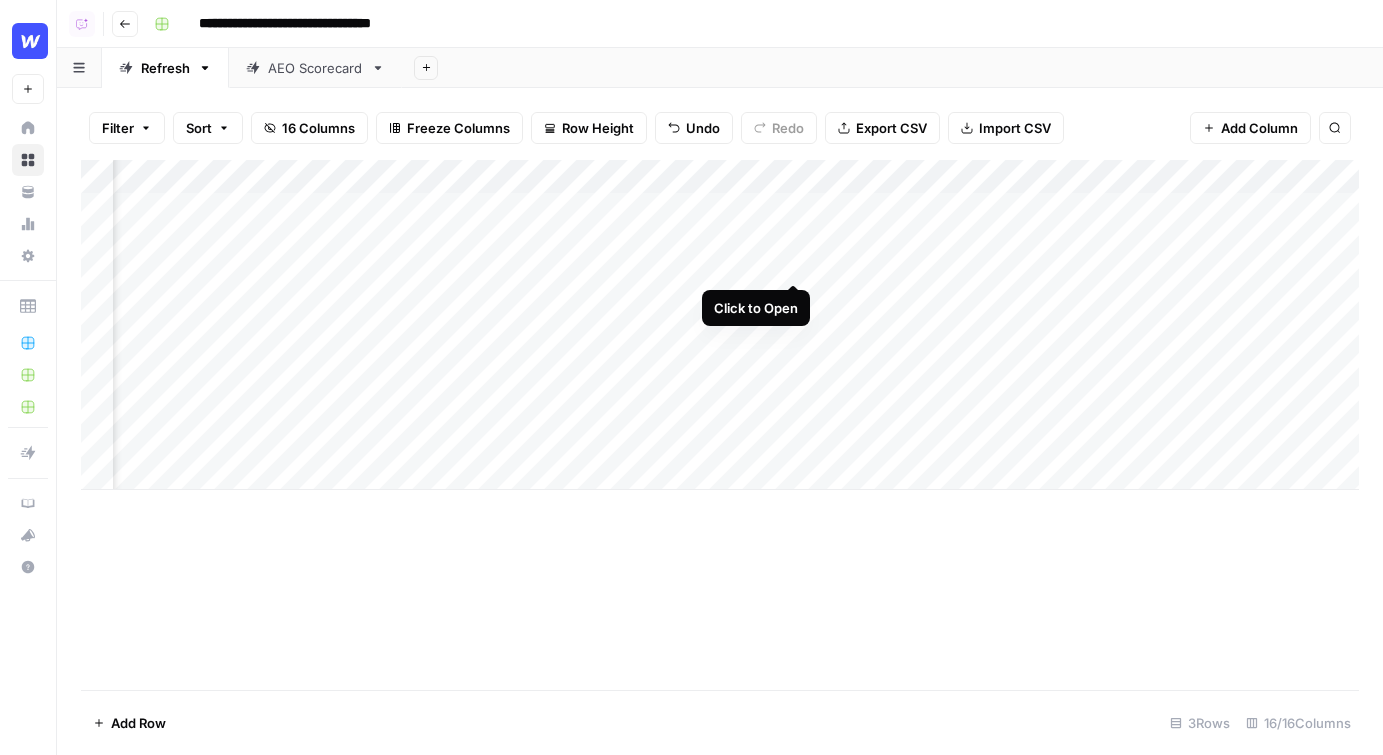 click on "Add Column" at bounding box center (720, 325) 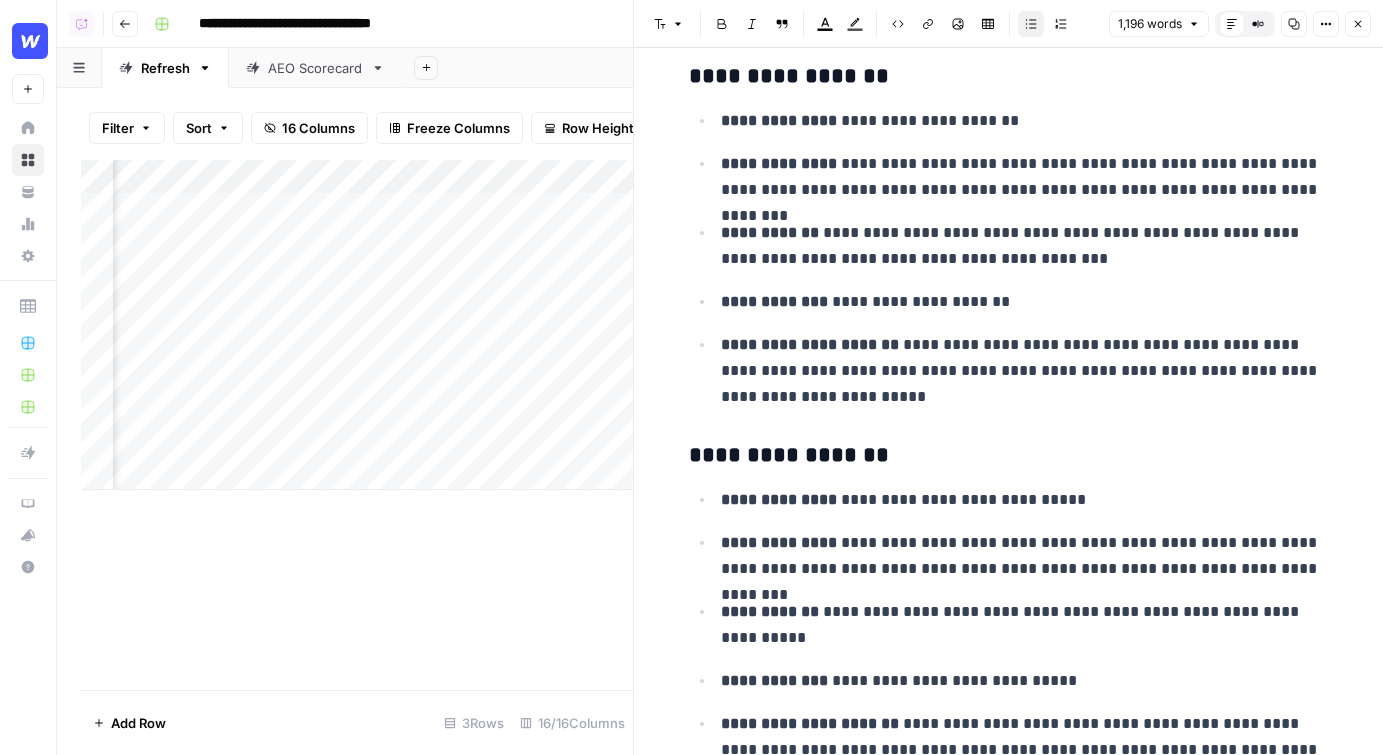 scroll, scrollTop: 4116, scrollLeft: 0, axis: vertical 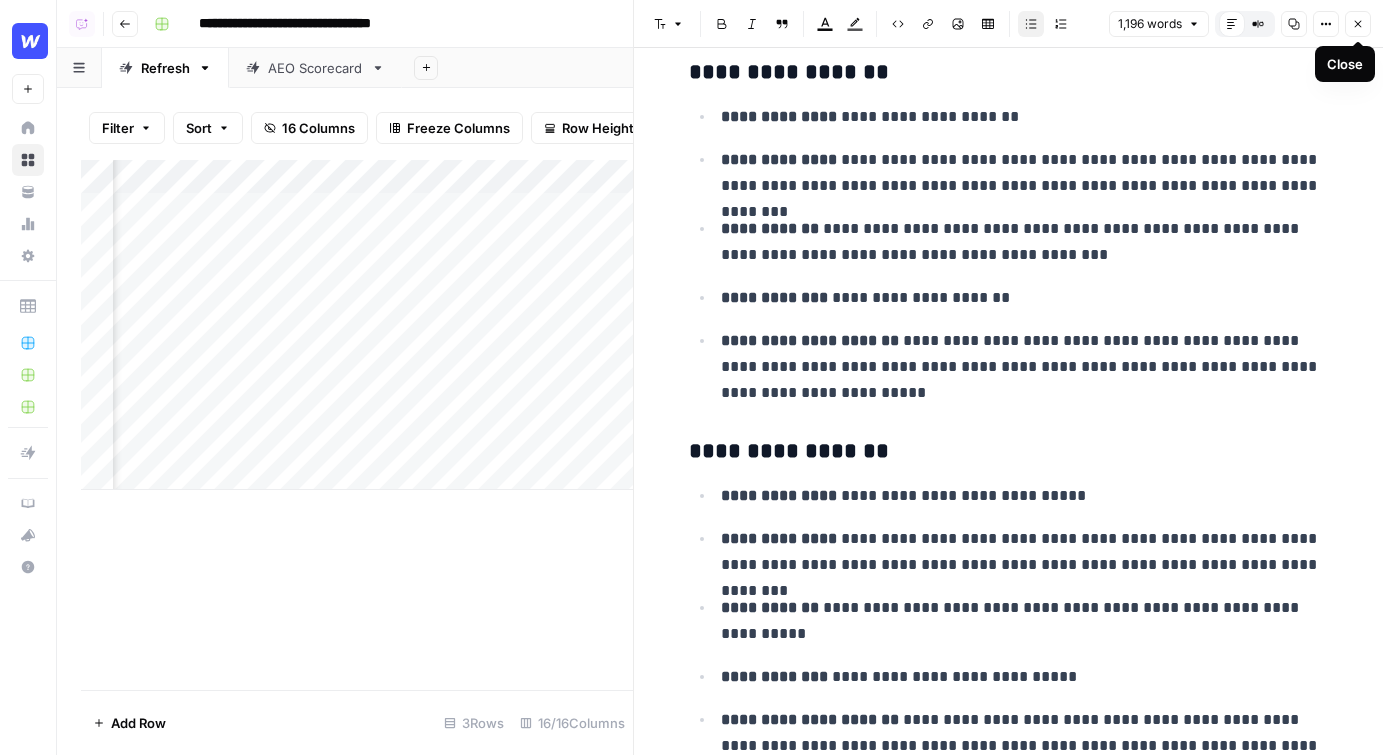click 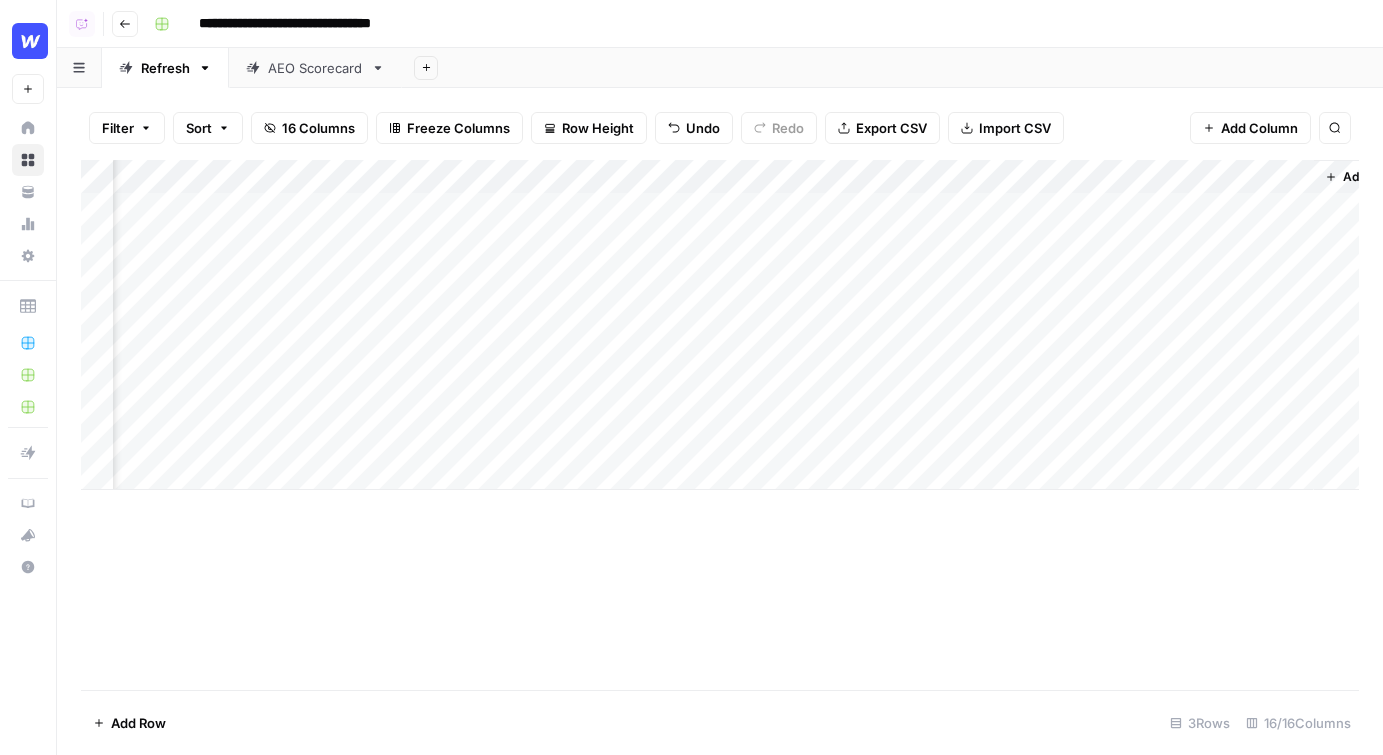 scroll, scrollTop: 0, scrollLeft: 2220, axis: horizontal 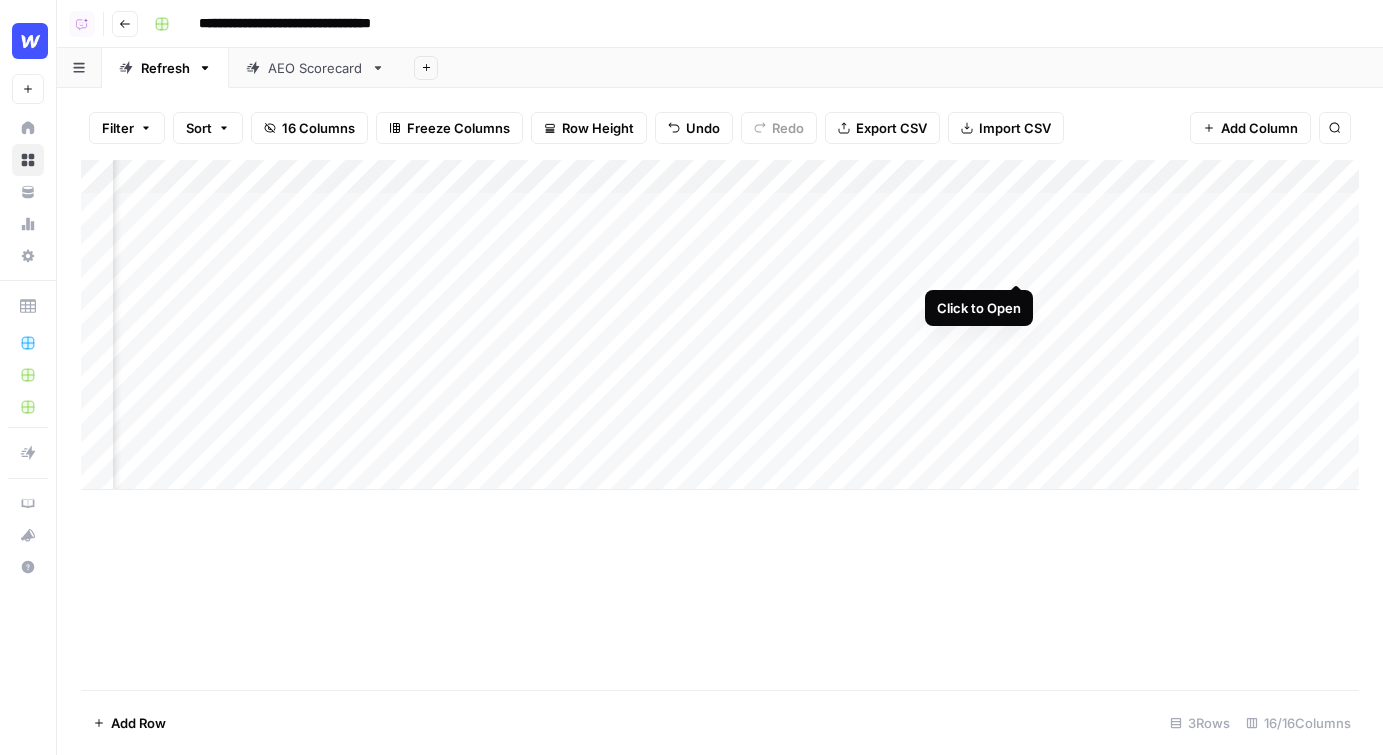 click on "Add Column" at bounding box center [720, 325] 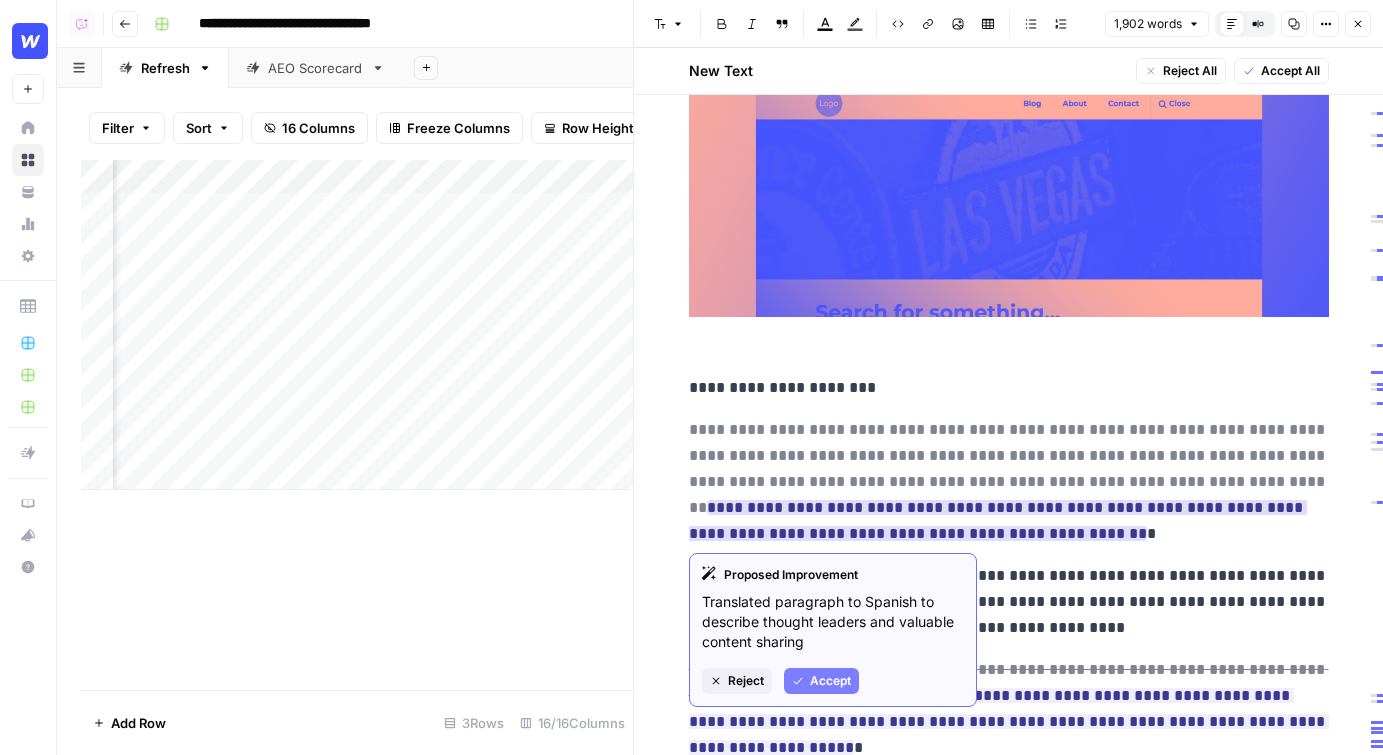 scroll, scrollTop: 347, scrollLeft: 0, axis: vertical 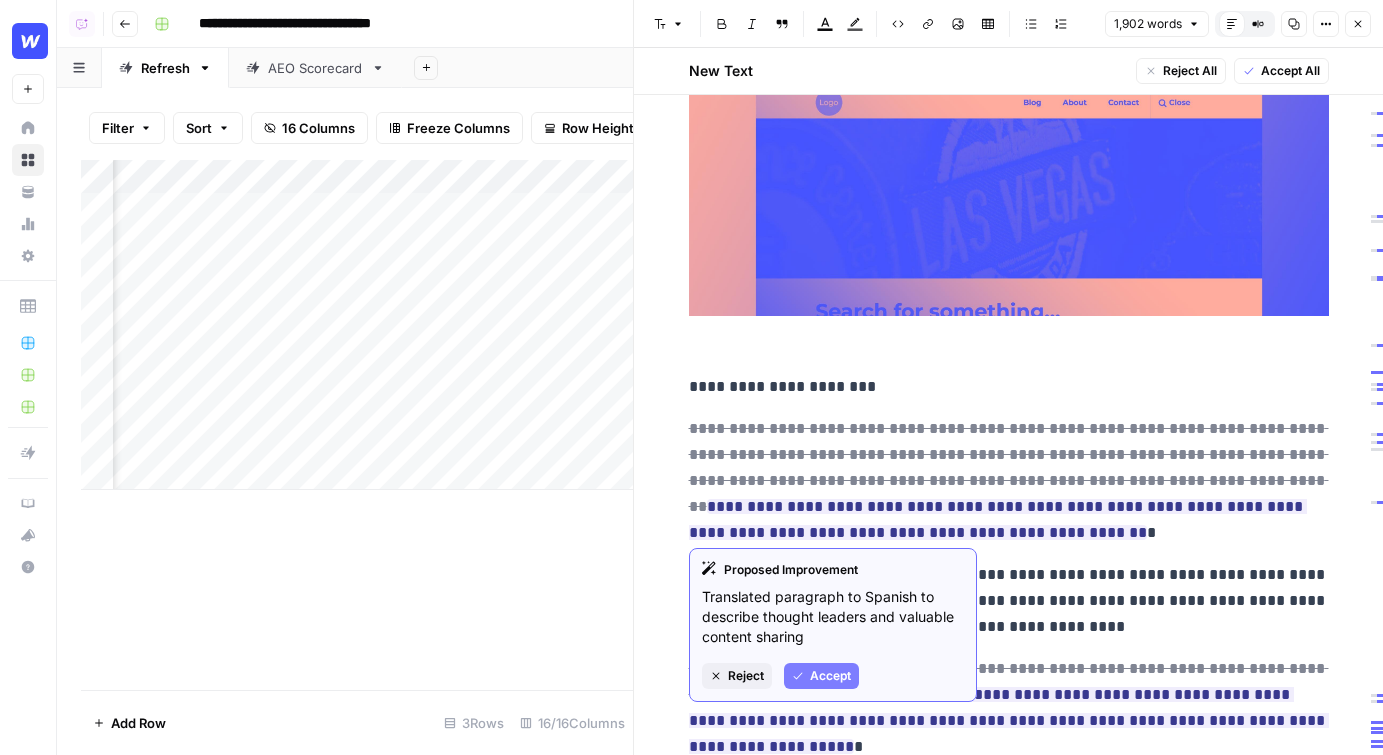 click on "**********" at bounding box center [1009, 3697] 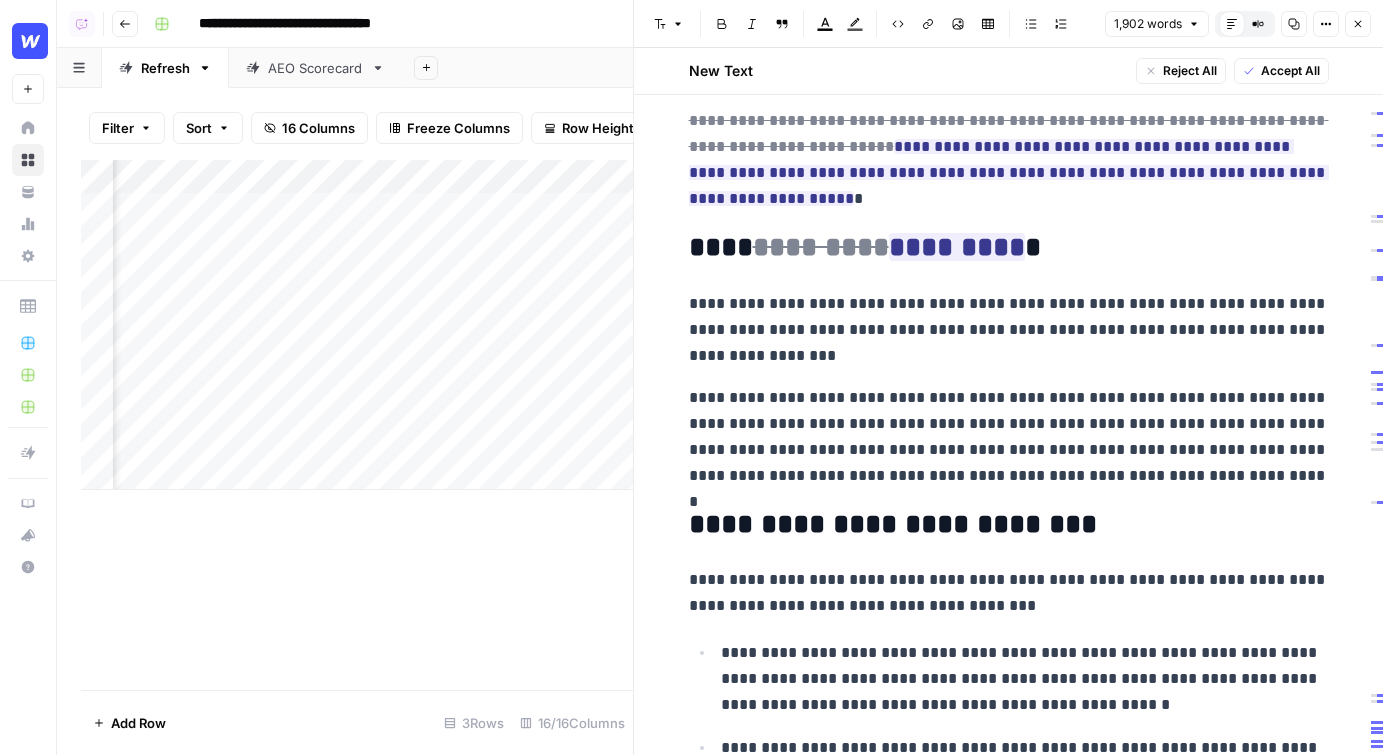 scroll, scrollTop: 900, scrollLeft: 0, axis: vertical 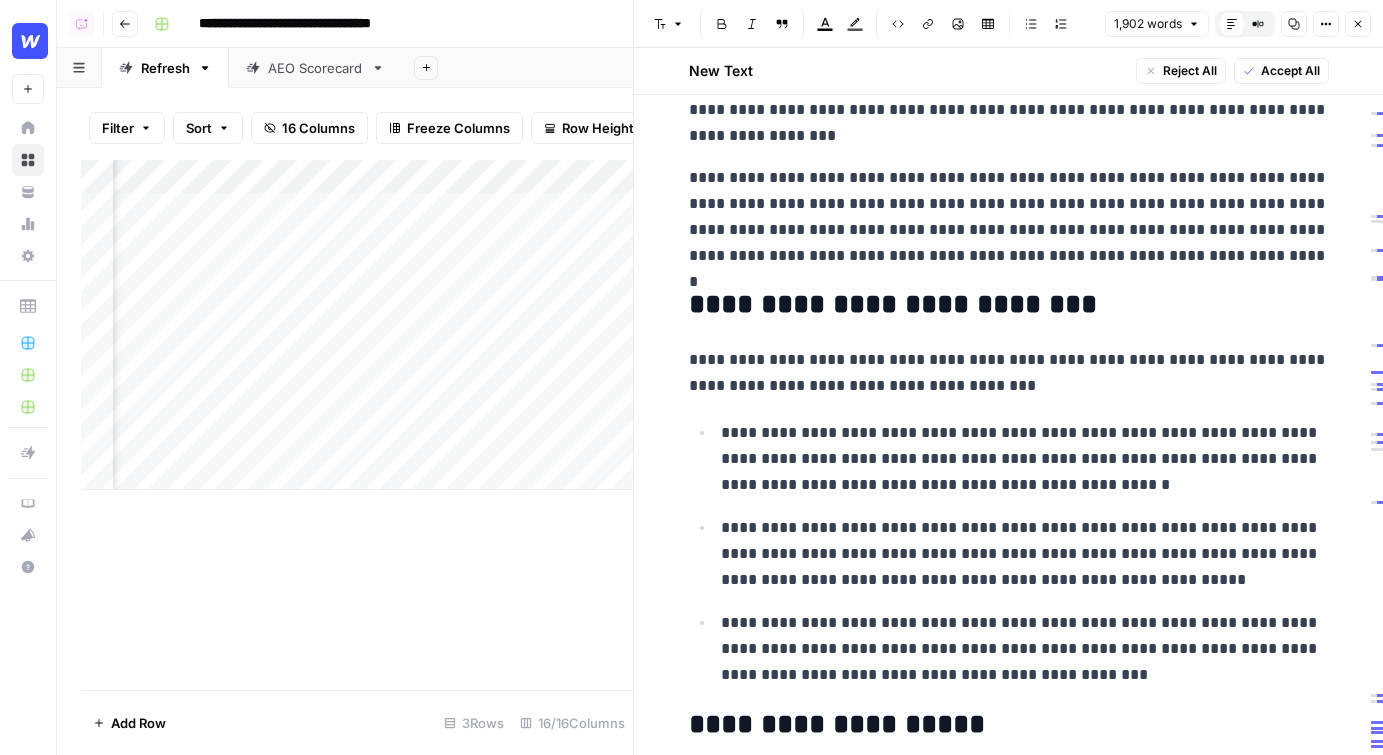 click on "Close" at bounding box center [1358, 24] 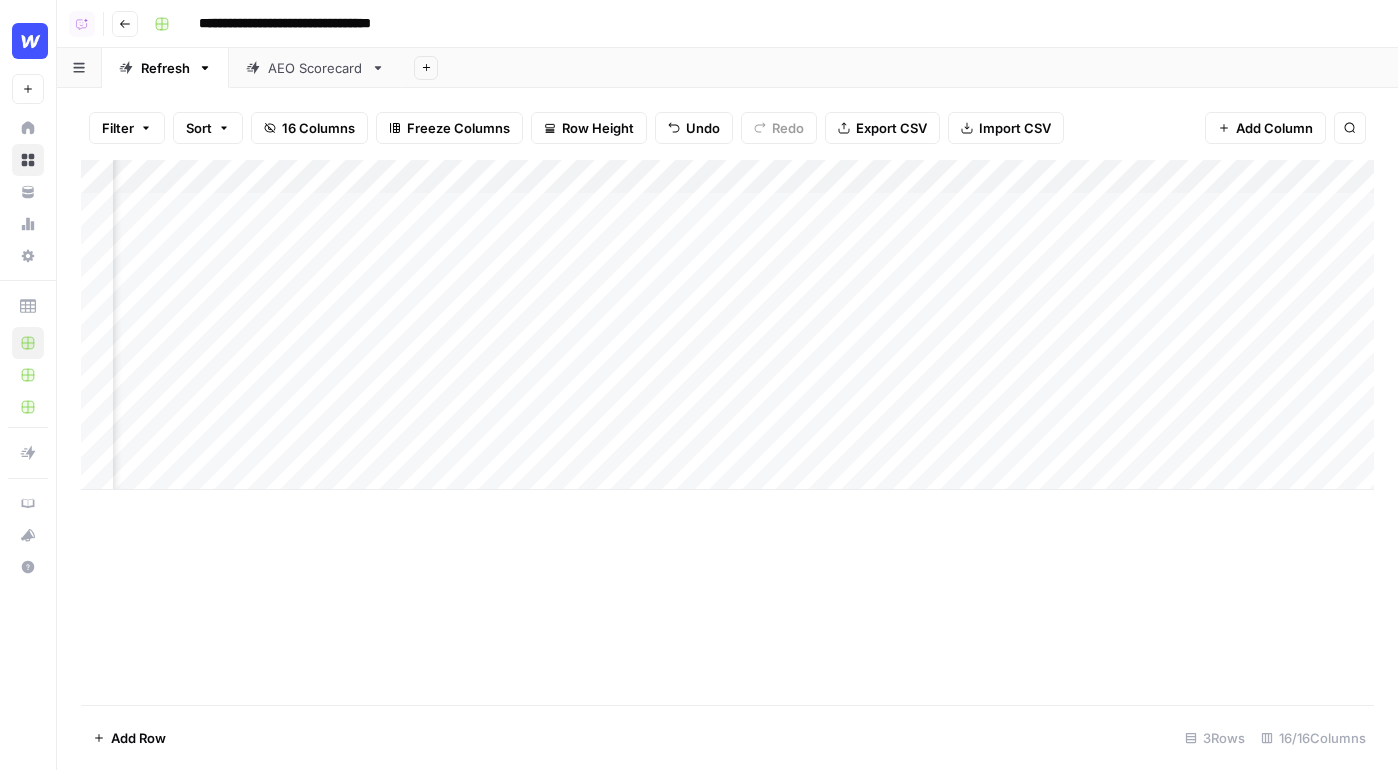 scroll, scrollTop: 0, scrollLeft: 1249, axis: horizontal 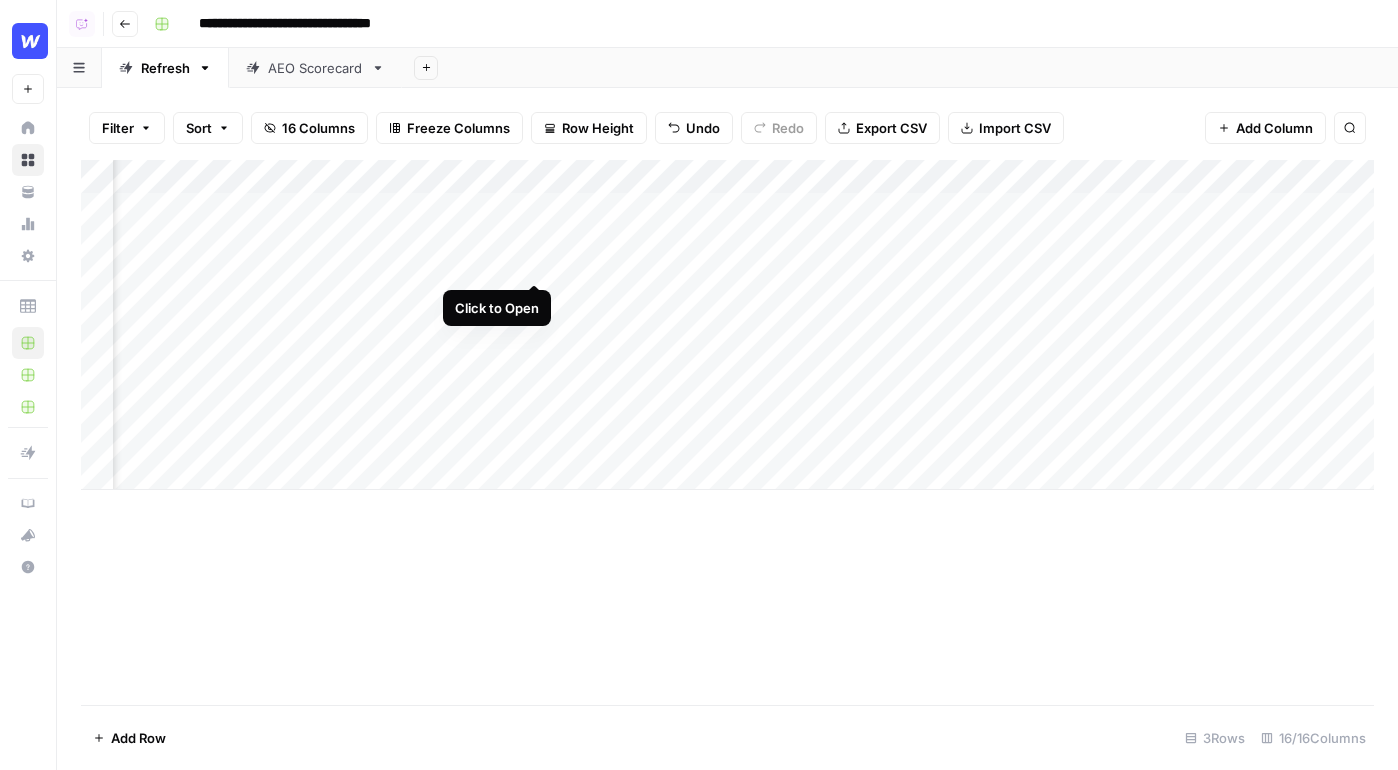 click on "Add Column" at bounding box center (727, 325) 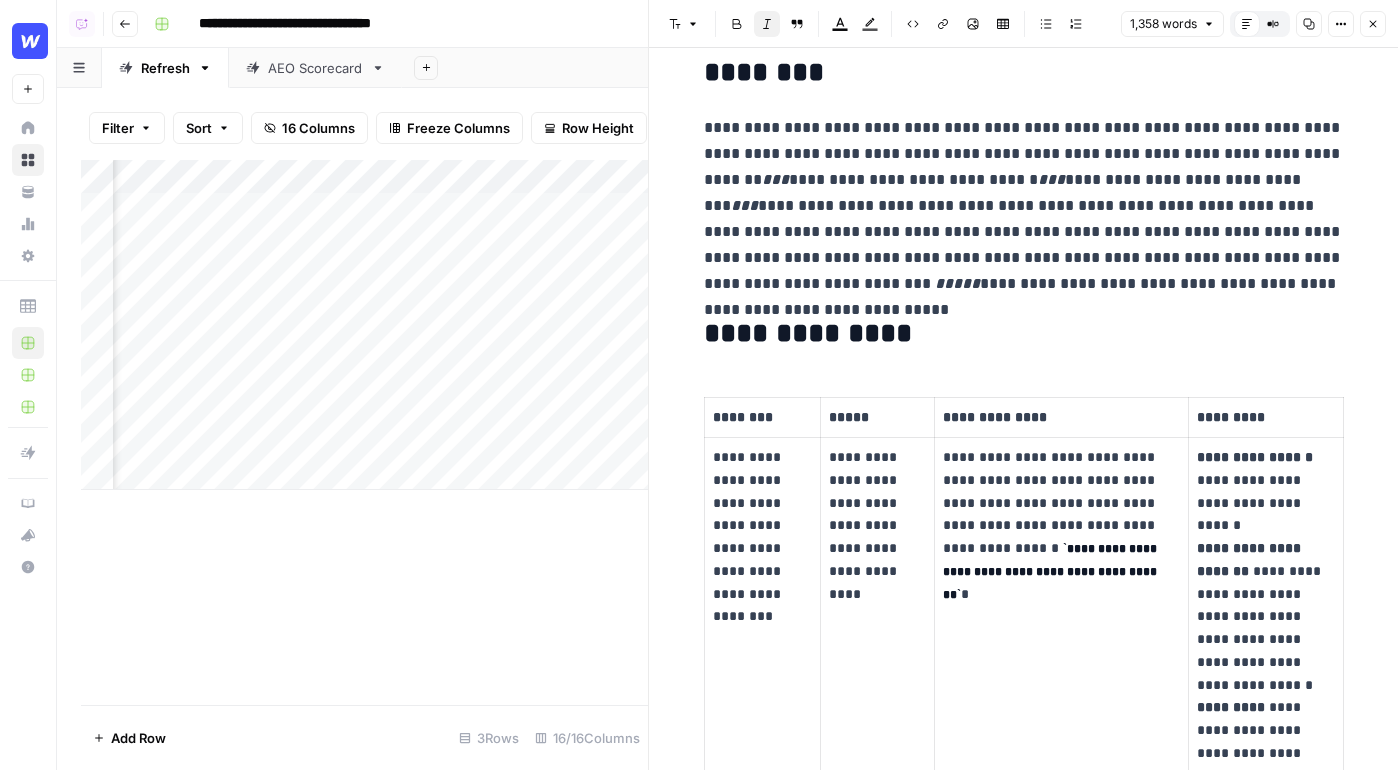 scroll, scrollTop: 152, scrollLeft: 0, axis: vertical 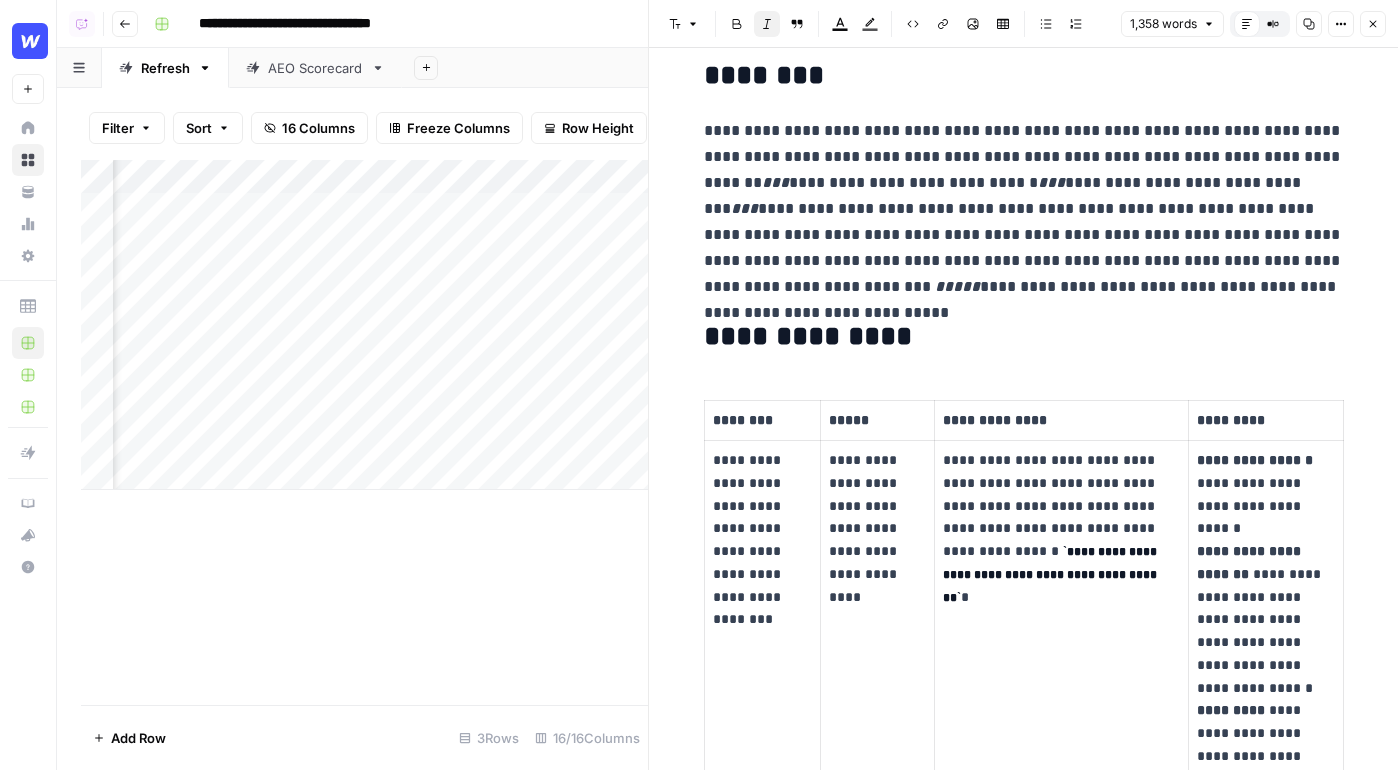 type on "**********" 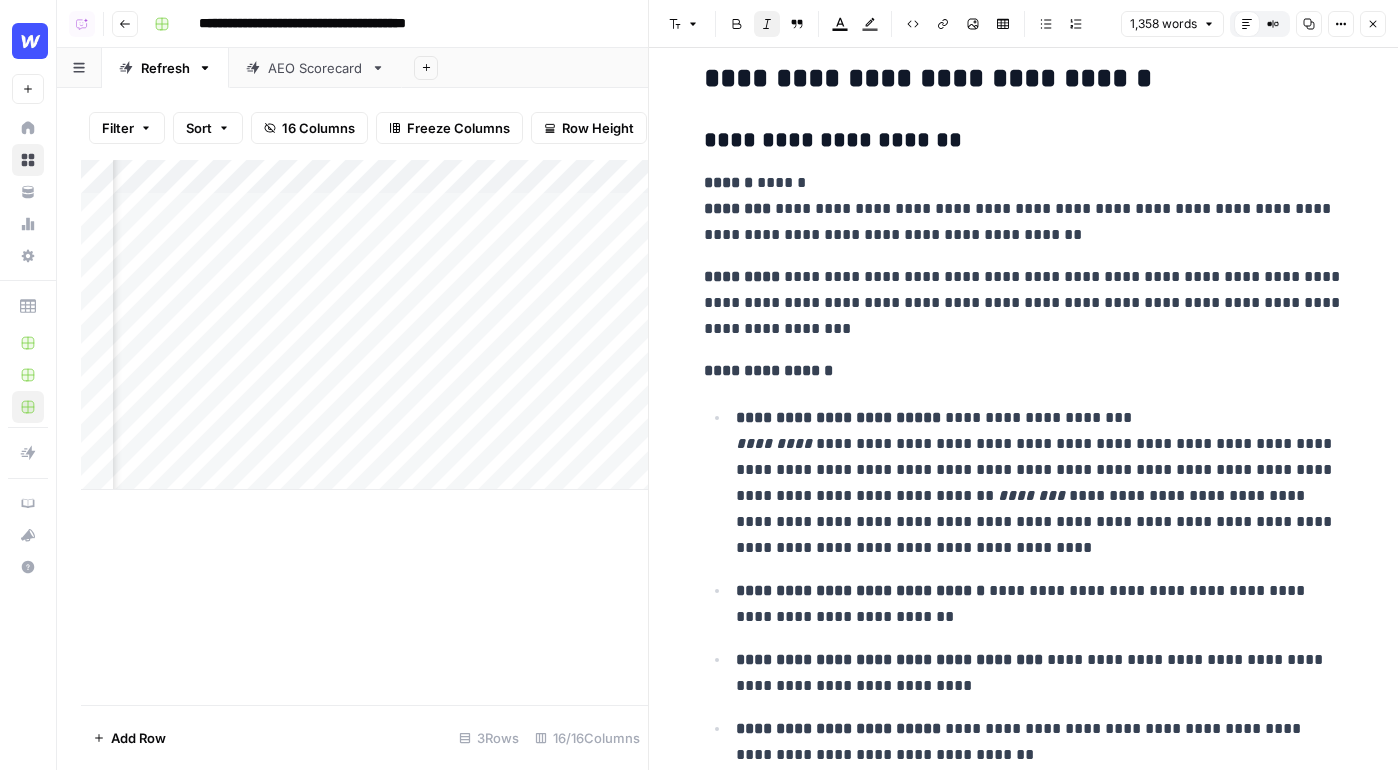 scroll, scrollTop: 3260, scrollLeft: 0, axis: vertical 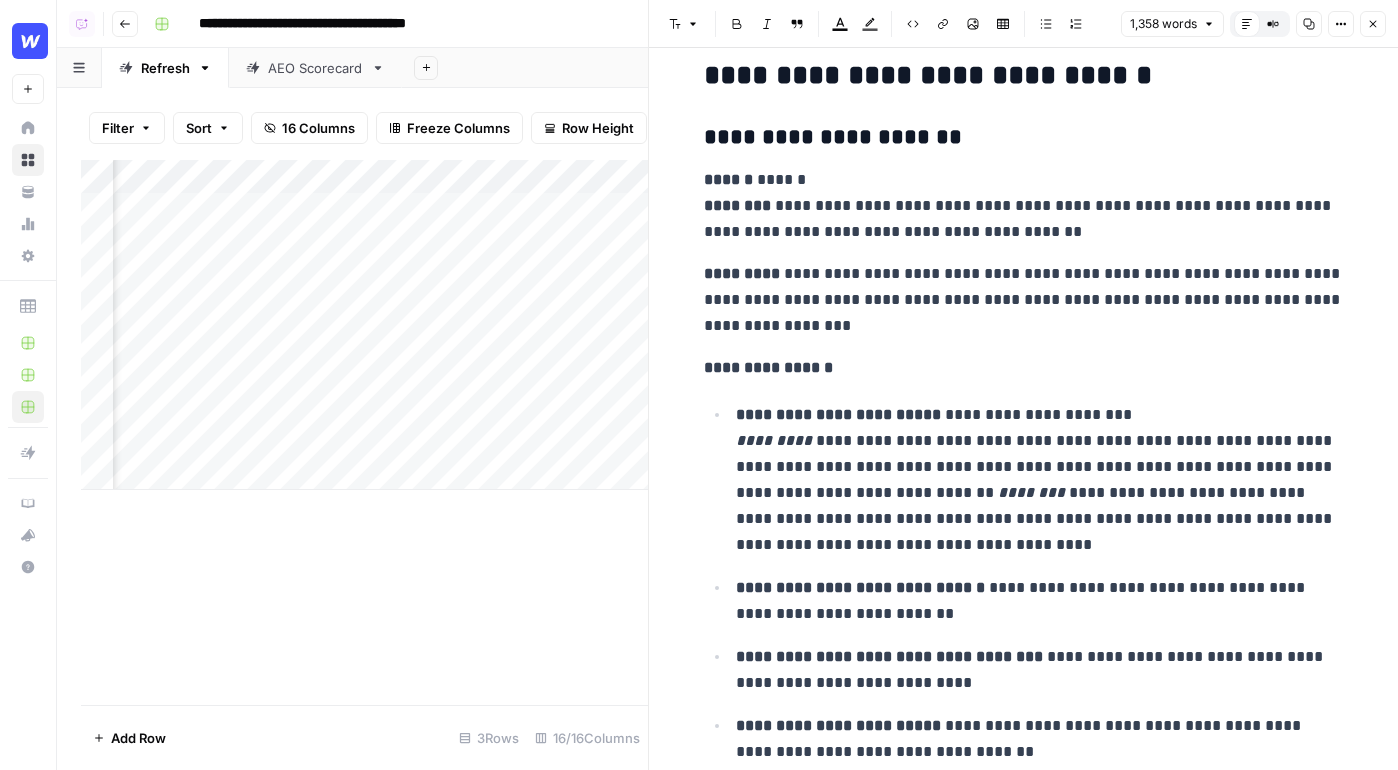 drag, startPoint x: 956, startPoint y: 148, endPoint x: 720, endPoint y: 139, distance: 236.17155 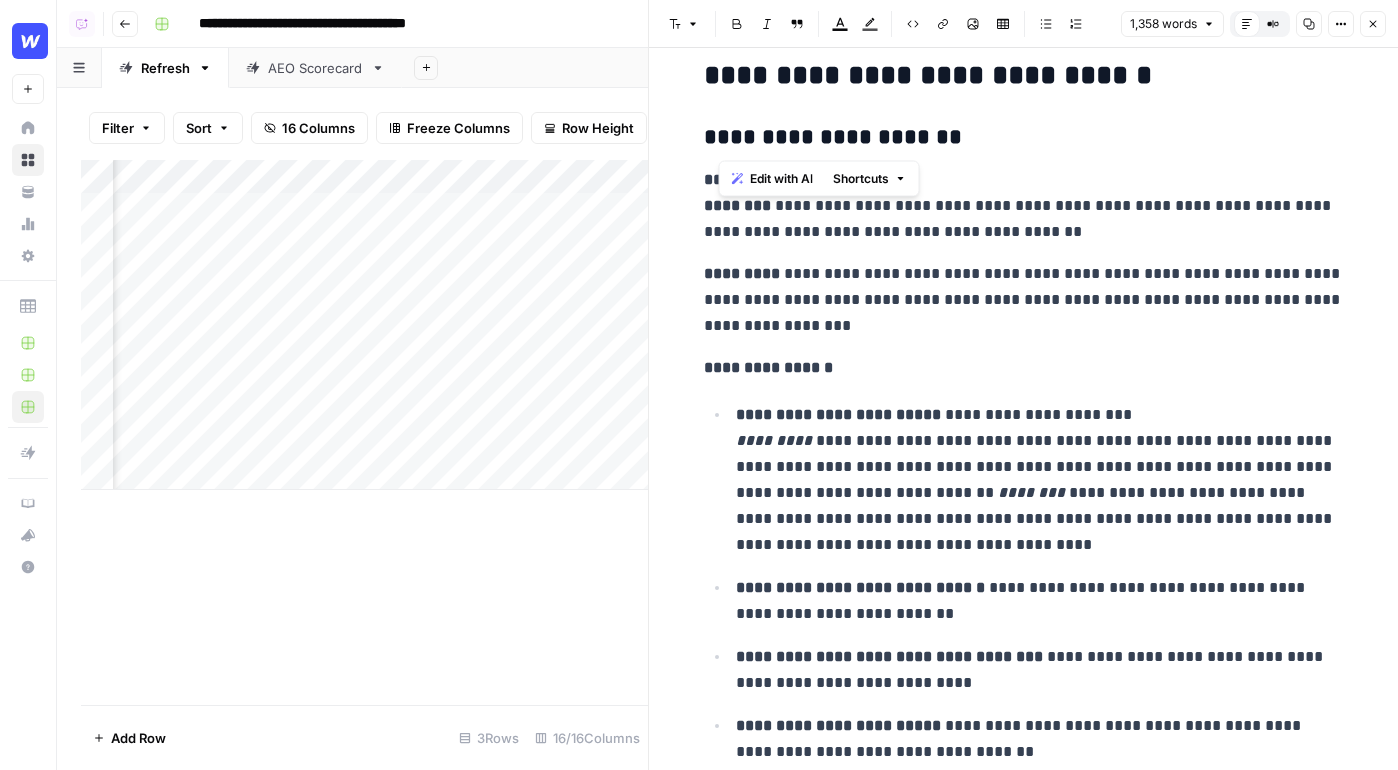 click on "**********" at bounding box center [838, 414] 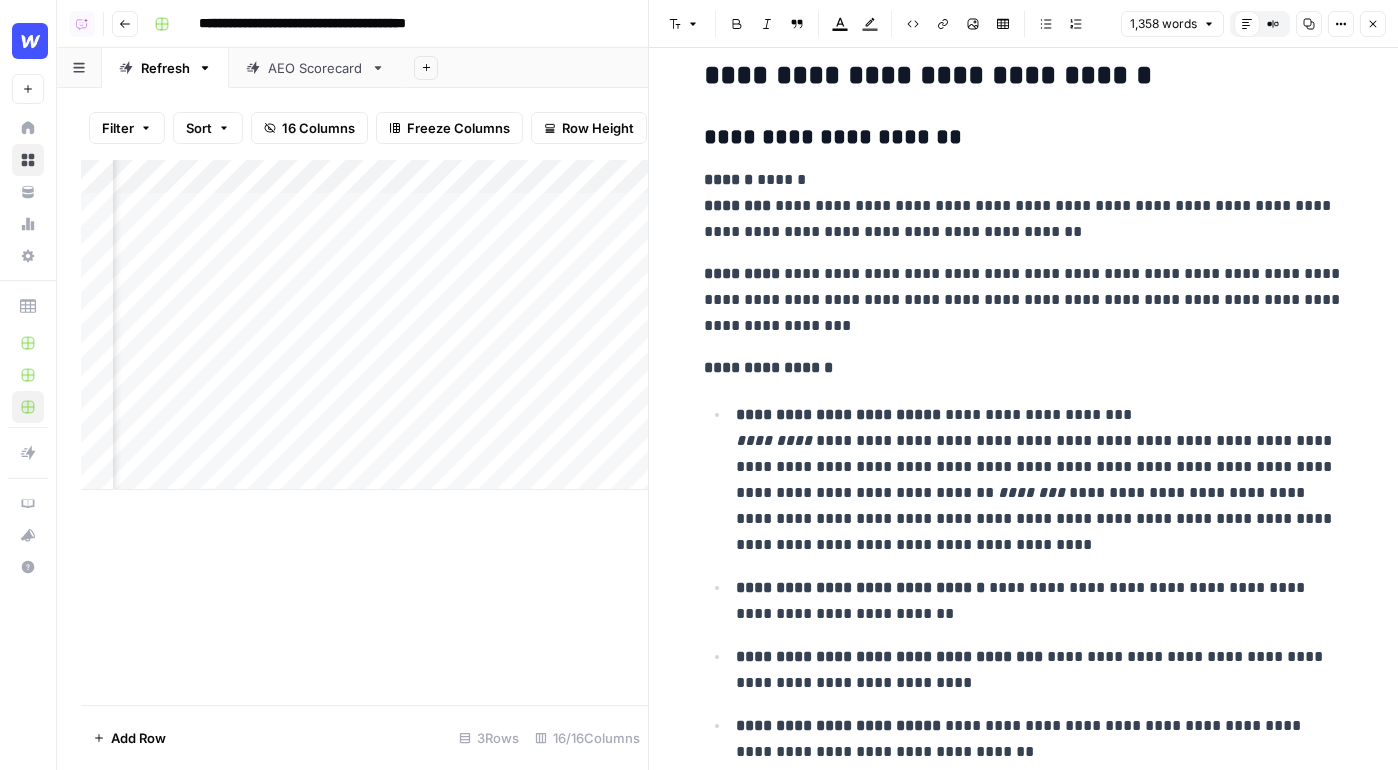drag, startPoint x: 892, startPoint y: 188, endPoint x: 745, endPoint y: 188, distance: 147 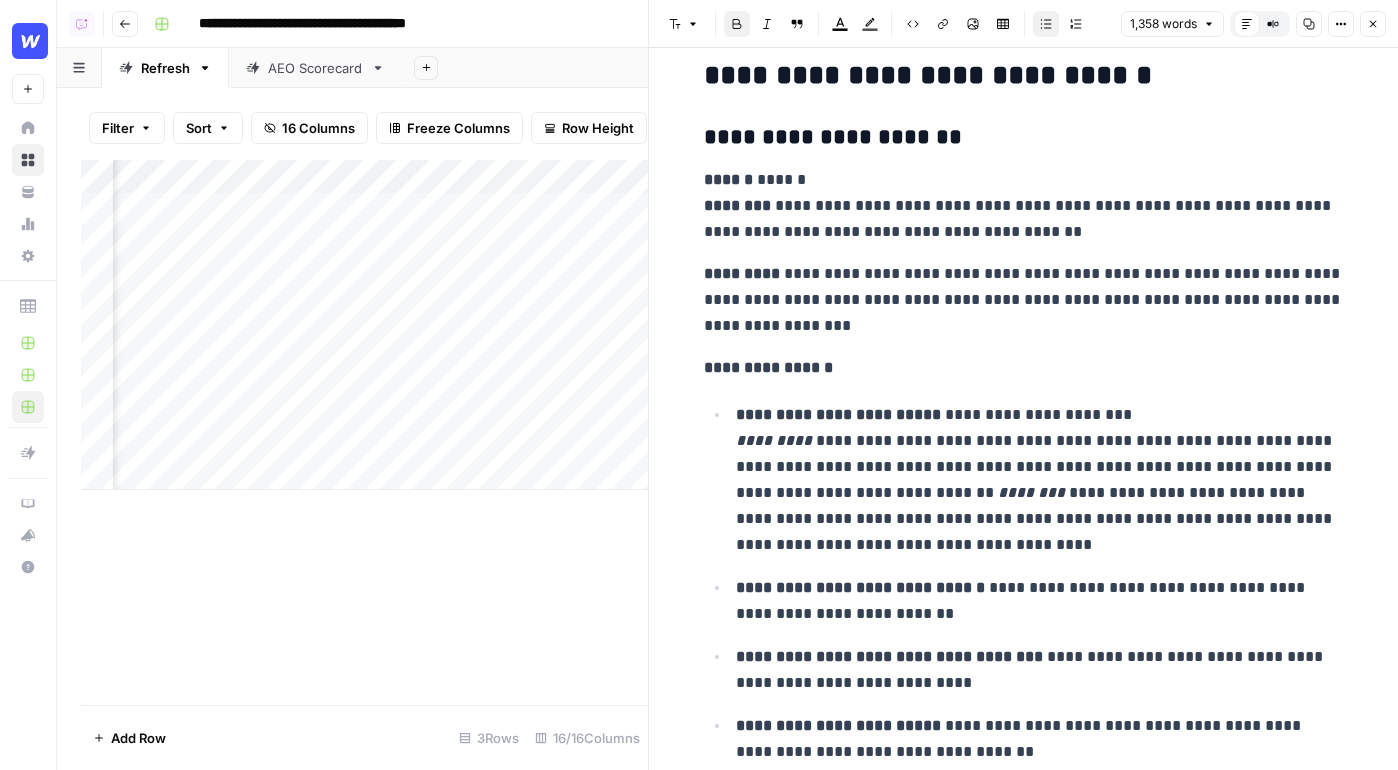 click on "**********" at bounding box center (838, 414) 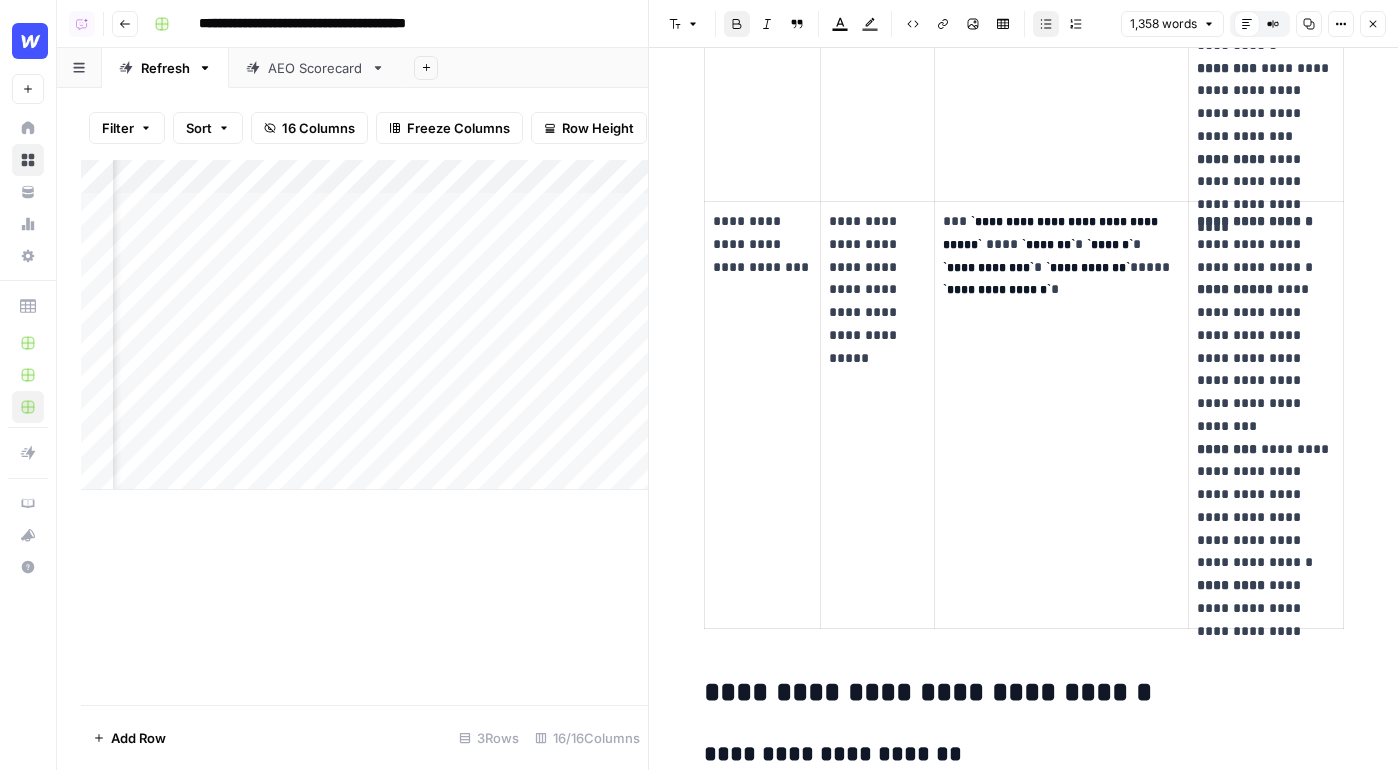 scroll, scrollTop: 2645, scrollLeft: 0, axis: vertical 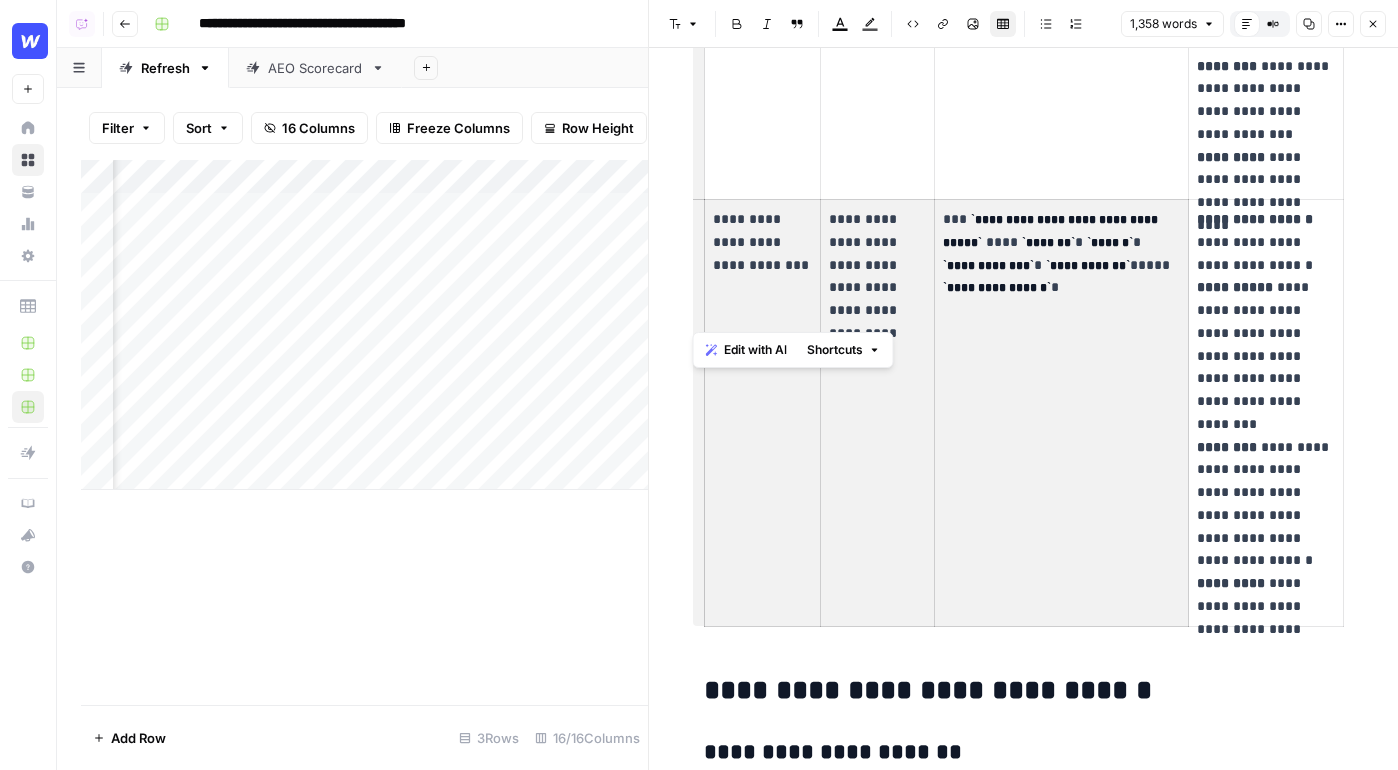 drag, startPoint x: 726, startPoint y: 224, endPoint x: 1175, endPoint y: 473, distance: 513.4219 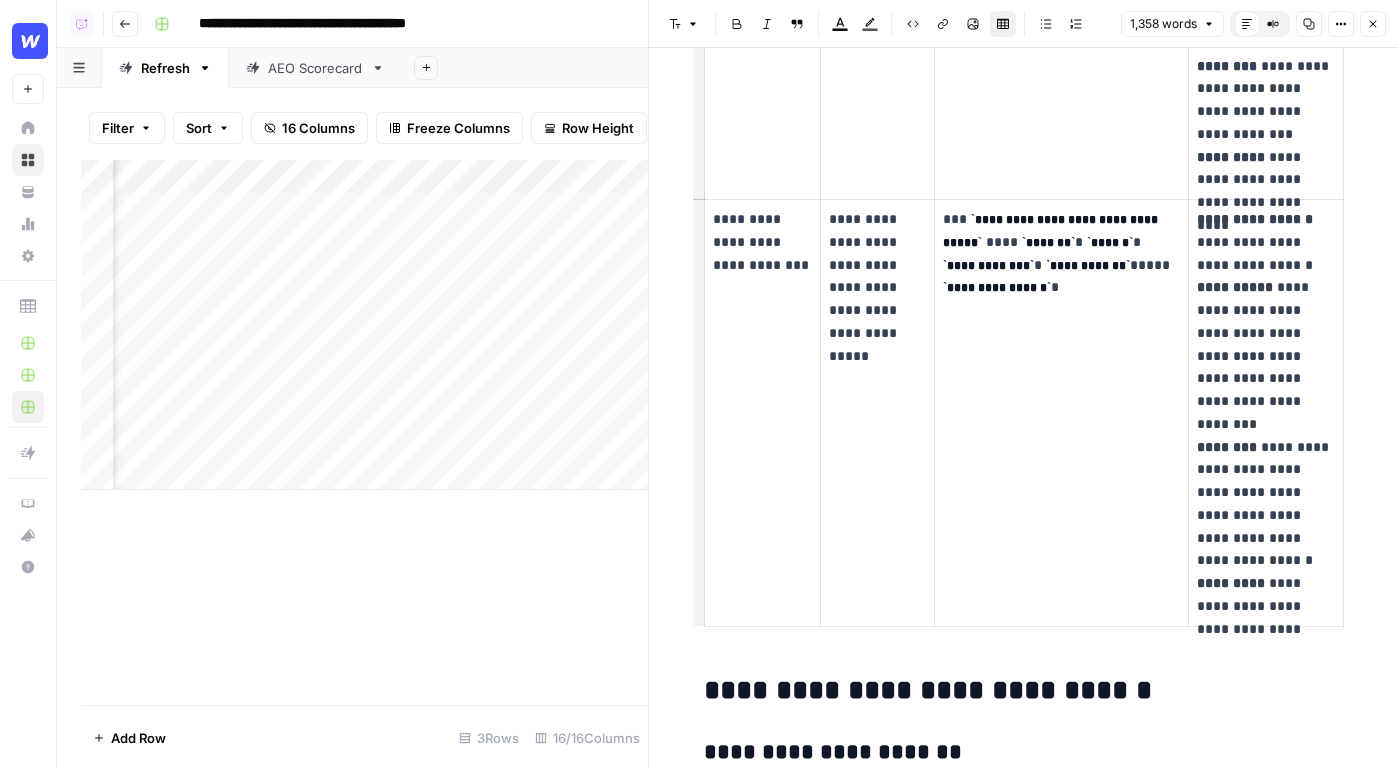 click on "**********" at bounding box center (1061, 413) 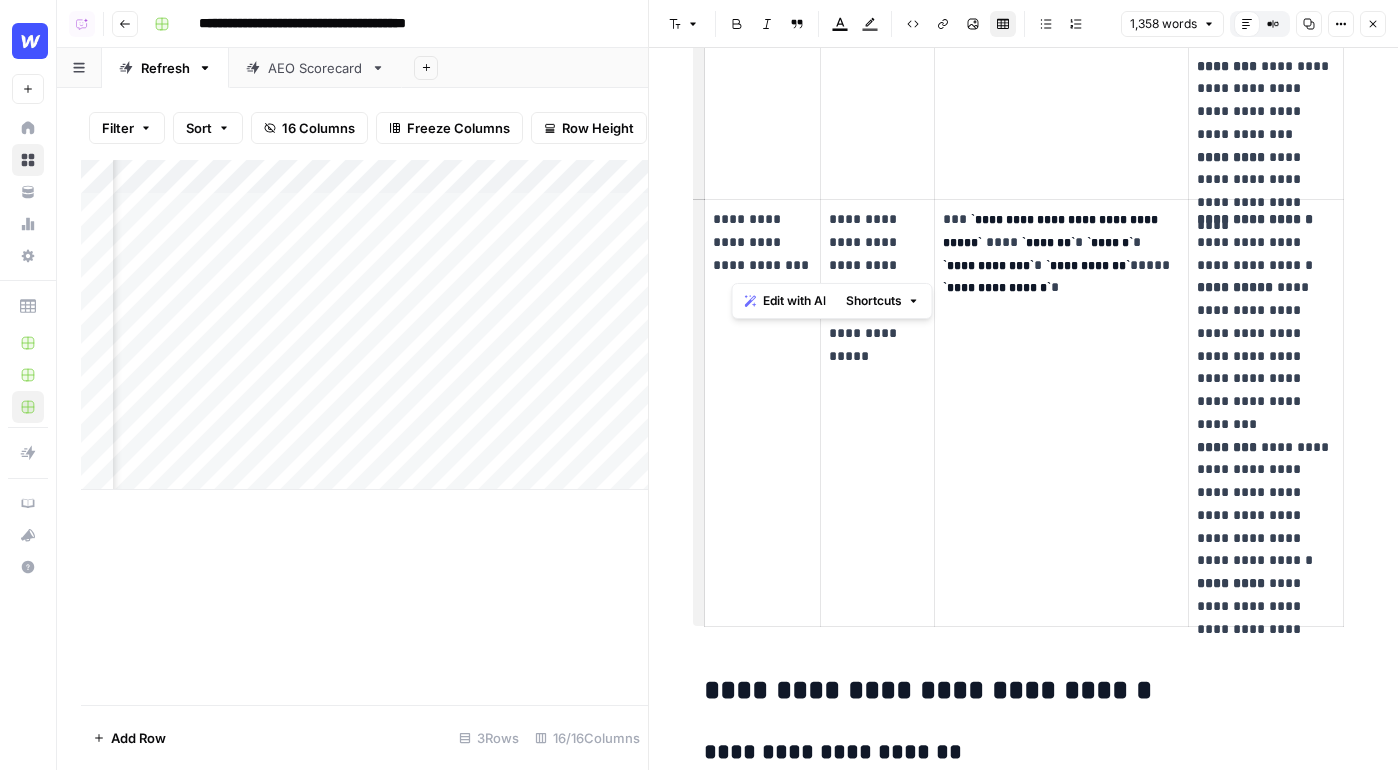 drag, startPoint x: 791, startPoint y: 283, endPoint x: 728, endPoint y: 217, distance: 91.24144 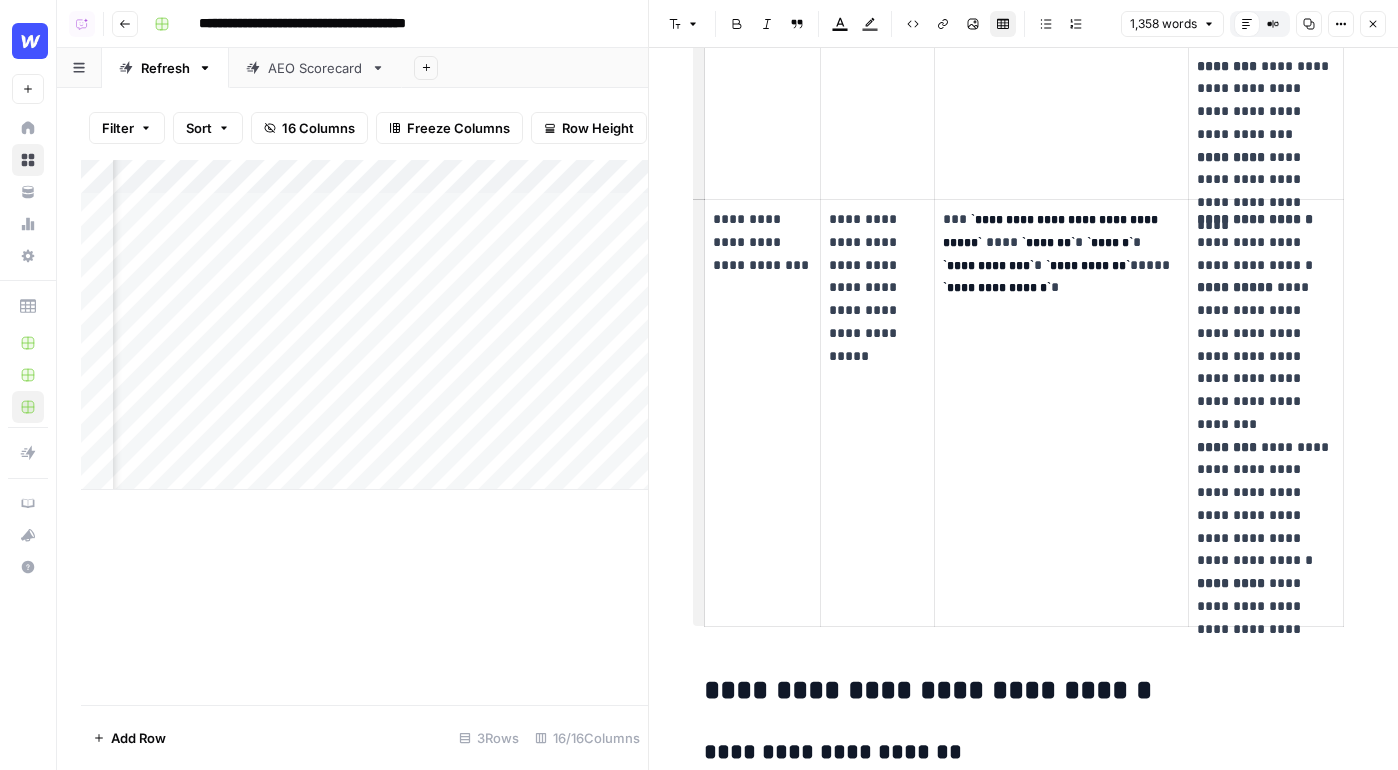 click on "**********" at bounding box center [1061, 413] 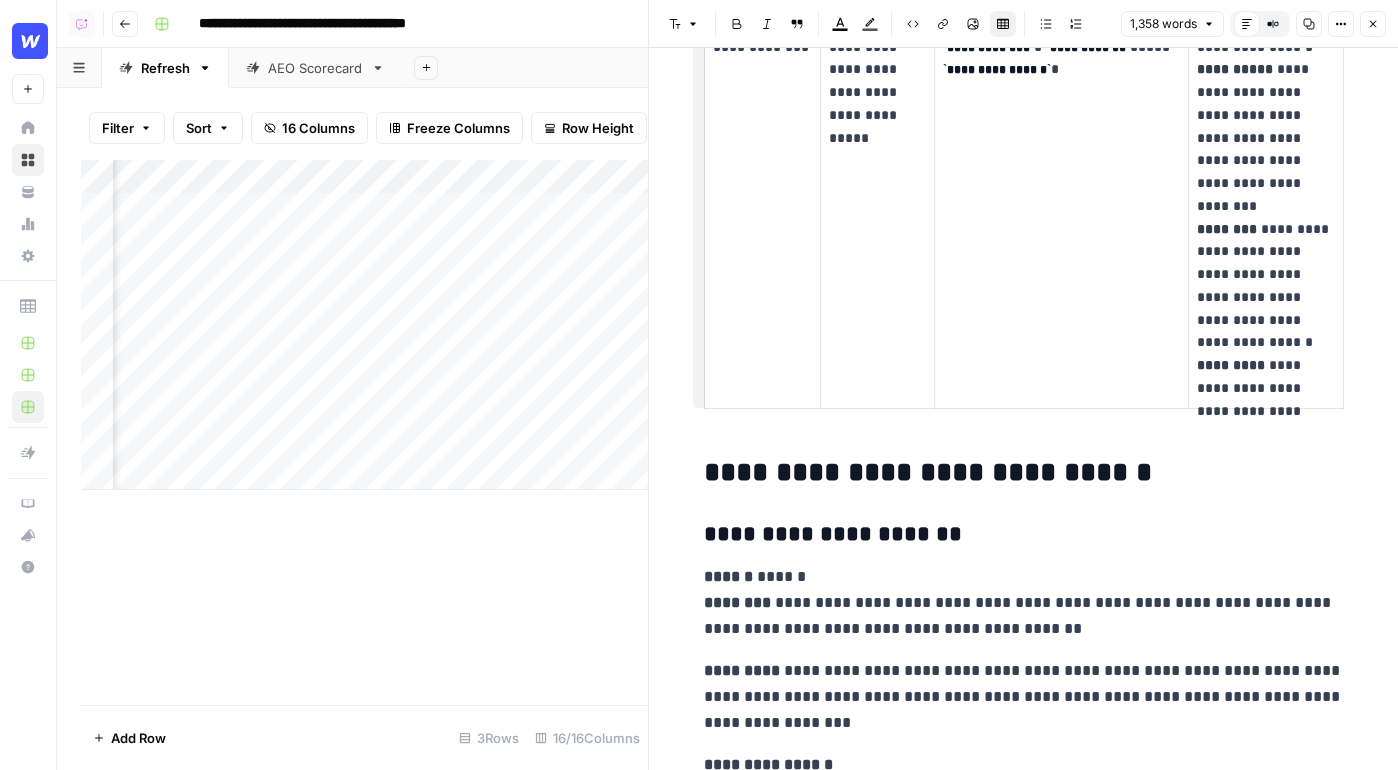 scroll, scrollTop: 2888, scrollLeft: 0, axis: vertical 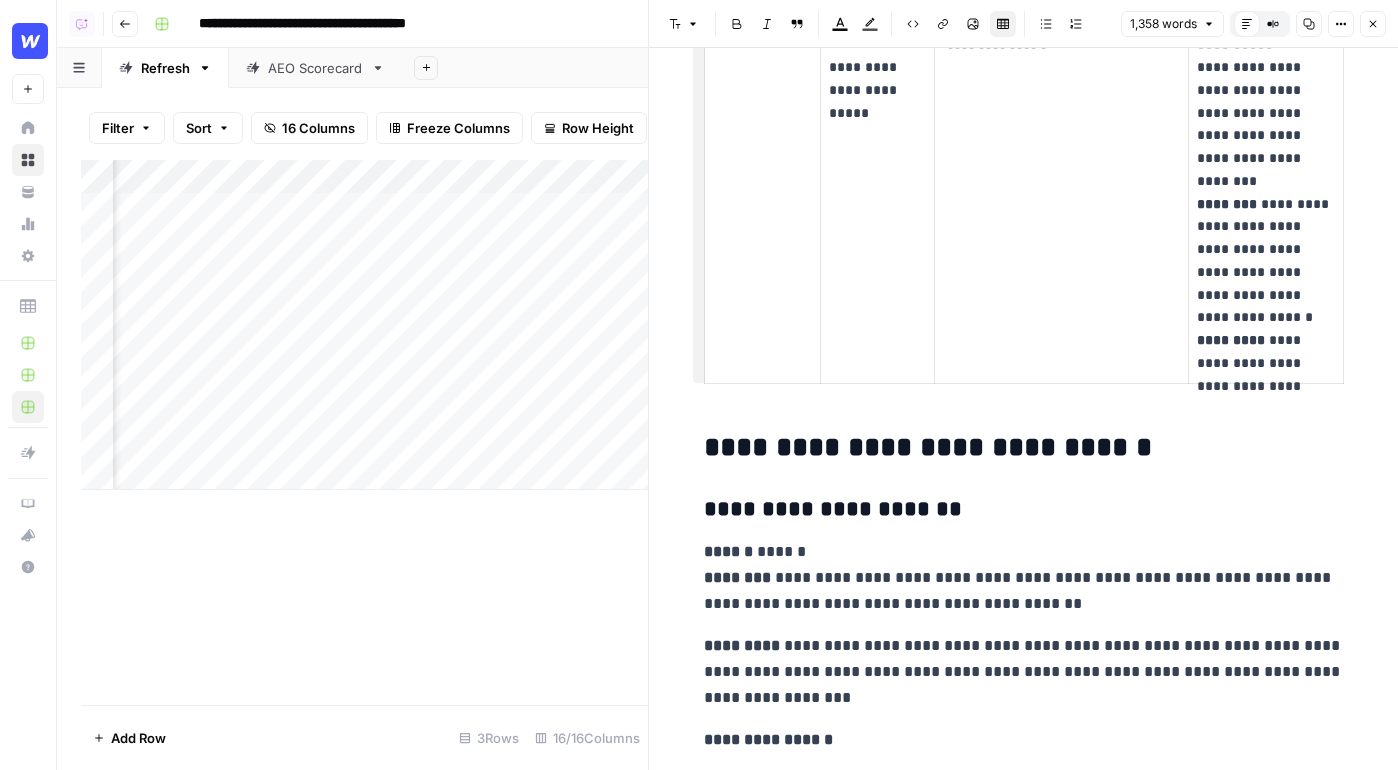 click 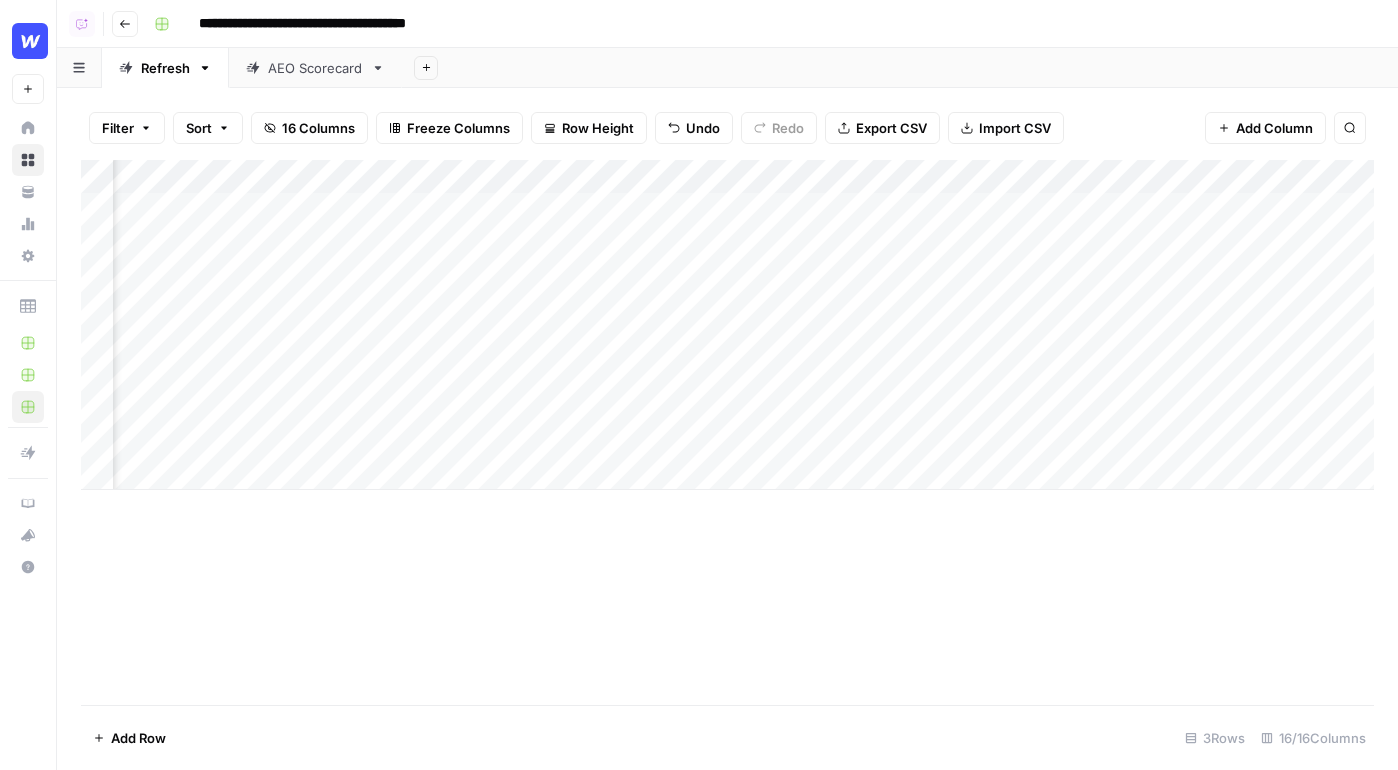 scroll, scrollTop: 0, scrollLeft: 1450, axis: horizontal 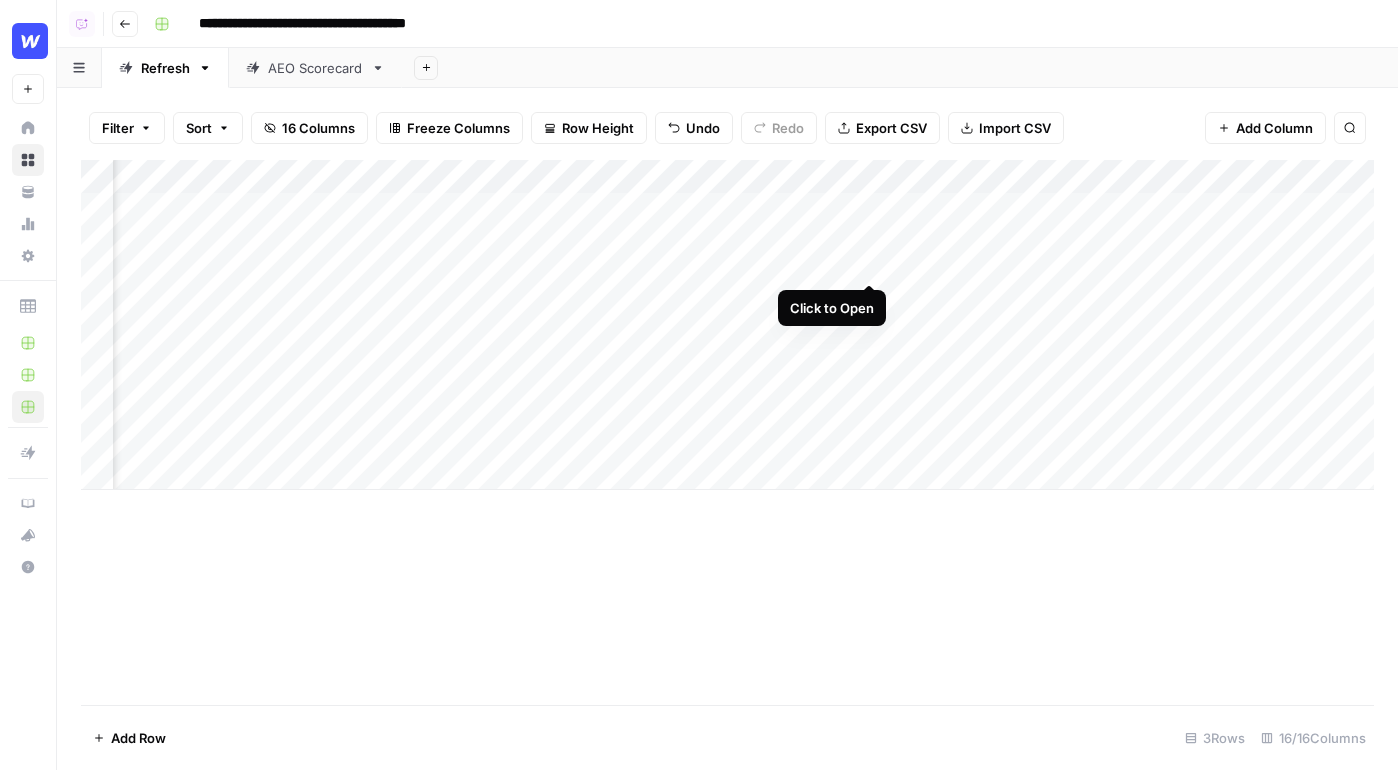 click on "Add Column" at bounding box center (727, 325) 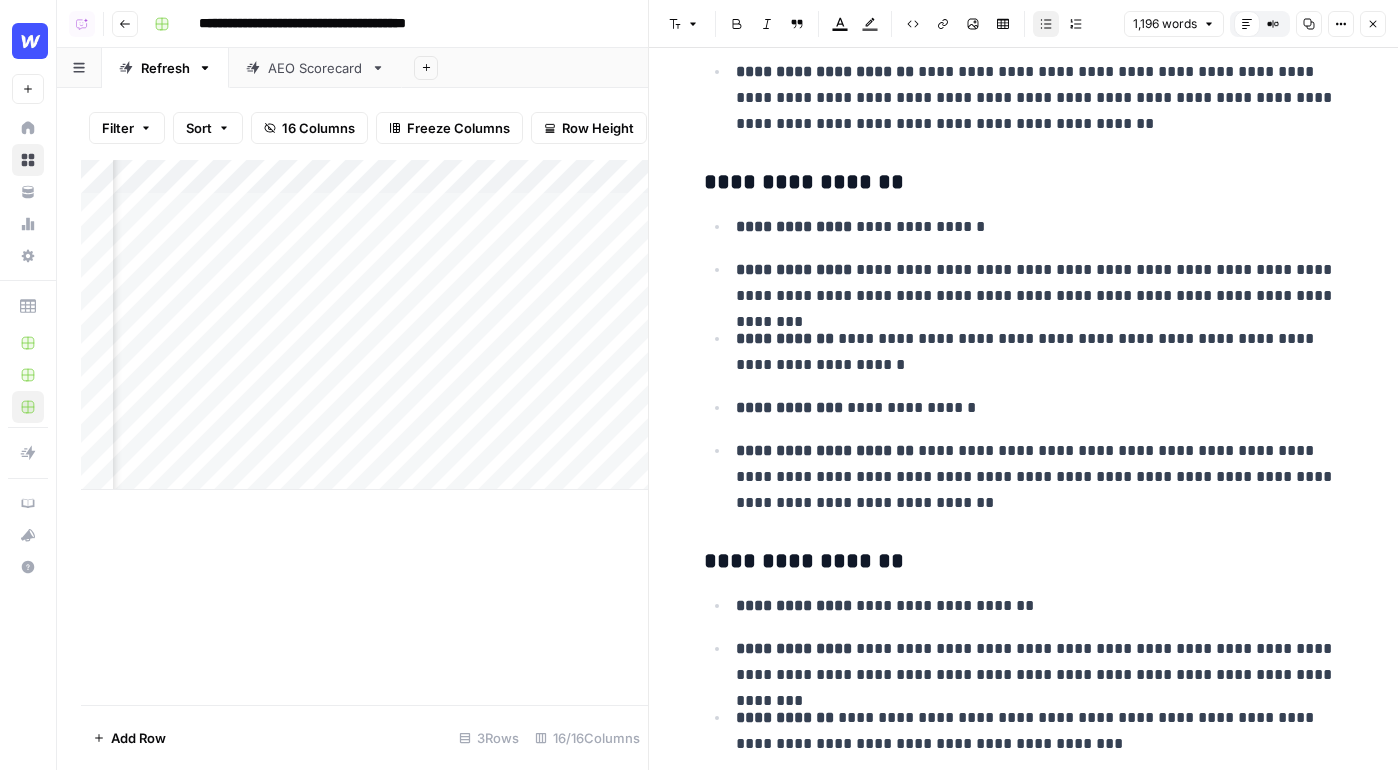 scroll, scrollTop: 3622, scrollLeft: 0, axis: vertical 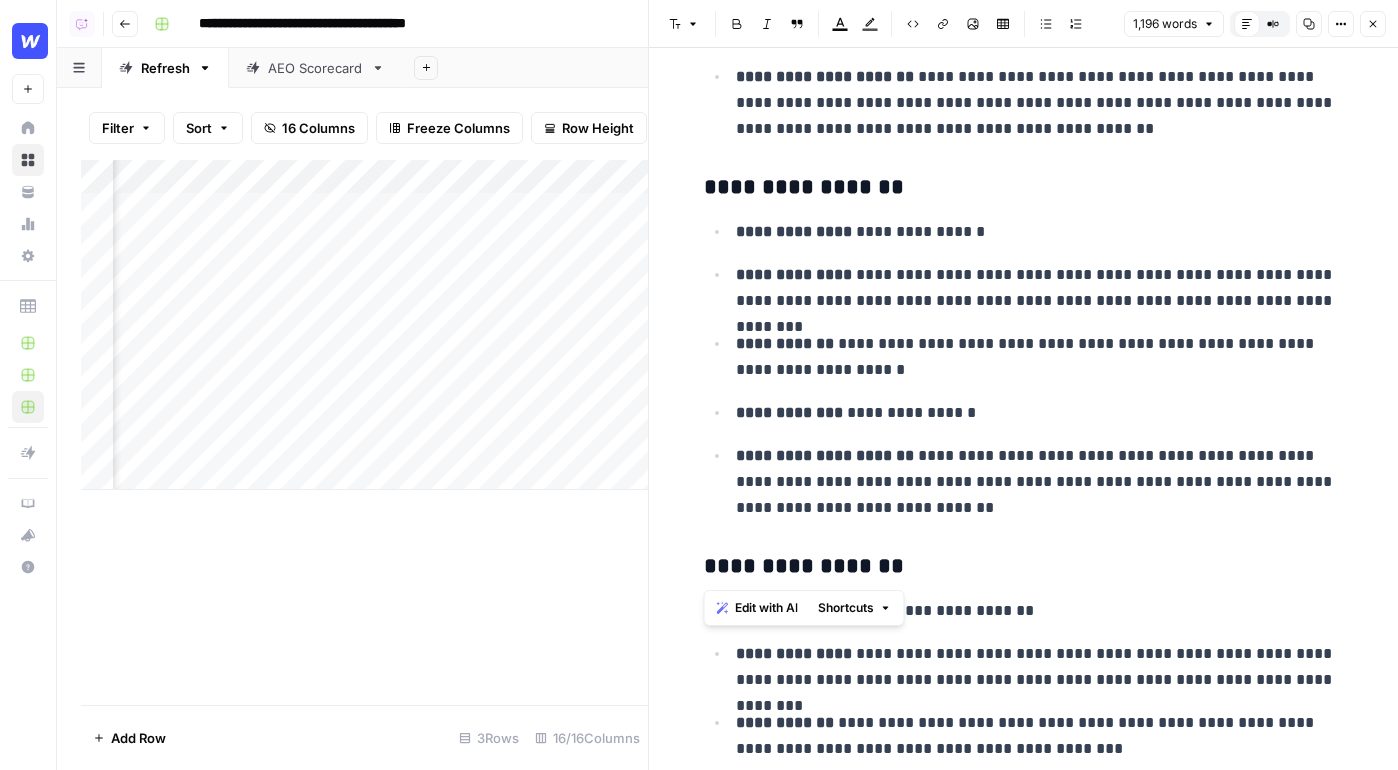 drag, startPoint x: 980, startPoint y: 524, endPoint x: 859, endPoint y: 486, distance: 126.82665 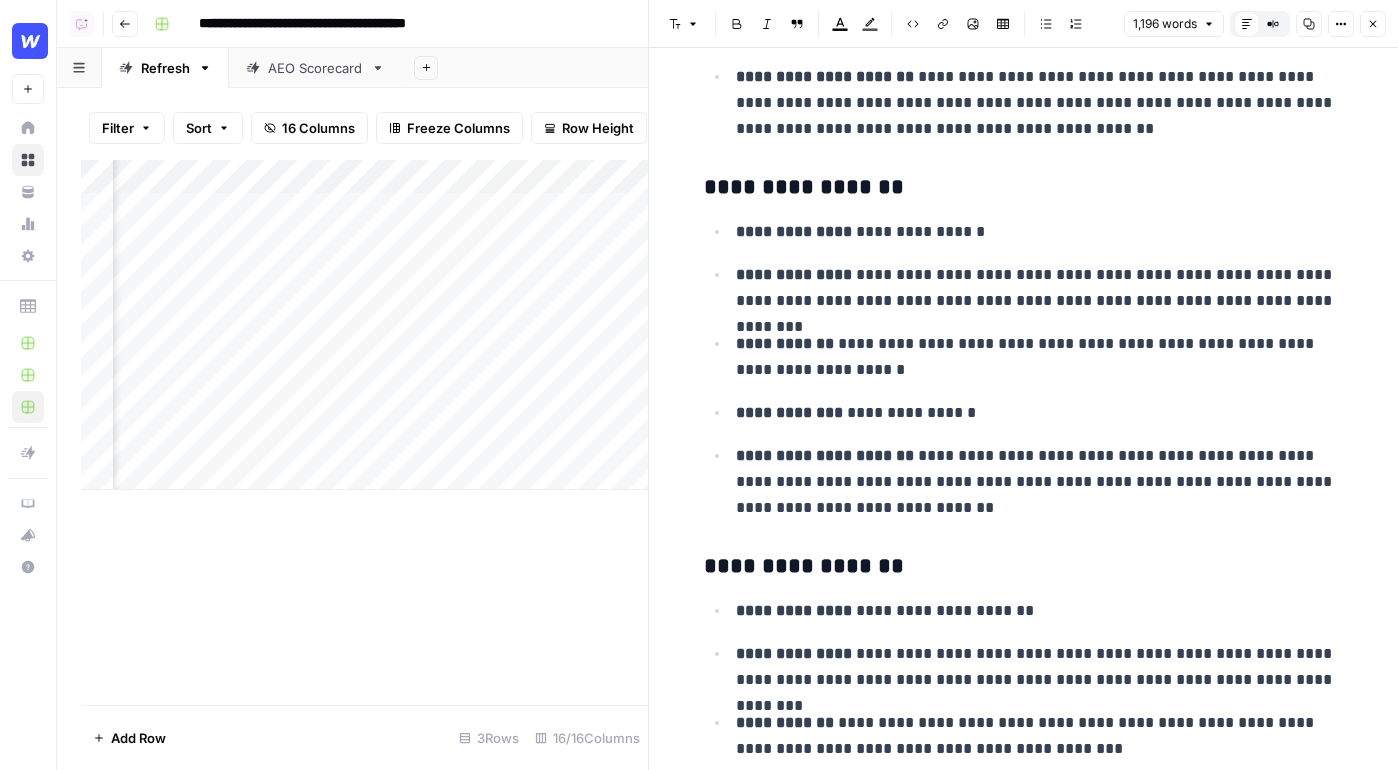 click on "**********" at bounding box center [1024, -758] 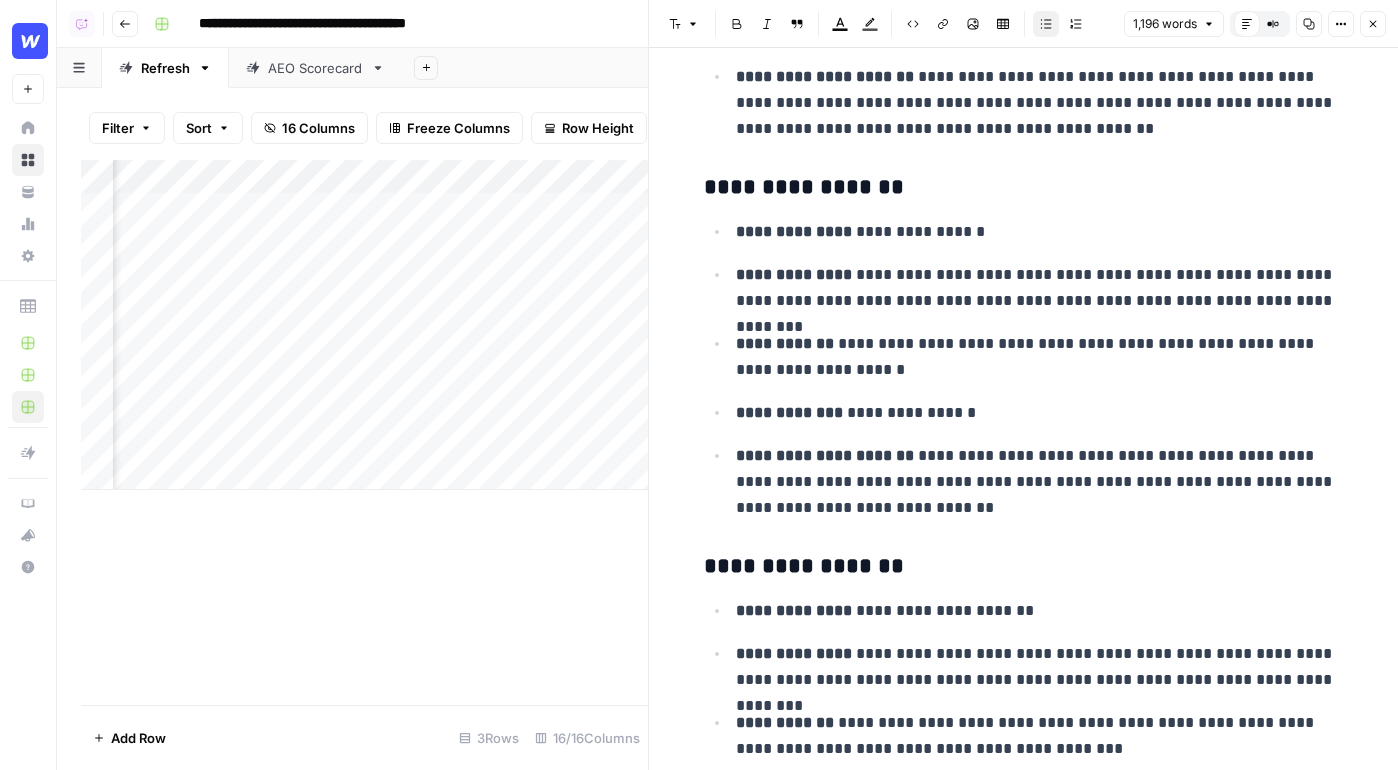 click on "**********" at bounding box center [1040, 357] 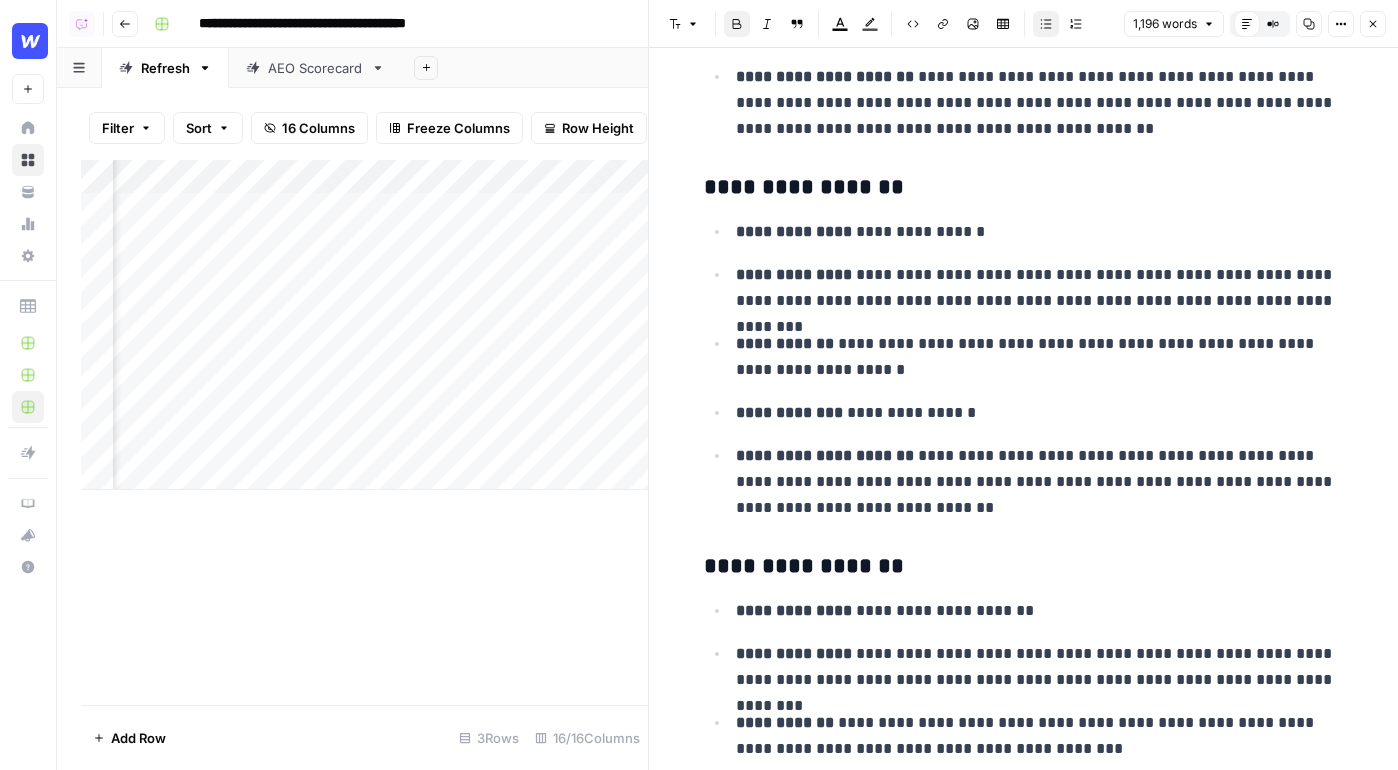 click on "**********" at bounding box center (1024, 369) 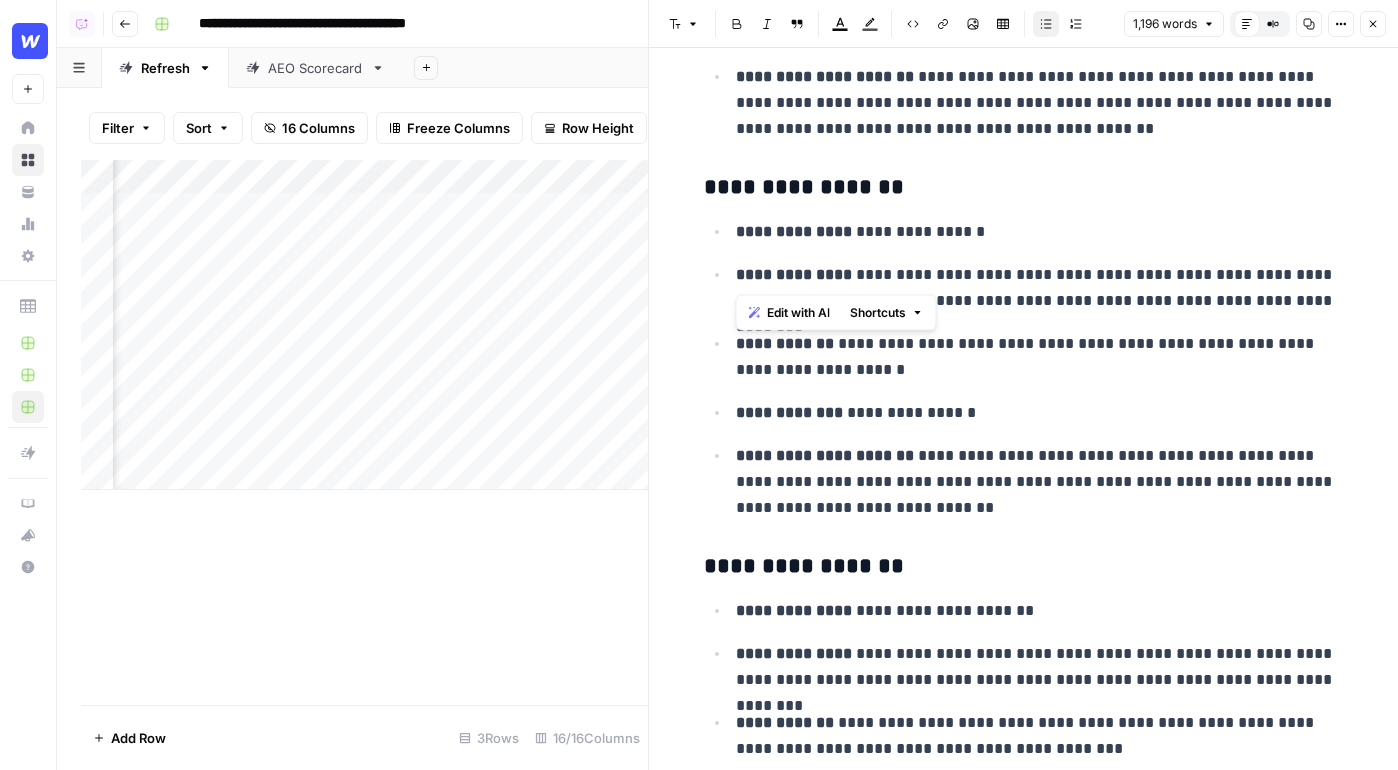 drag, startPoint x: 734, startPoint y: 228, endPoint x: 975, endPoint y: 293, distance: 249.6117 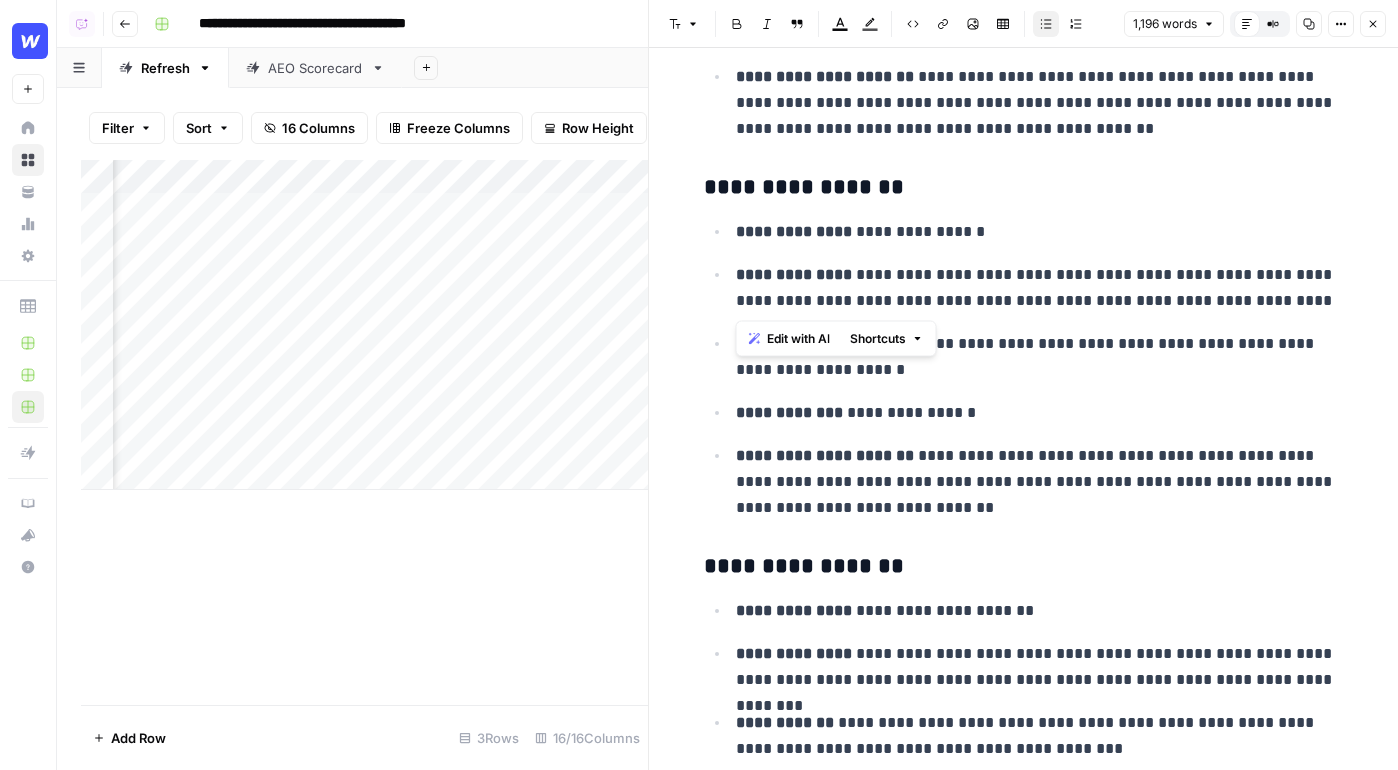 click on "**********" at bounding box center (1040, 413) 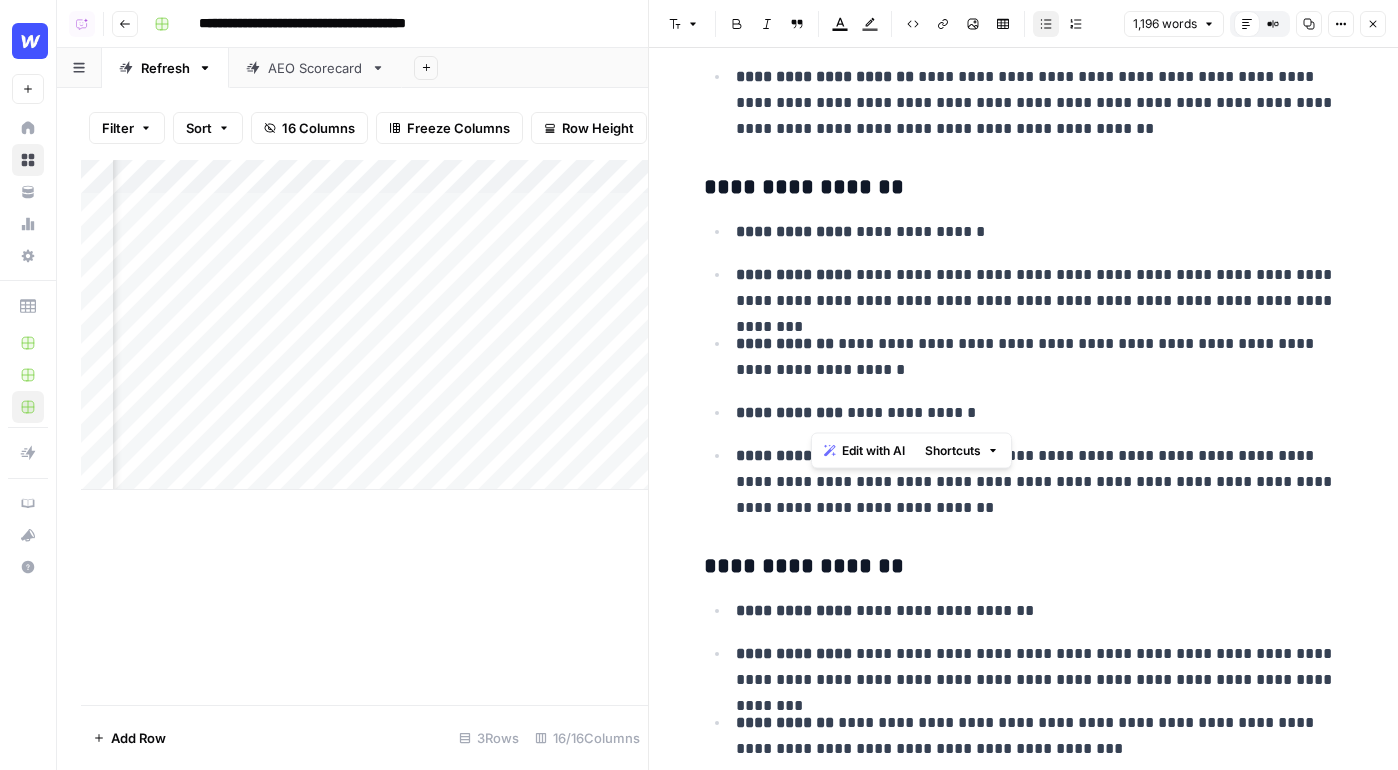drag, startPoint x: 1053, startPoint y: 422, endPoint x: 750, endPoint y: 281, distance: 334.20053 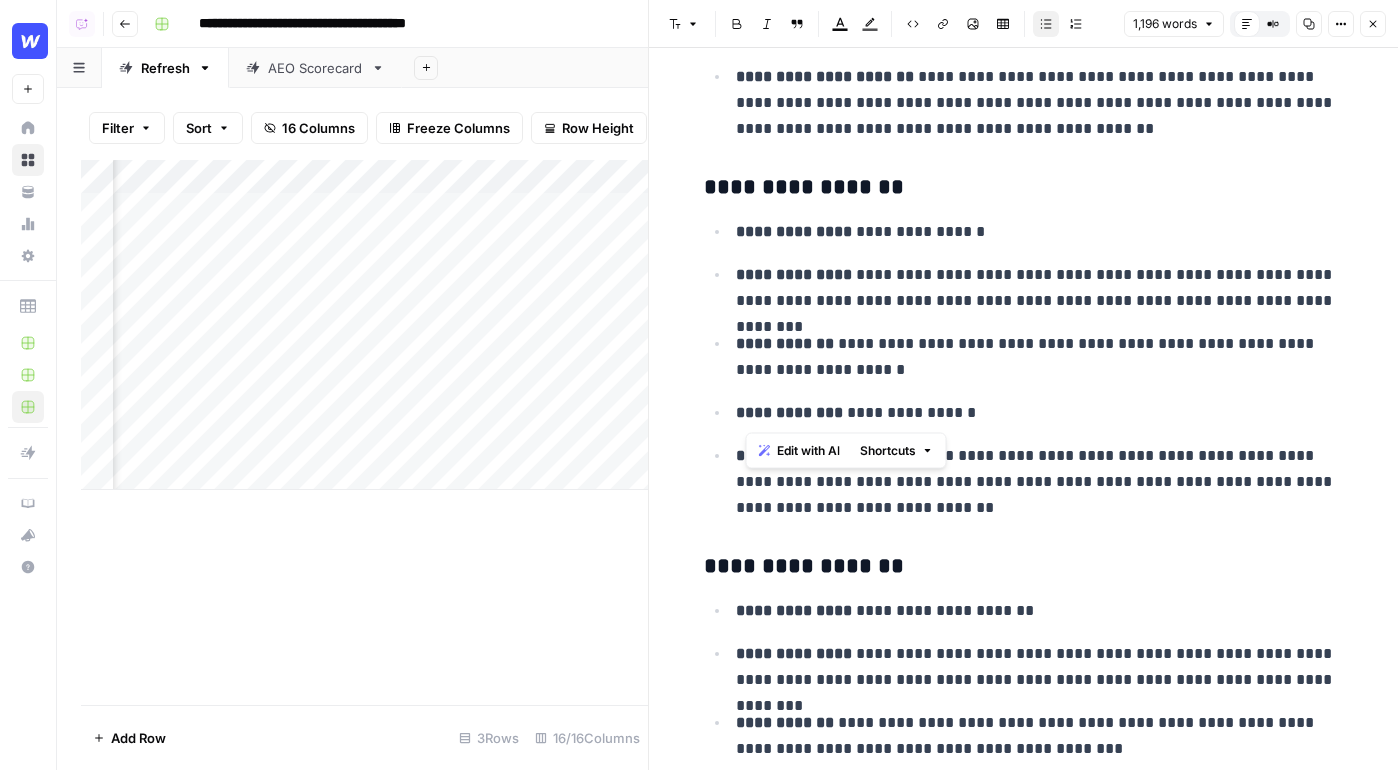 click 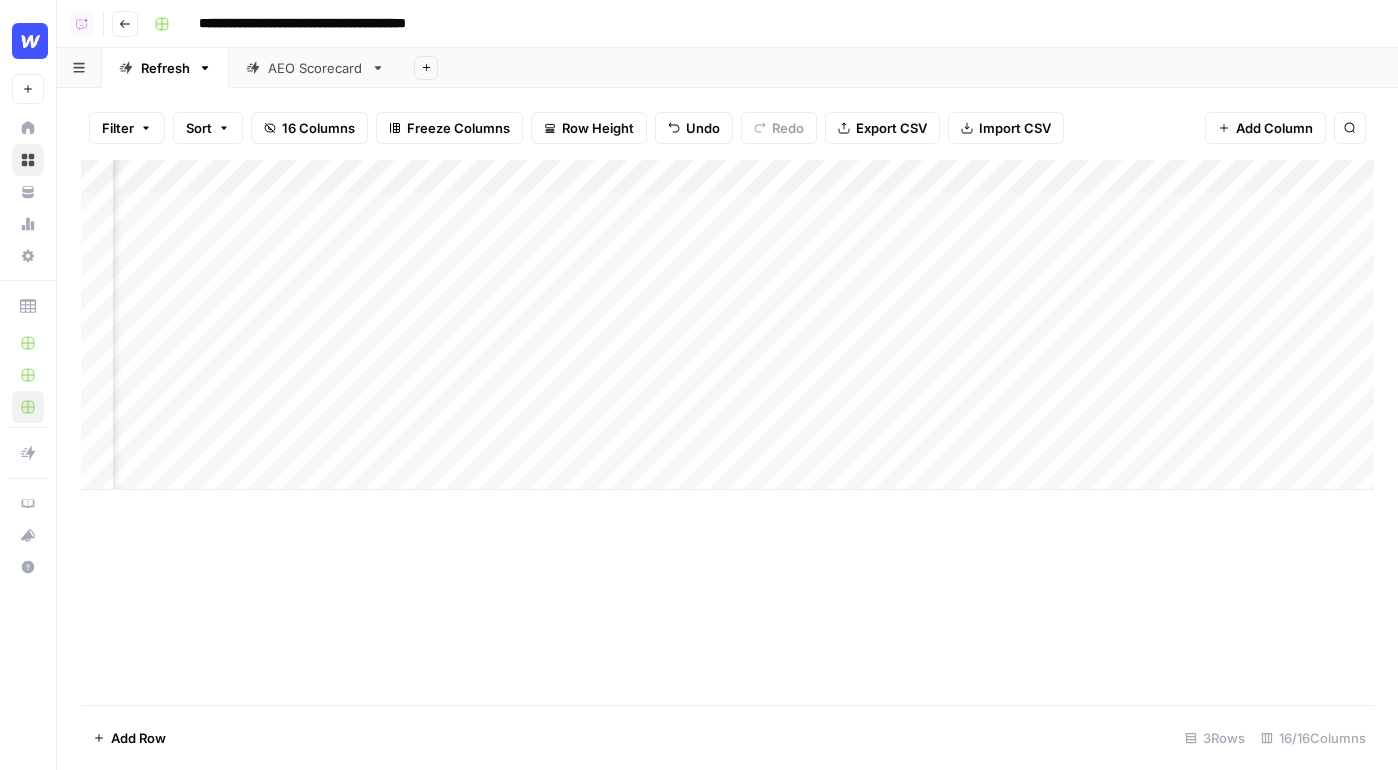 scroll, scrollTop: 0, scrollLeft: 2255, axis: horizontal 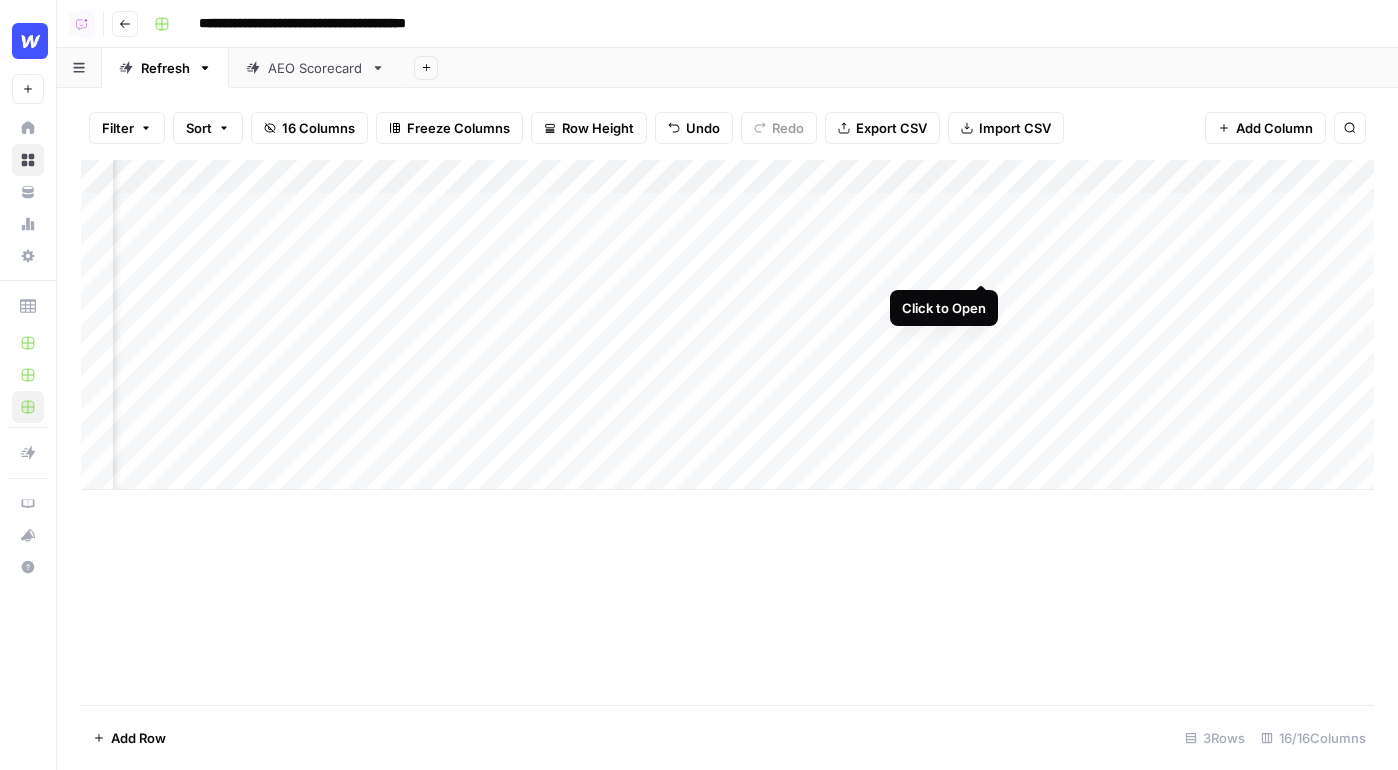 click on "Add Column" at bounding box center (727, 325) 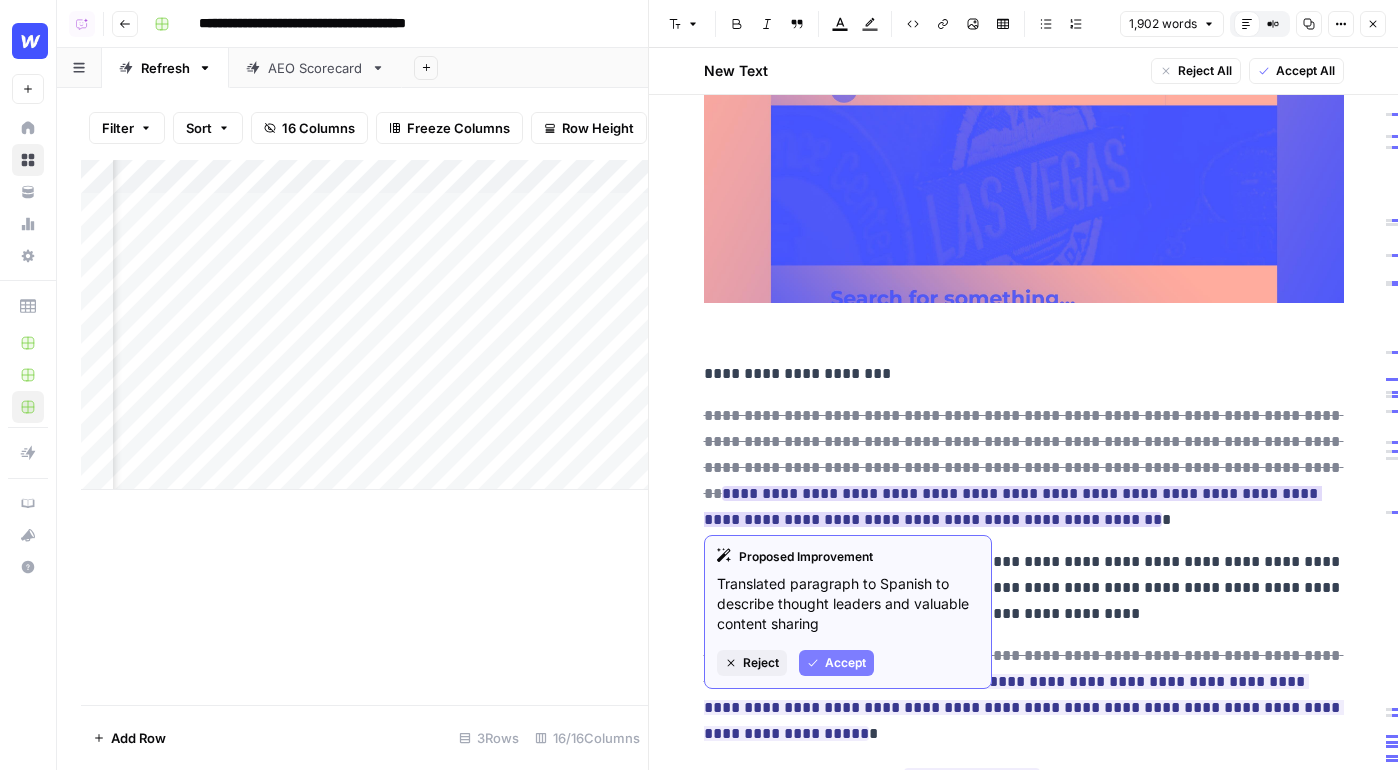 scroll, scrollTop: 441, scrollLeft: 0, axis: vertical 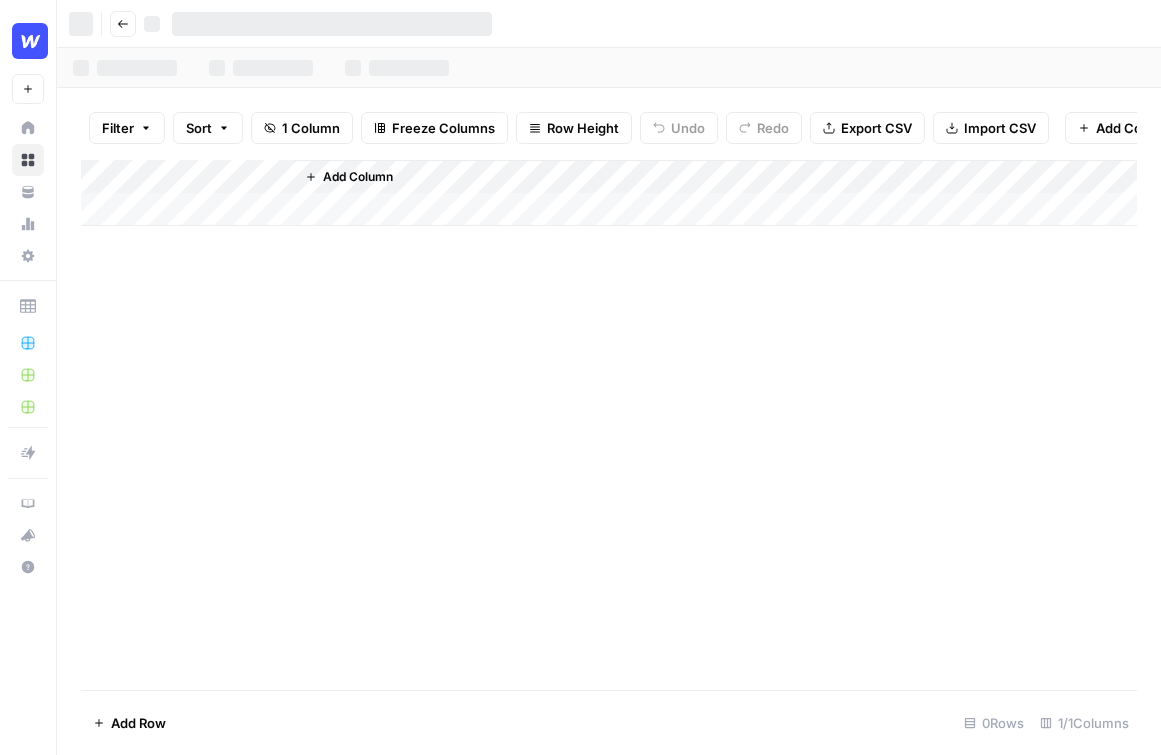 click 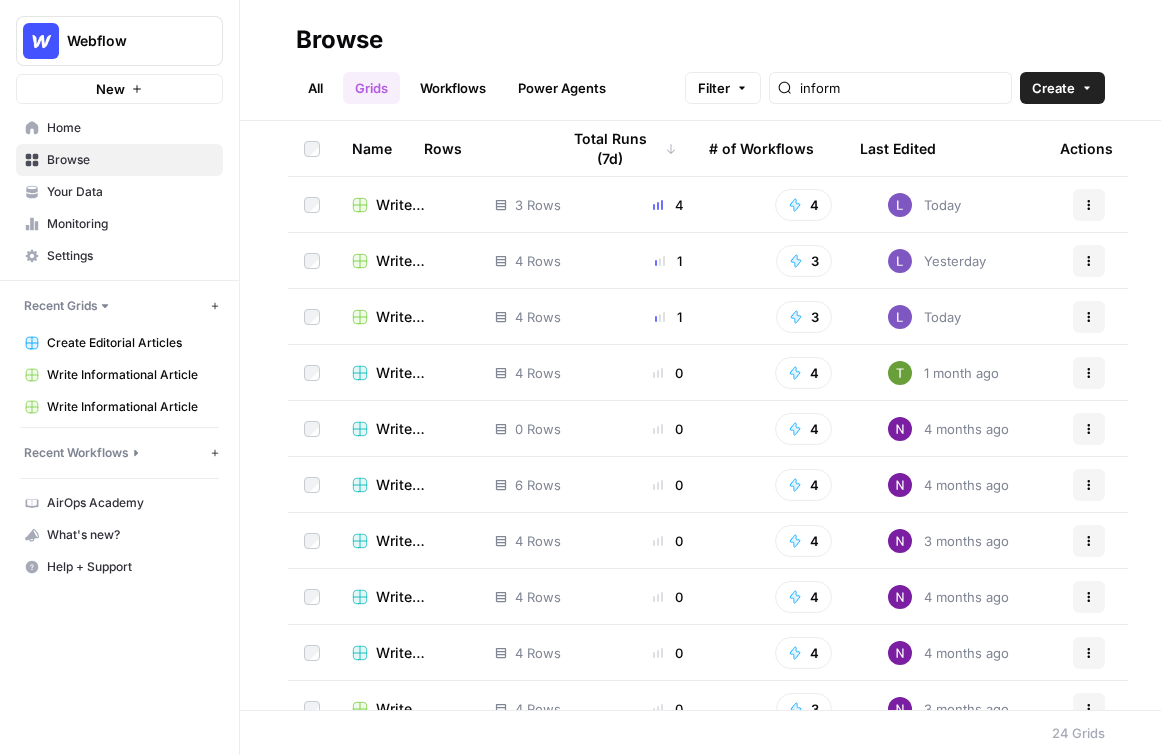 click on "Write Informational Article" at bounding box center [419, 261] 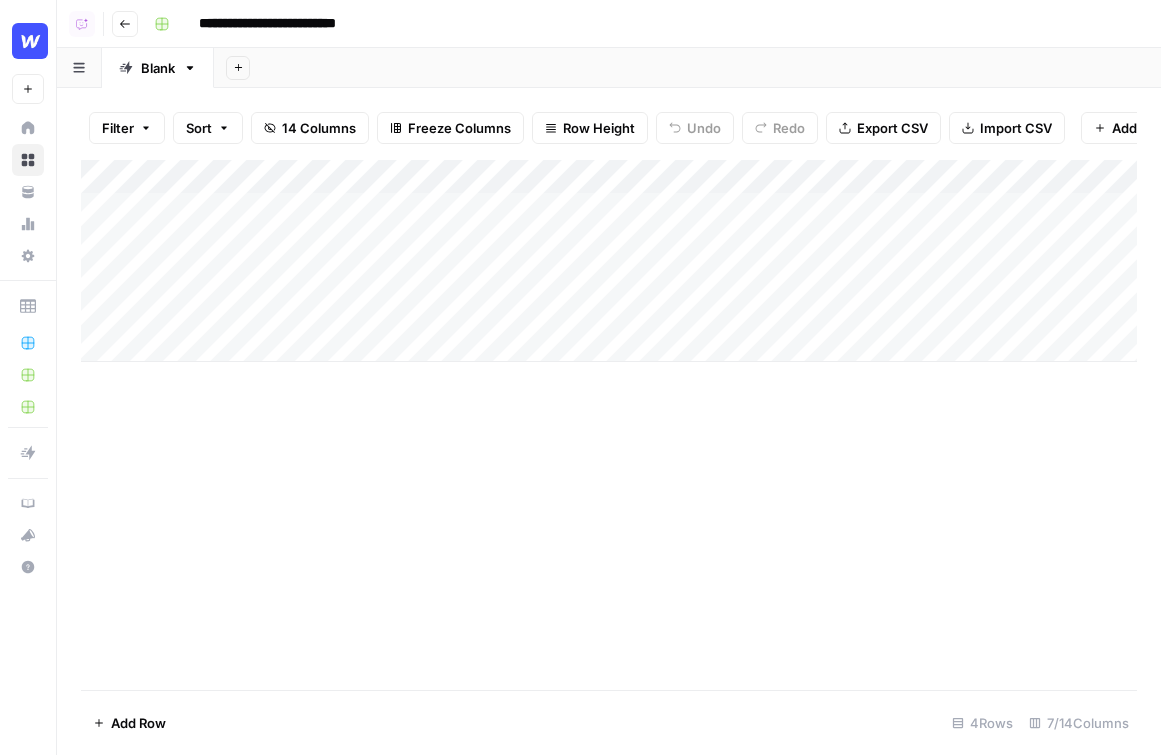 click 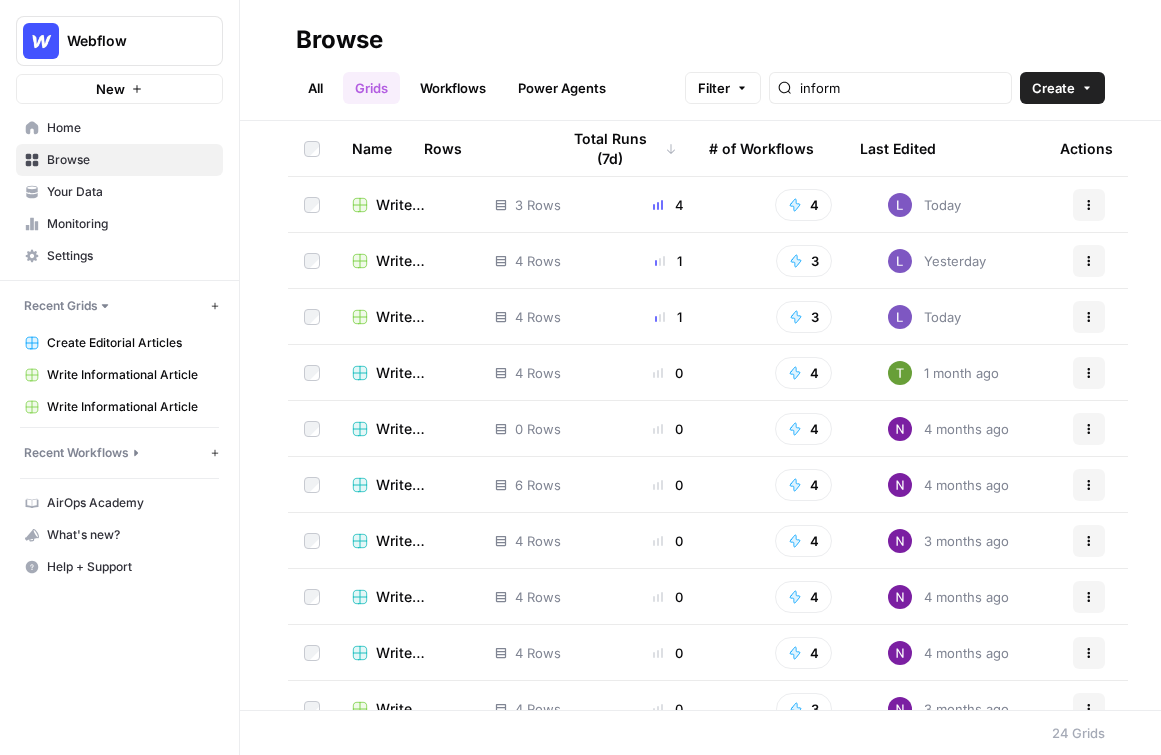 click on "Write Informational Article" at bounding box center (419, 205) 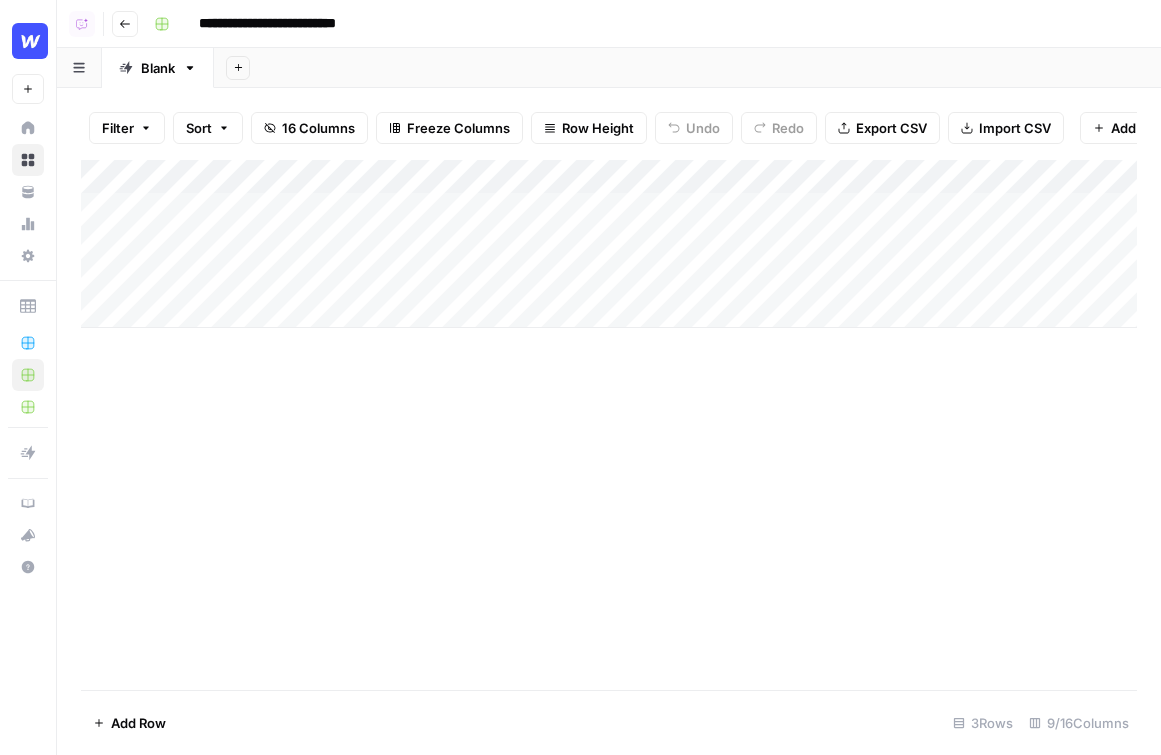 click on "Add Column" at bounding box center [609, 244] 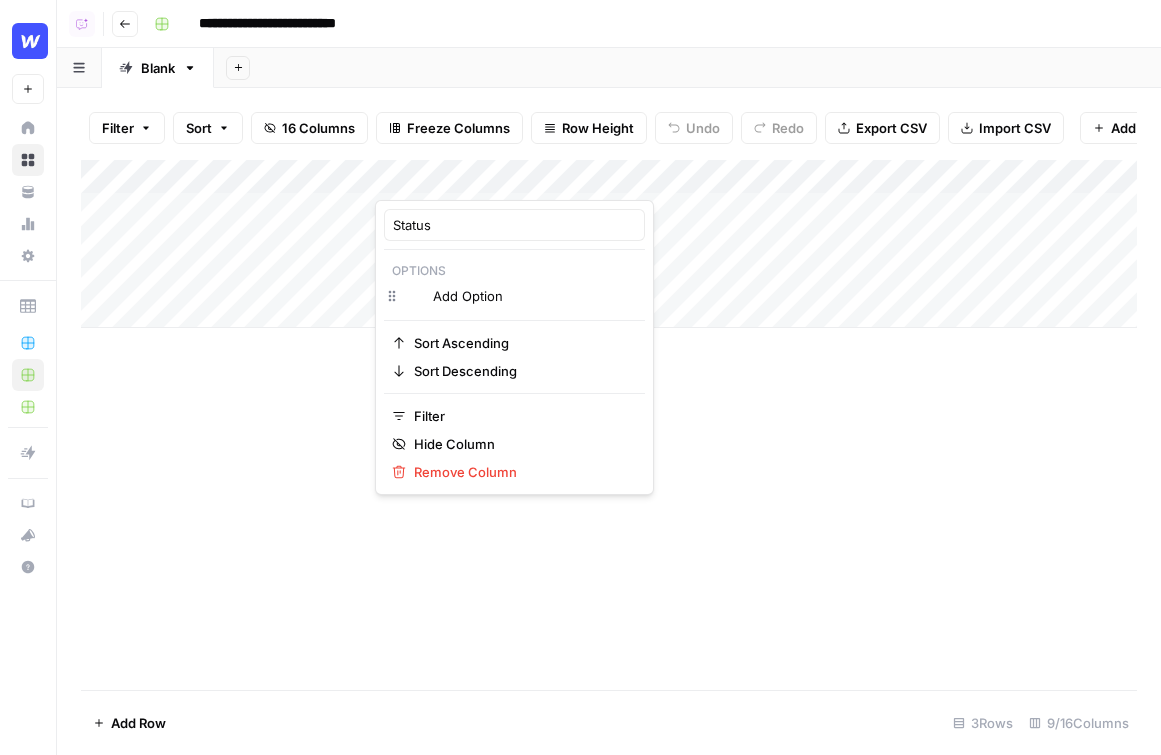 click at bounding box center (465, 180) 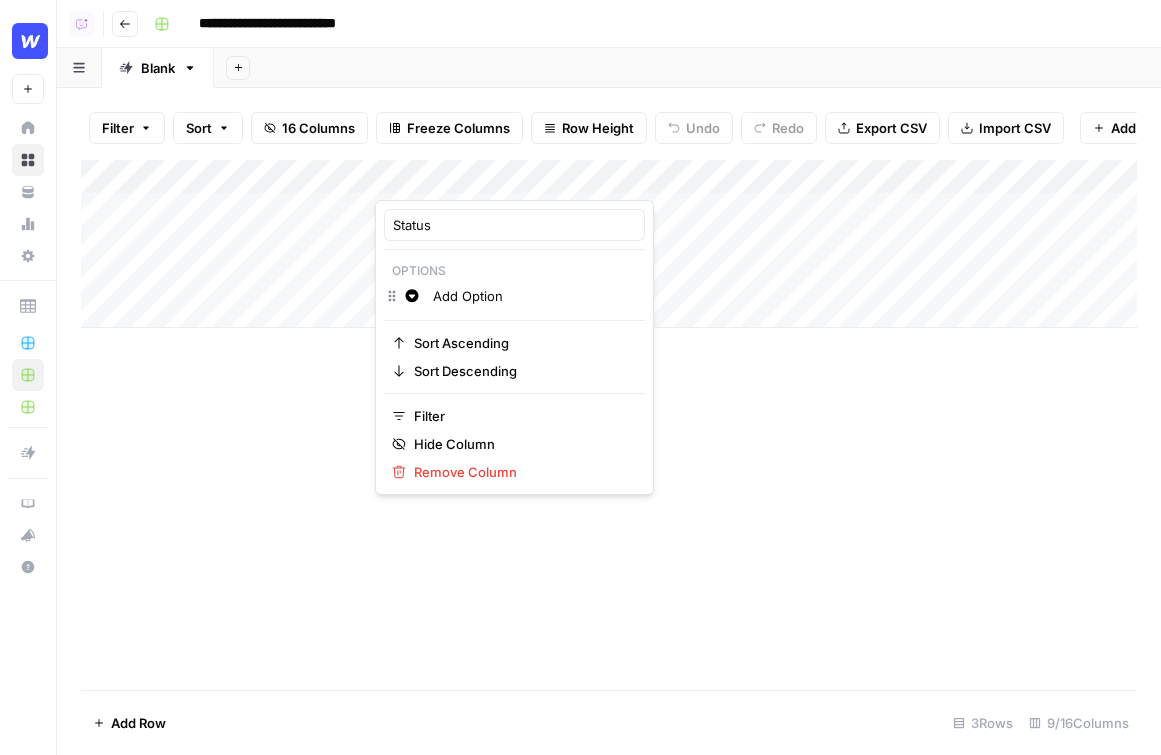 click on "Add Option" at bounding box center [534, 296] 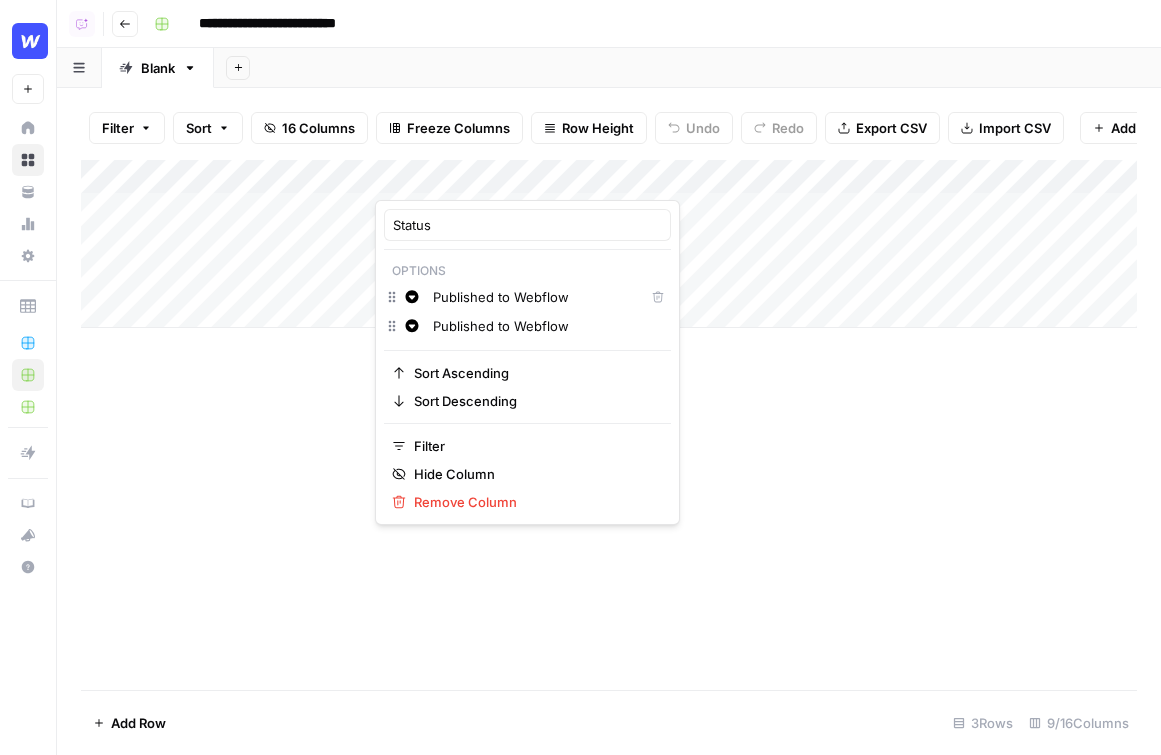 click on "Published to Webflow" at bounding box center (547, 326) 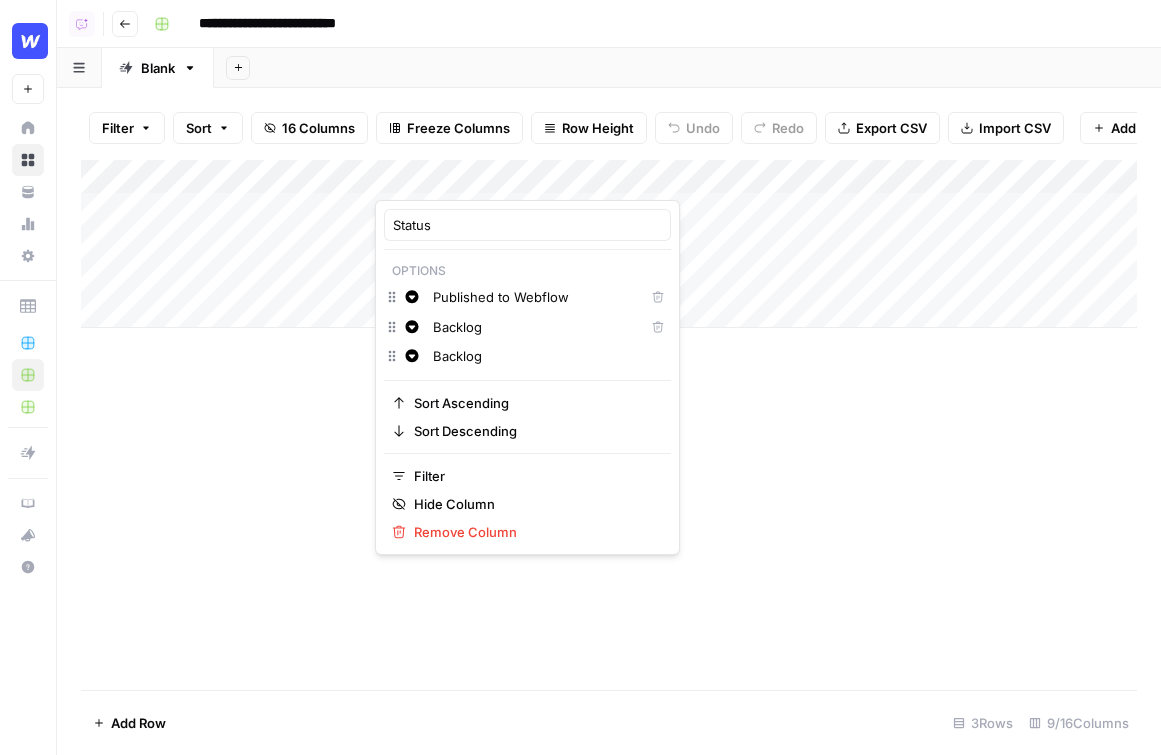 click on "Backlog" at bounding box center (547, 356) 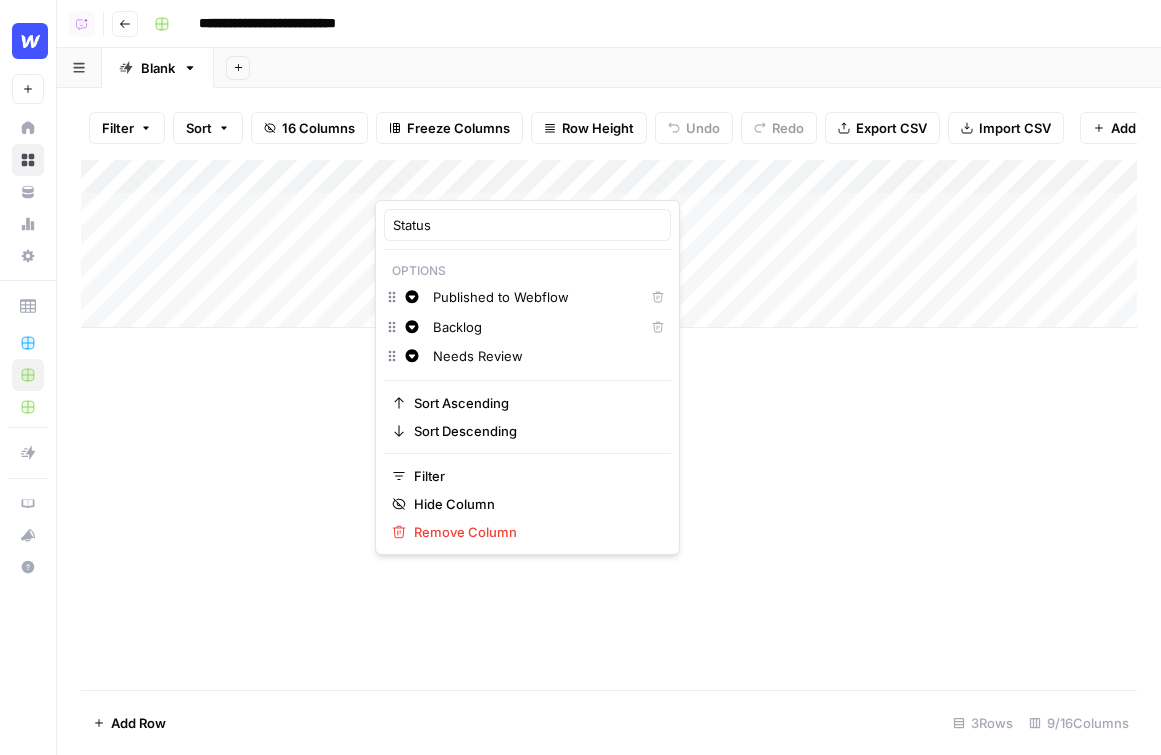 type on "Needs Review" 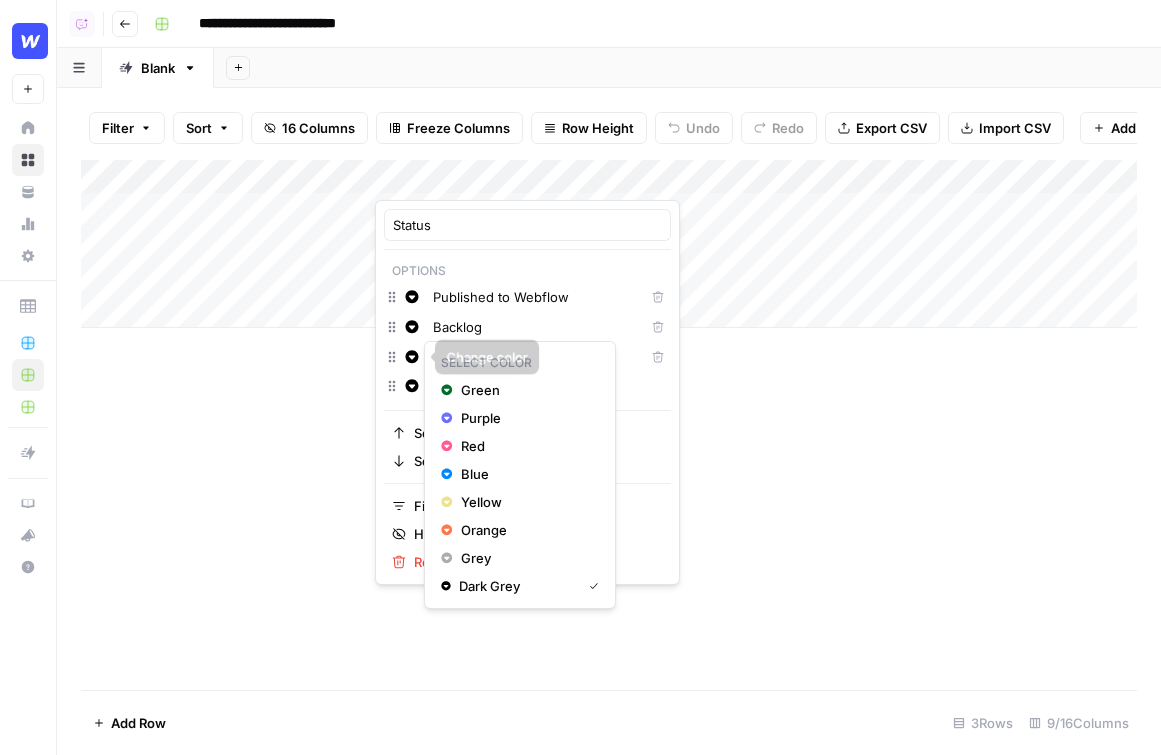click 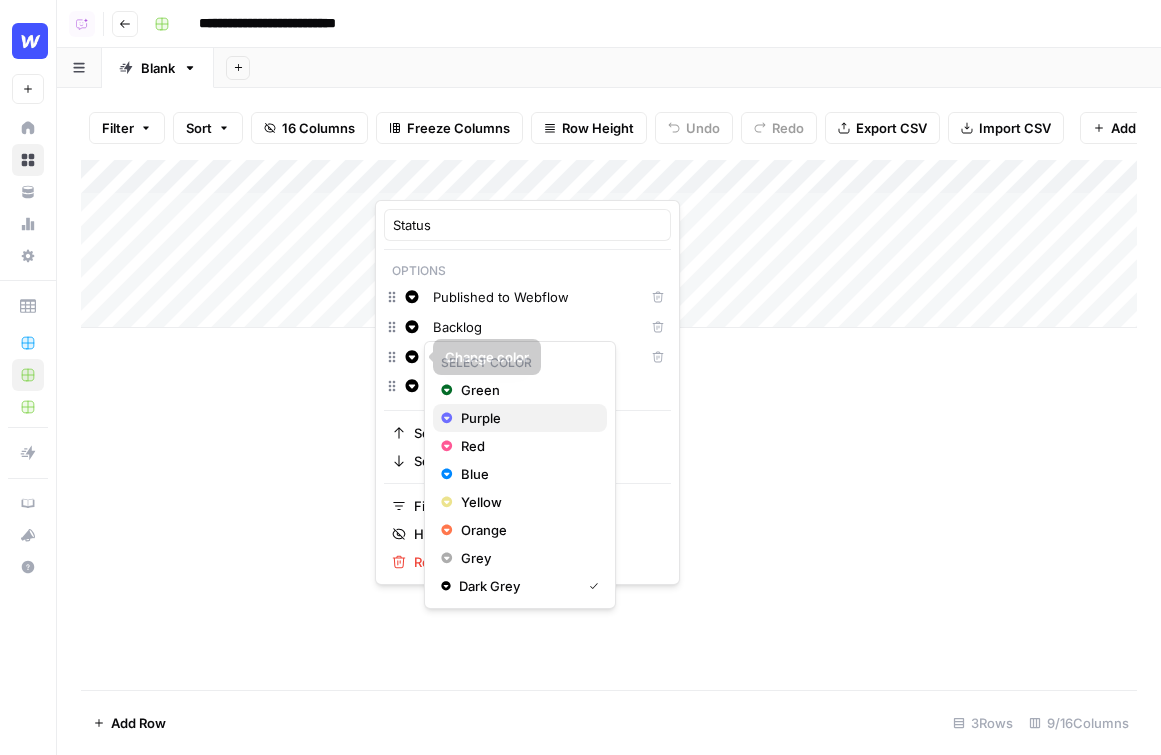 click on "Purple" at bounding box center (520, 418) 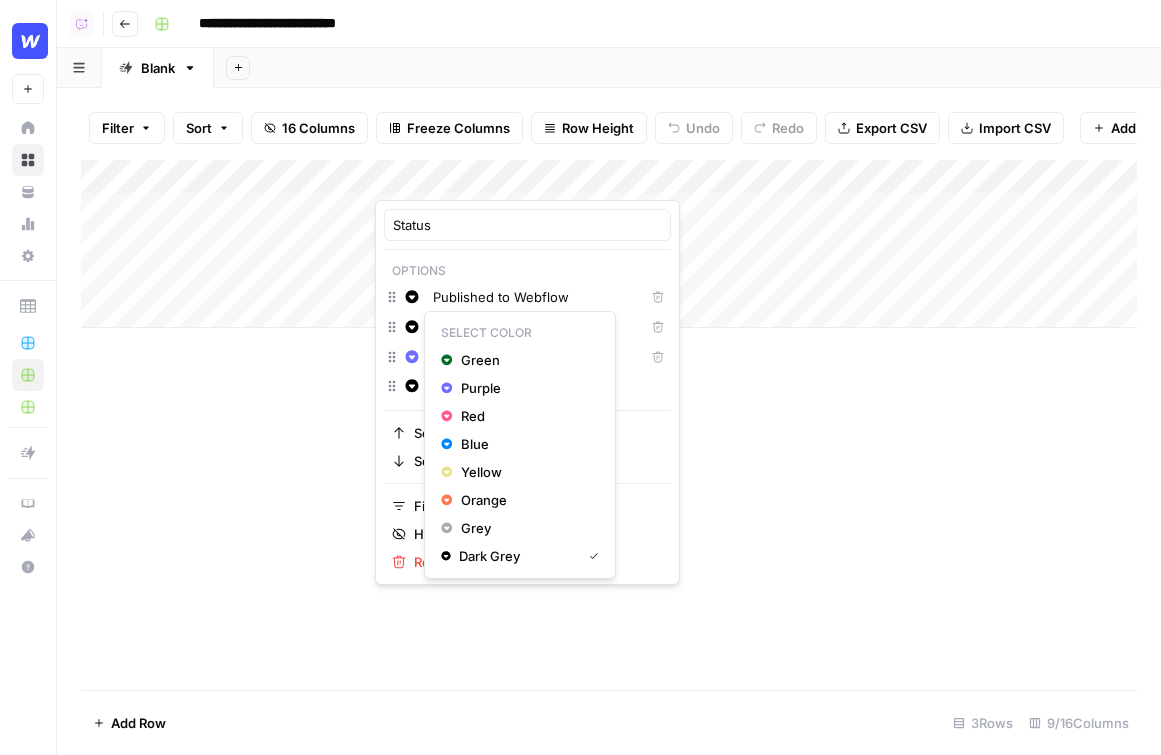 click 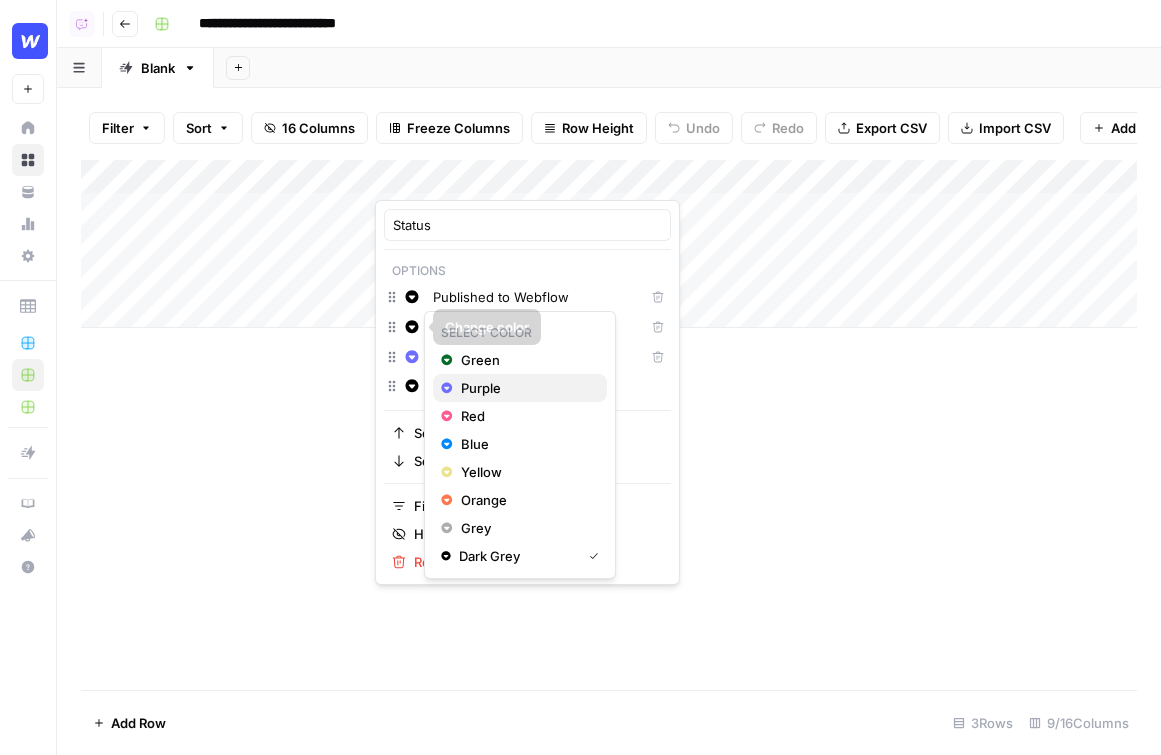 click on "Purple" at bounding box center (526, 388) 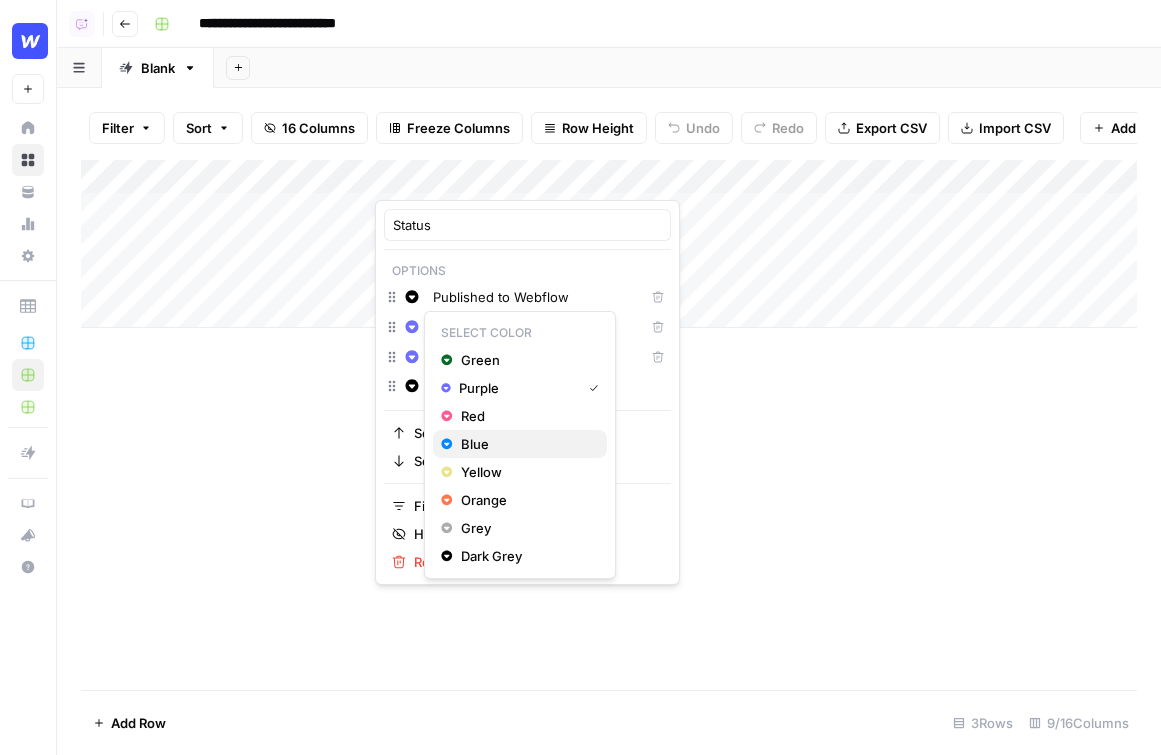click on "Blue" at bounding box center [520, 444] 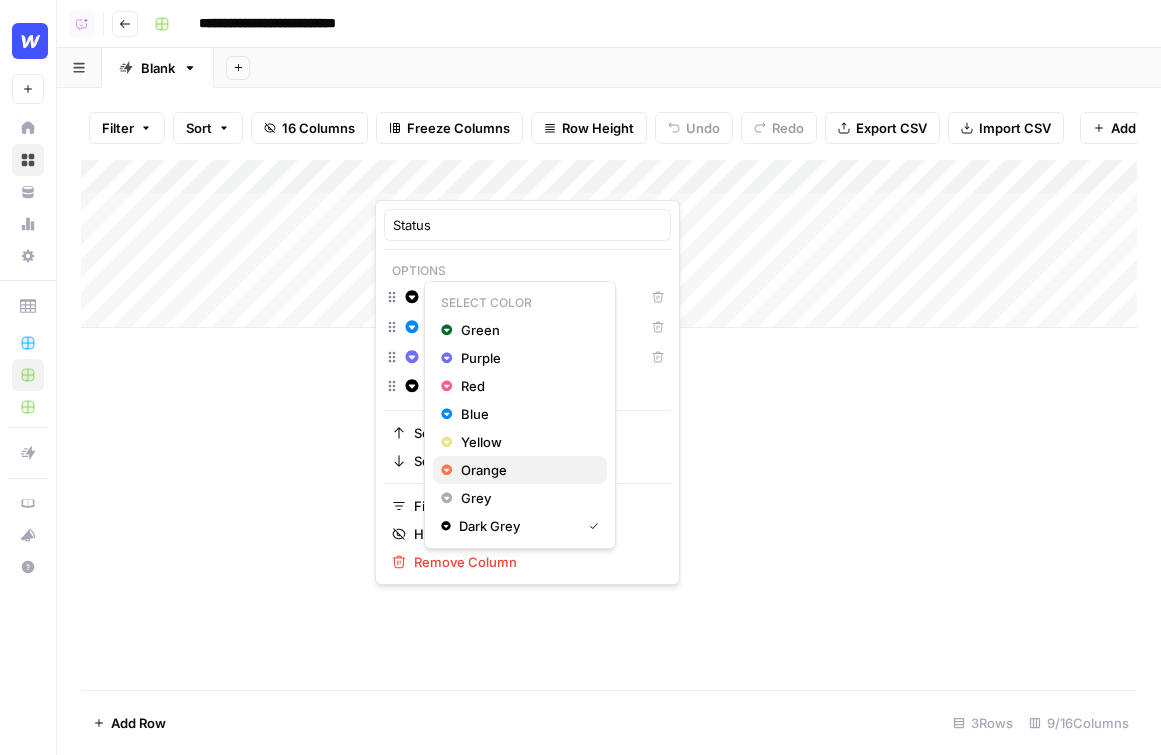 click on "Orange" at bounding box center (526, 470) 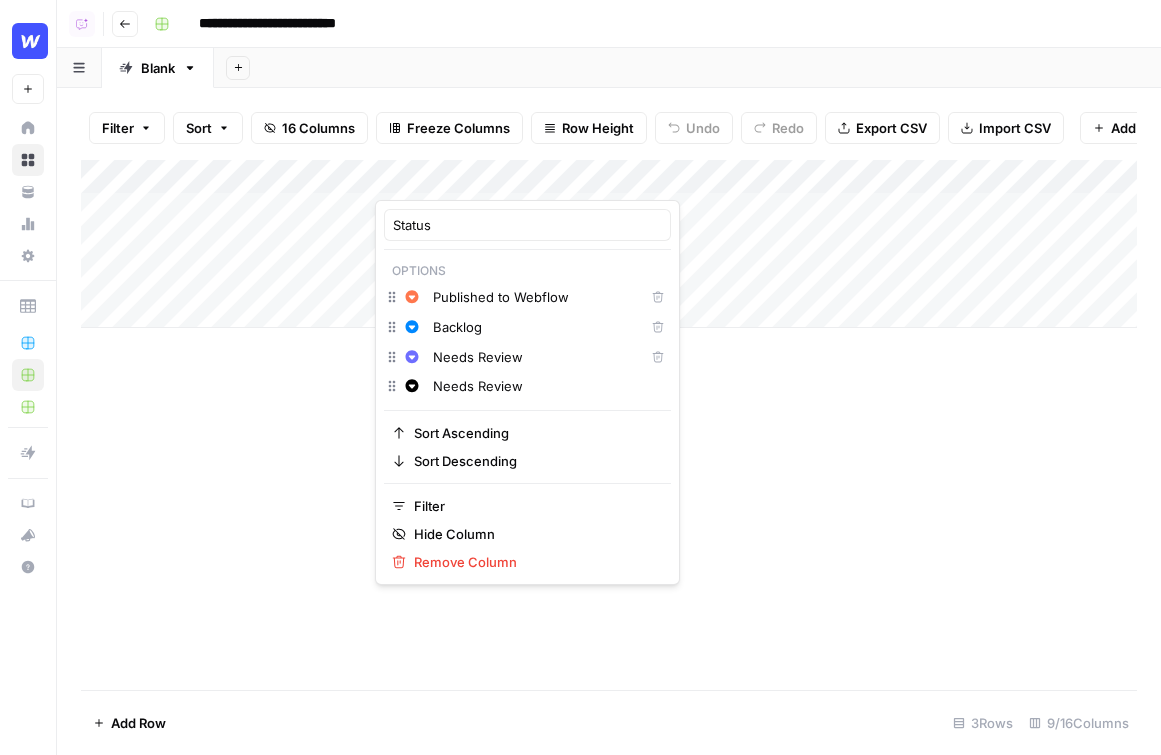 click on "Add Column" at bounding box center [609, 425] 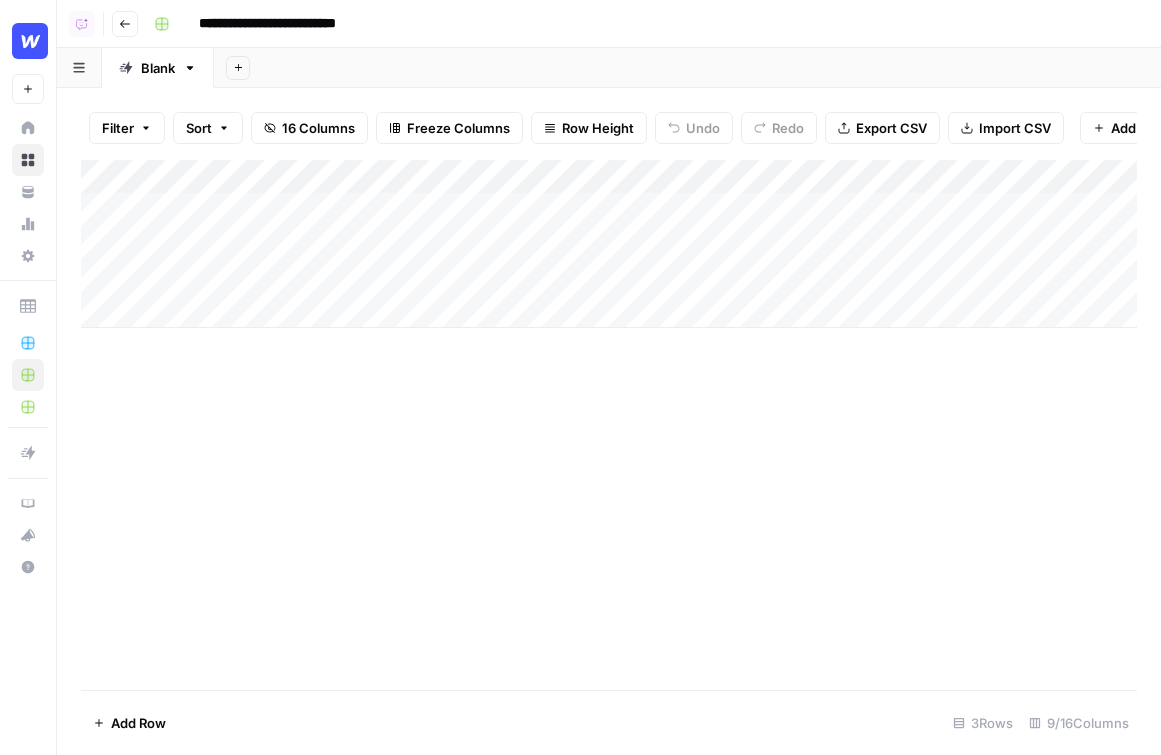 click on "Add Column" at bounding box center [609, 244] 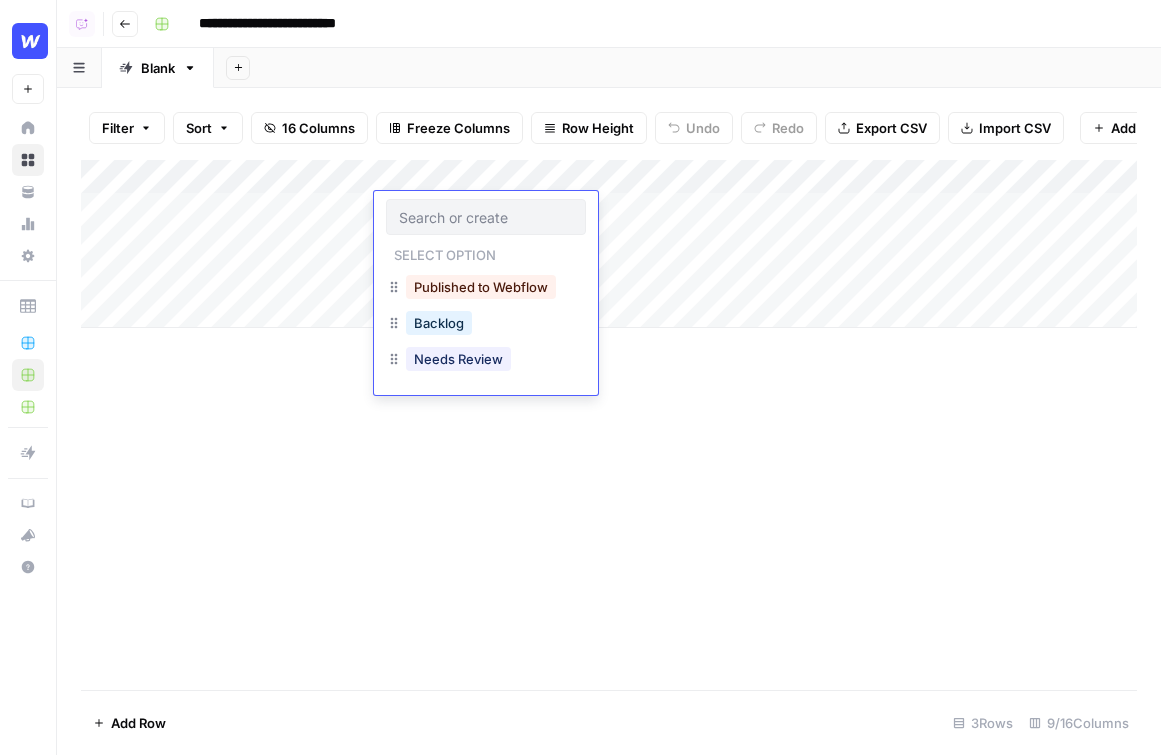 click on "Published to Webflow" at bounding box center (481, 287) 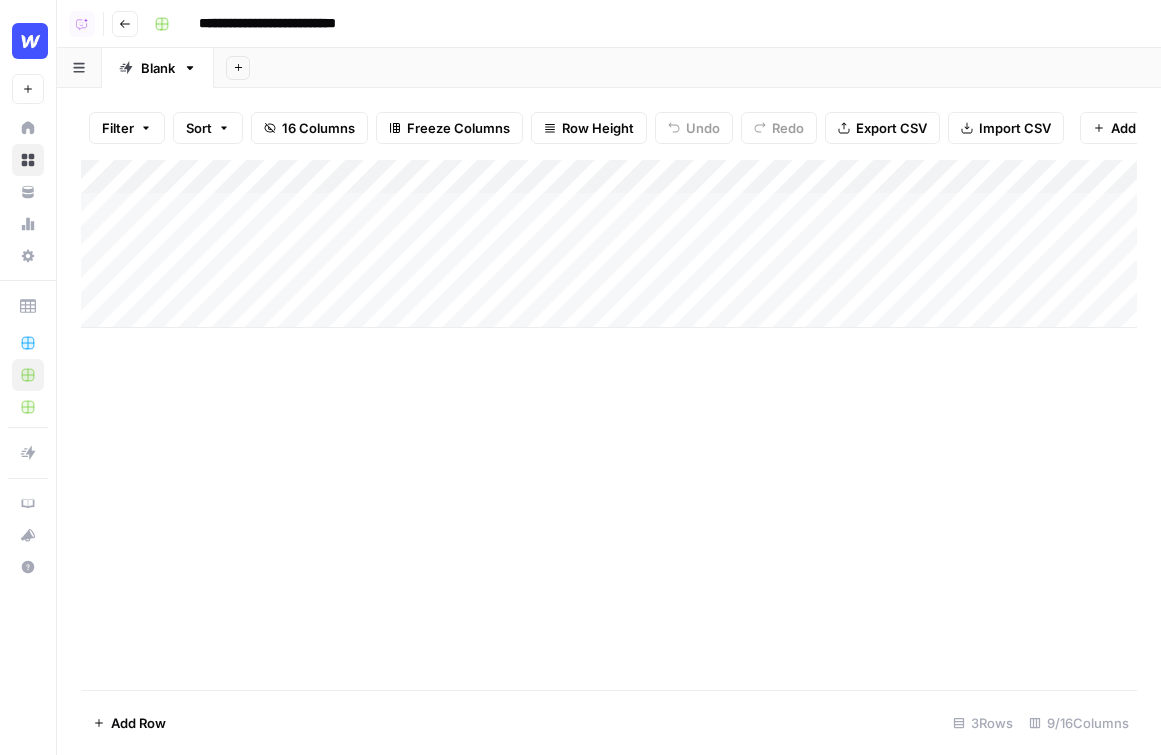 click on "Add Column" at bounding box center [609, 244] 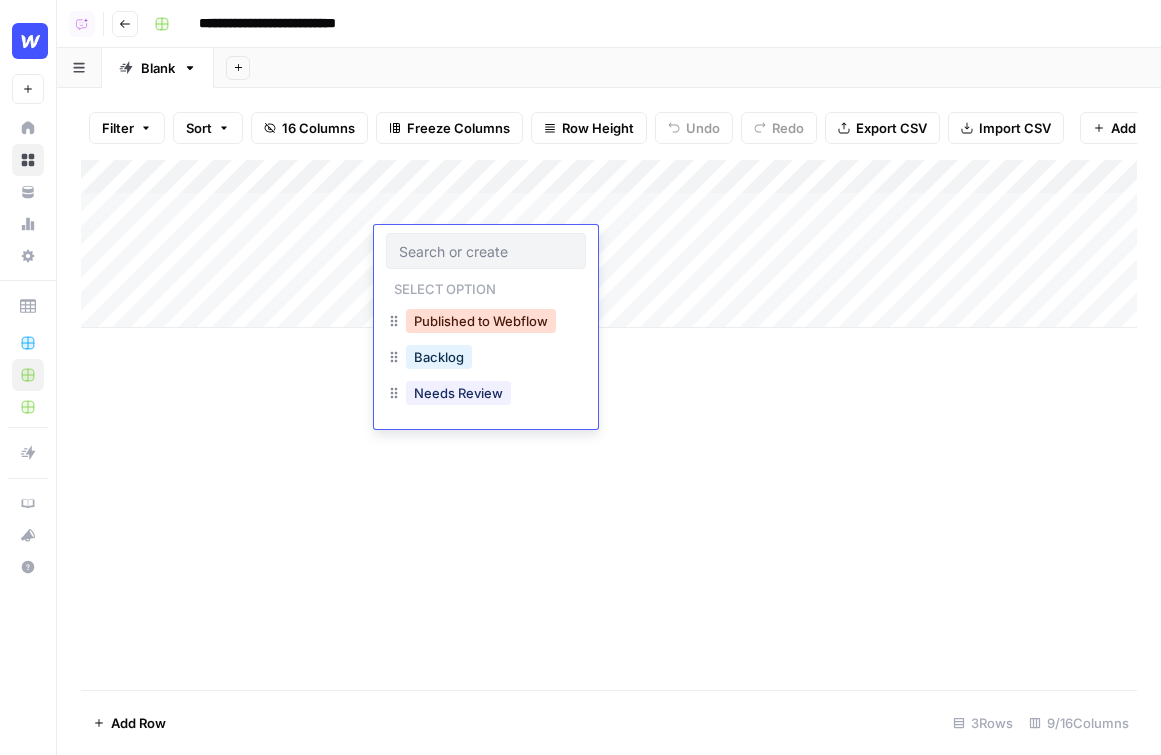 click on "Published to Webflow" at bounding box center [481, 321] 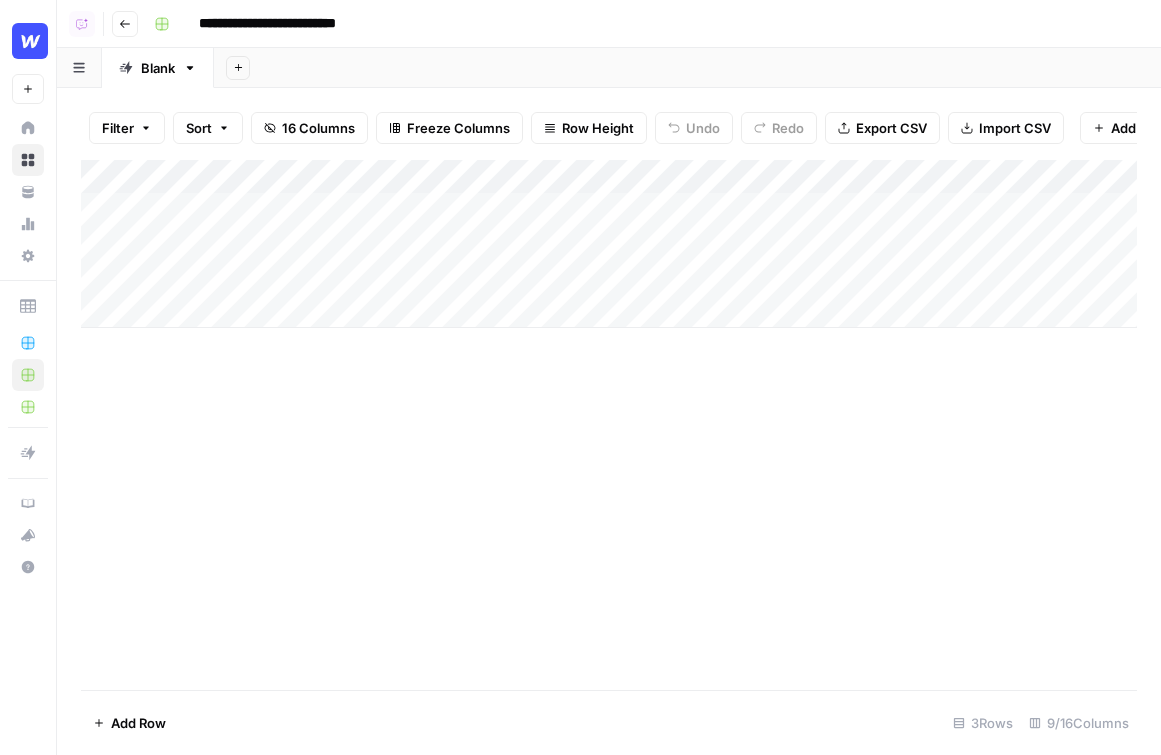 click on "Add Column" at bounding box center [609, 244] 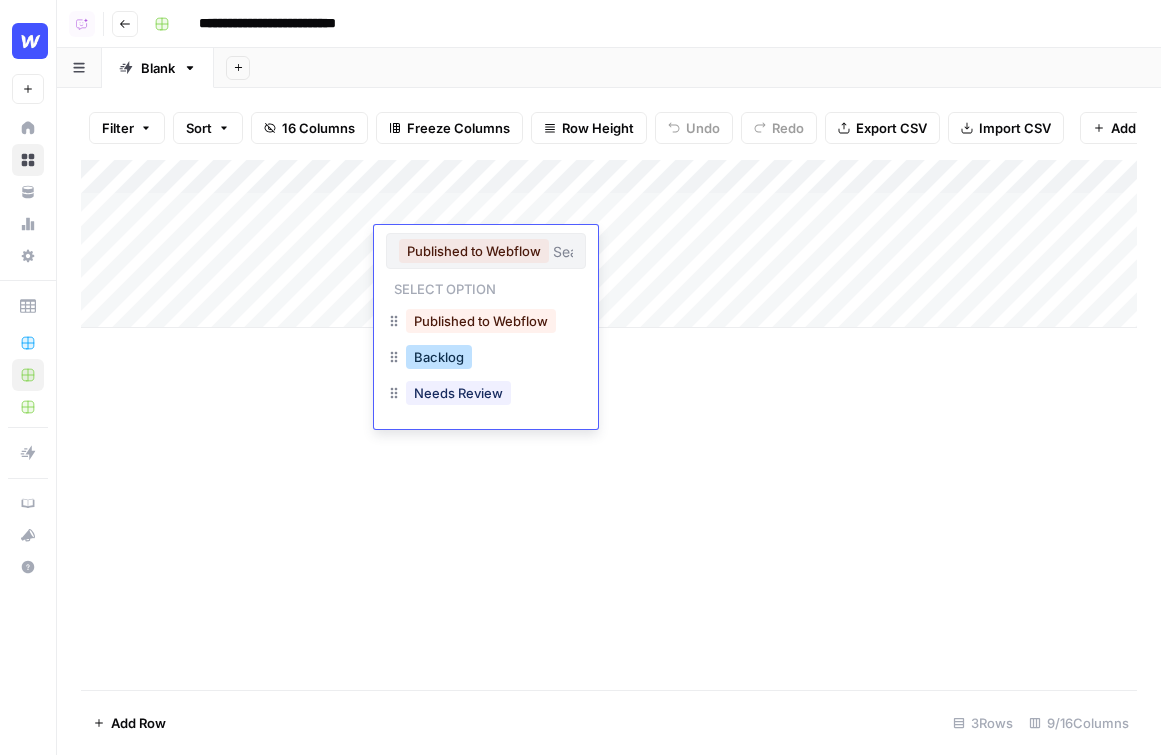 click on "Backlog" at bounding box center [439, 357] 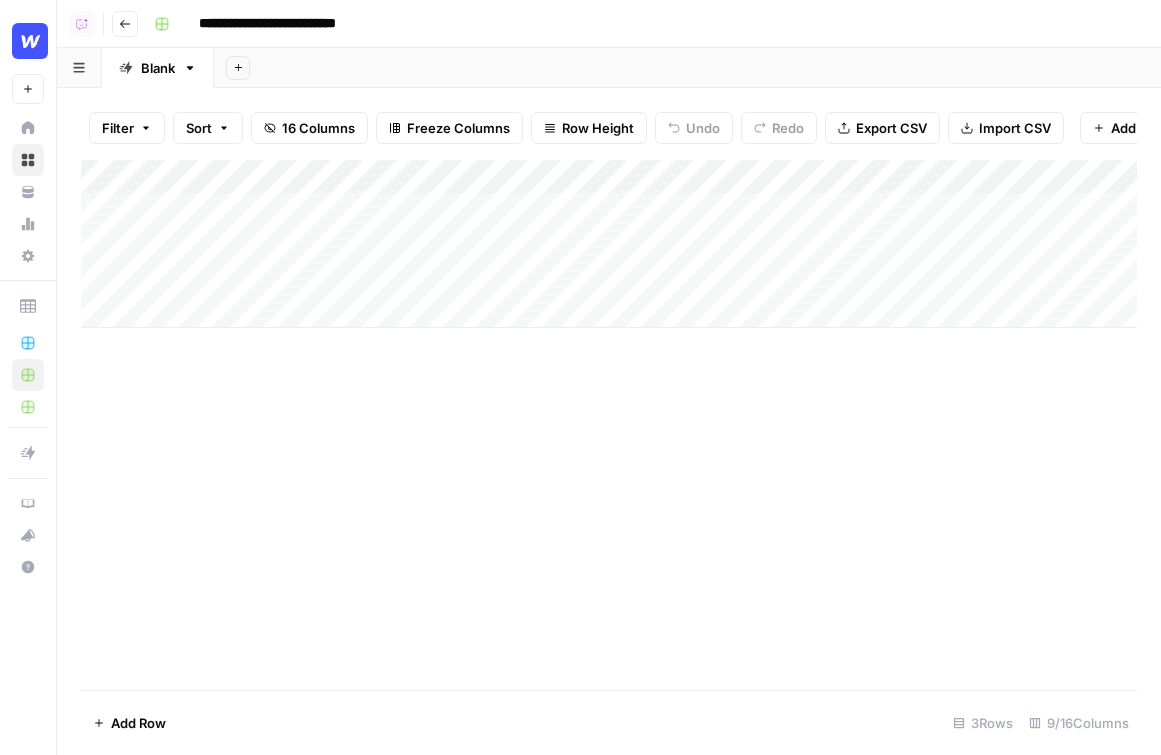 click on "Add Column" at bounding box center [609, 244] 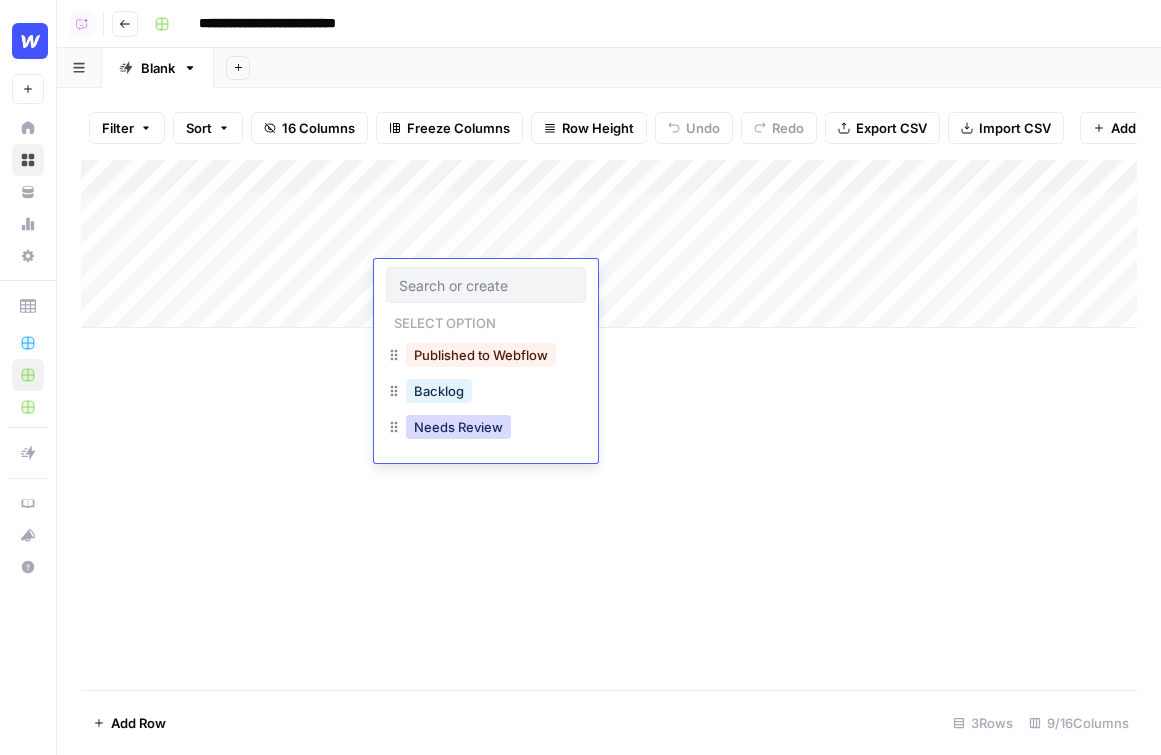click on "Needs Review" at bounding box center (458, 427) 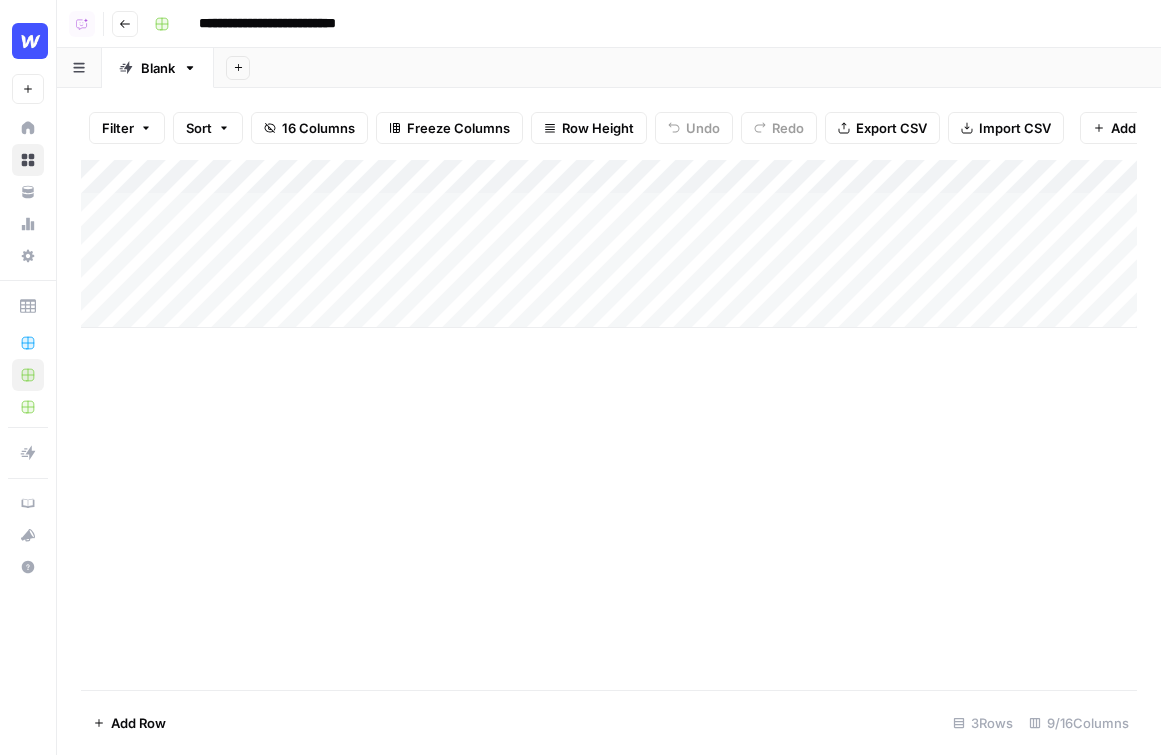 click on "Filter Sort 16 Columns Freeze Columns Row Height Undo Redo Export CSV Import CSV Add Column Search Add Column Add Row 3  Rows 9/16  Columns" at bounding box center [609, 421] 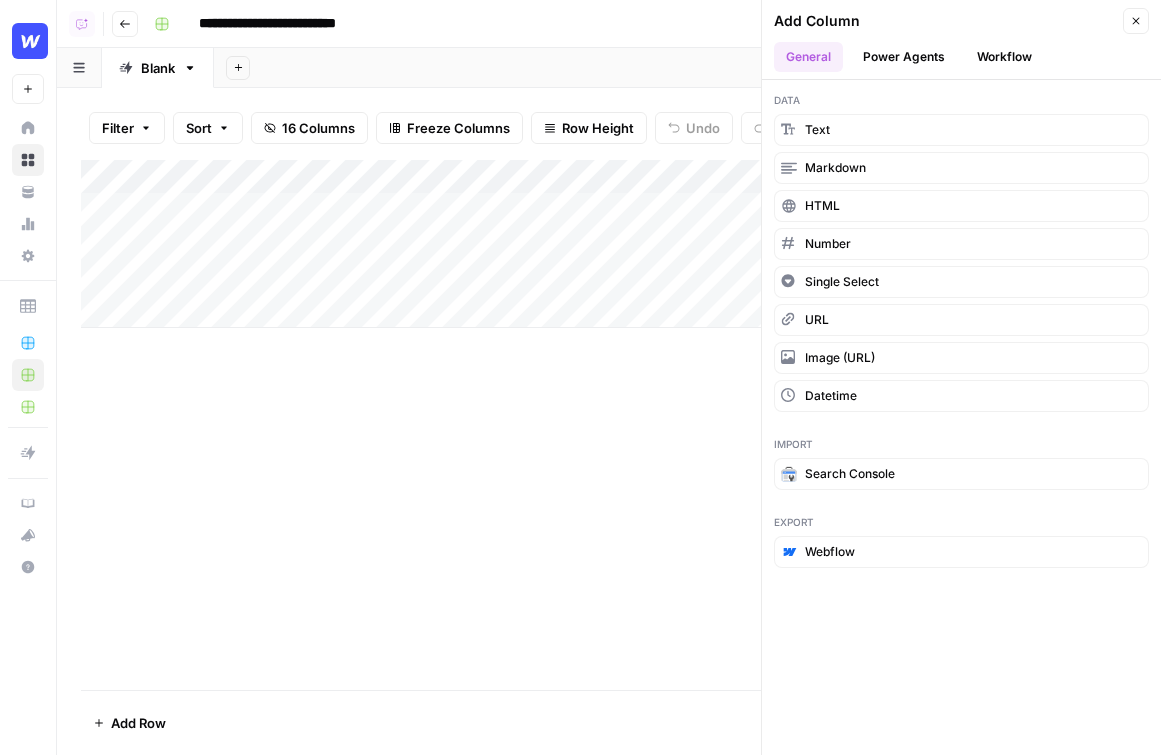 click on "Add Column" at bounding box center [609, 244] 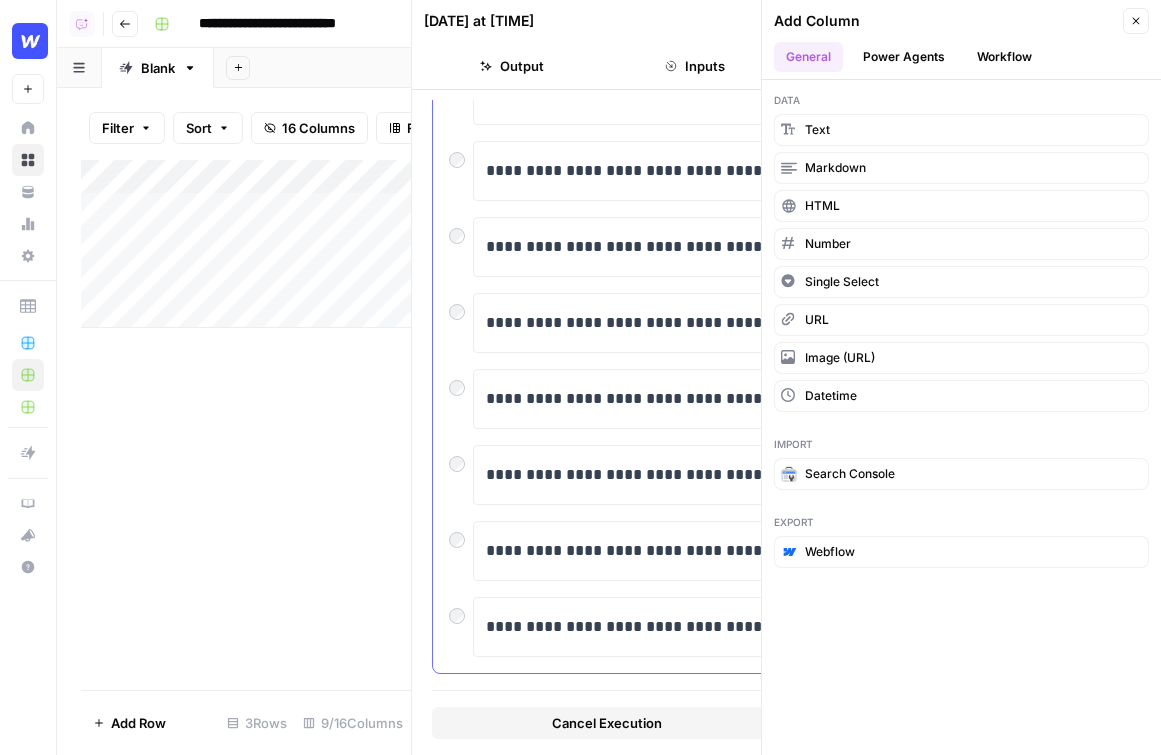 scroll, scrollTop: 363, scrollLeft: 0, axis: vertical 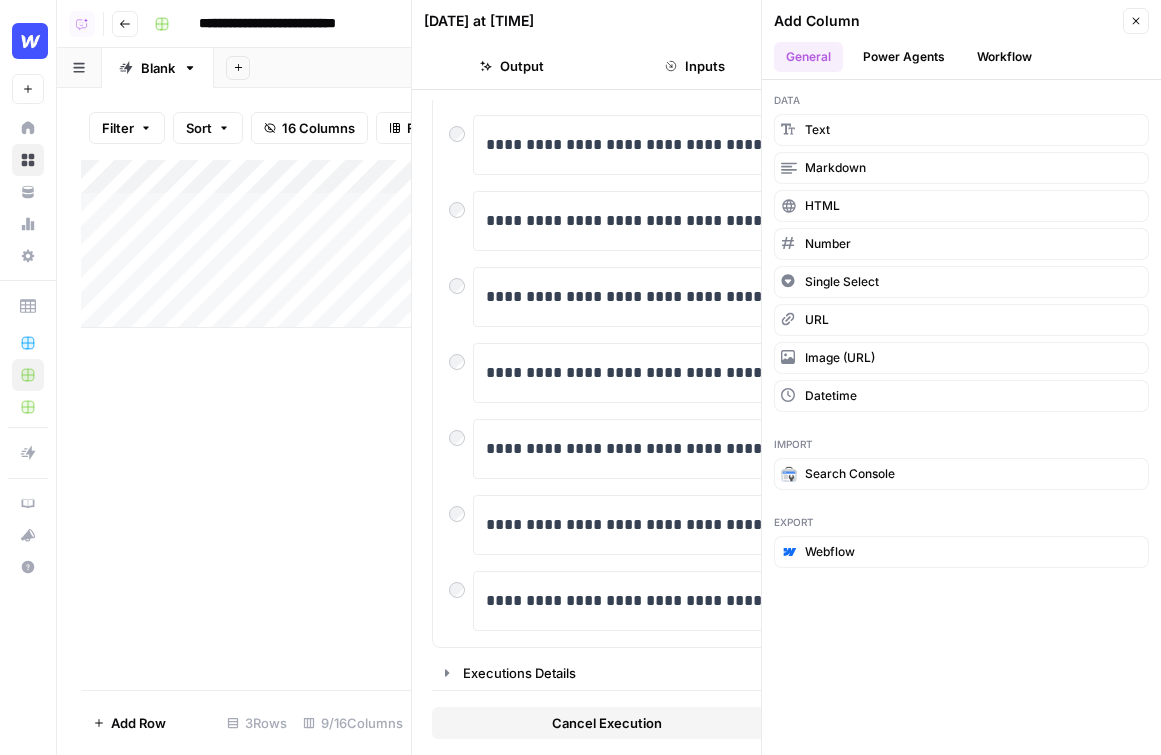 click on "Close" at bounding box center (1136, 21) 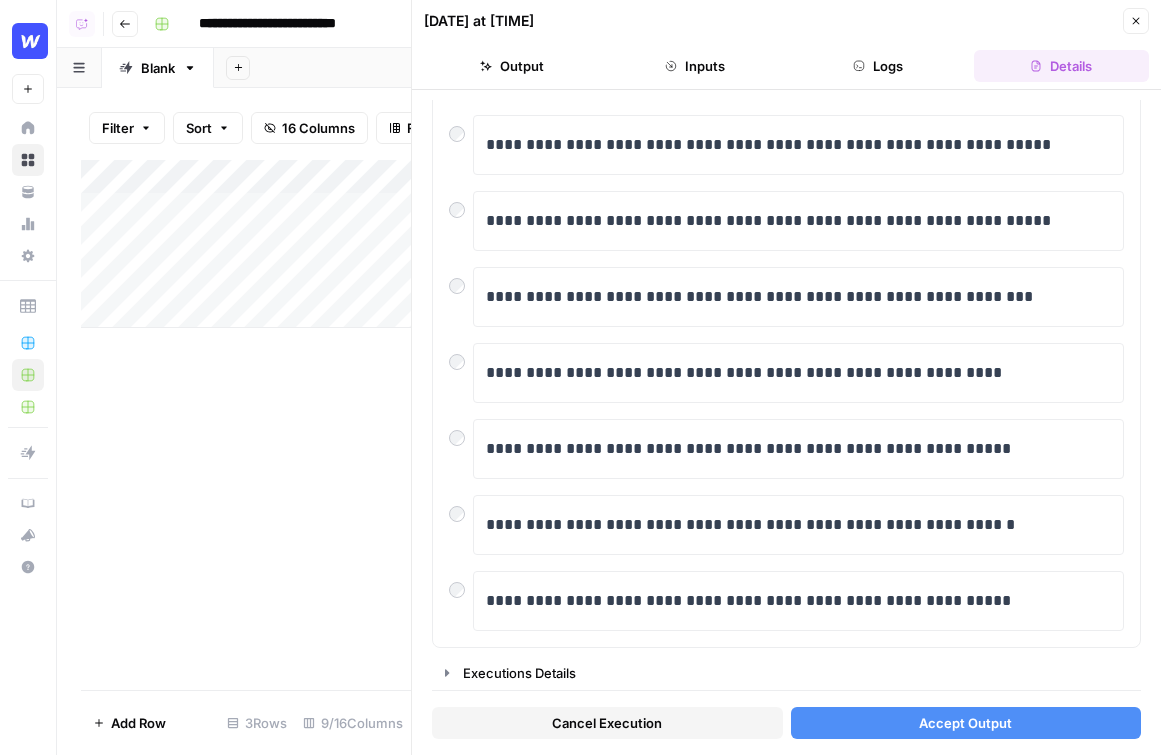 click on "Accept Output" at bounding box center (966, 723) 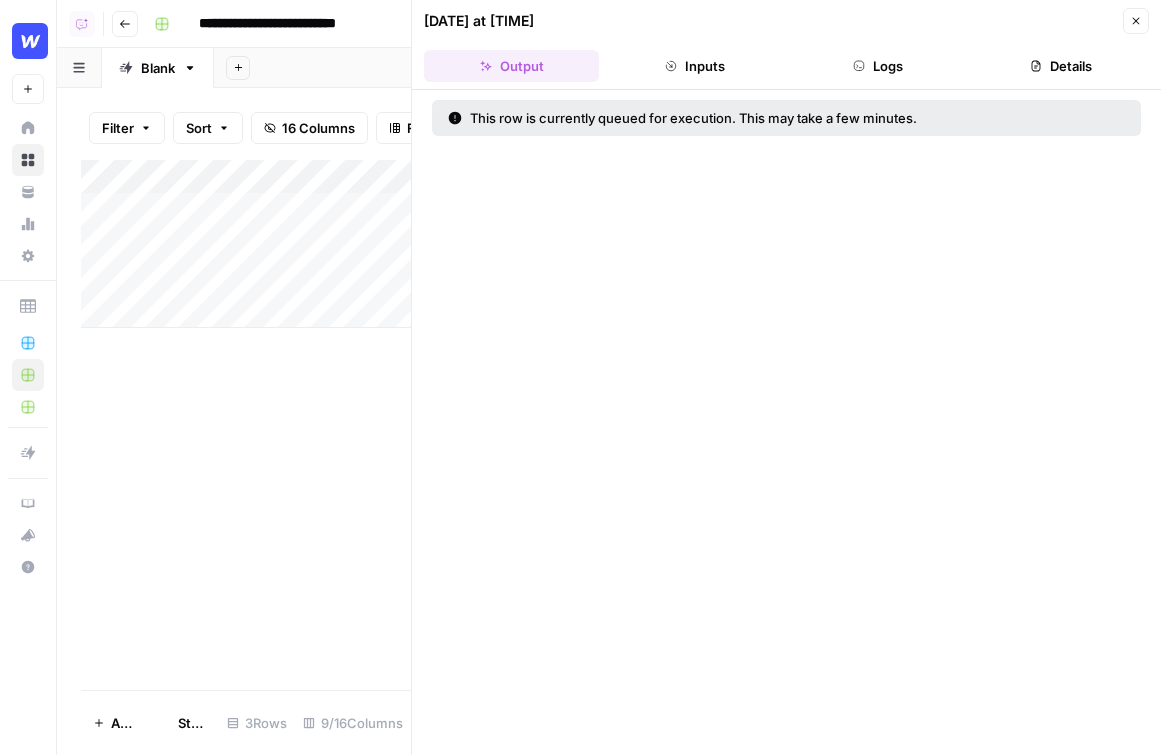 click 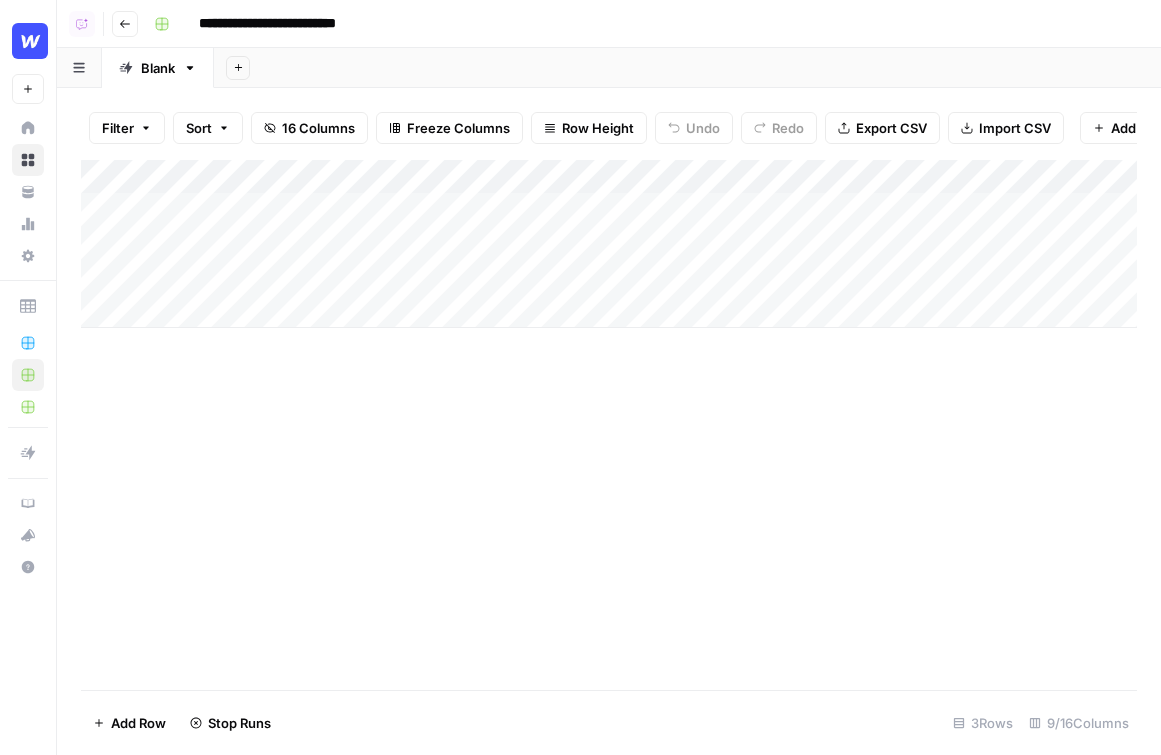 click on "Add Column" at bounding box center (609, 244) 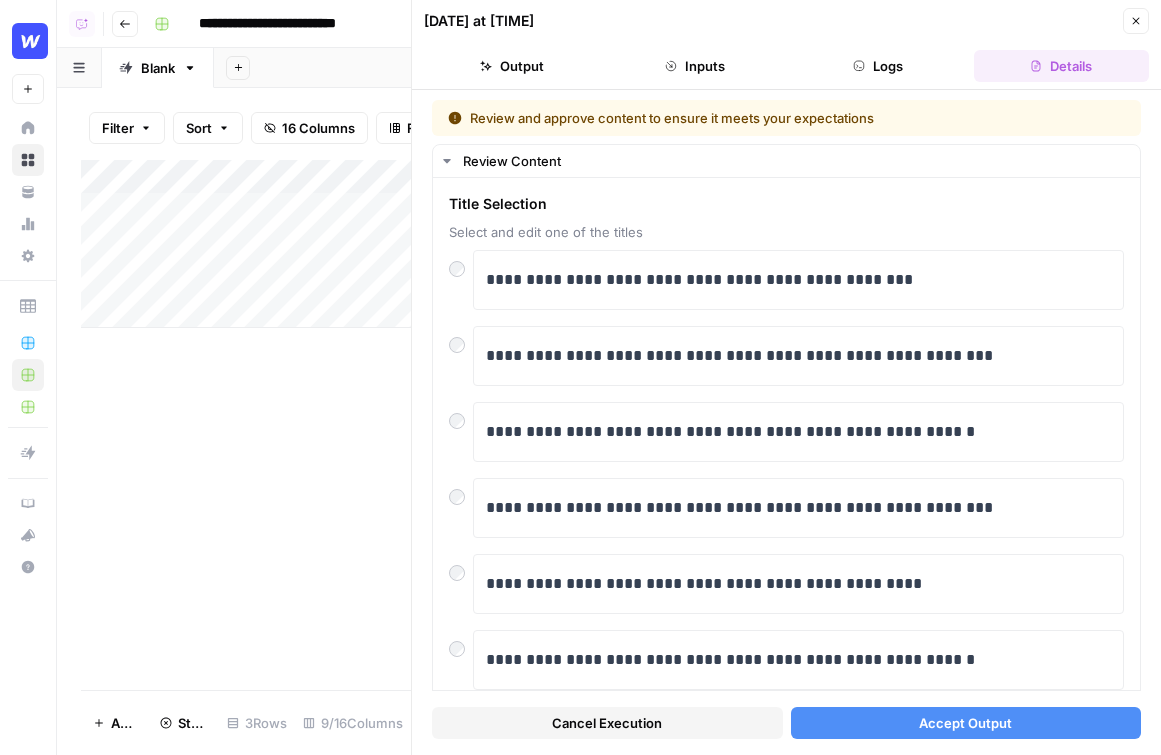 click on "Accept Output" at bounding box center (966, 723) 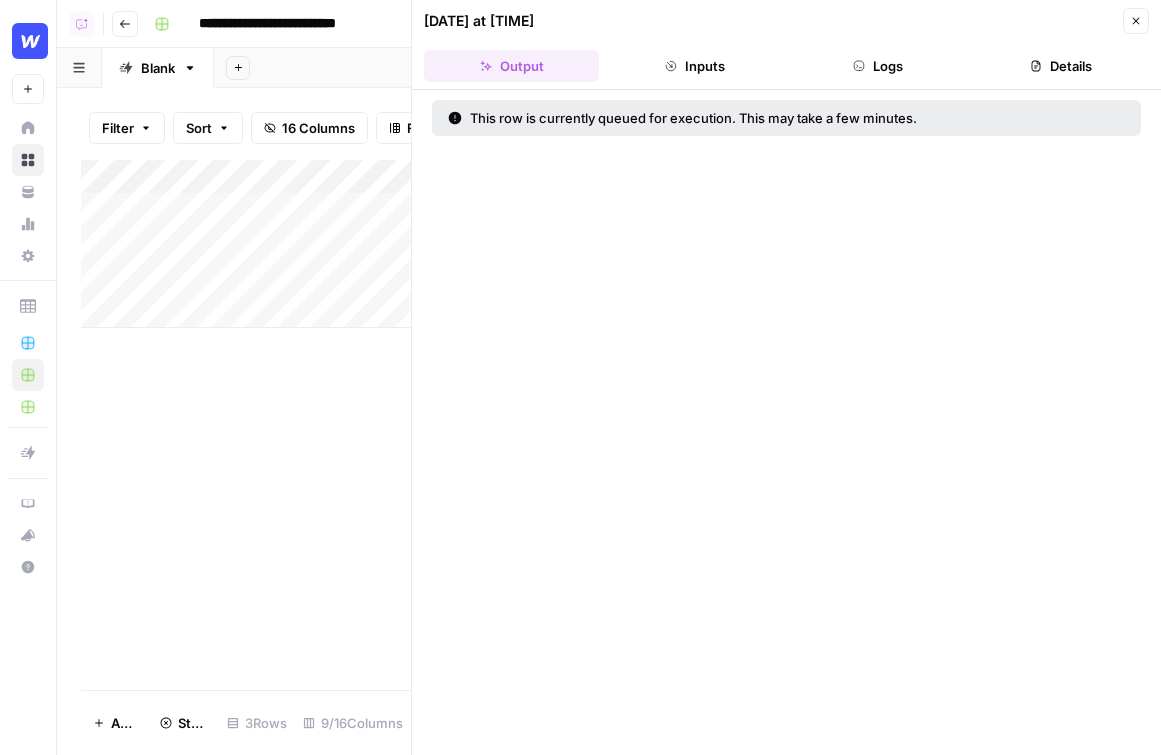 click on "Close" at bounding box center (1136, 21) 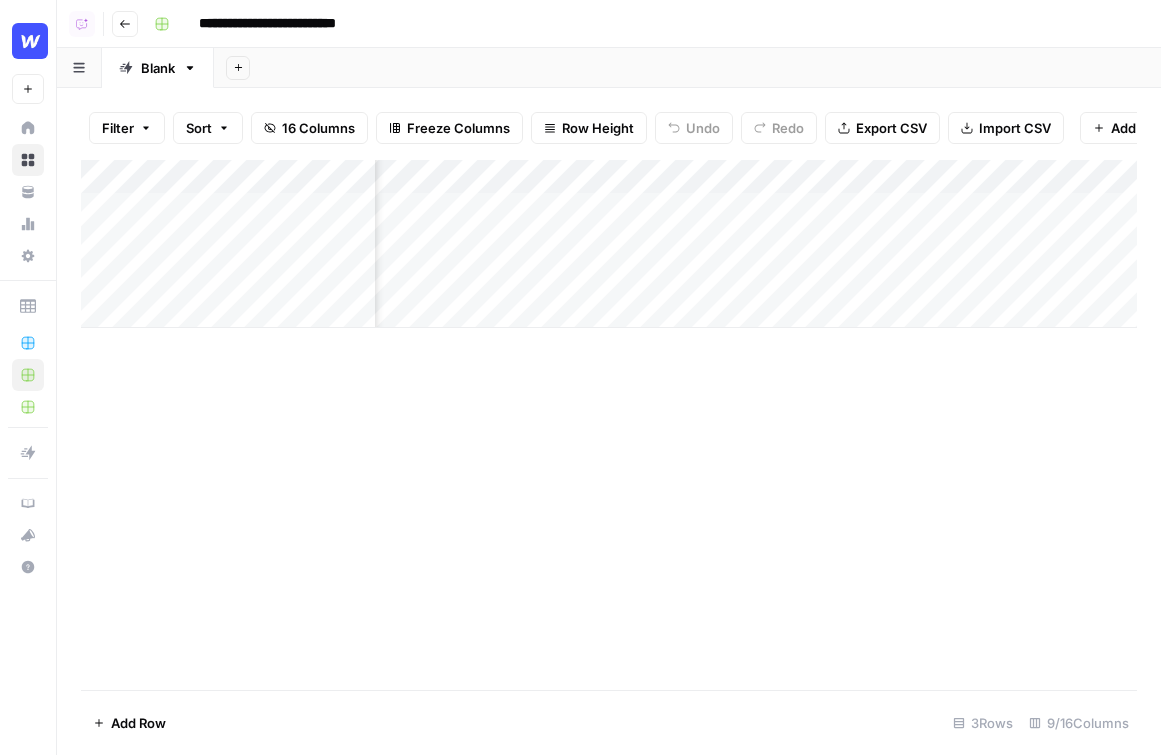 scroll, scrollTop: 0, scrollLeft: 1013, axis: horizontal 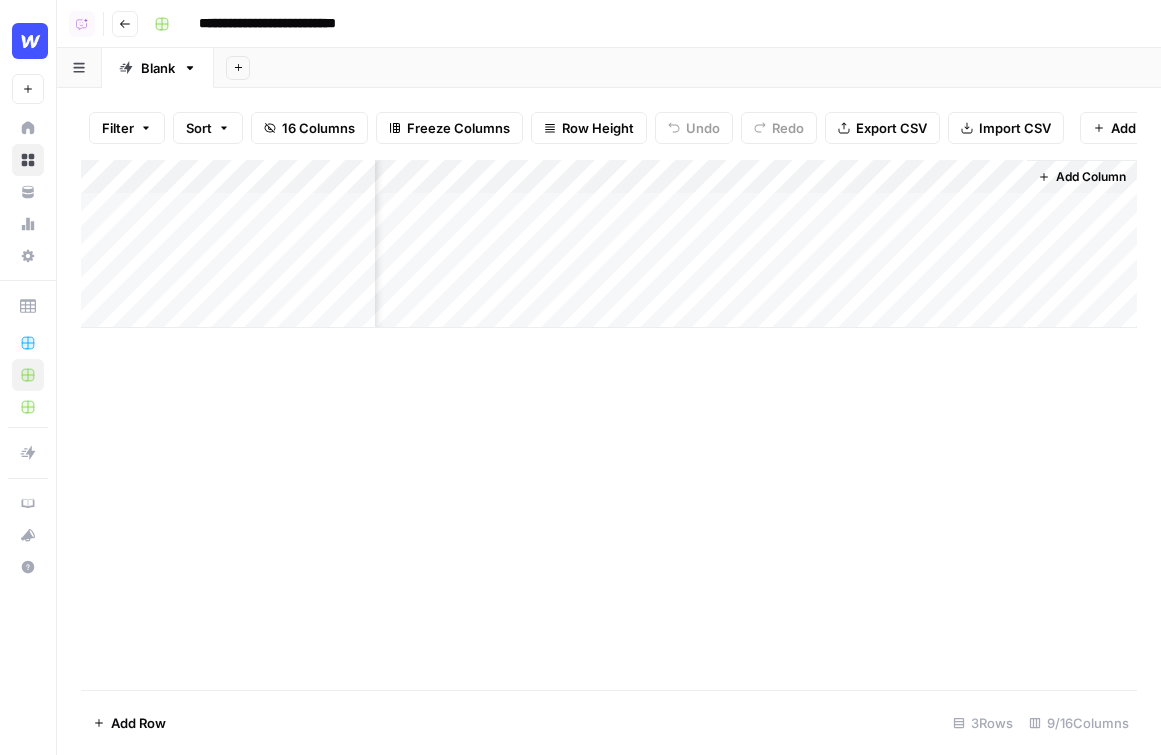 click on "Add Column" at bounding box center (609, 244) 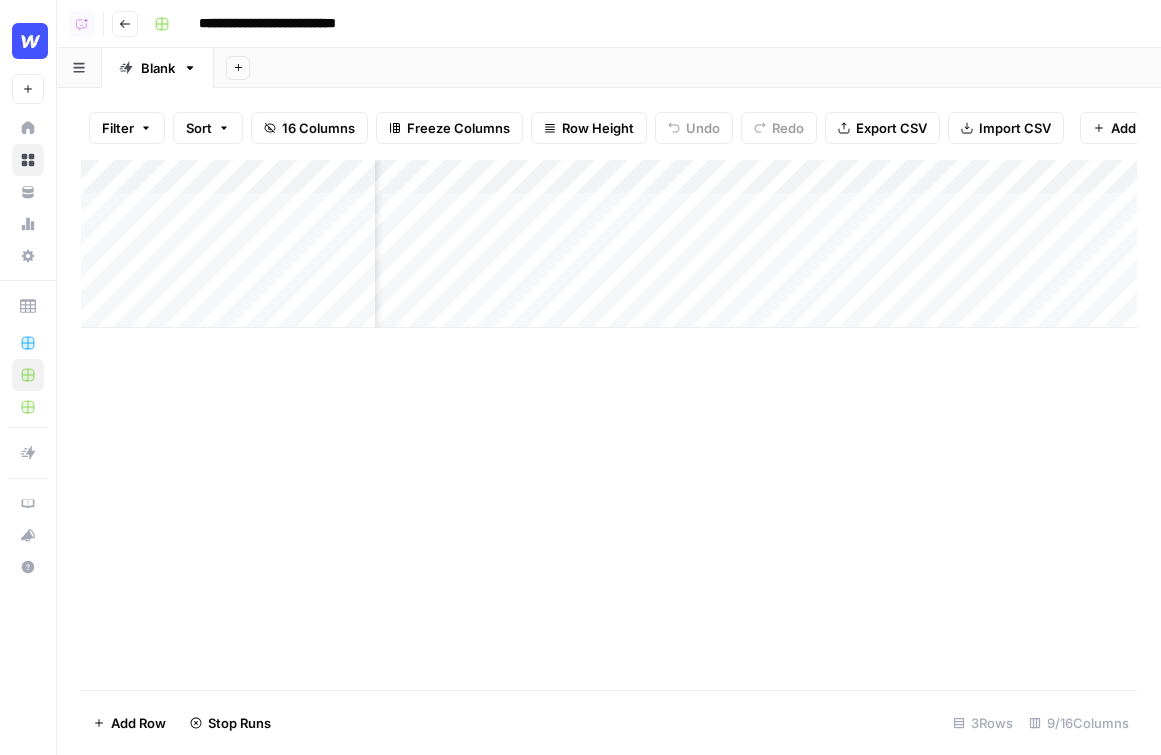 scroll, scrollTop: 0, scrollLeft: 0, axis: both 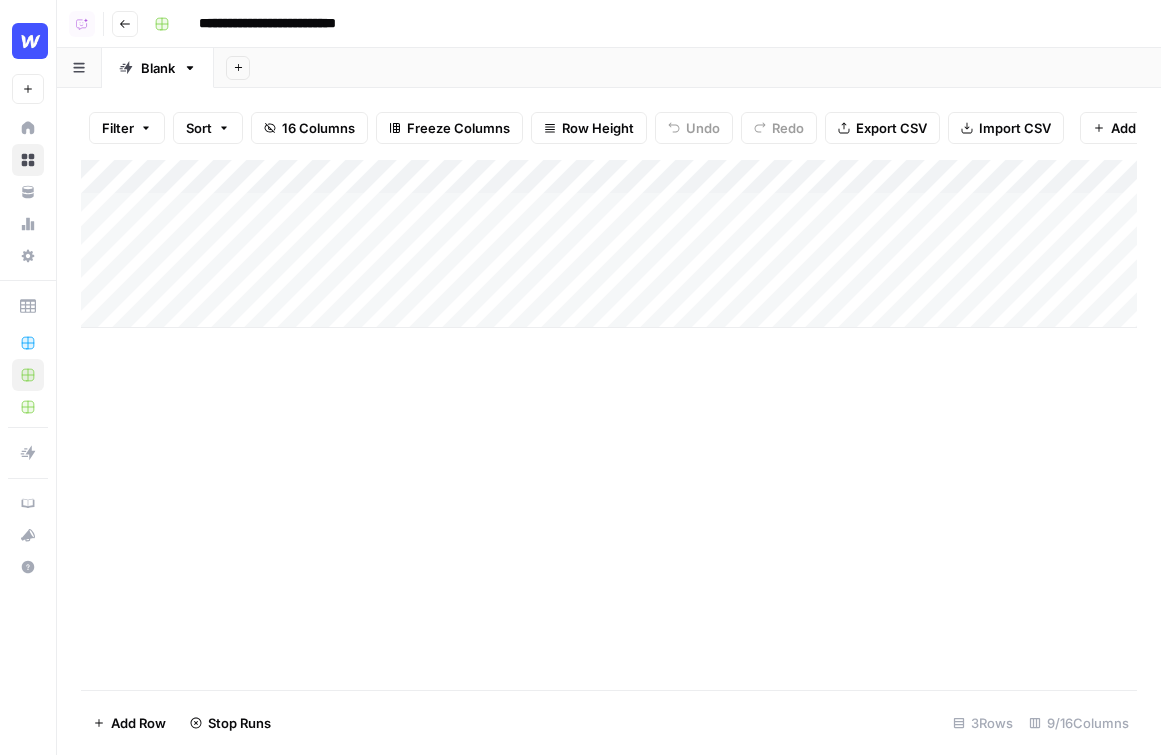 click on "Add Column" at bounding box center (1140, 128) 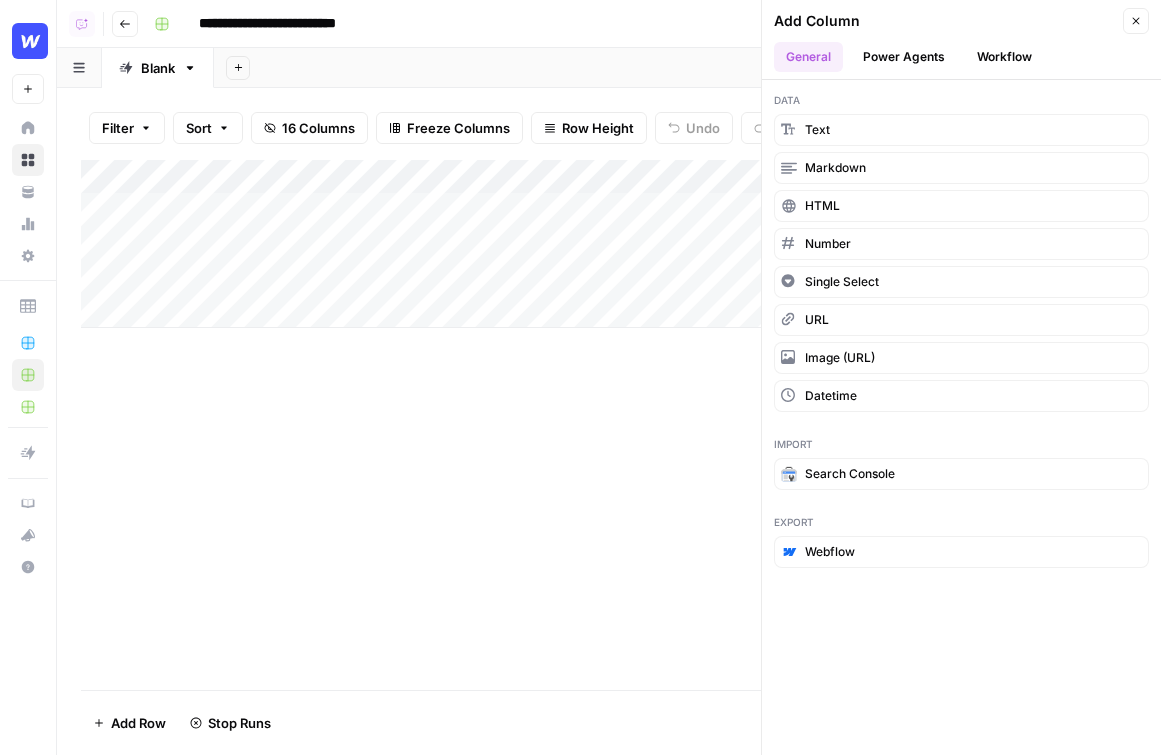 click on "Power Agents" at bounding box center [904, 57] 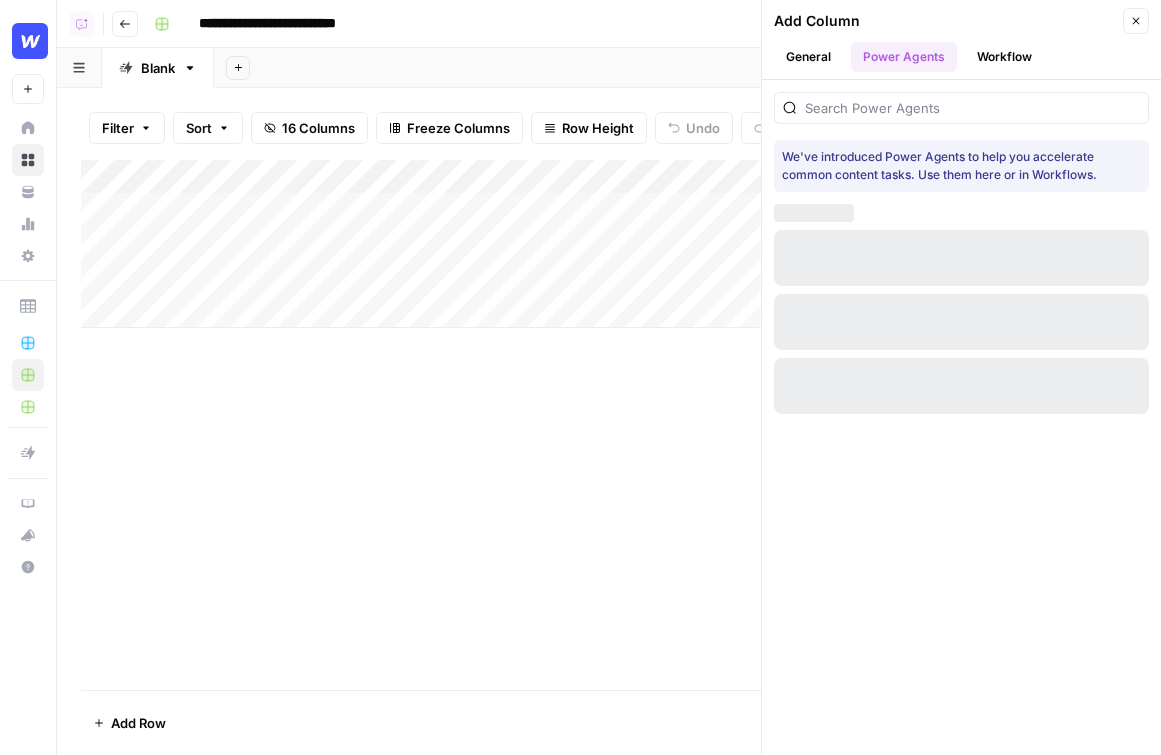 drag, startPoint x: 815, startPoint y: 62, endPoint x: 824, endPoint y: 77, distance: 17.492855 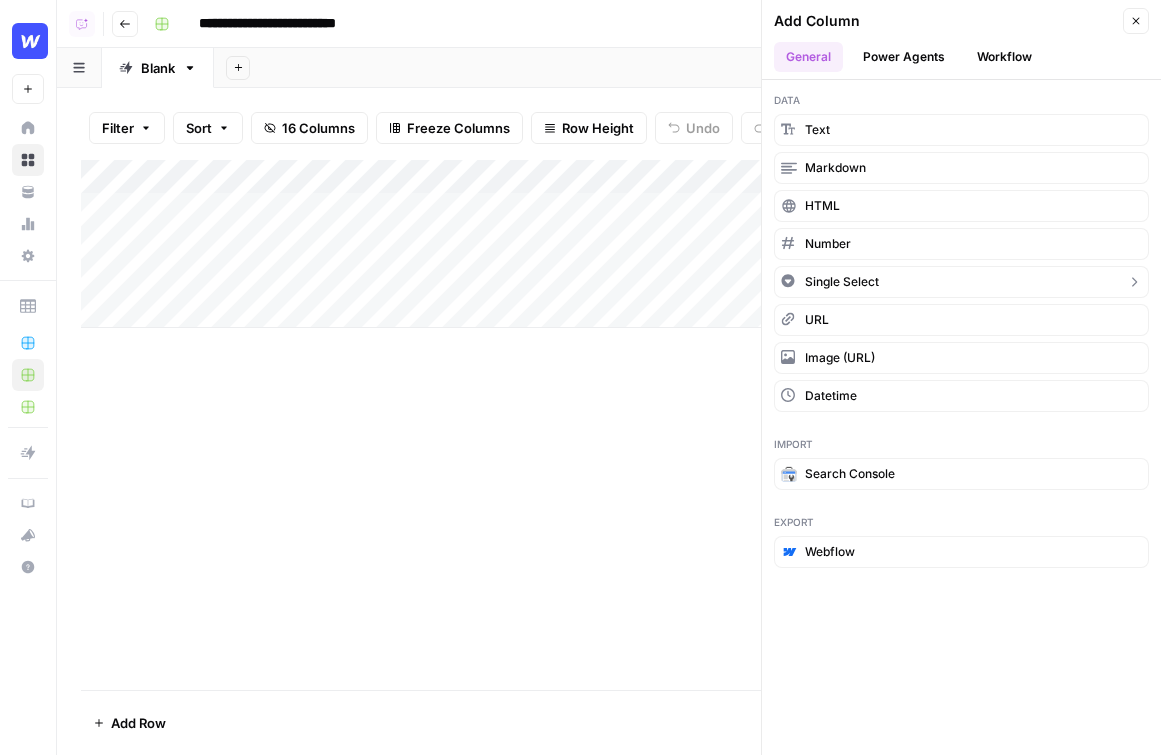 click on "Single Select" at bounding box center [842, 282] 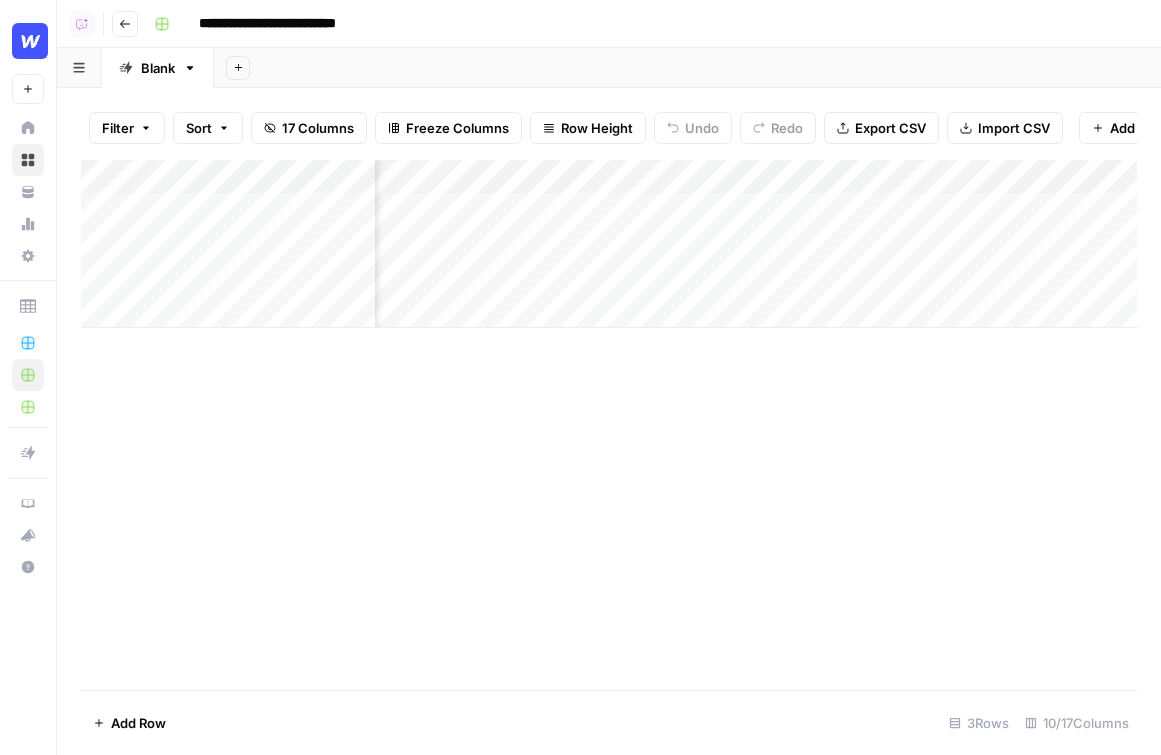 scroll, scrollTop: 0, scrollLeft: 1193, axis: horizontal 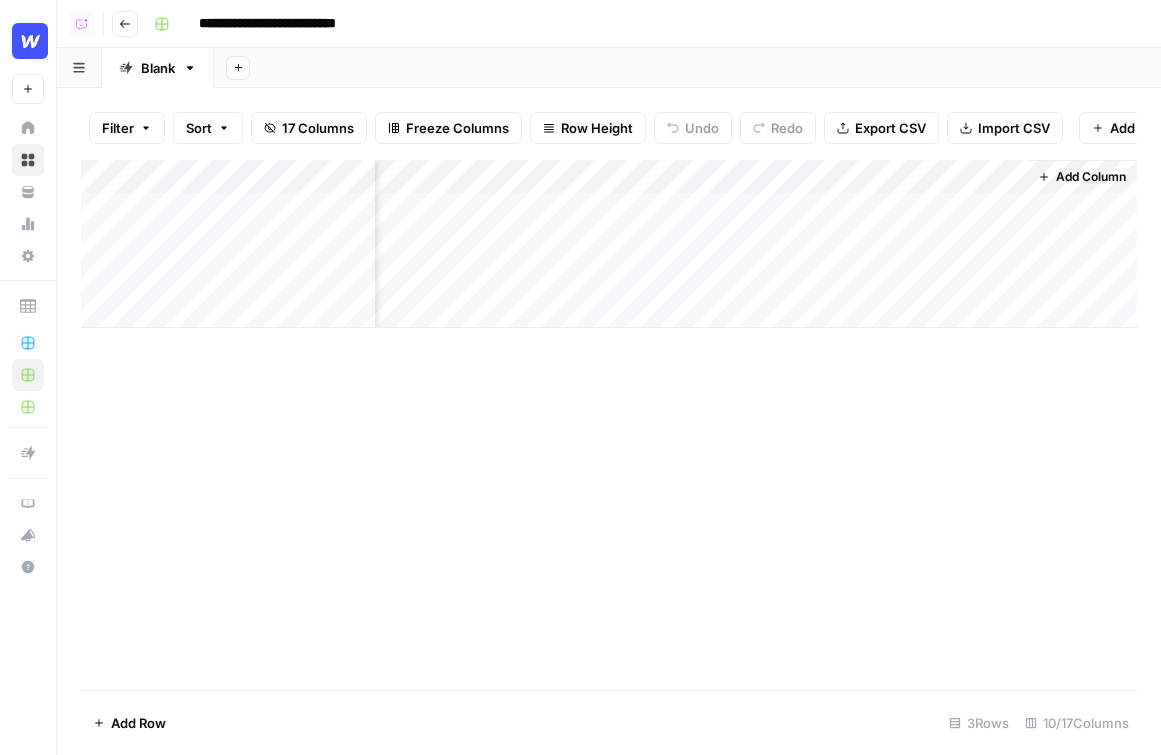 drag, startPoint x: 887, startPoint y: 174, endPoint x: 392, endPoint y: 182, distance: 495.06464 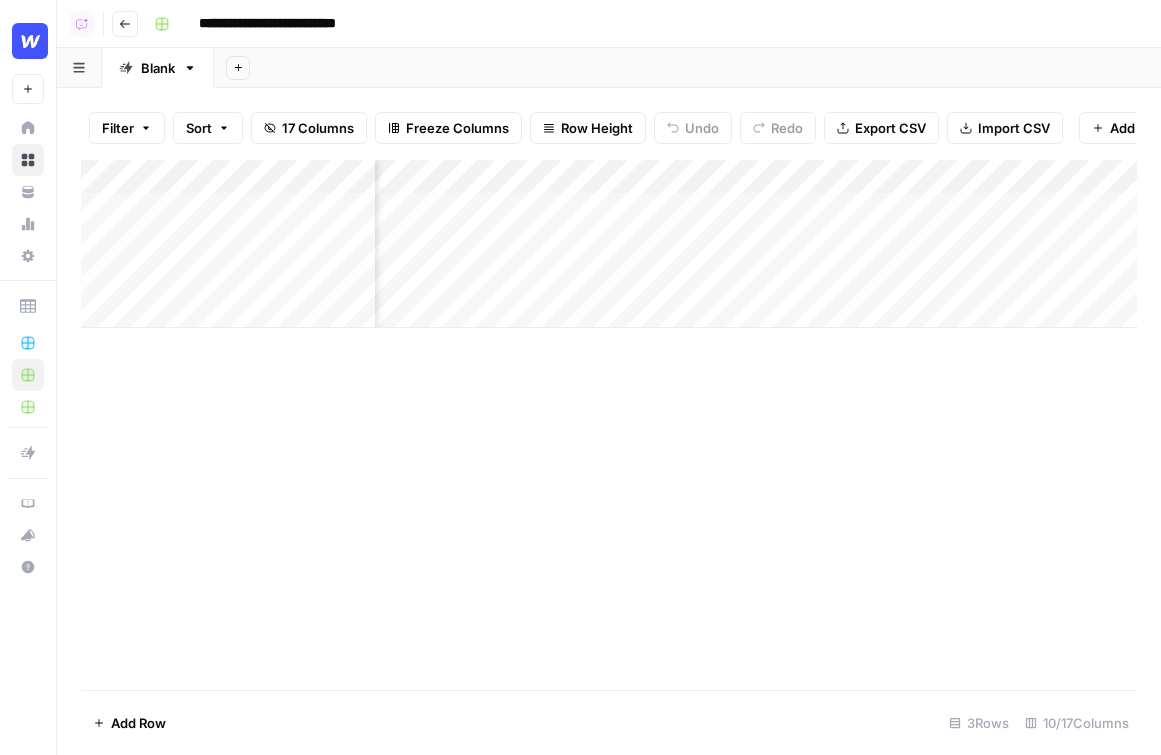 scroll, scrollTop: 0, scrollLeft: 414, axis: horizontal 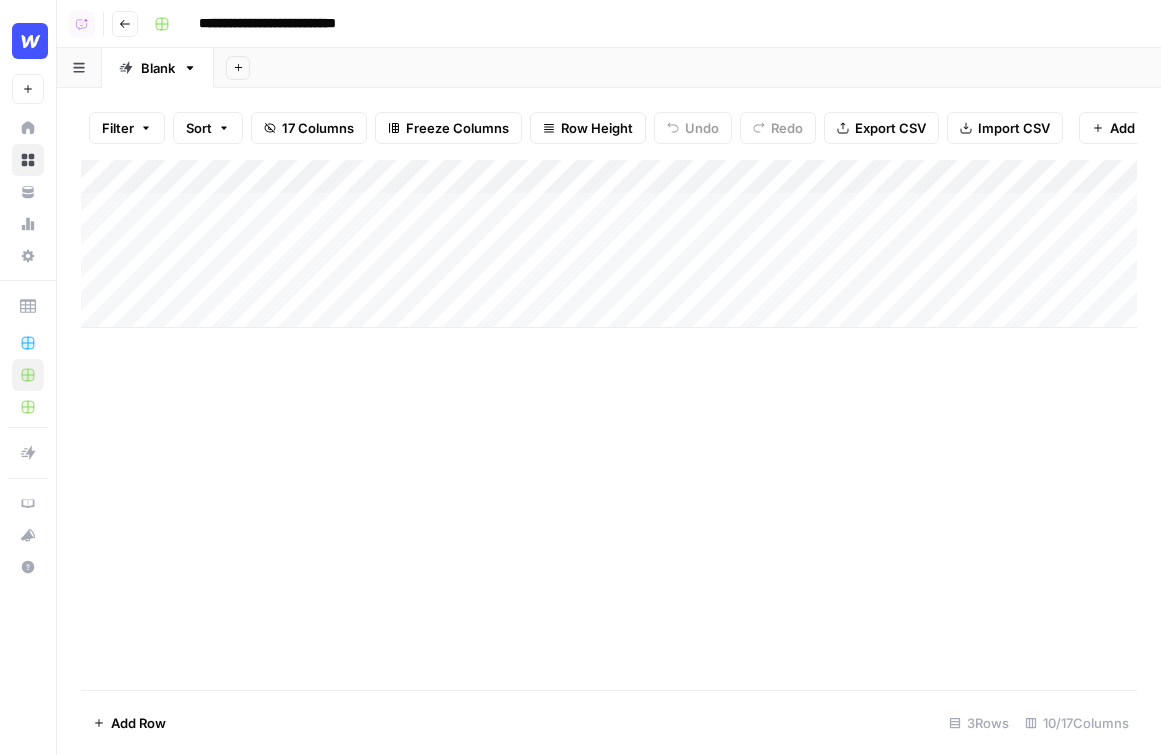 drag, startPoint x: 968, startPoint y: 175, endPoint x: 632, endPoint y: 173, distance: 336.00595 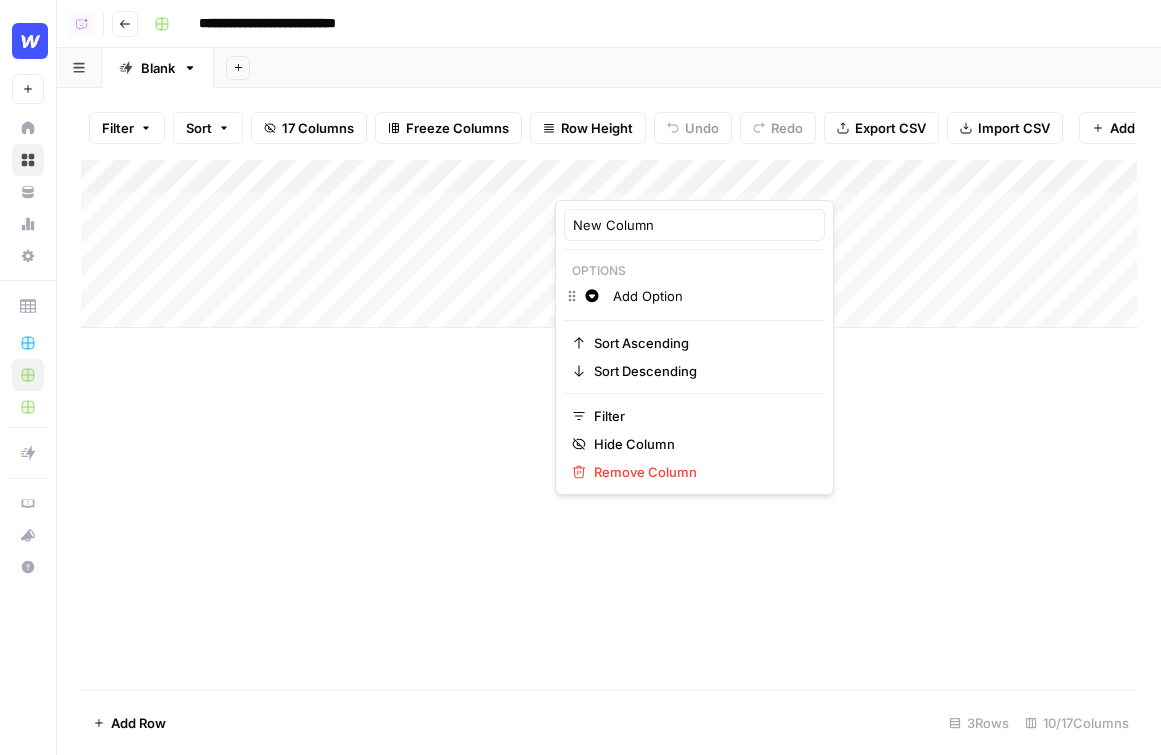 click on "New Column Options Change color Add Option Sort Ascending Sort Descending Filter Hide Column Remove Column" at bounding box center [694, 347] 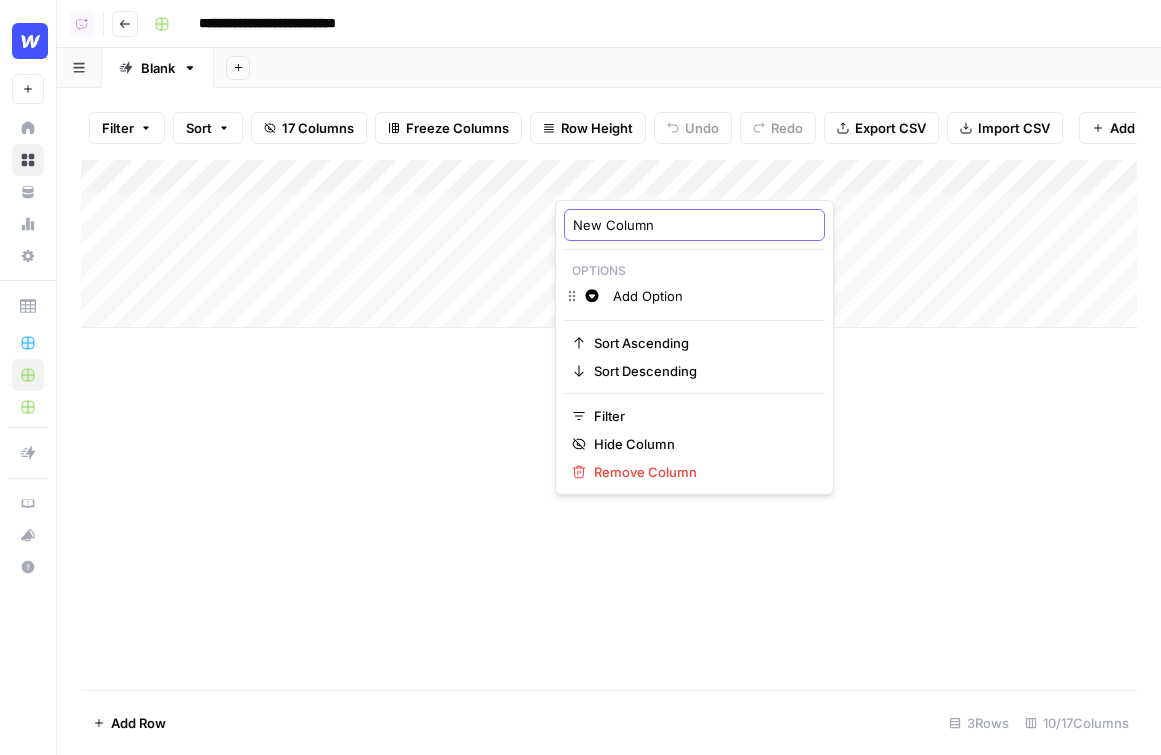 click on "New Column" at bounding box center (694, 225) 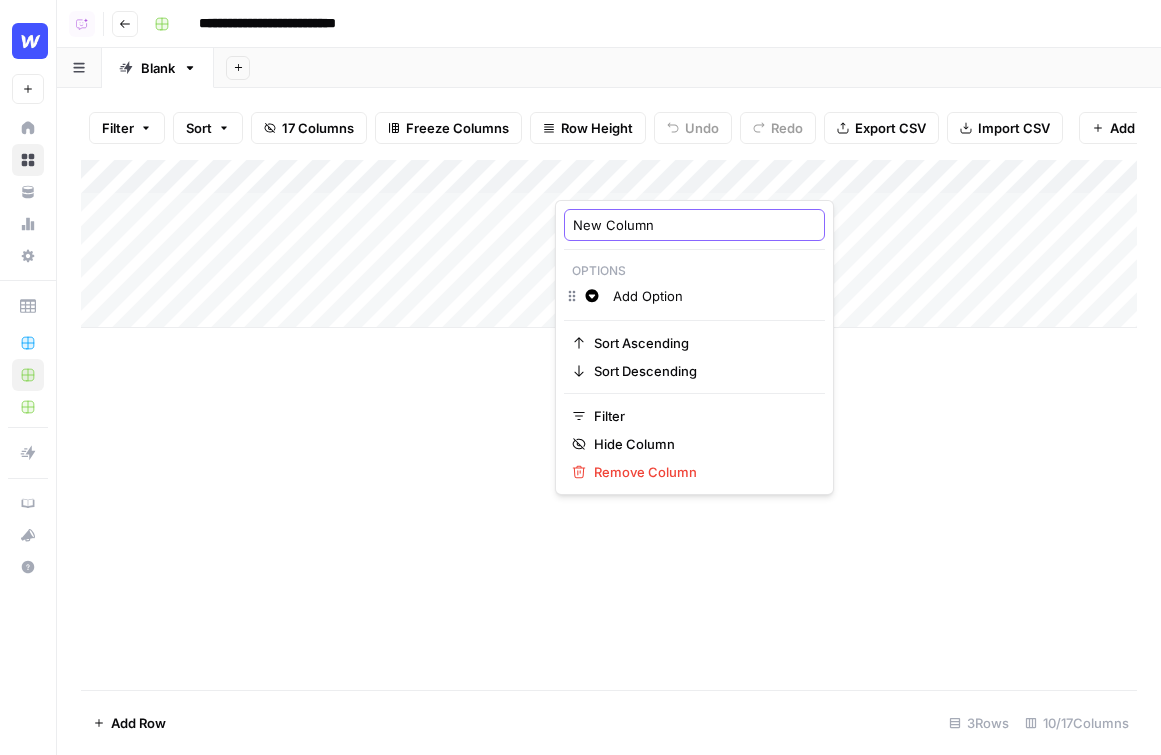 click on "New Column" at bounding box center [694, 225] 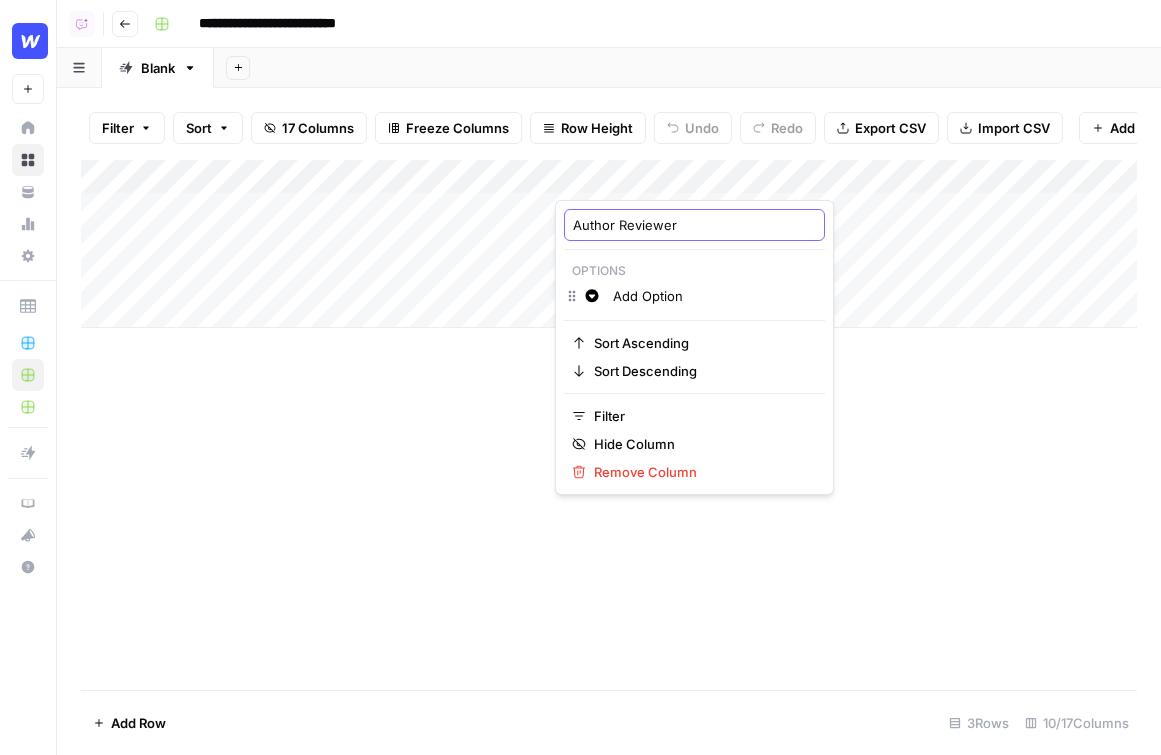 click on "Author Reviewer" at bounding box center (694, 225) 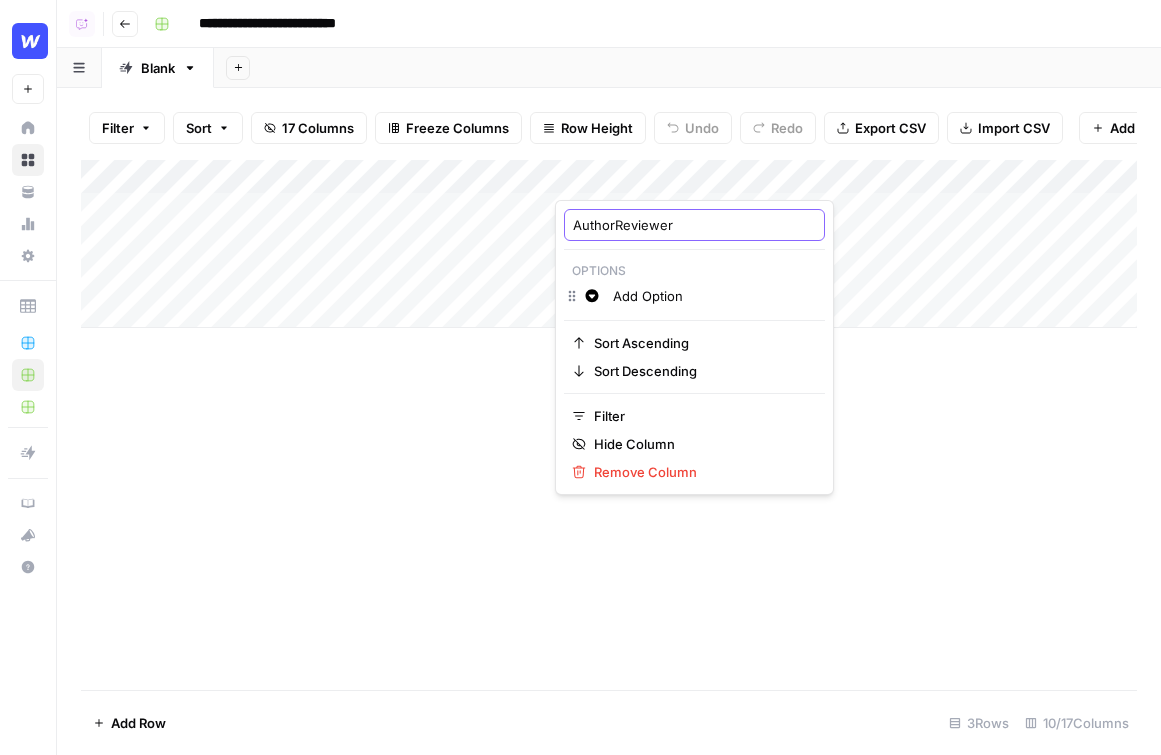 type on "Author/Reviewer" 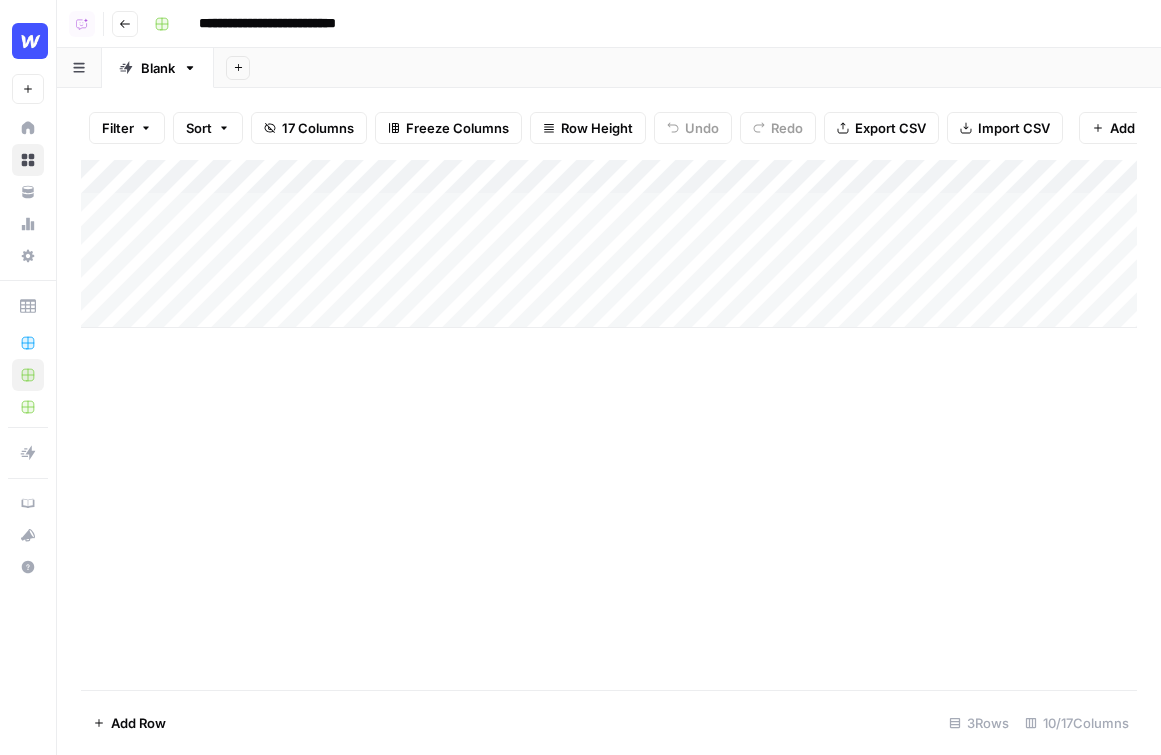 click on "Add Column" at bounding box center (609, 244) 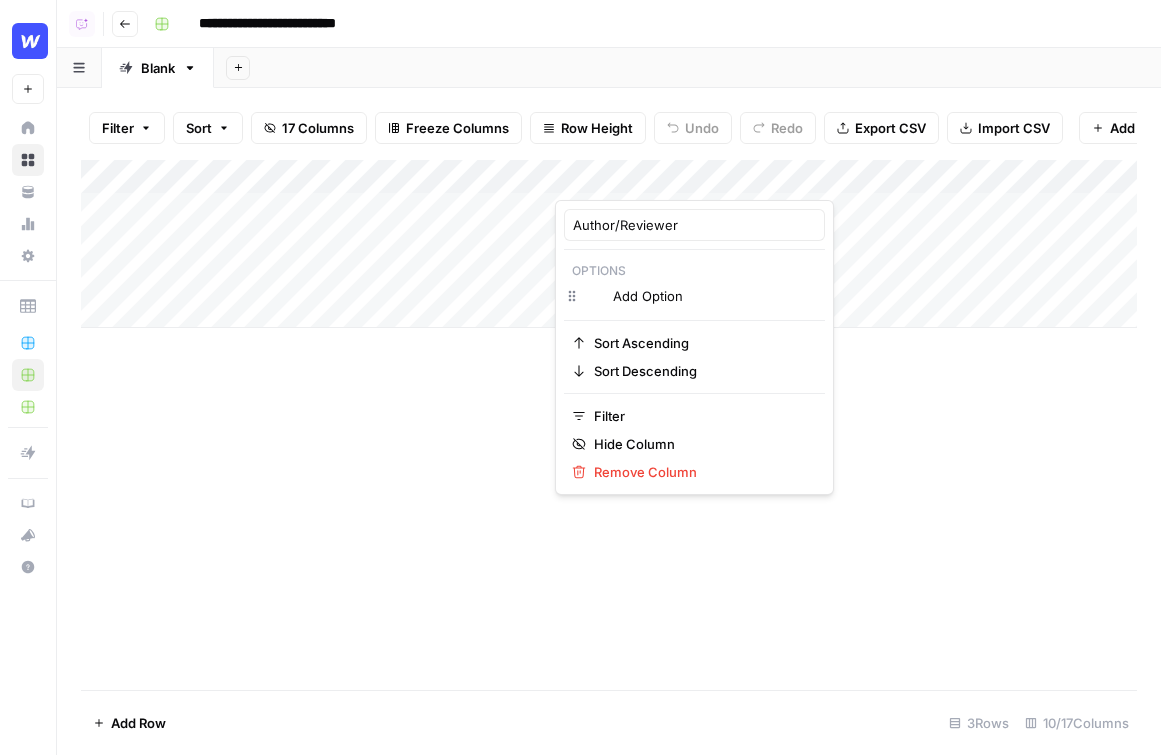 click at bounding box center [645, 180] 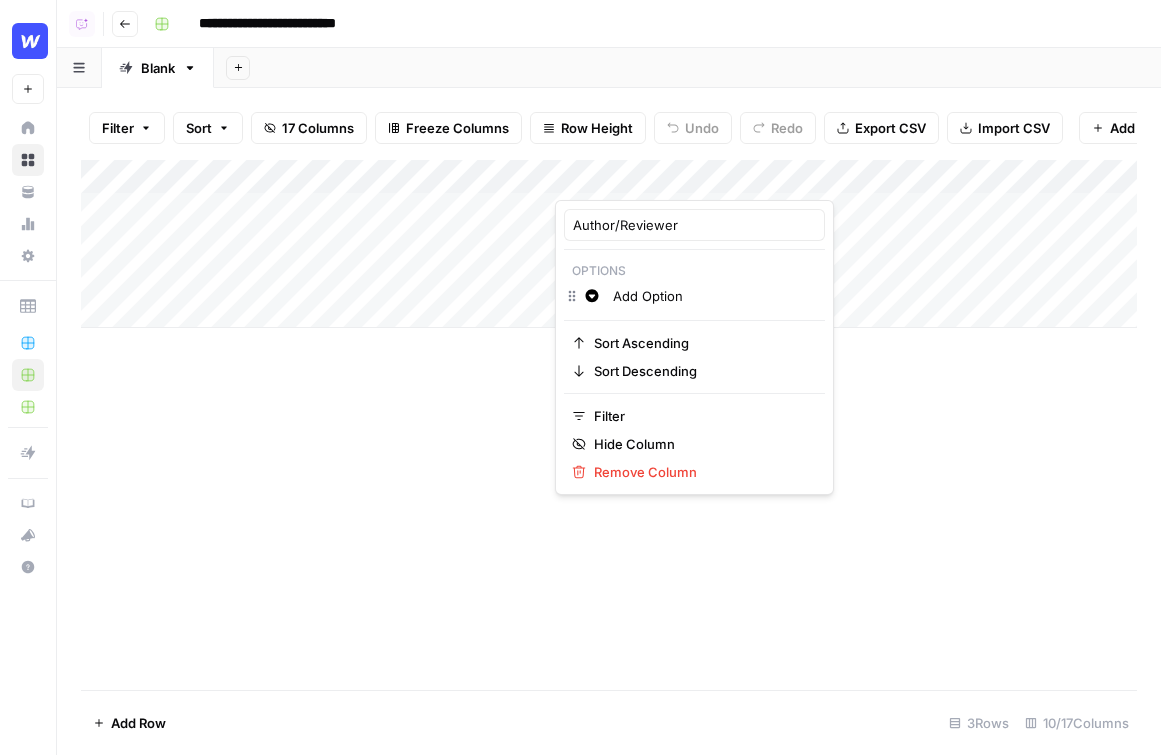 click on "Add Option" at bounding box center (714, 296) 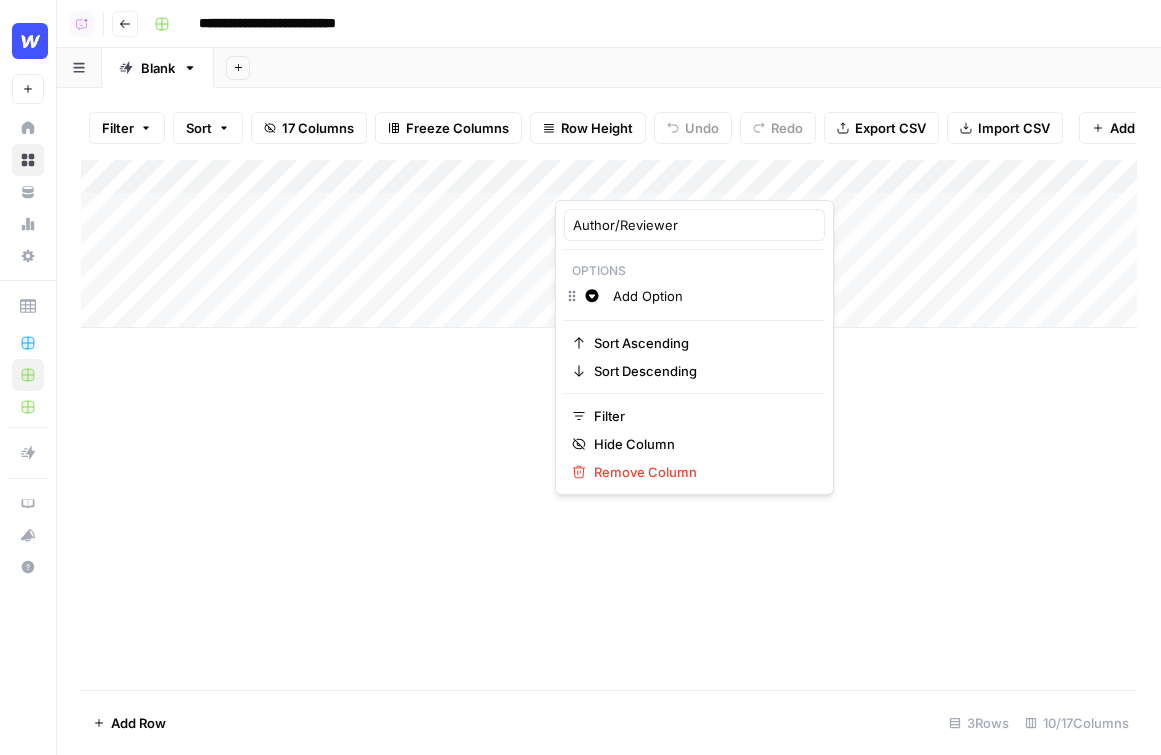click on "Add Option" at bounding box center [714, 296] 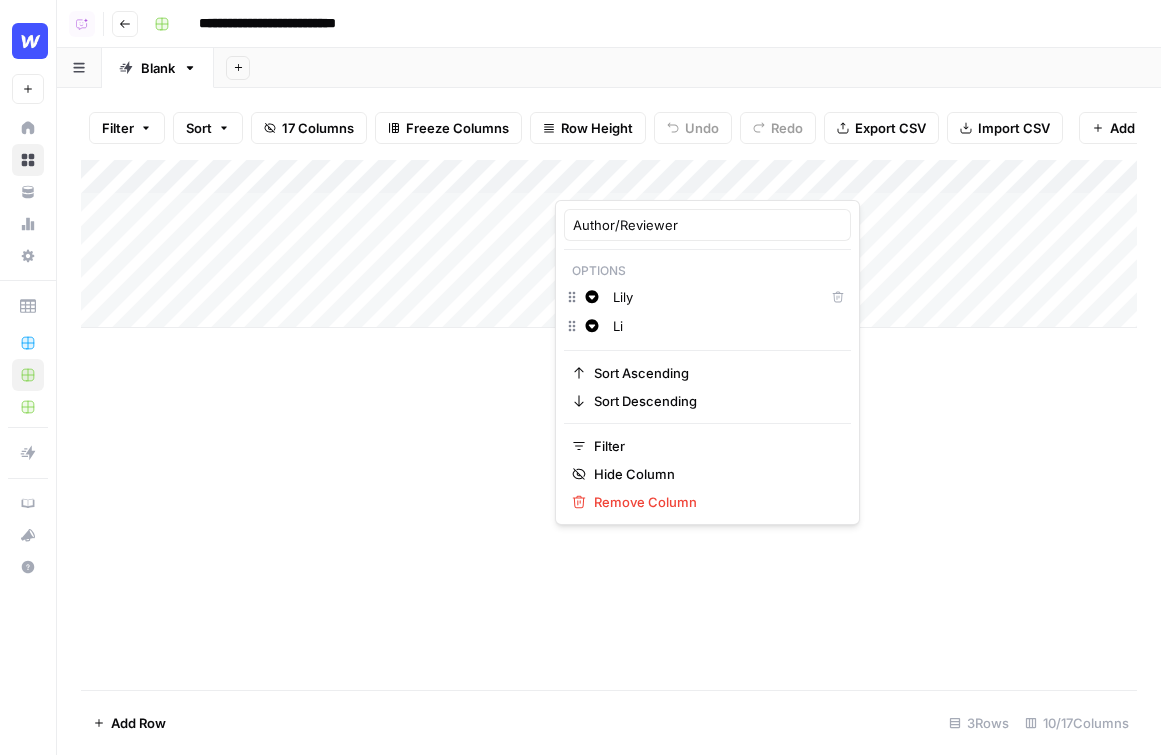 type on "L" 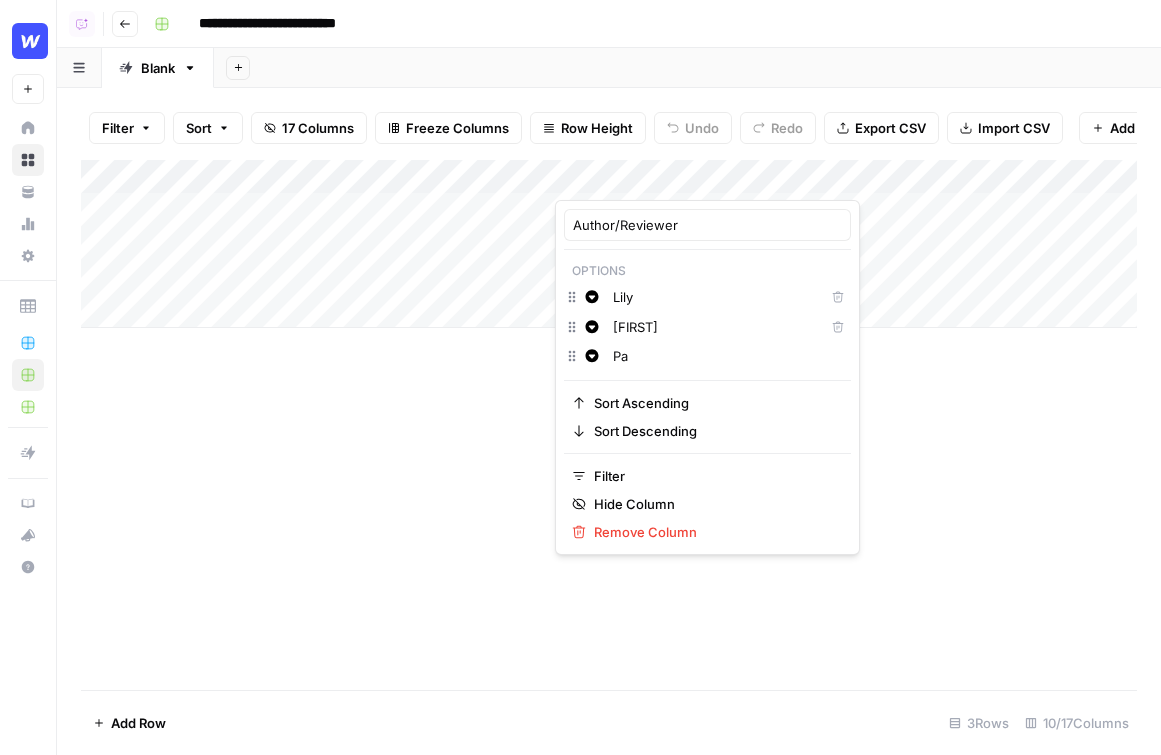 type on "P" 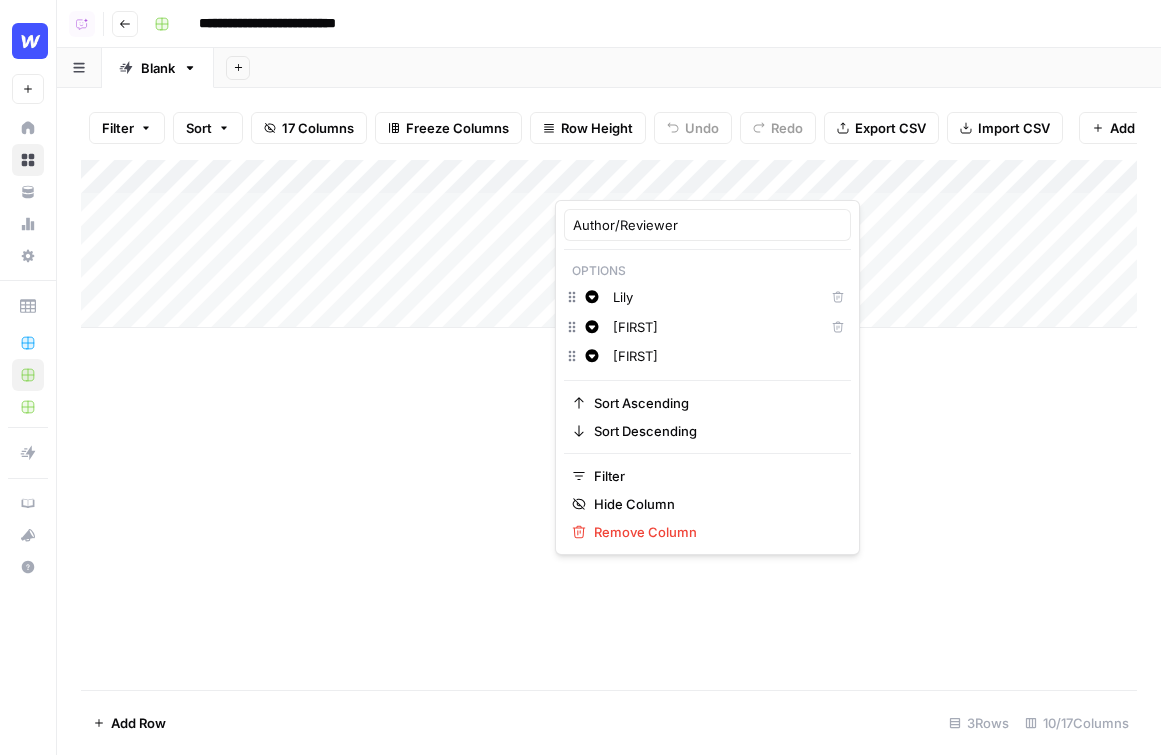 type on "Mike" 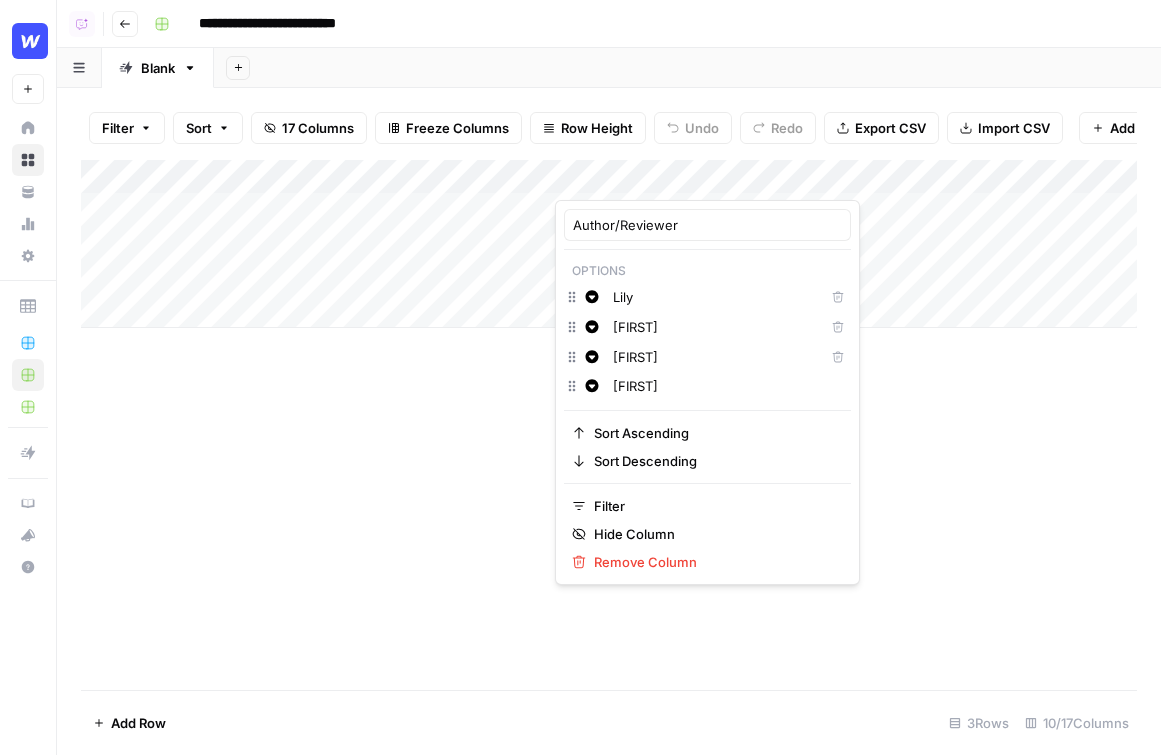 click on "Mike" at bounding box center [714, 357] 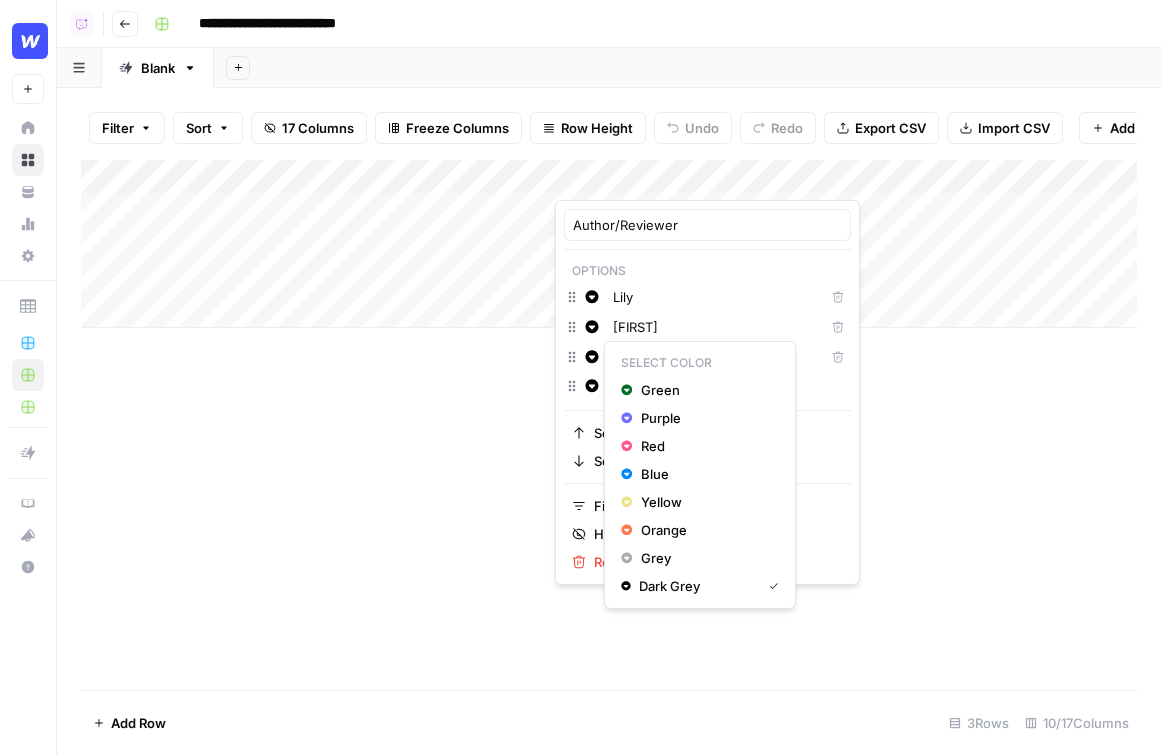 click 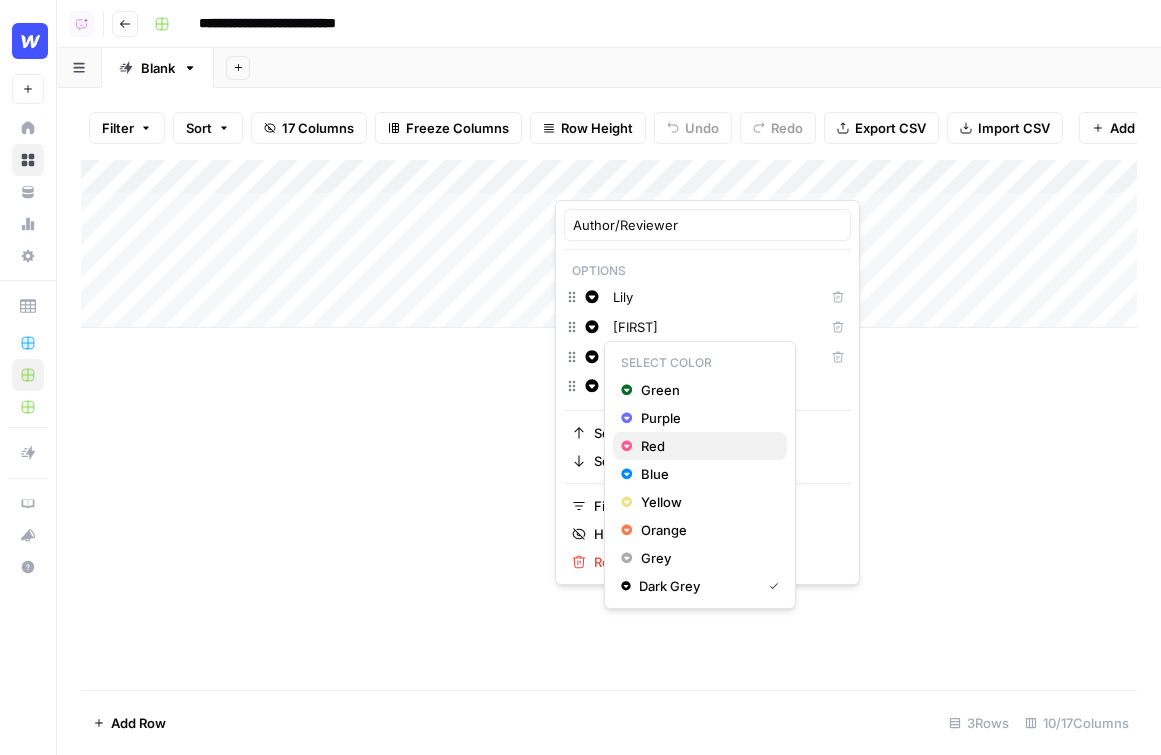 click 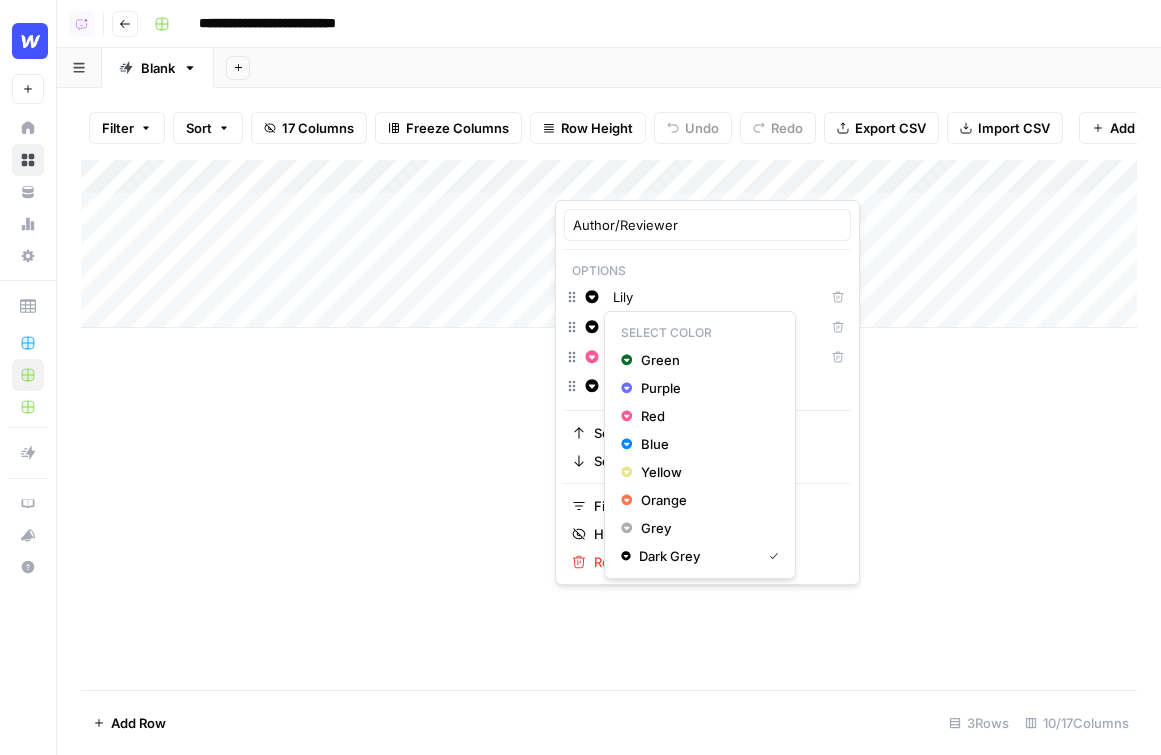 click on "Change color" at bounding box center (592, 327) 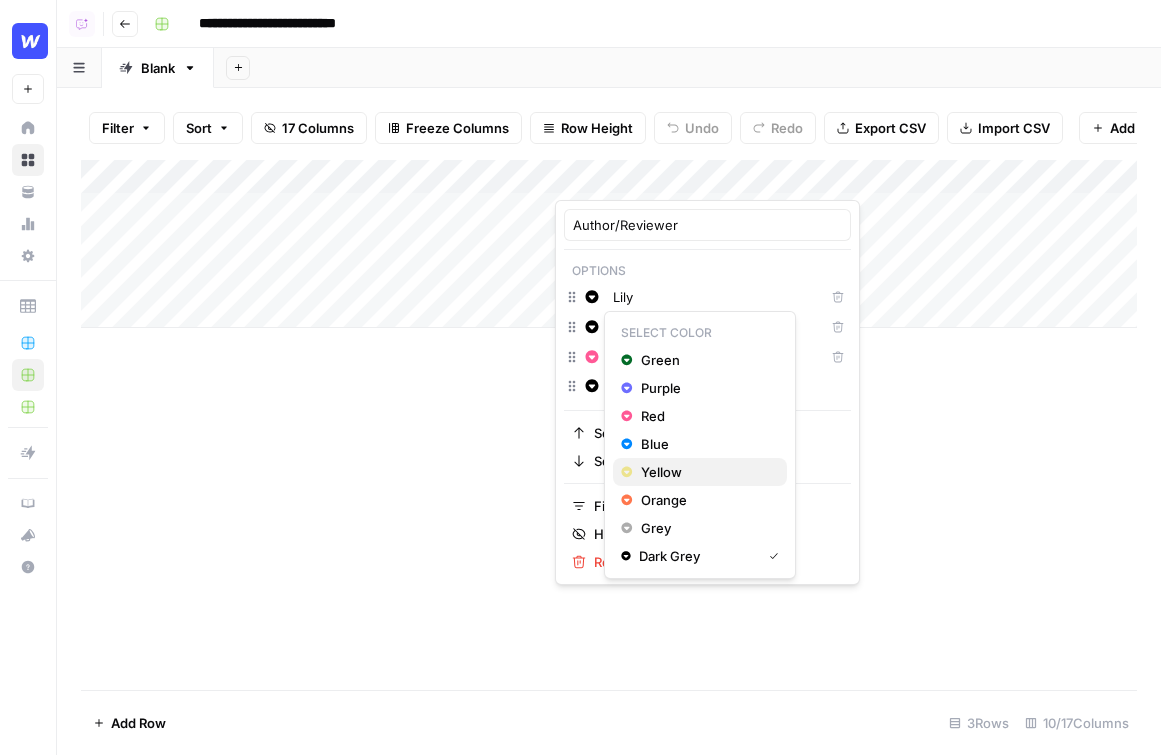 click 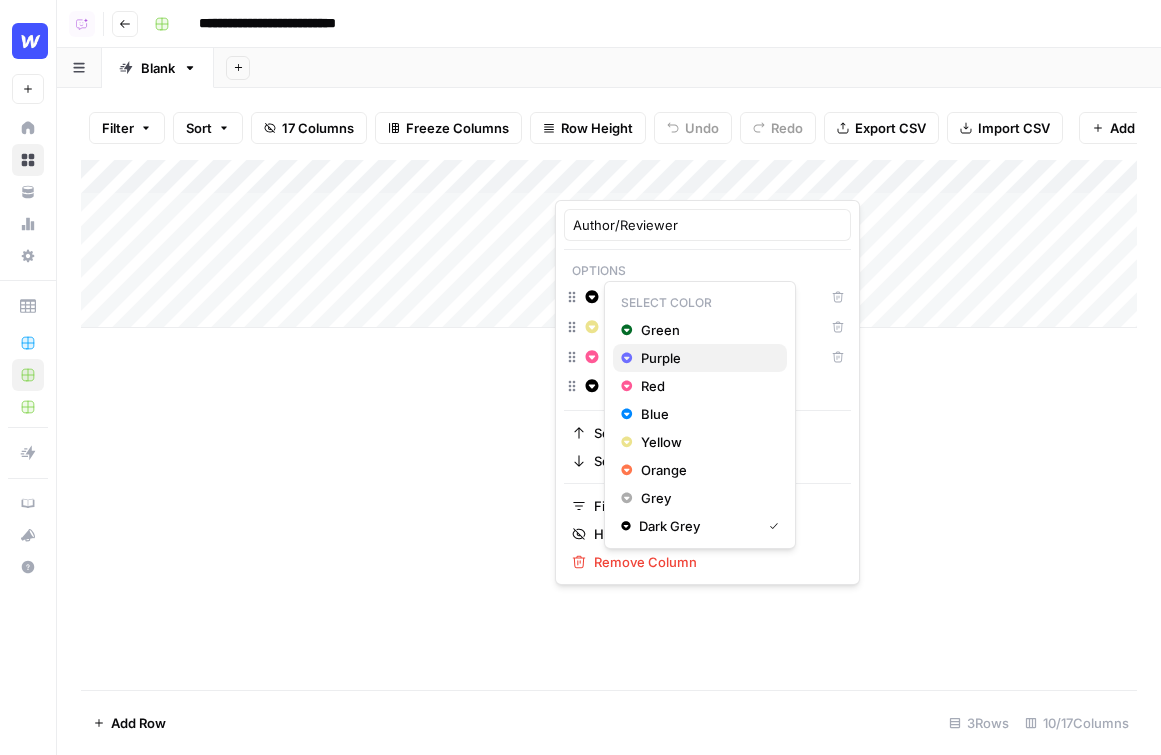 click on "Purple" at bounding box center (700, 358) 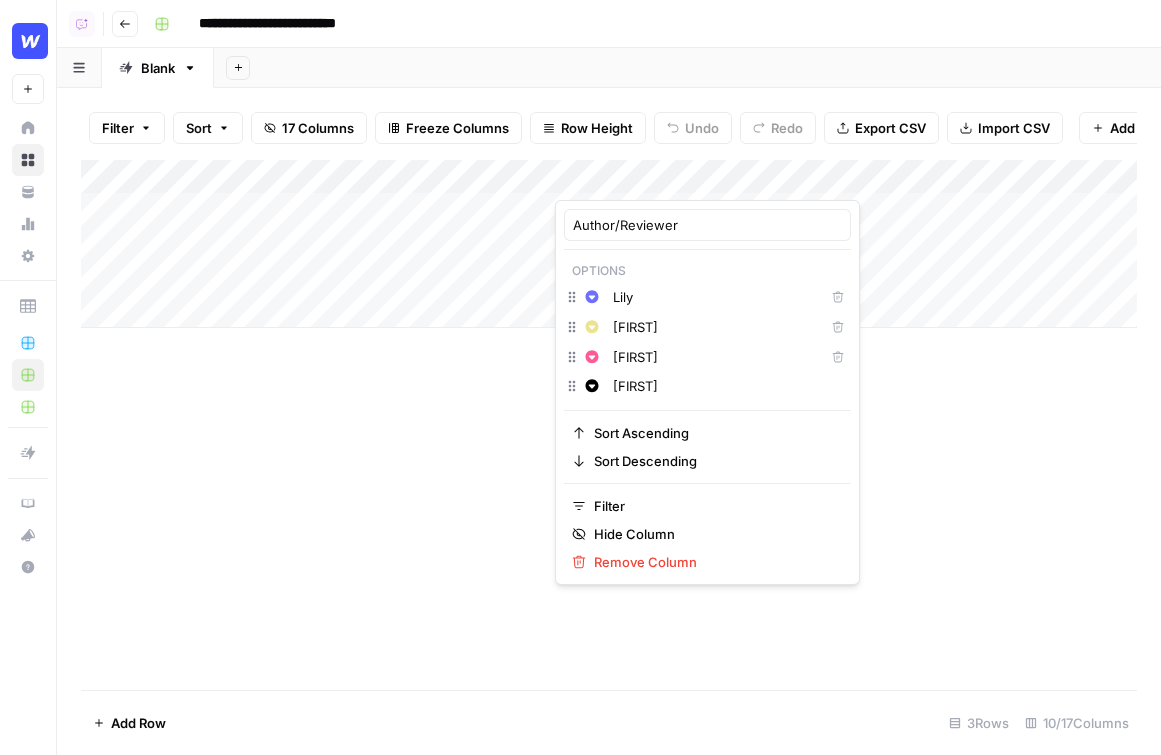 click on "Add Column" at bounding box center [609, 425] 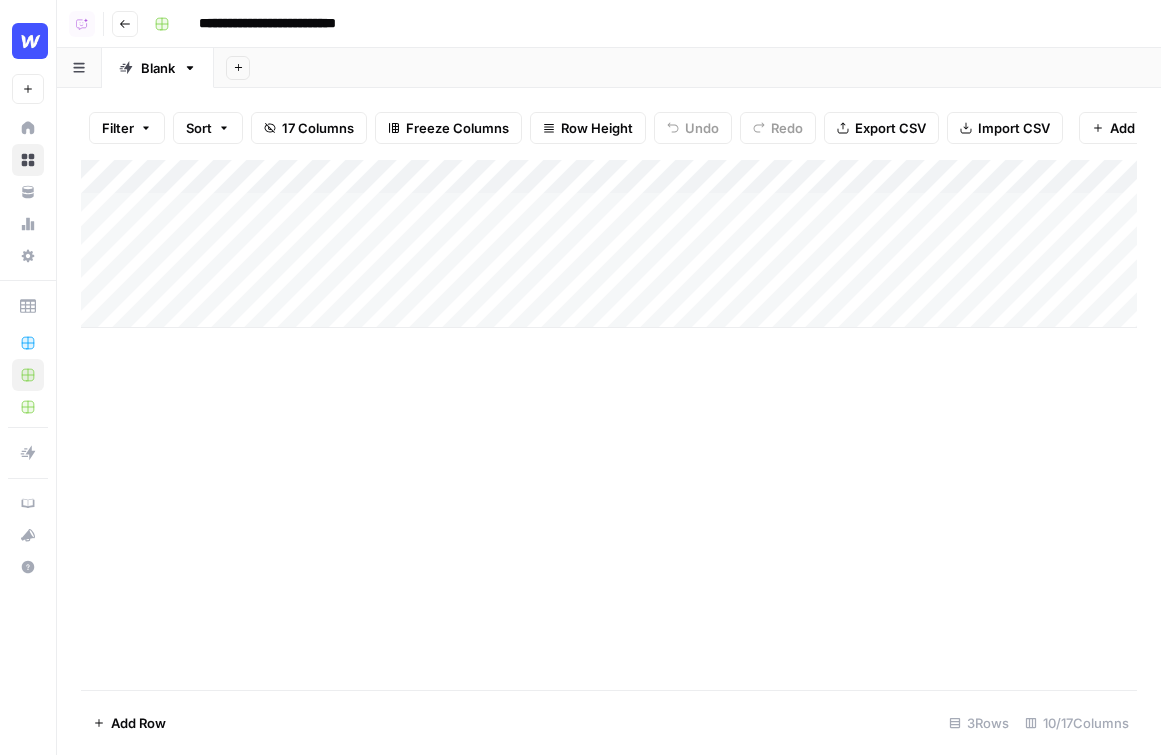 click on "Add Column" at bounding box center [609, 244] 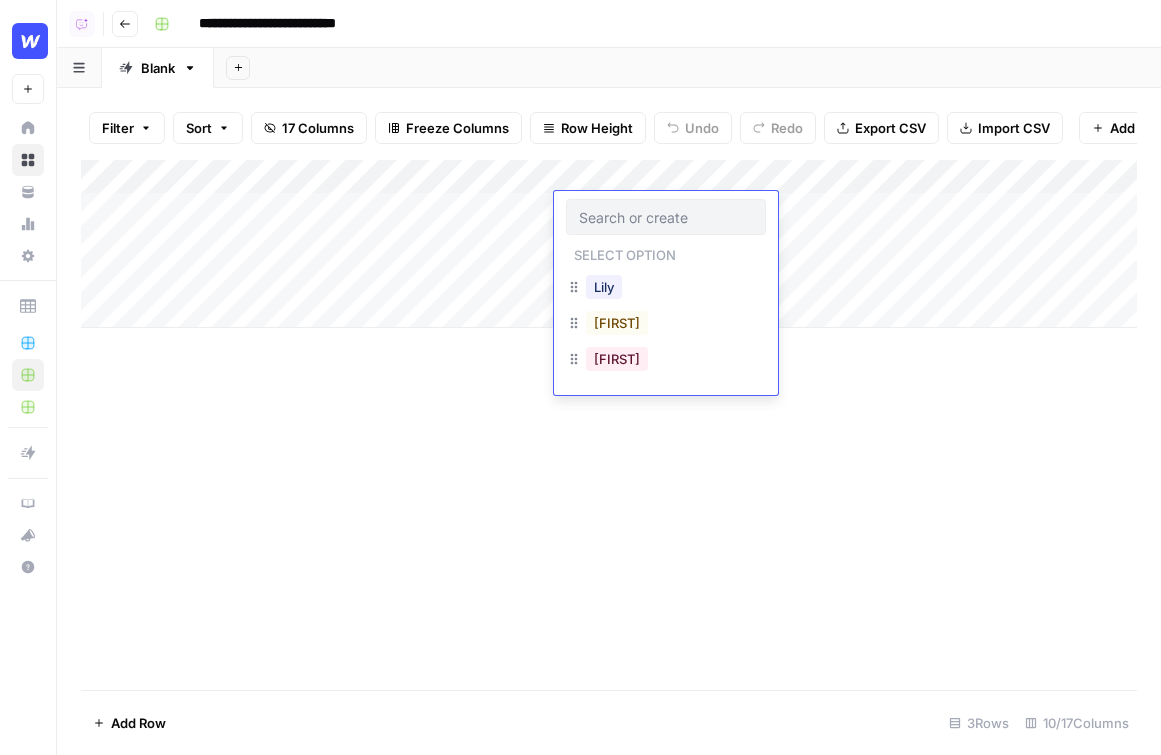 click on "Lily" at bounding box center (604, 287) 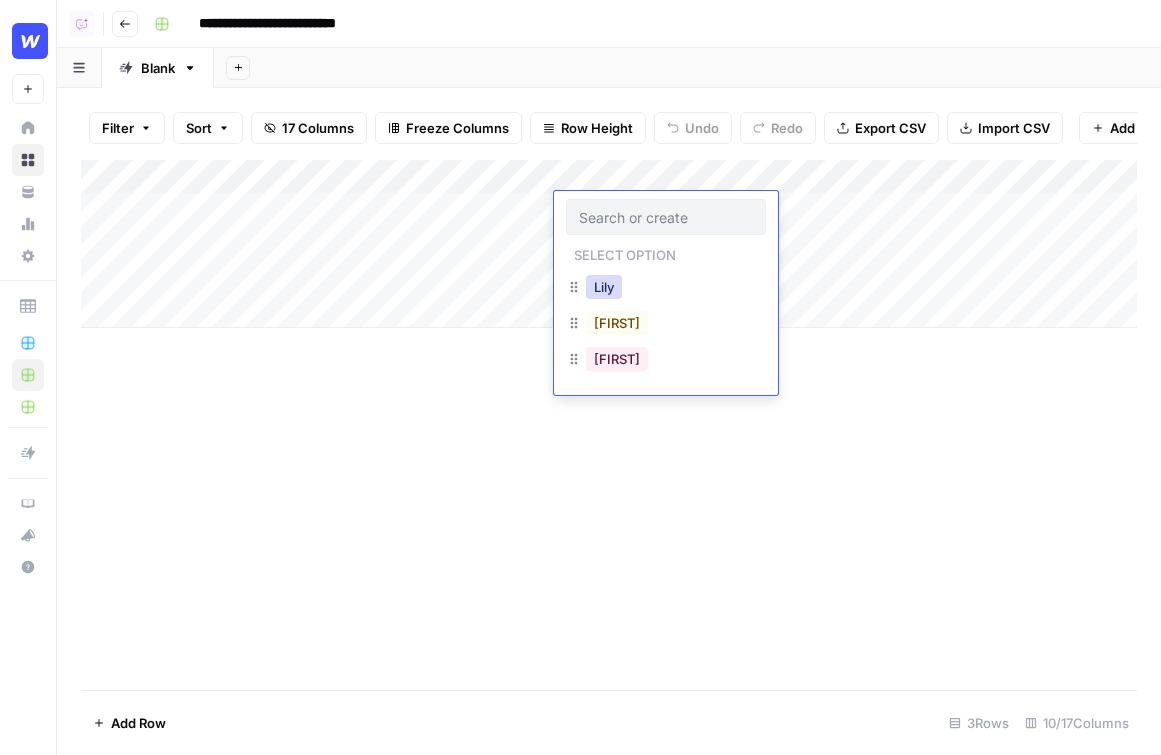 click on "Lily" at bounding box center [604, 287] 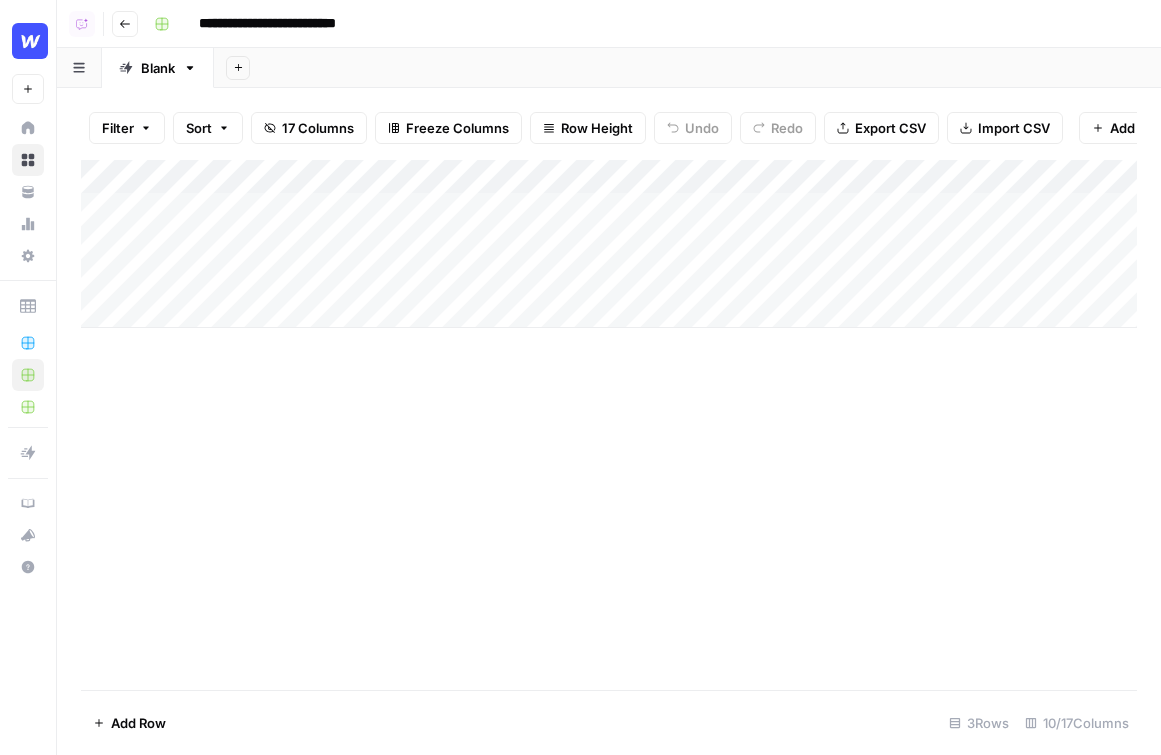 click on "Add Column" at bounding box center (609, 244) 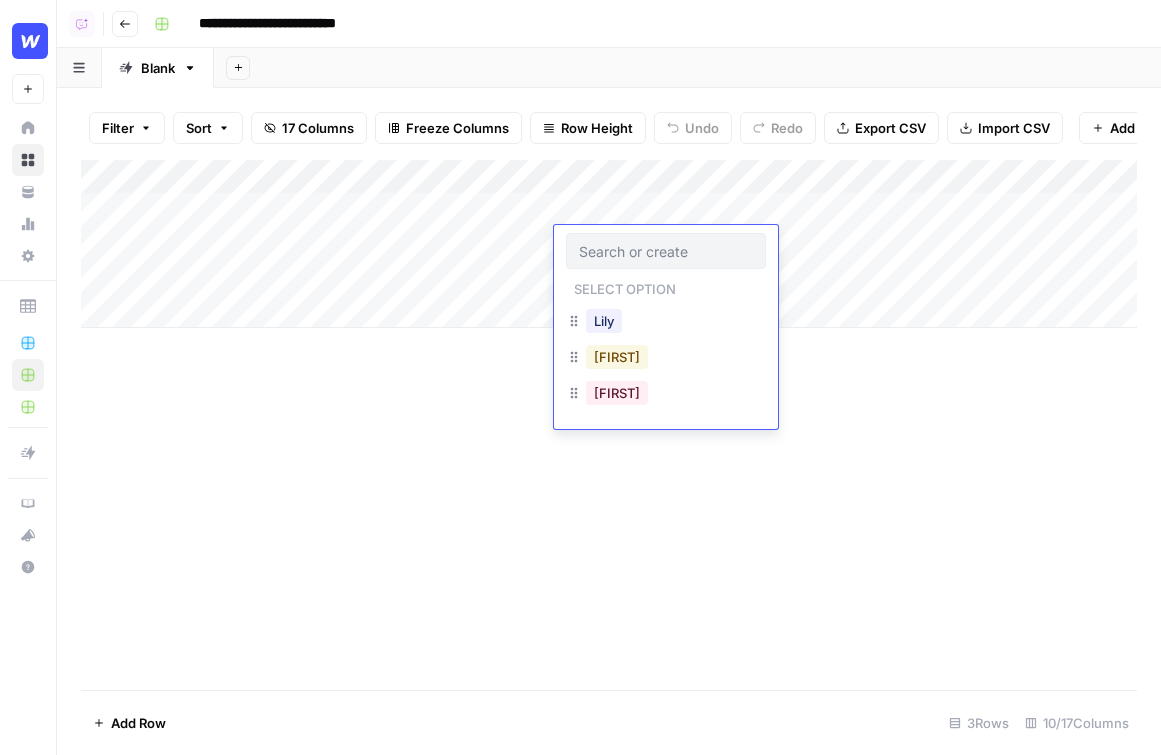 click on "Pam" at bounding box center (617, 357) 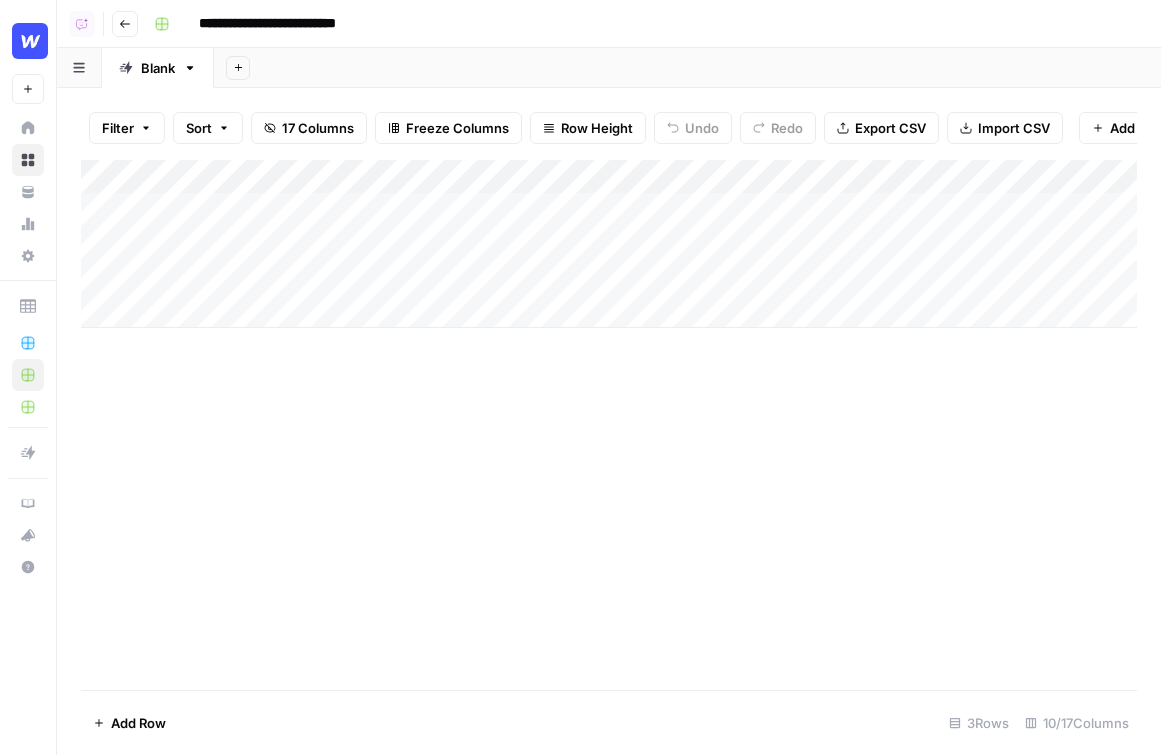 click on "Add Column" at bounding box center (609, 244) 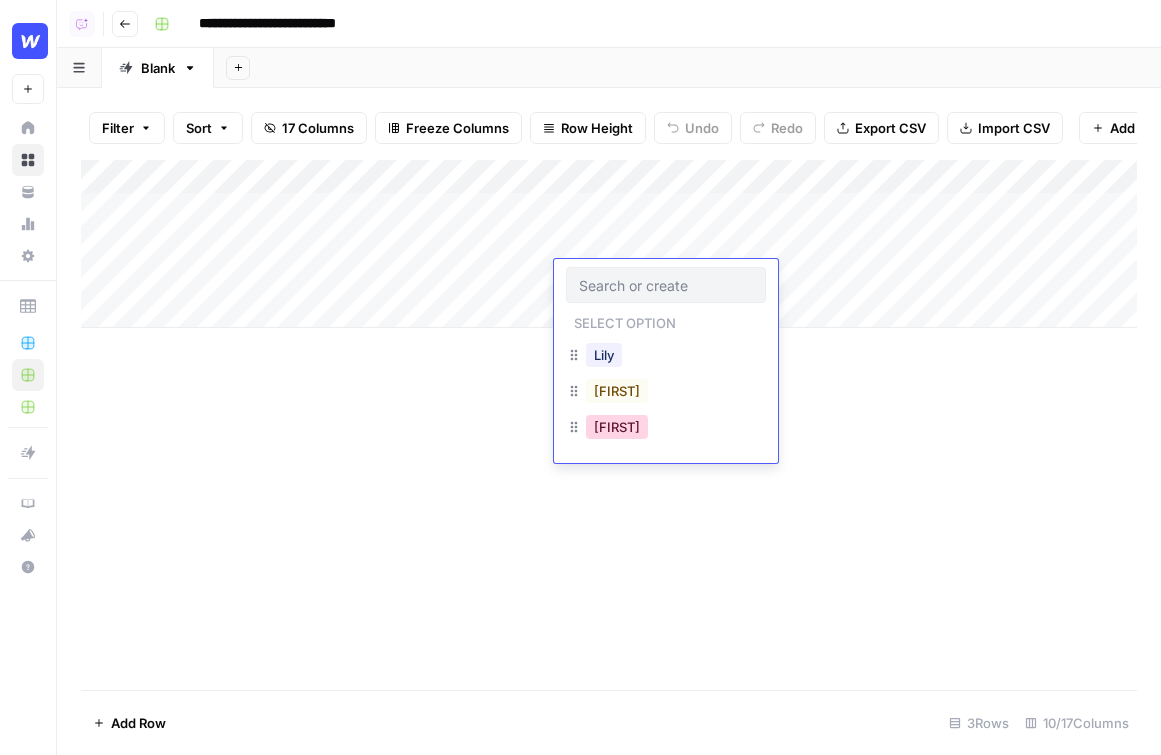 click on "Mike" at bounding box center (617, 427) 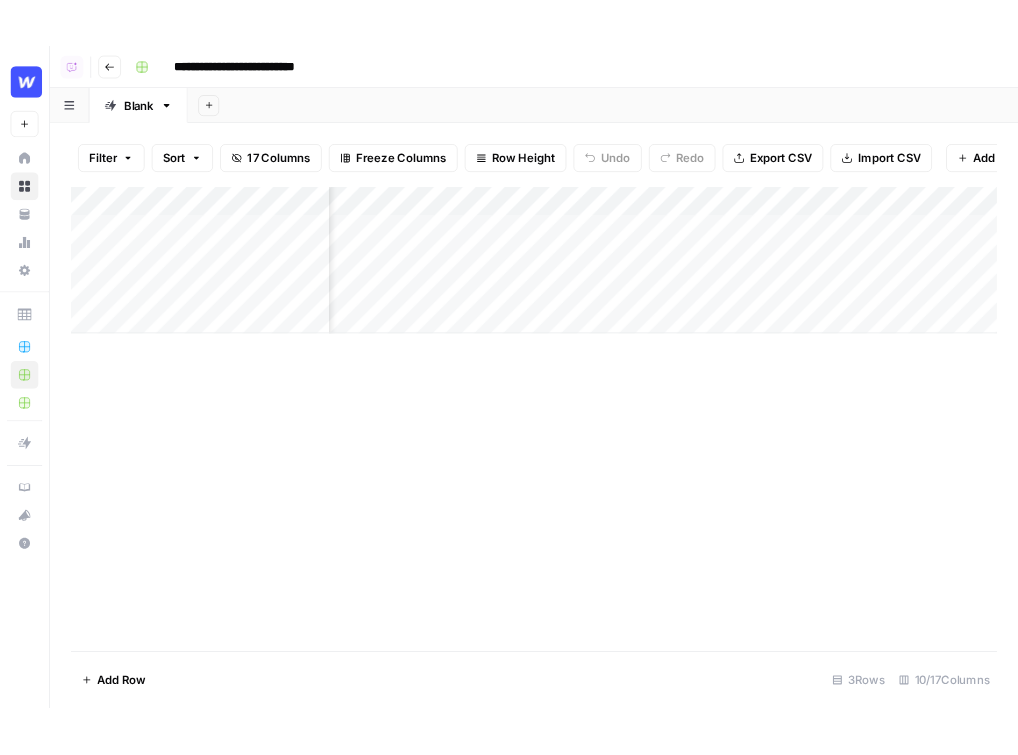 scroll, scrollTop: 0, scrollLeft: 168, axis: horizontal 